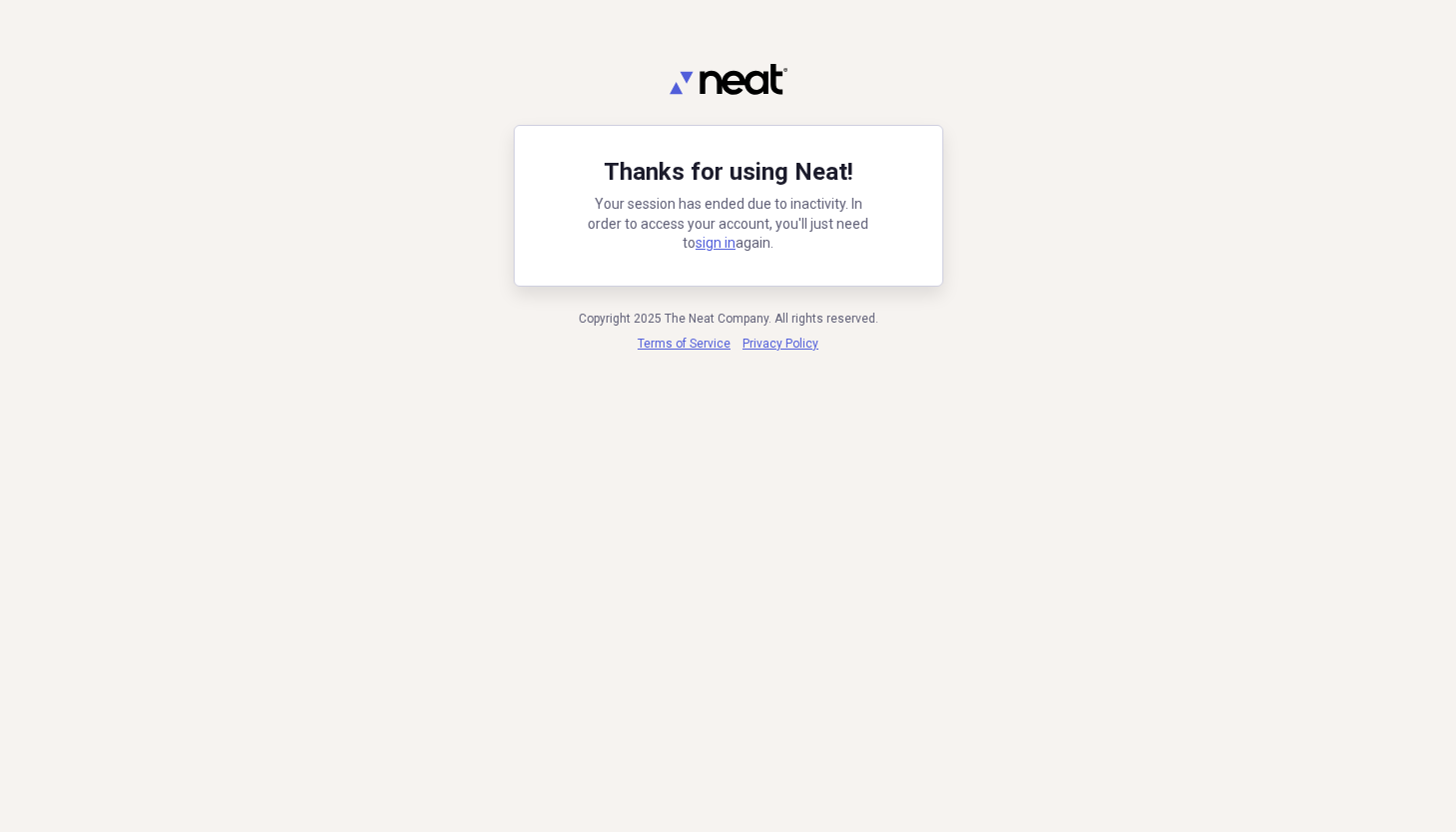 scroll, scrollTop: 0, scrollLeft: 0, axis: both 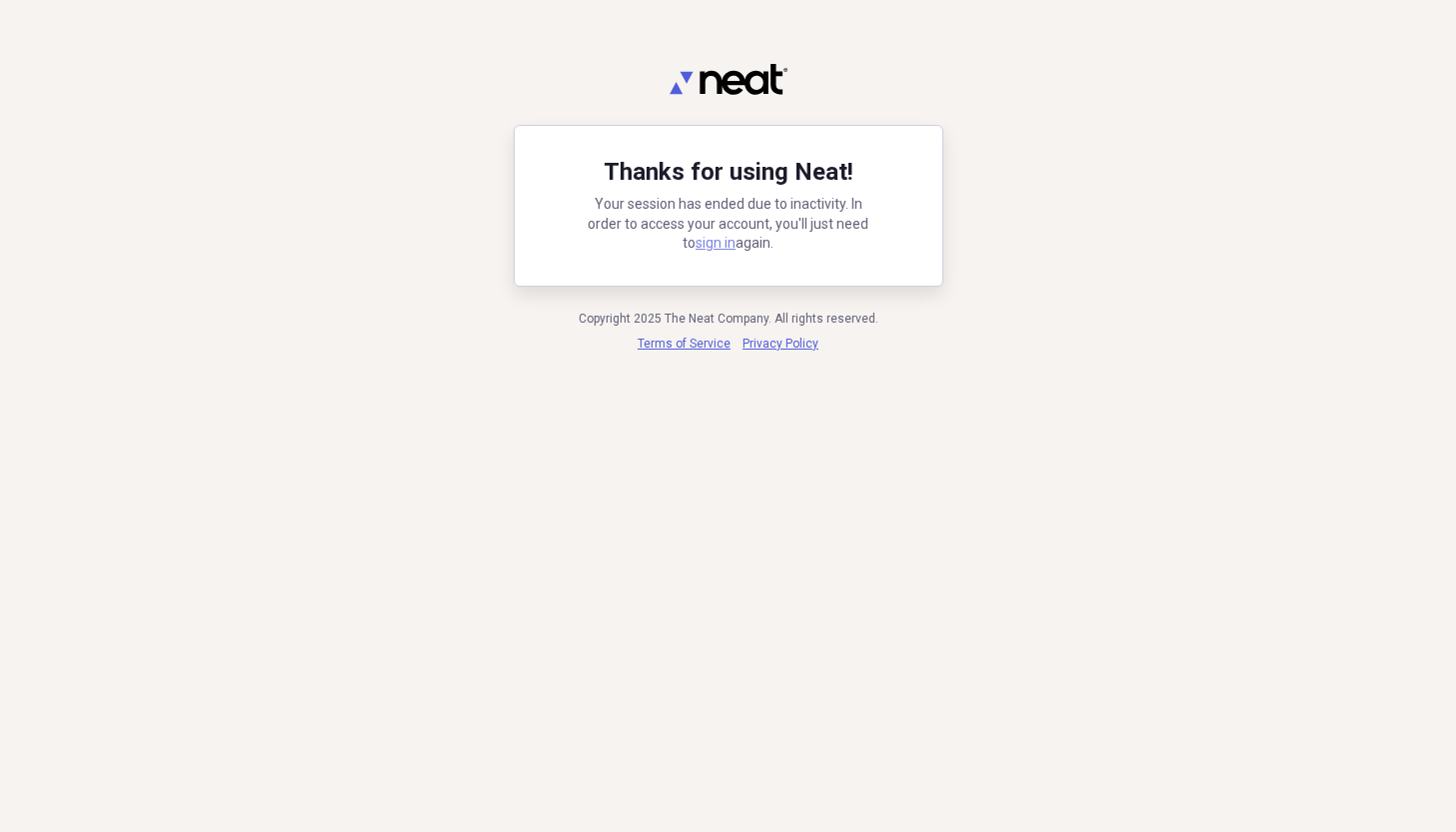 click on "sign in" at bounding box center [716, 243] 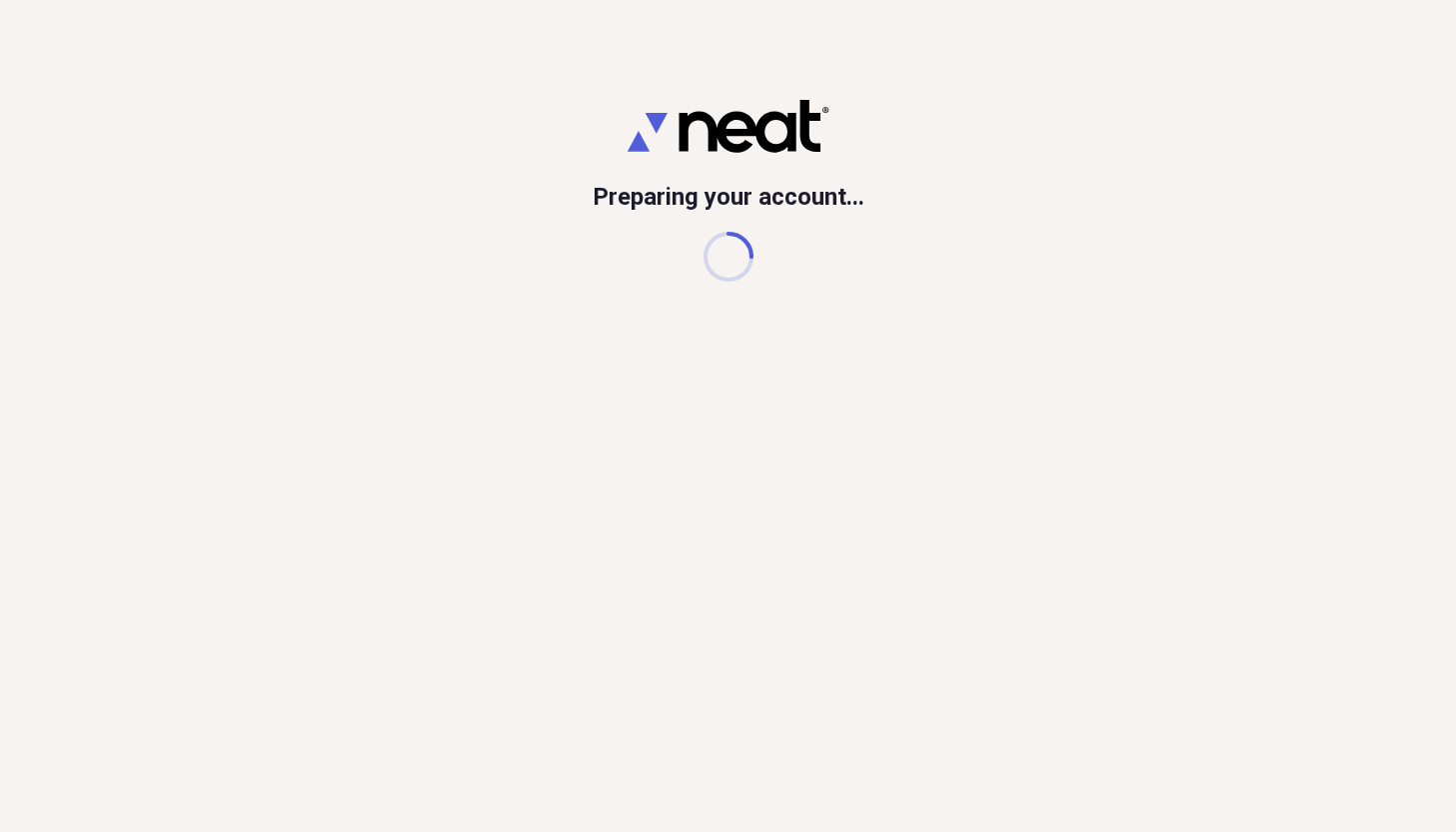 scroll, scrollTop: 0, scrollLeft: 0, axis: both 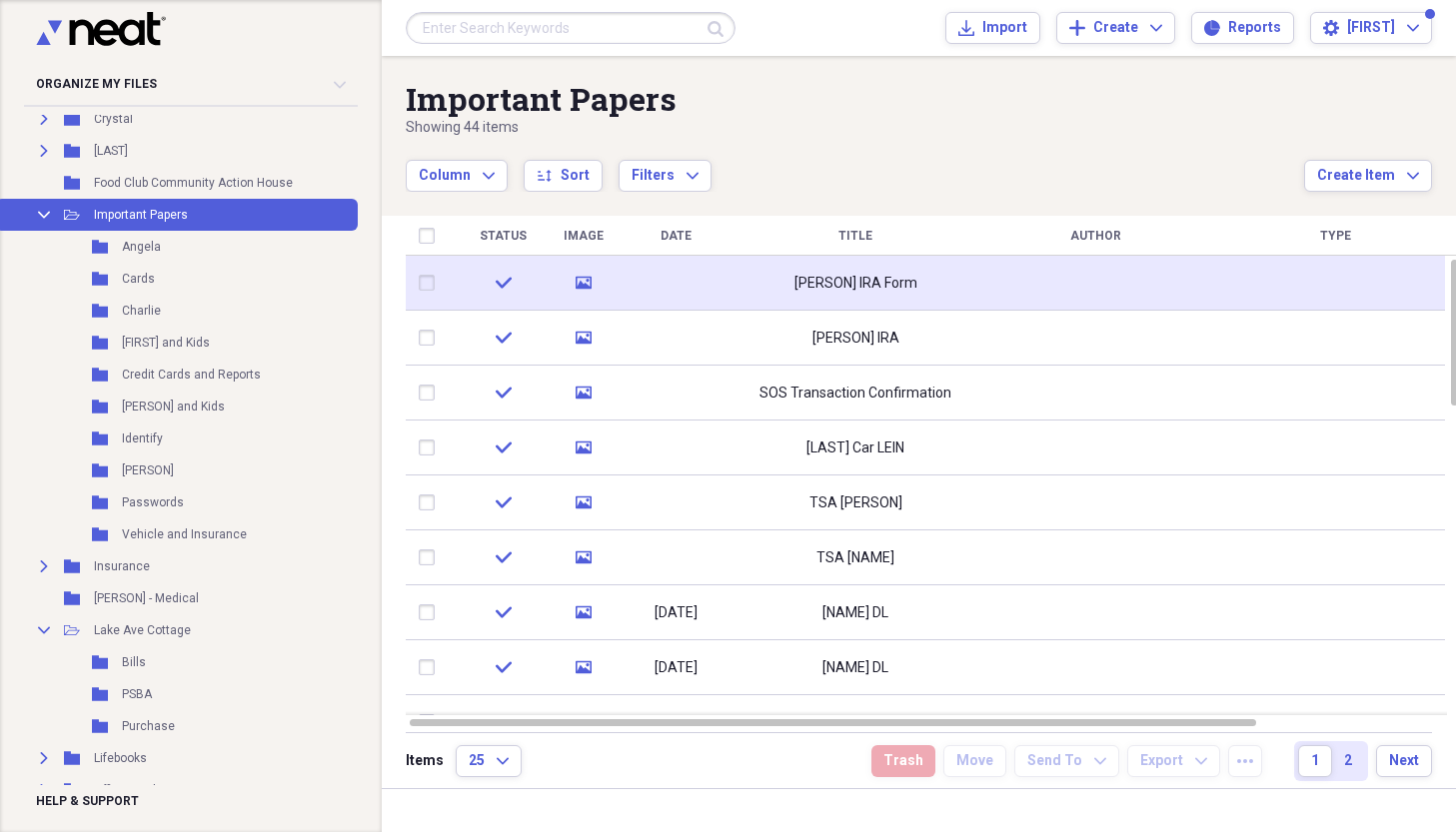click on "[PERSON] IRA Form" at bounding box center (855, 284) 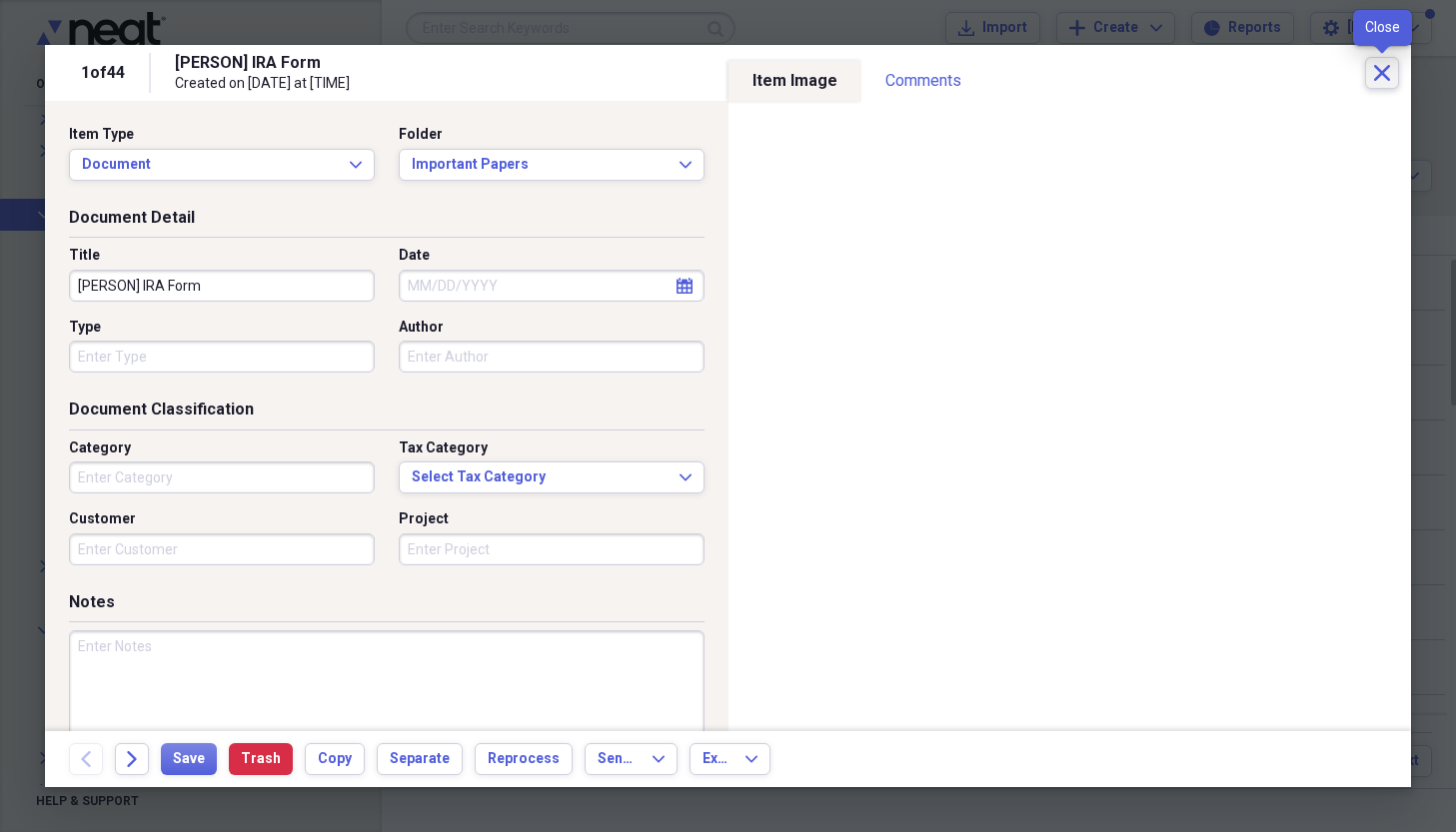 click on "Close" 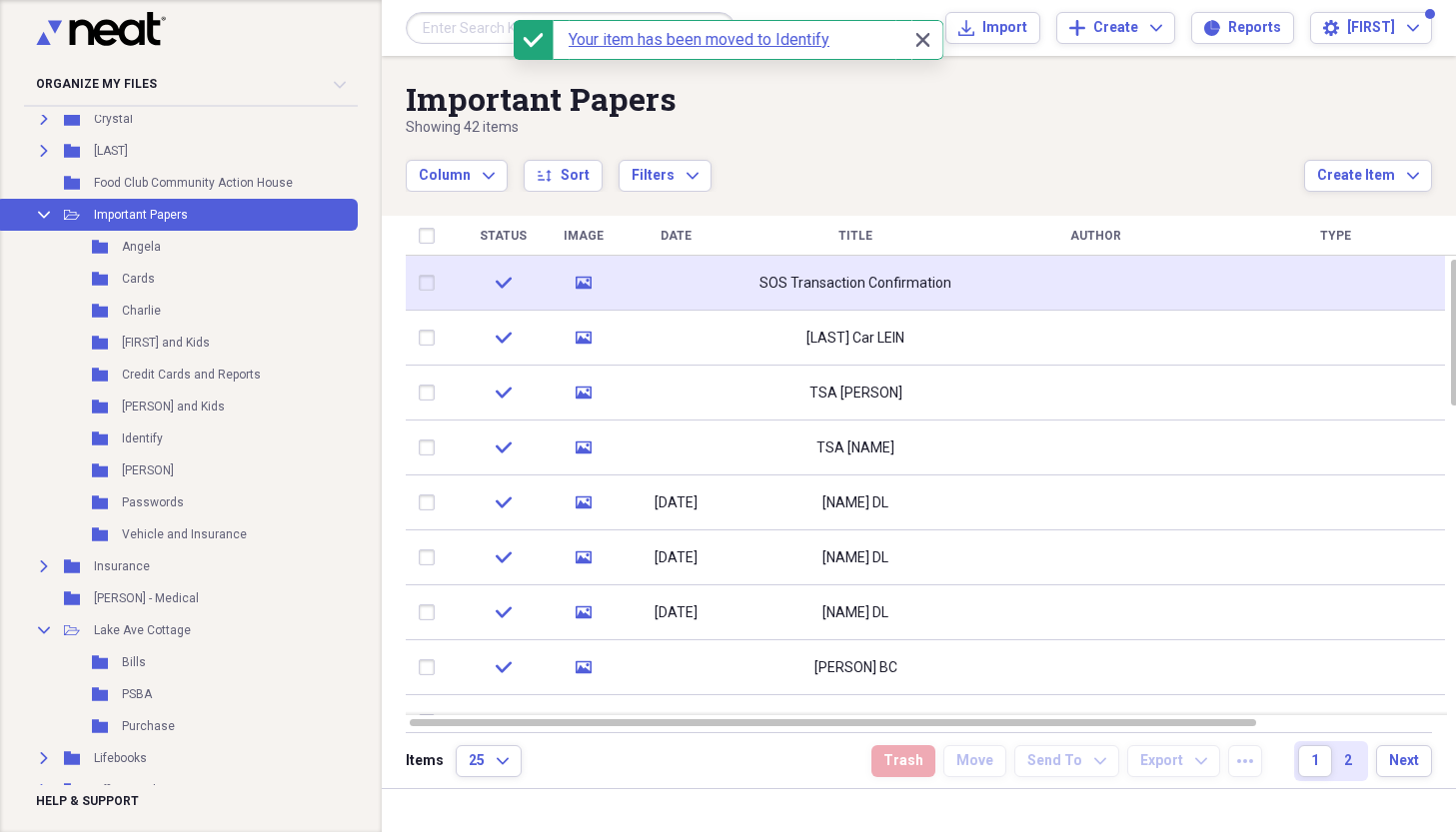 click on "SOS Transaction Confirmation" at bounding box center (855, 284) 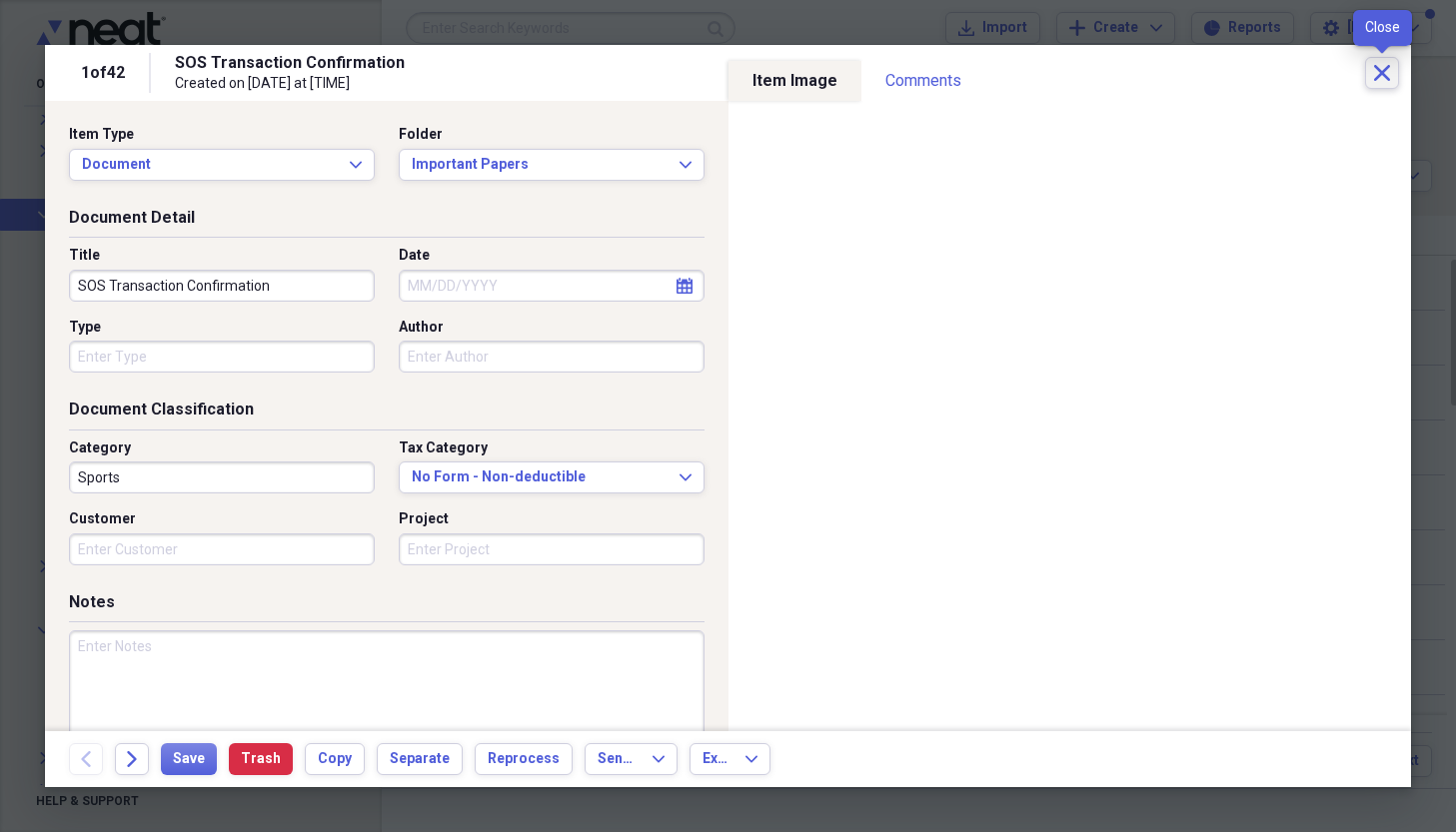 click on "Close" 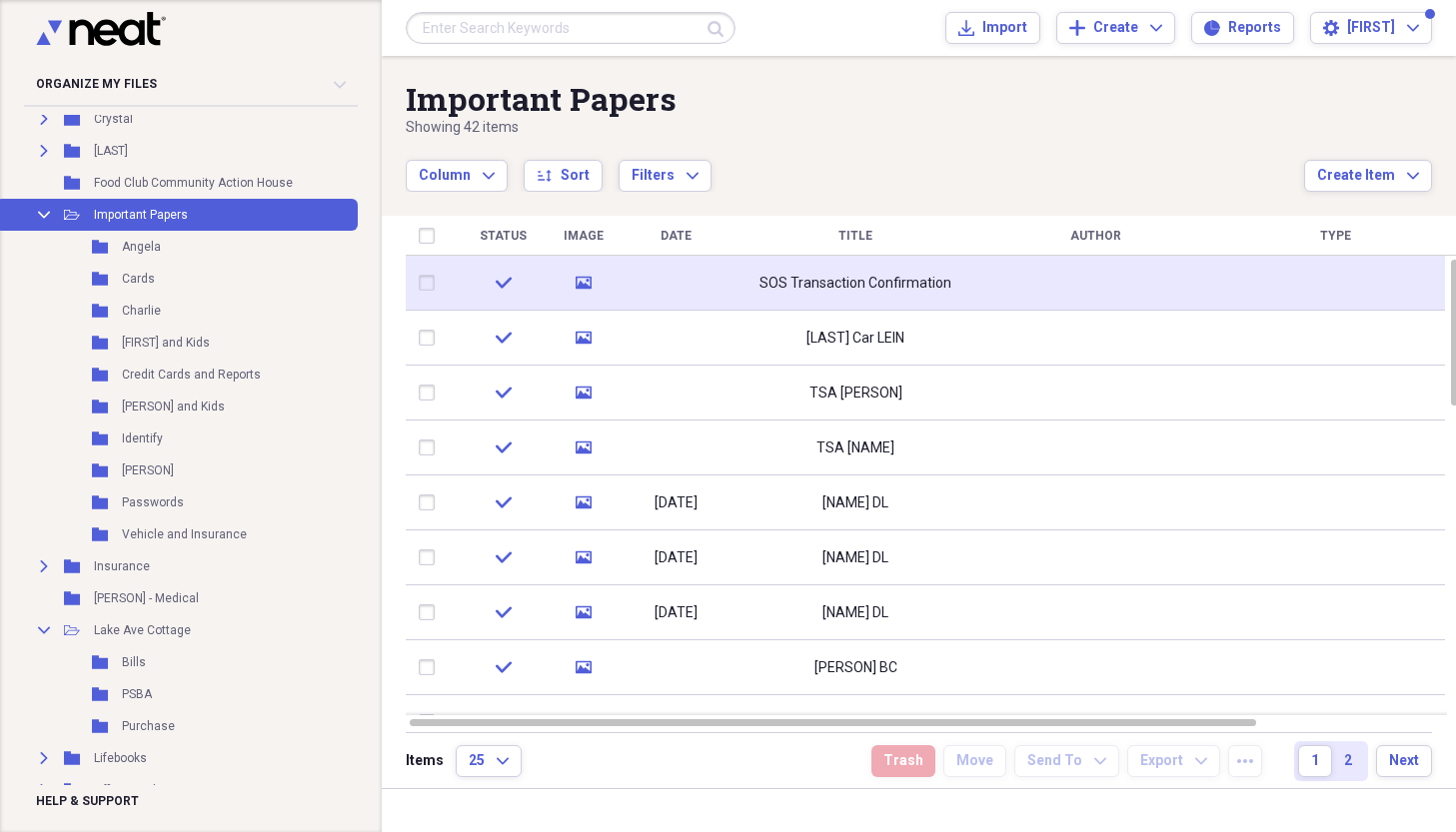 click on "SOS Transaction Confirmation" at bounding box center [855, 284] 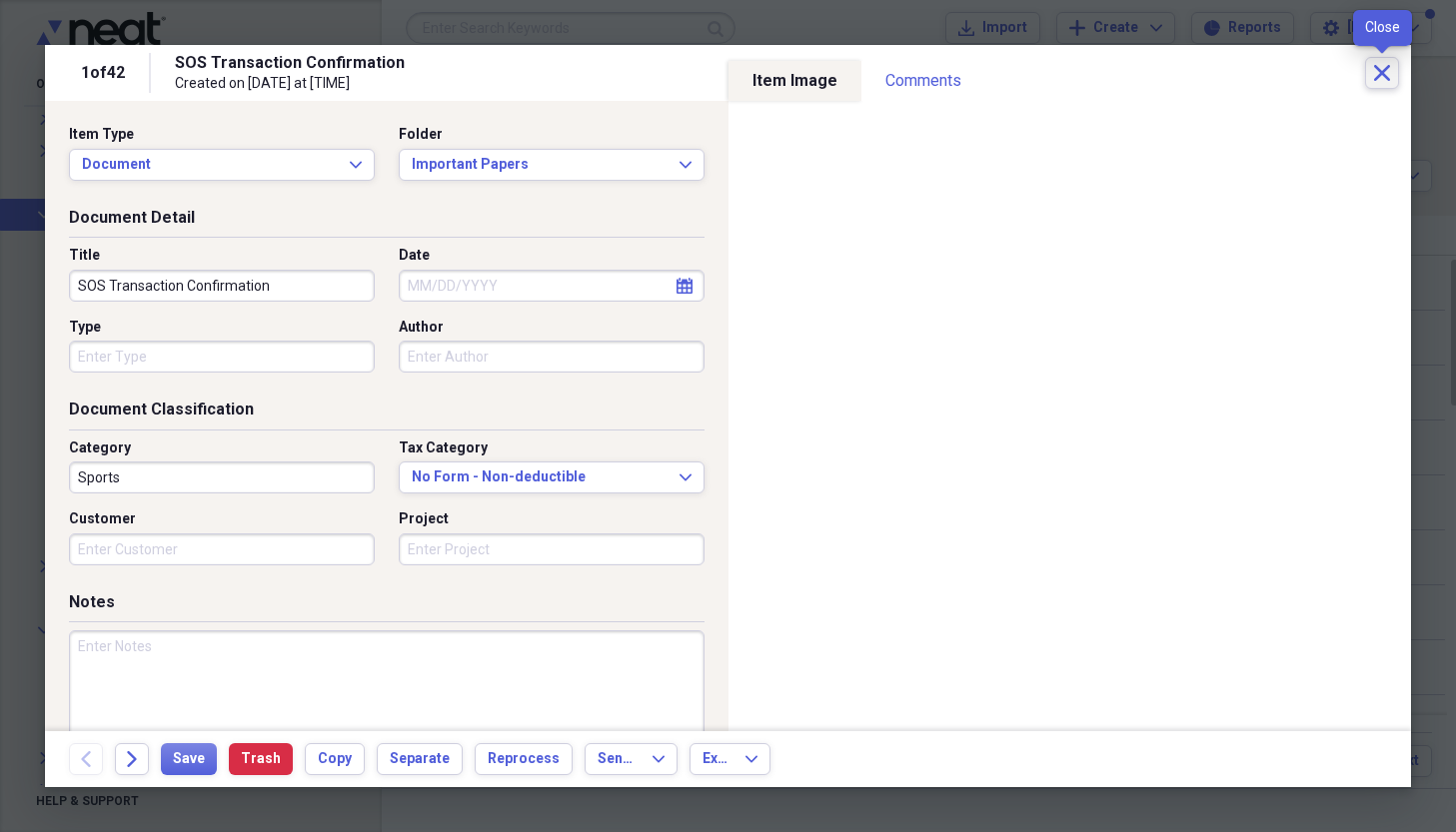 click 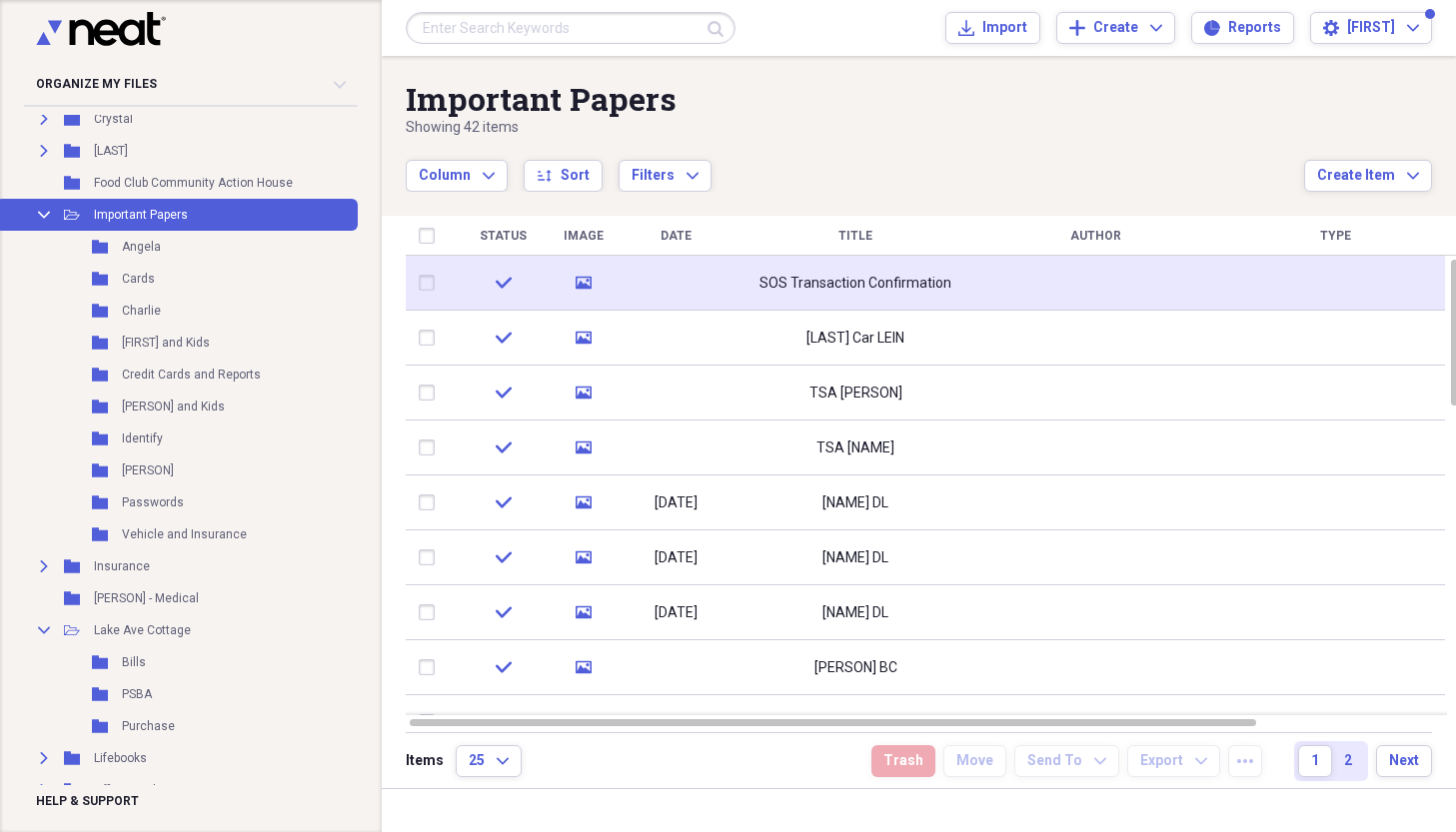 click at bounding box center [431, 283] 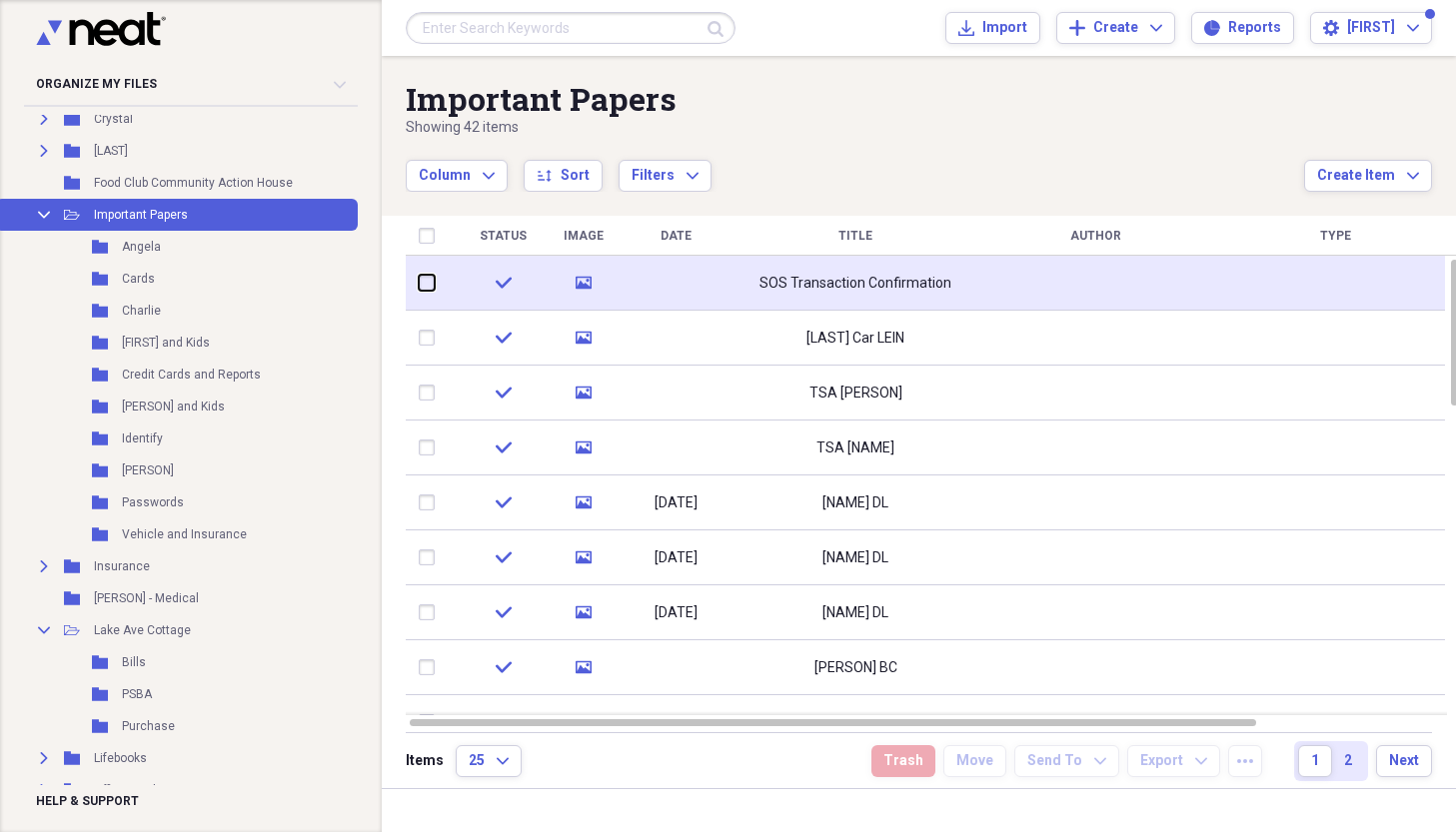 click at bounding box center [419, 283] 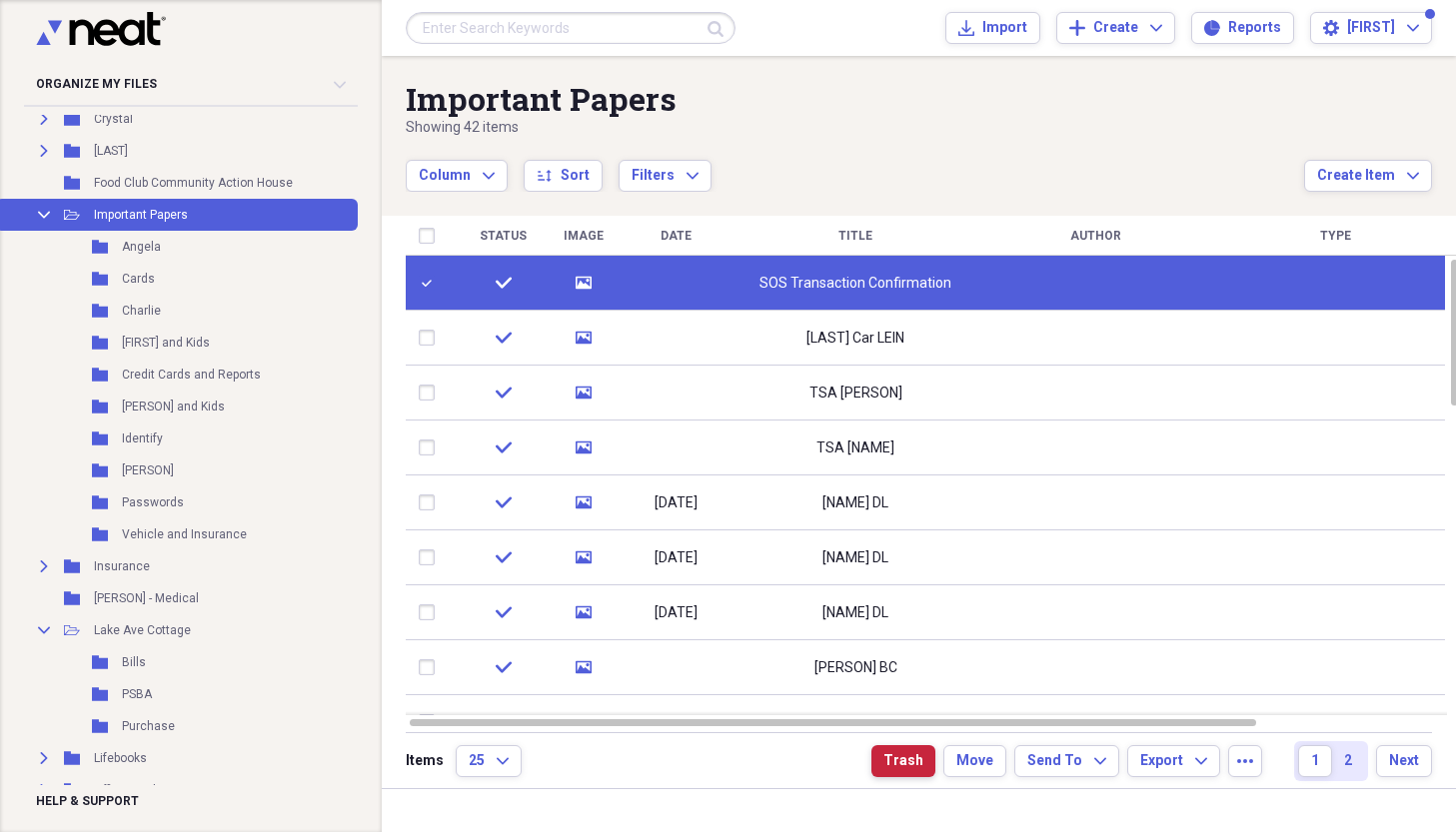 click on "Trash" at bounding box center (903, 761) 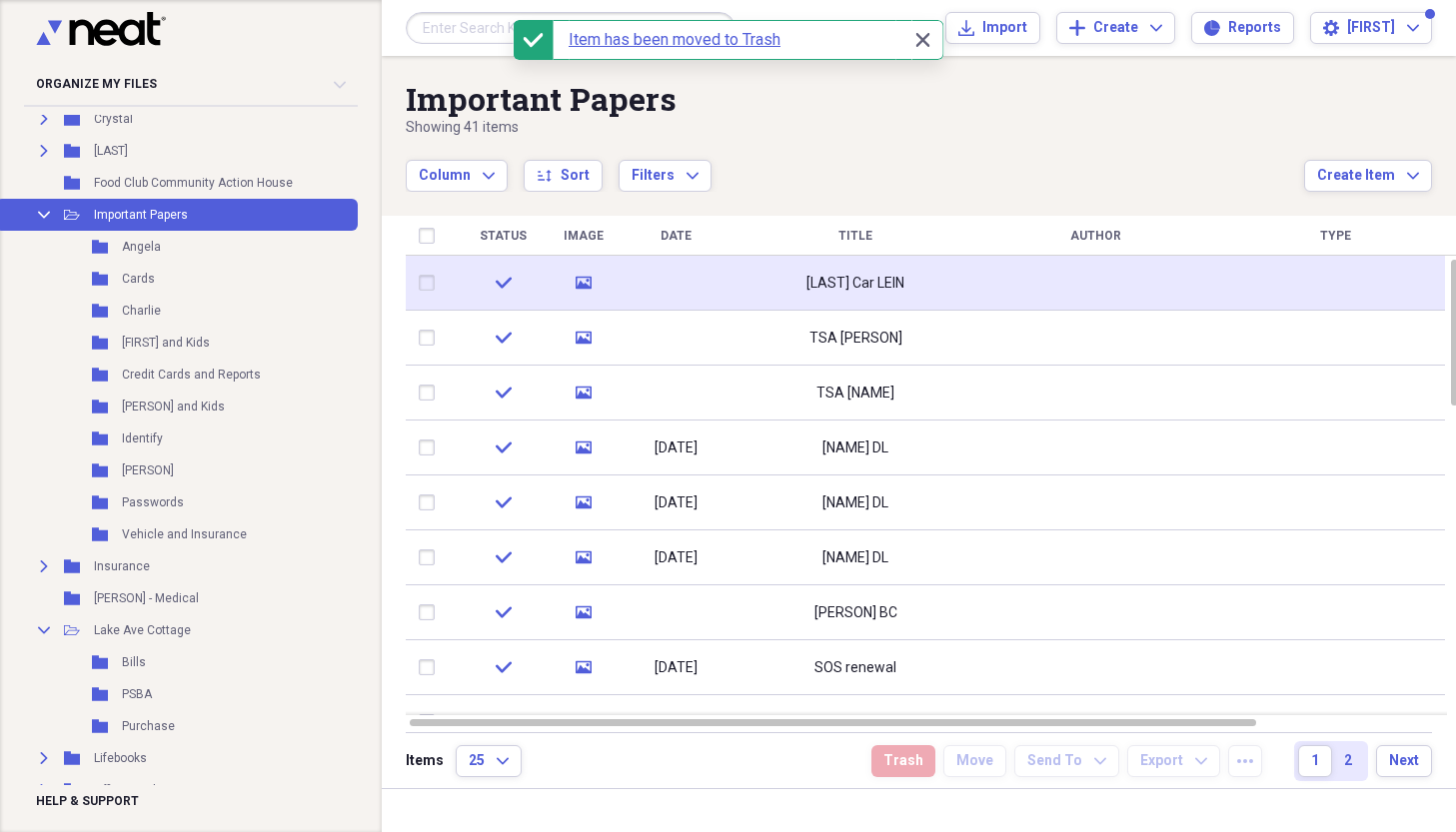 click on "[LAST] Car LEIN" at bounding box center [855, 284] 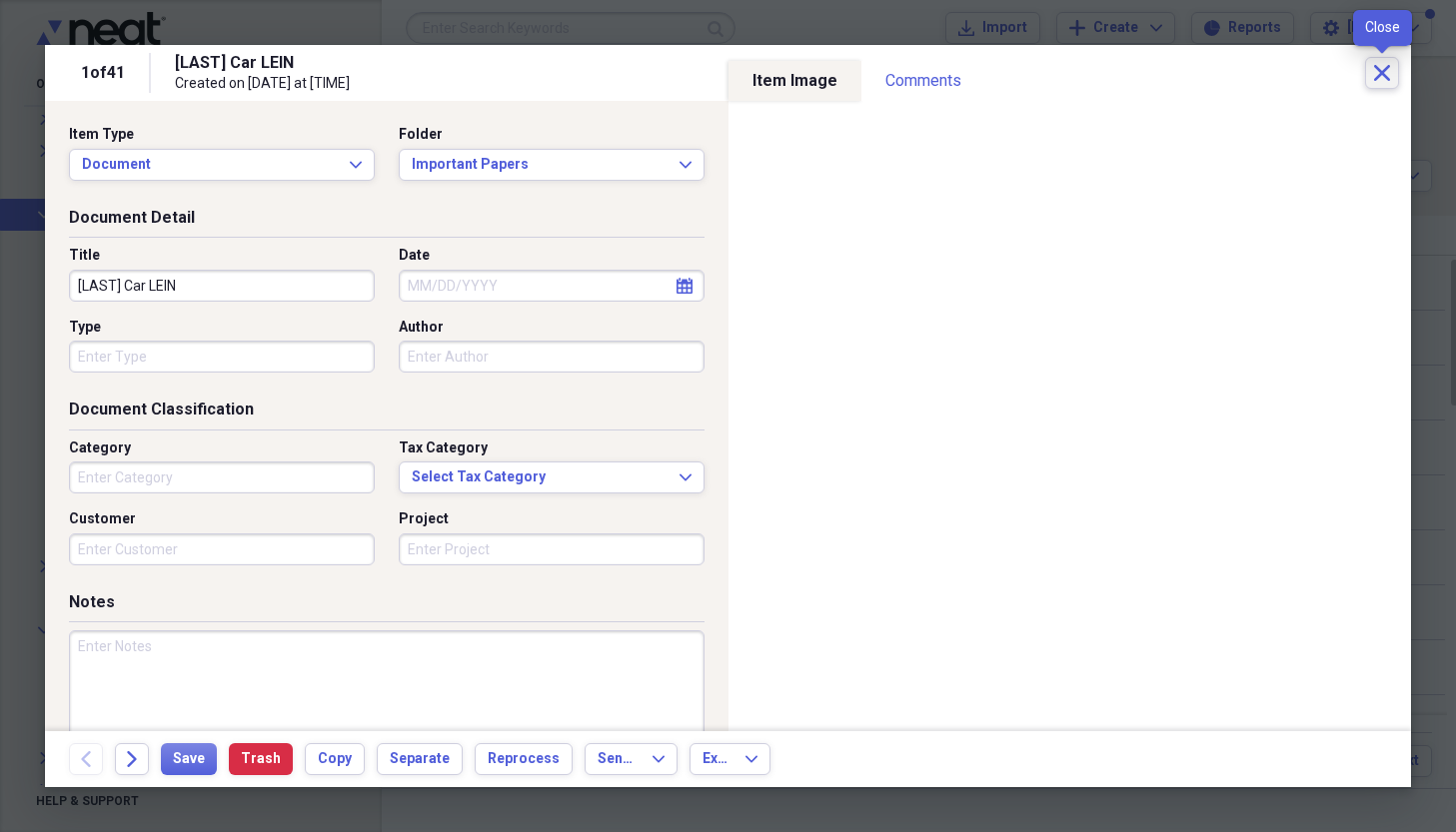 click 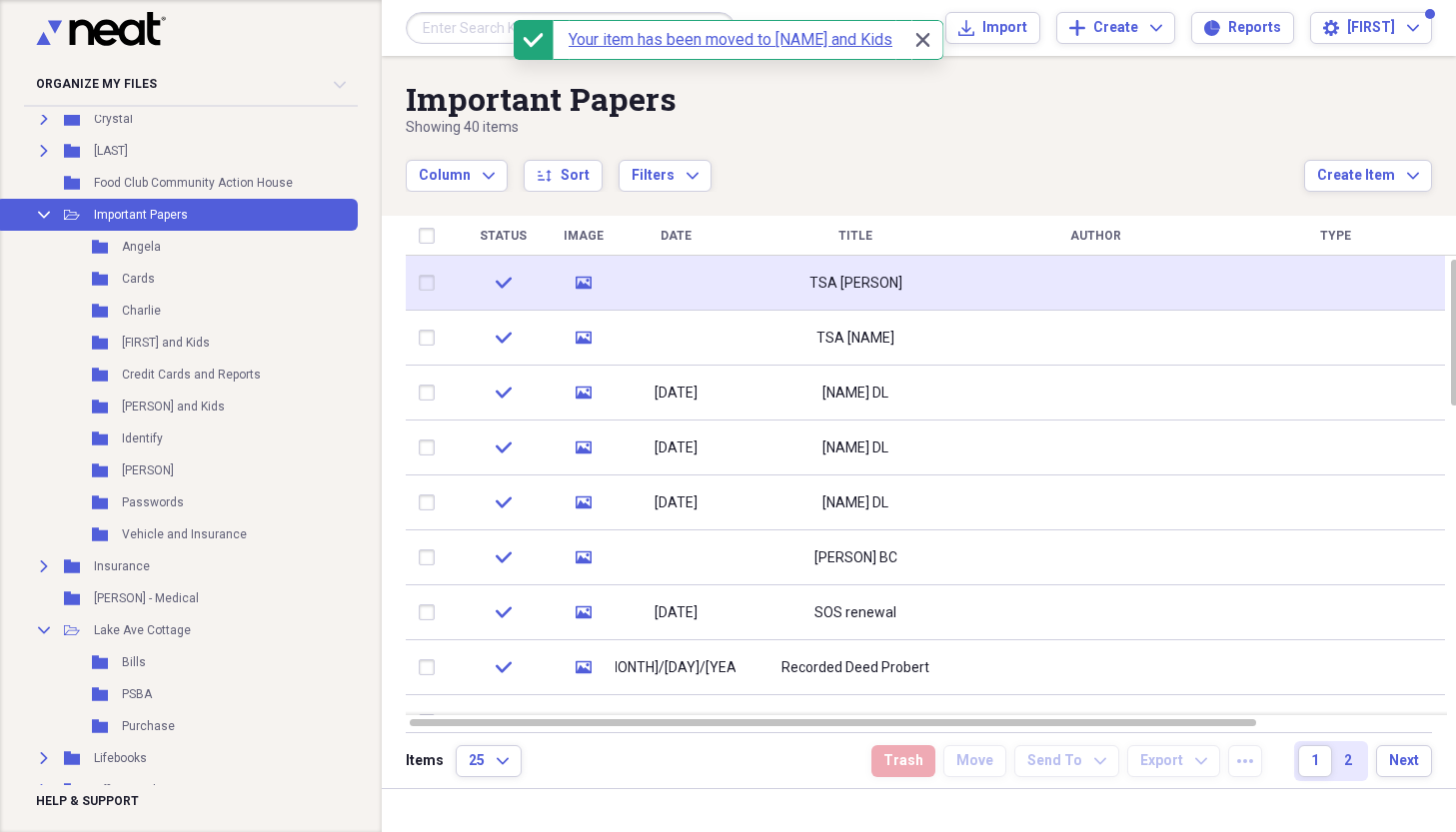 click on "TSA [PERSON]" at bounding box center (855, 284) 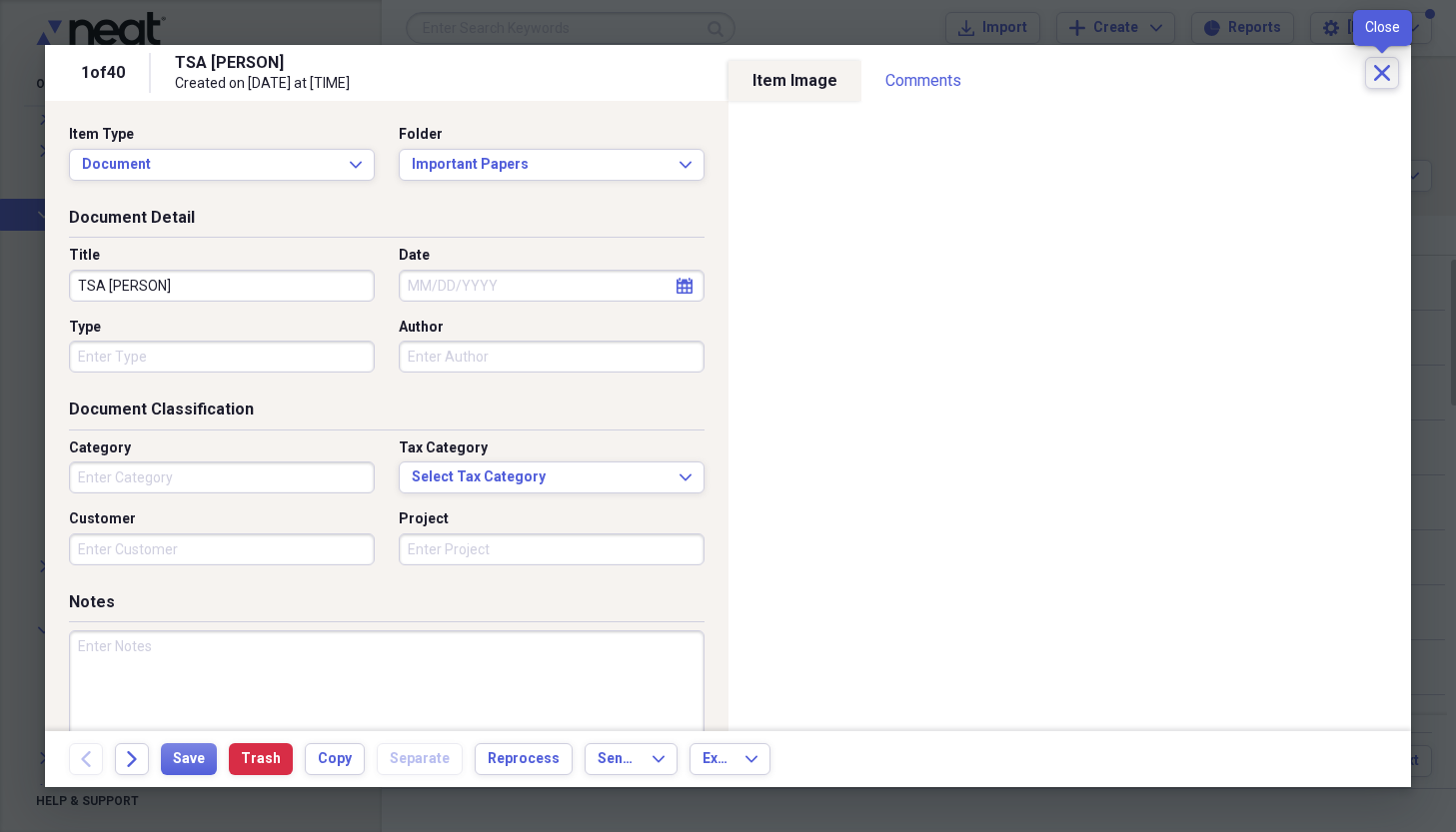 click on "Close" 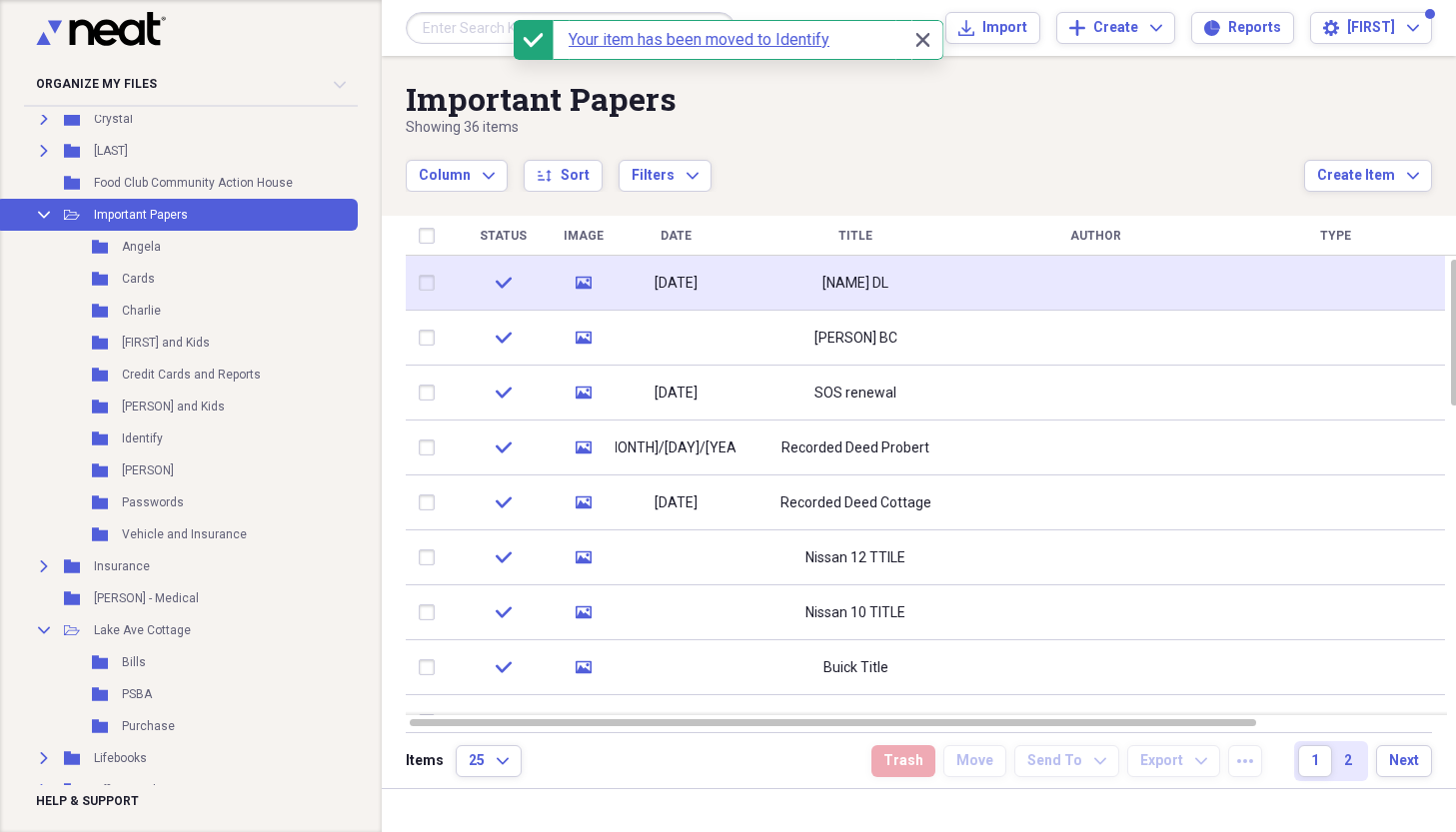 click on "[NAME] DL" at bounding box center (855, 284) 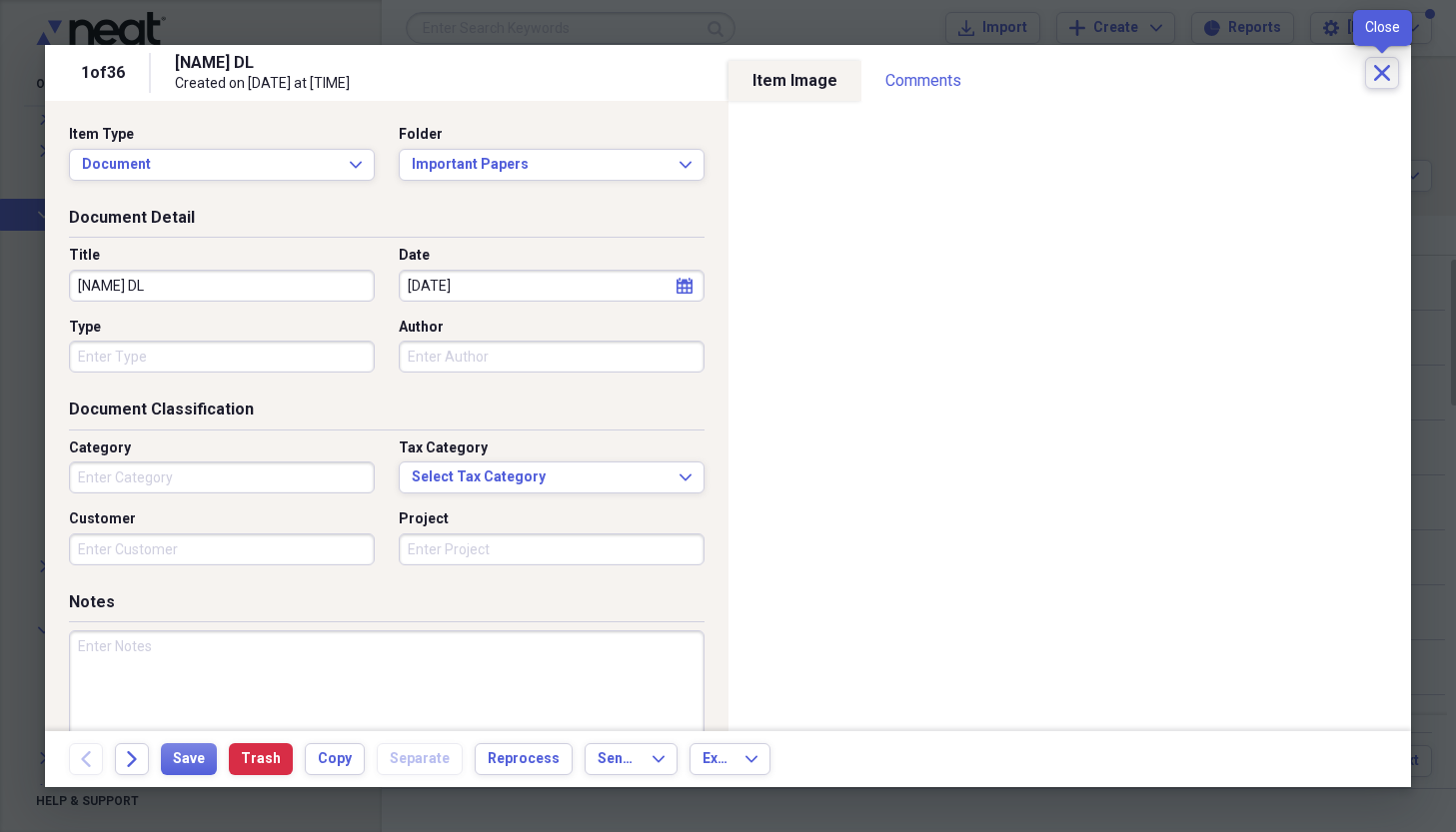 click on "Close" 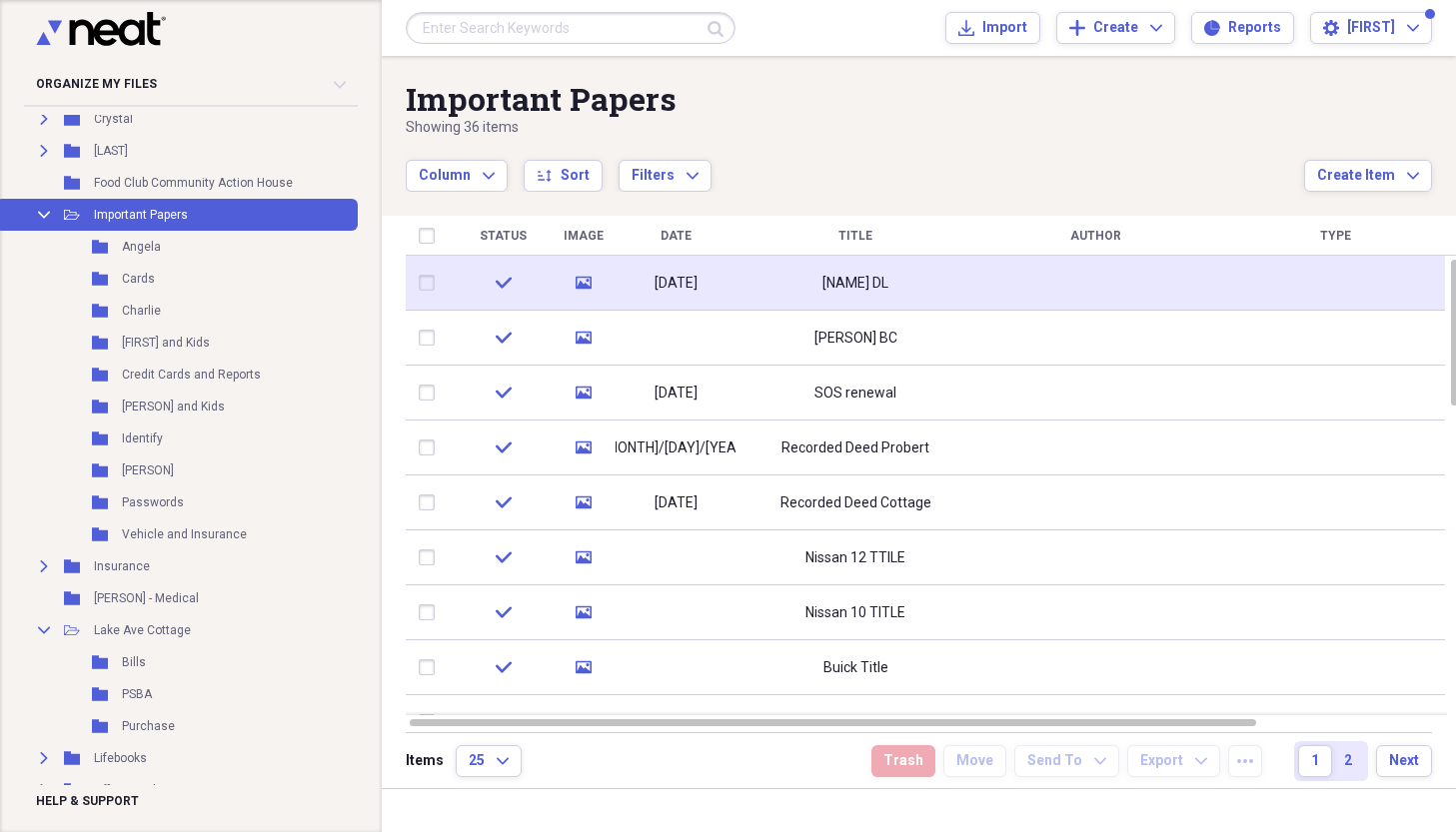click at bounding box center (431, 283) 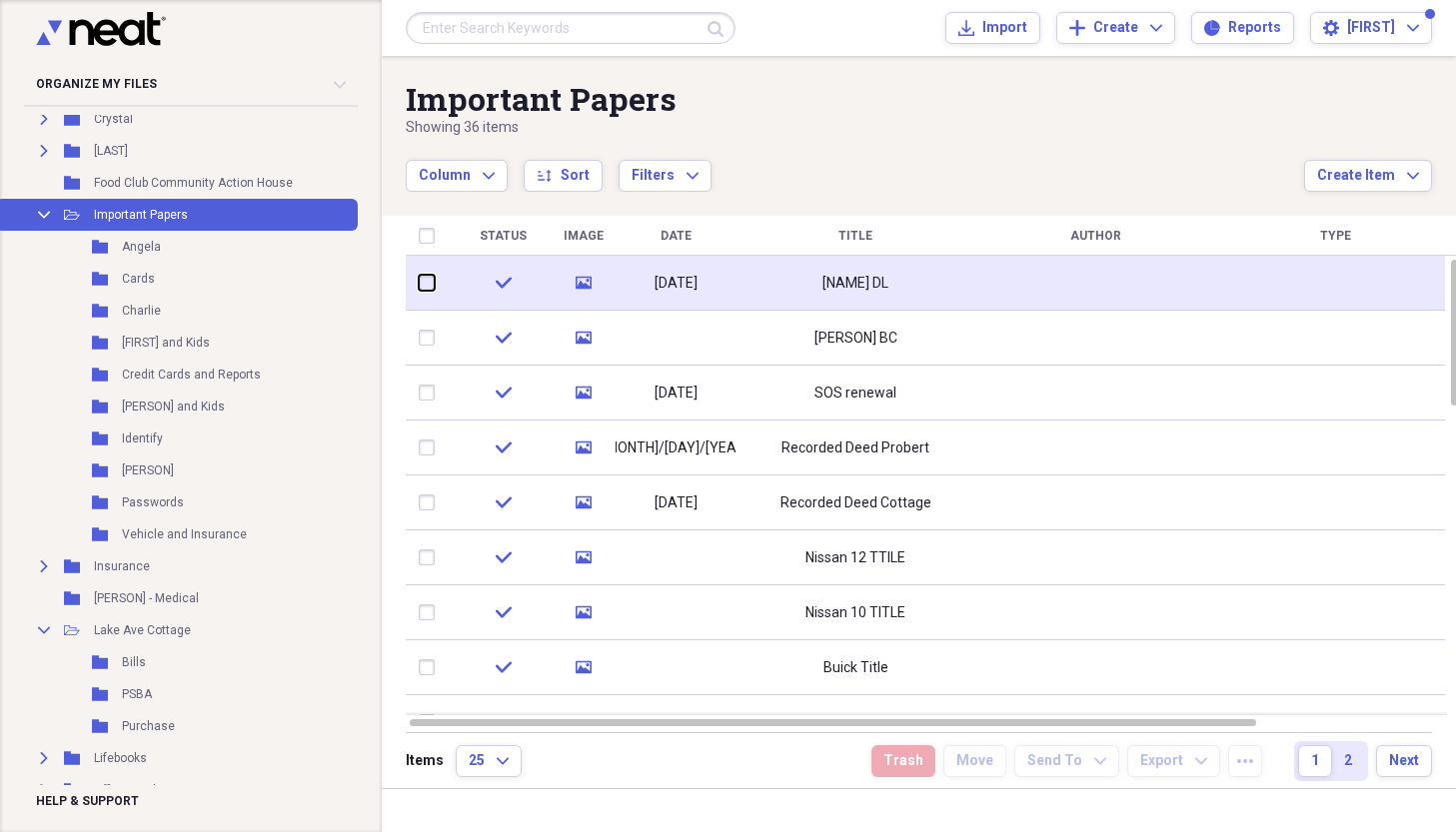 click at bounding box center [419, 283] 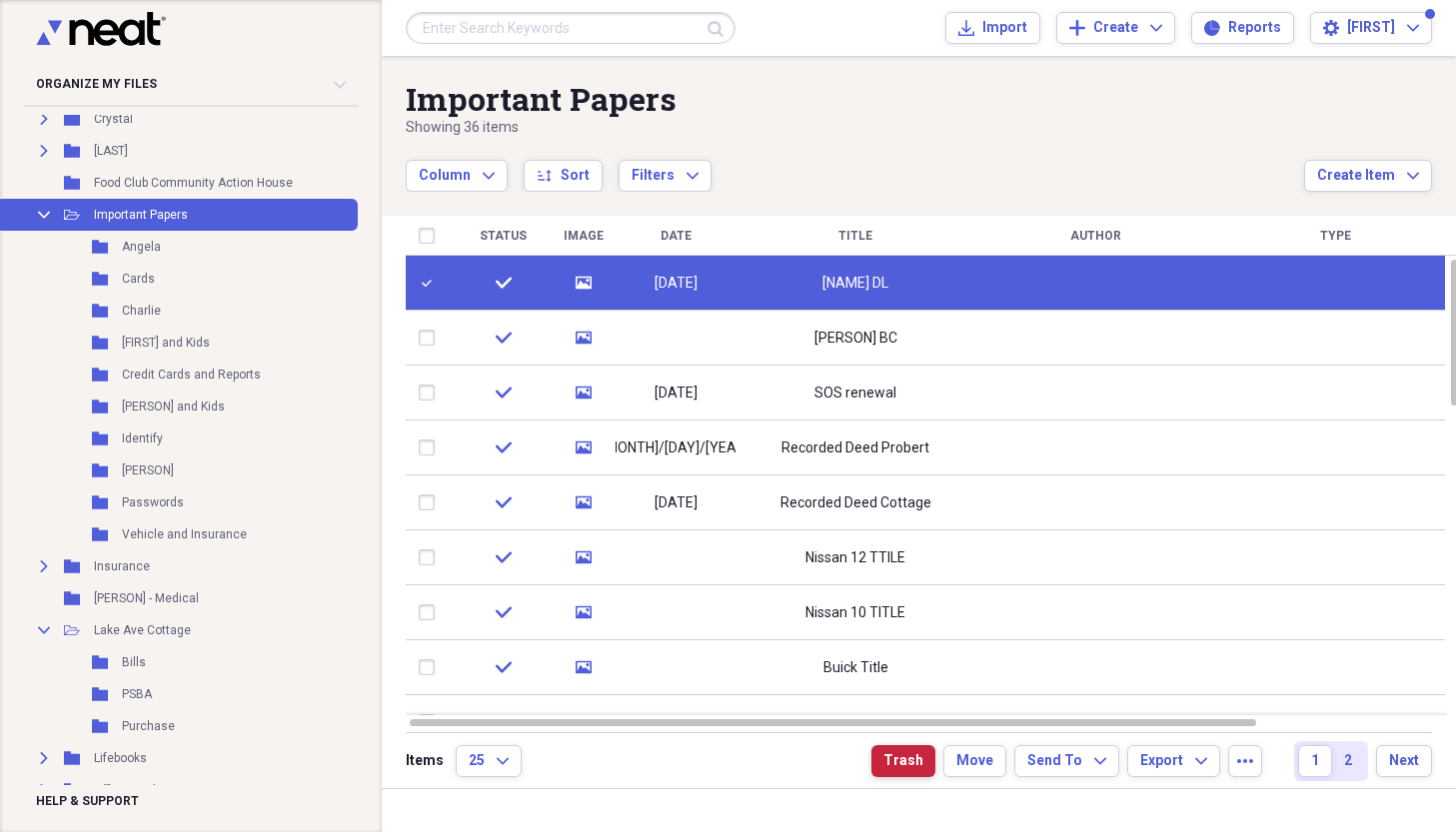click on "Trash" at bounding box center (903, 761) 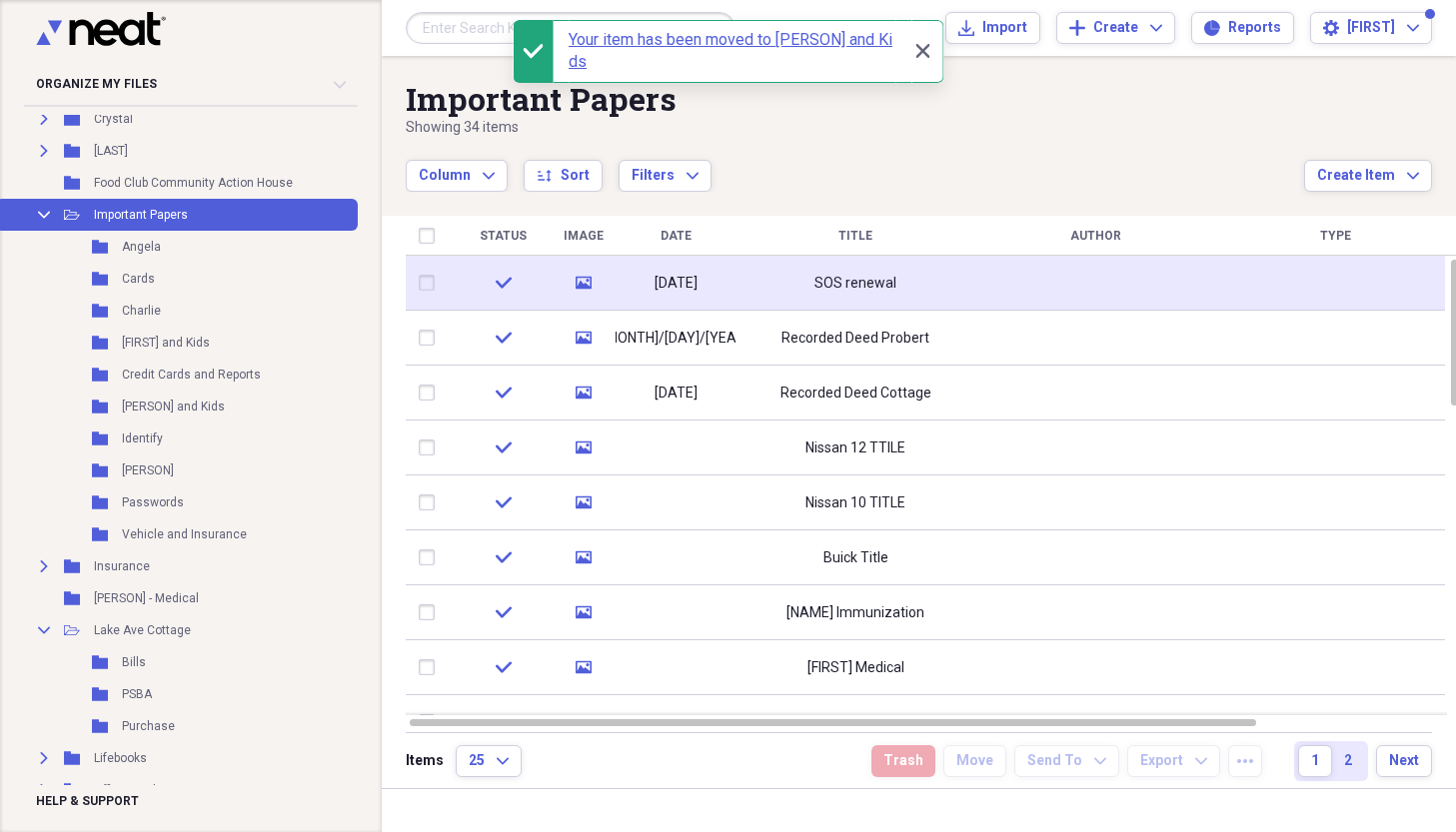 click on "SOS renewal" at bounding box center [855, 284] 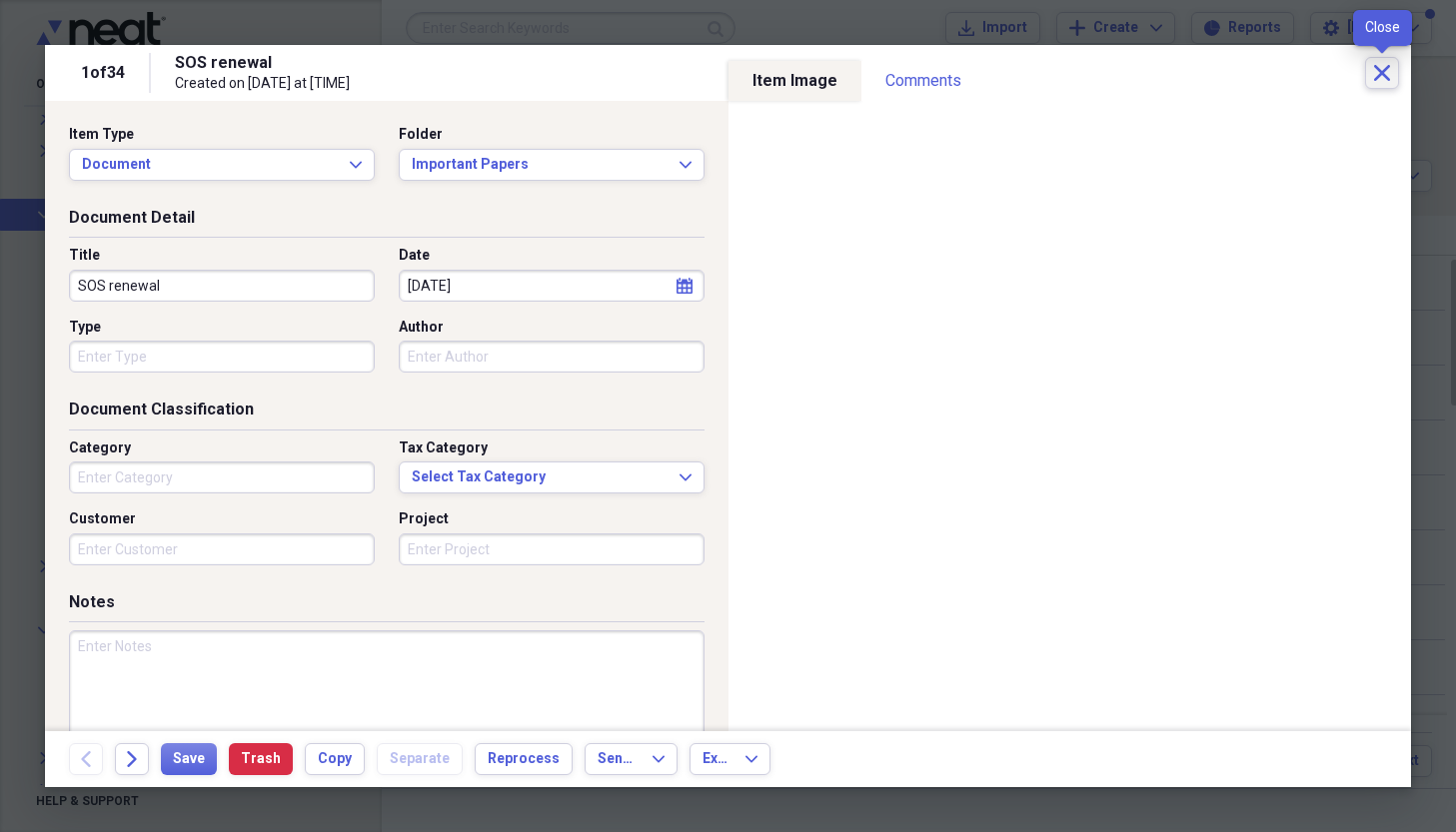 click on "Close" 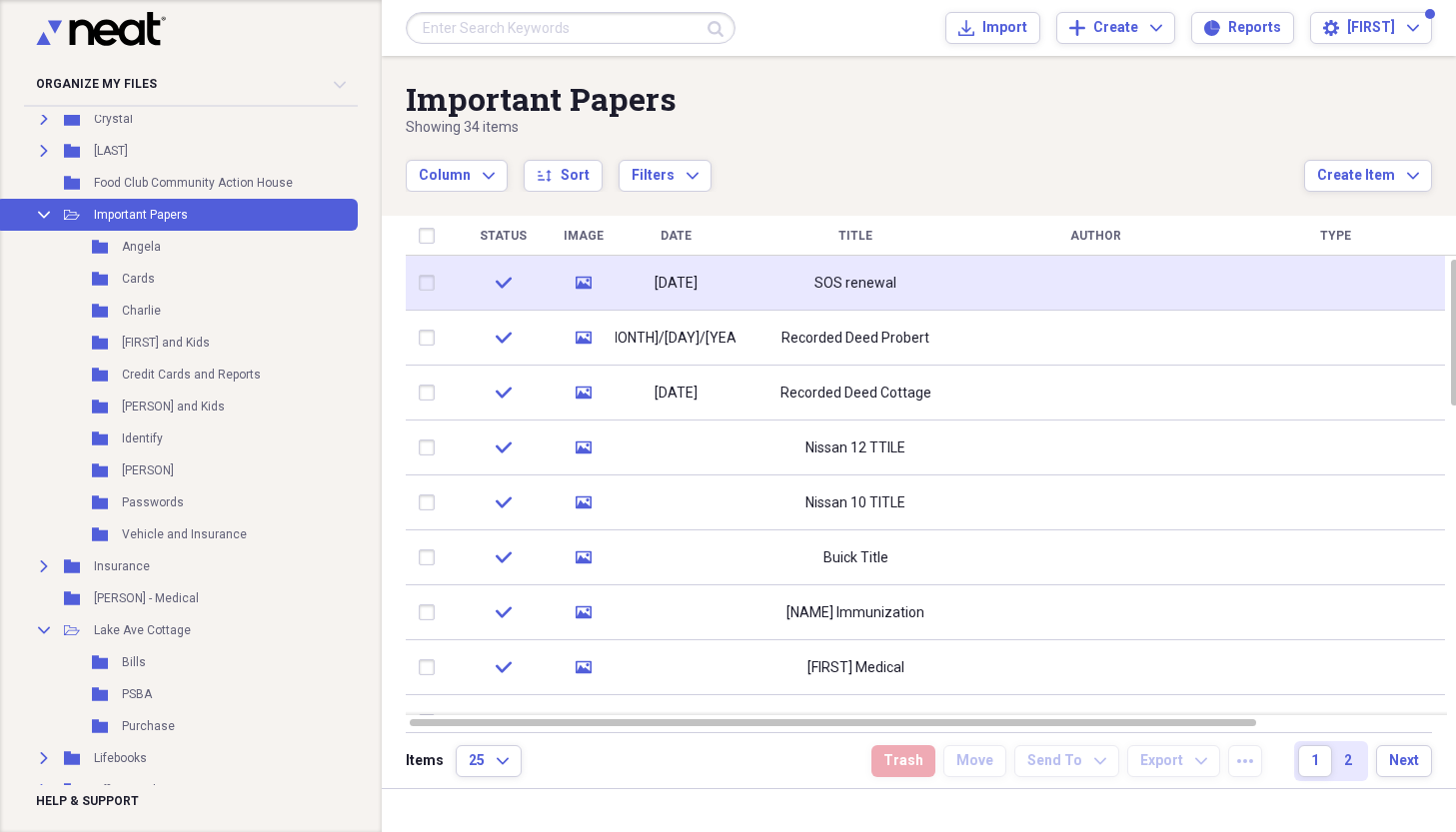 click at bounding box center (431, 283) 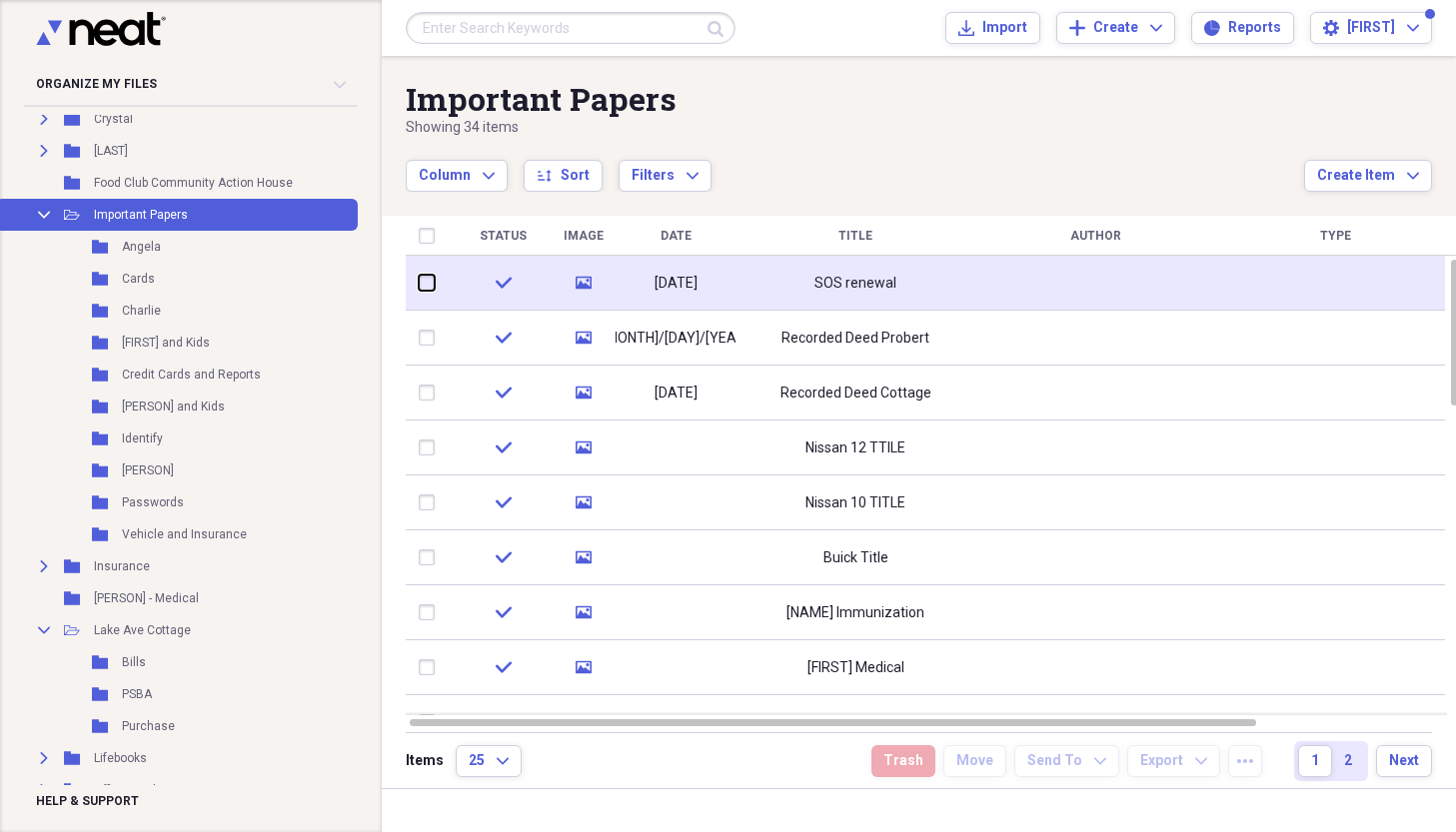 click at bounding box center (419, 283) 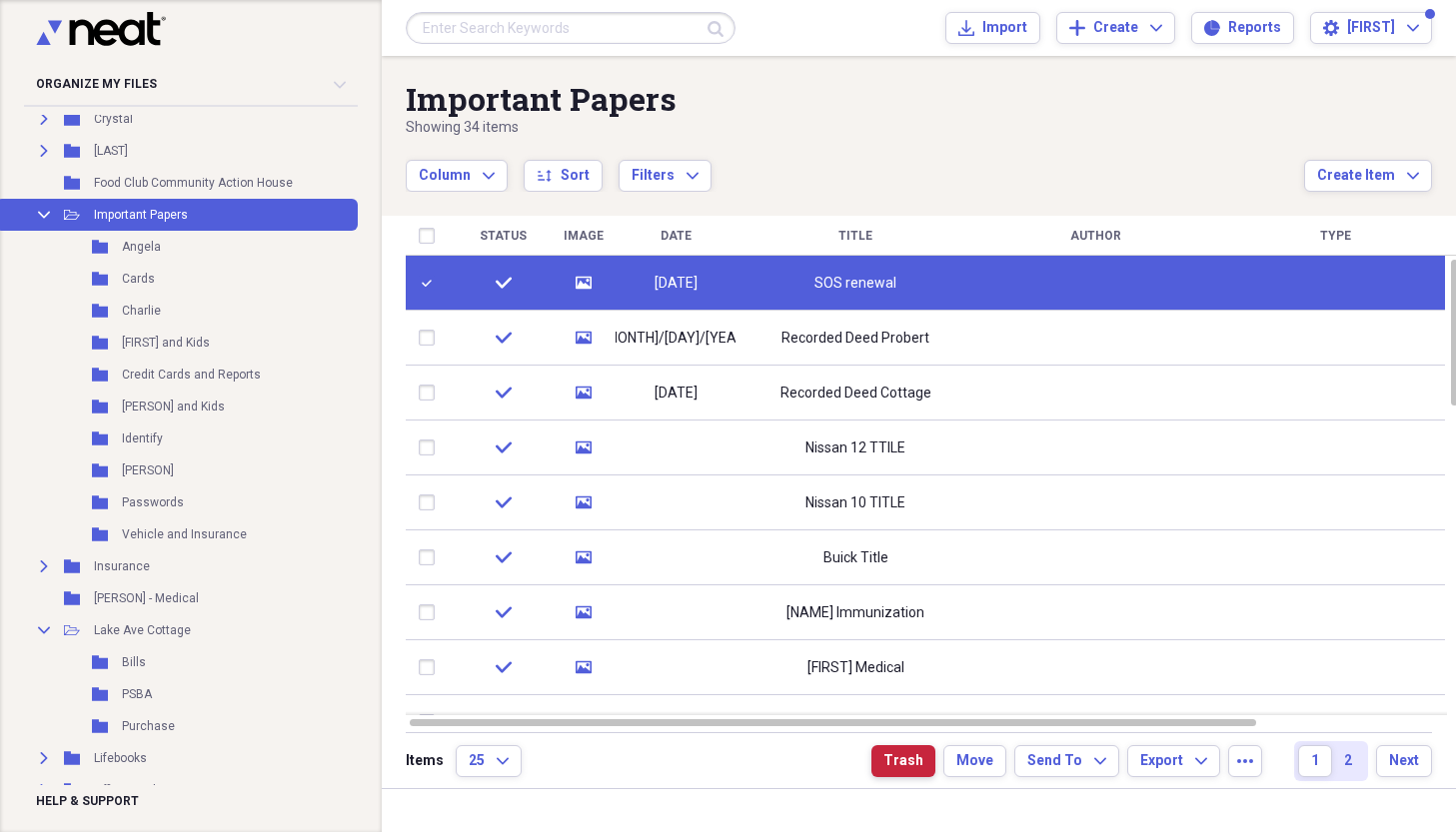 click on "Trash" at bounding box center [903, 761] 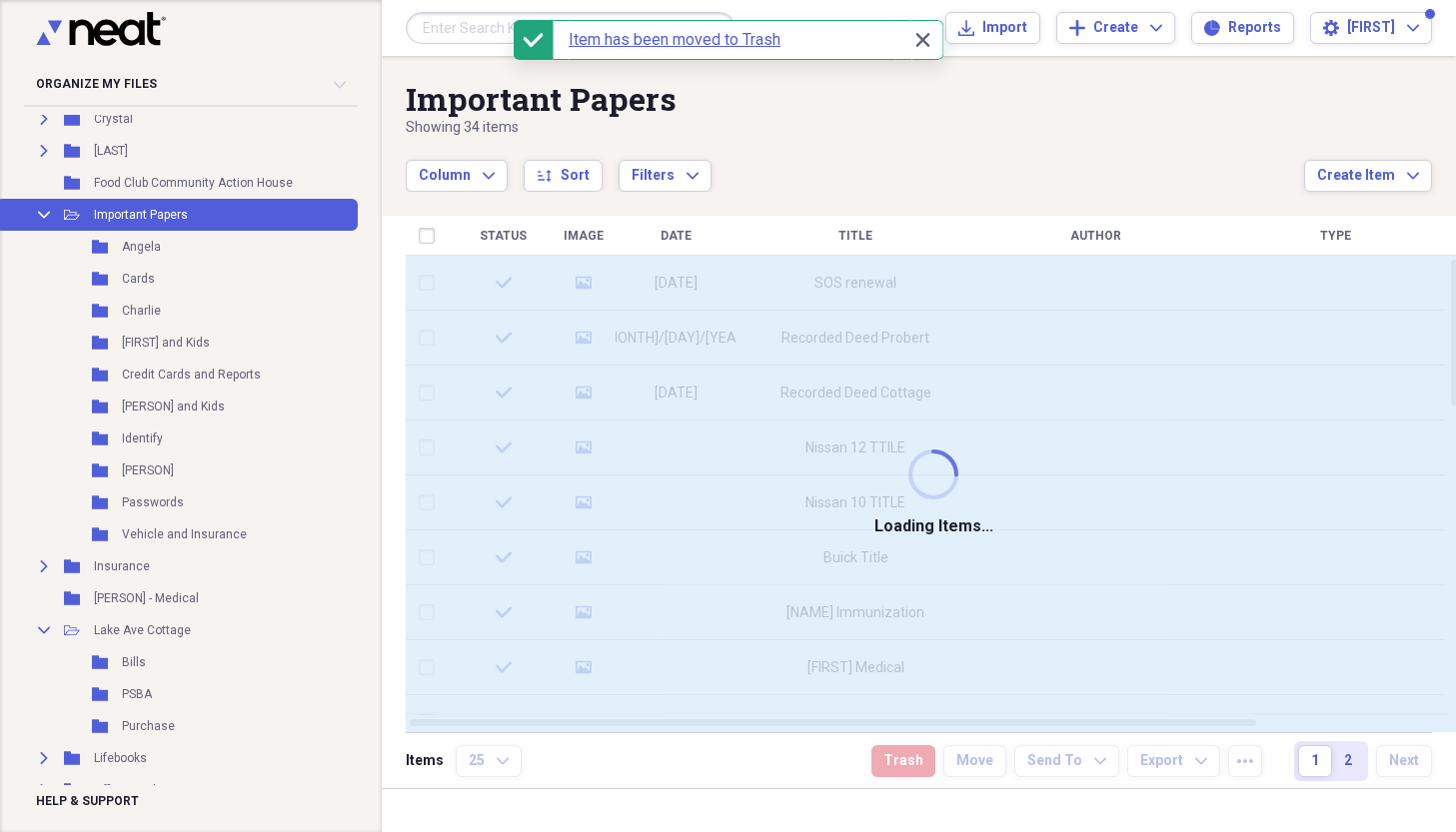 checkbox on "false" 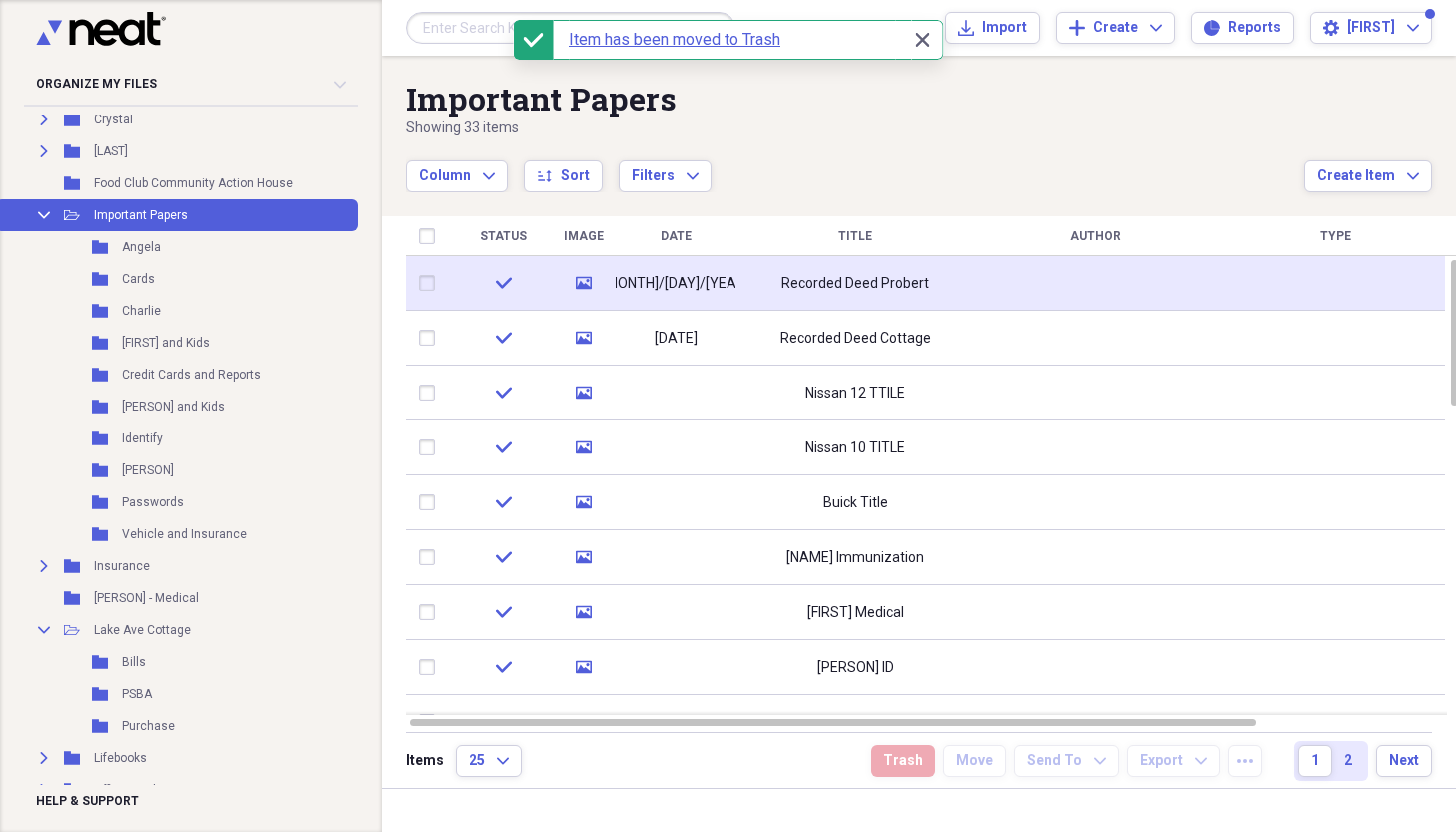 click on "Recorded Deed Probert" at bounding box center [855, 284] 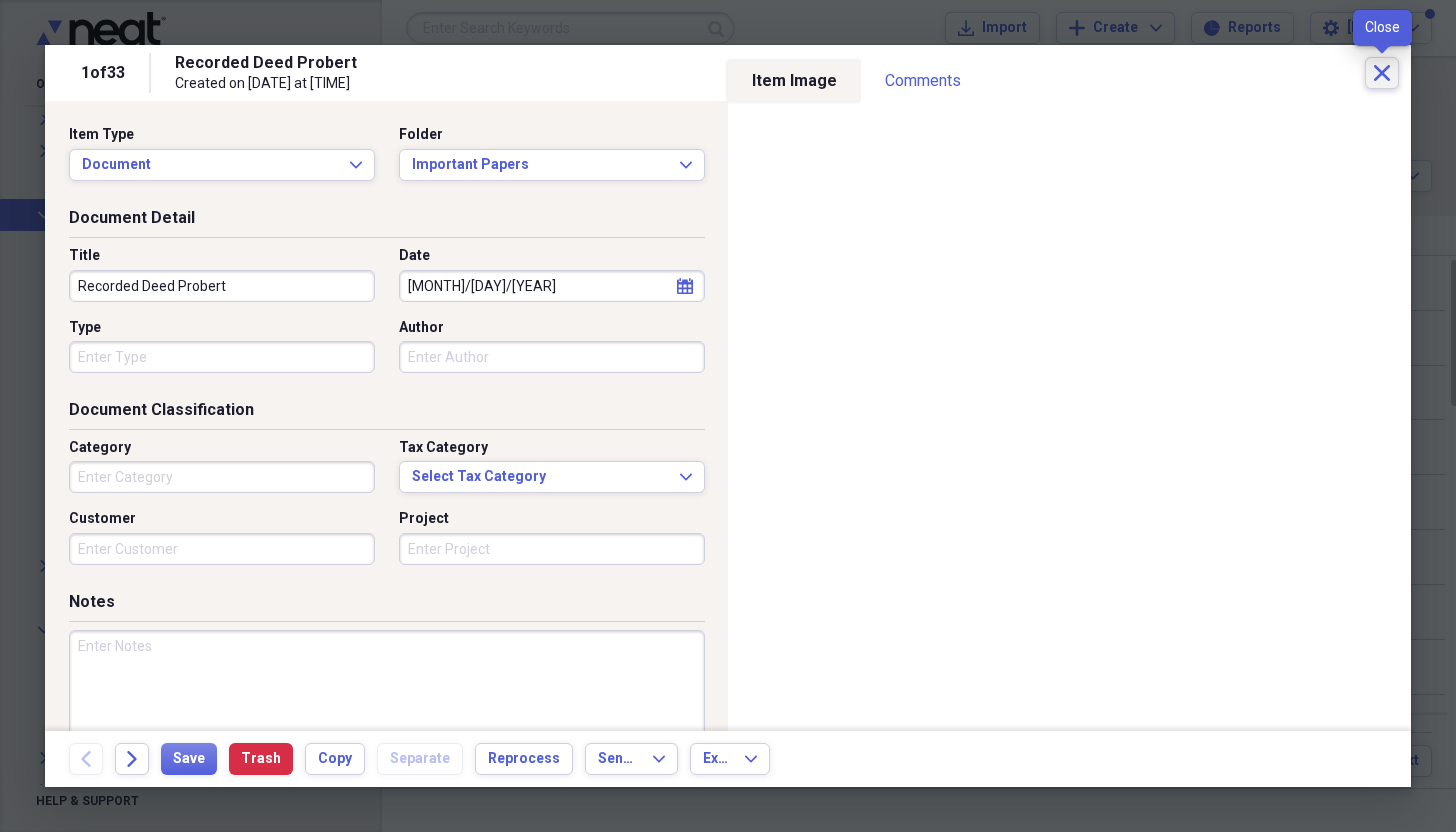 click on "Close" at bounding box center [1382, 73] 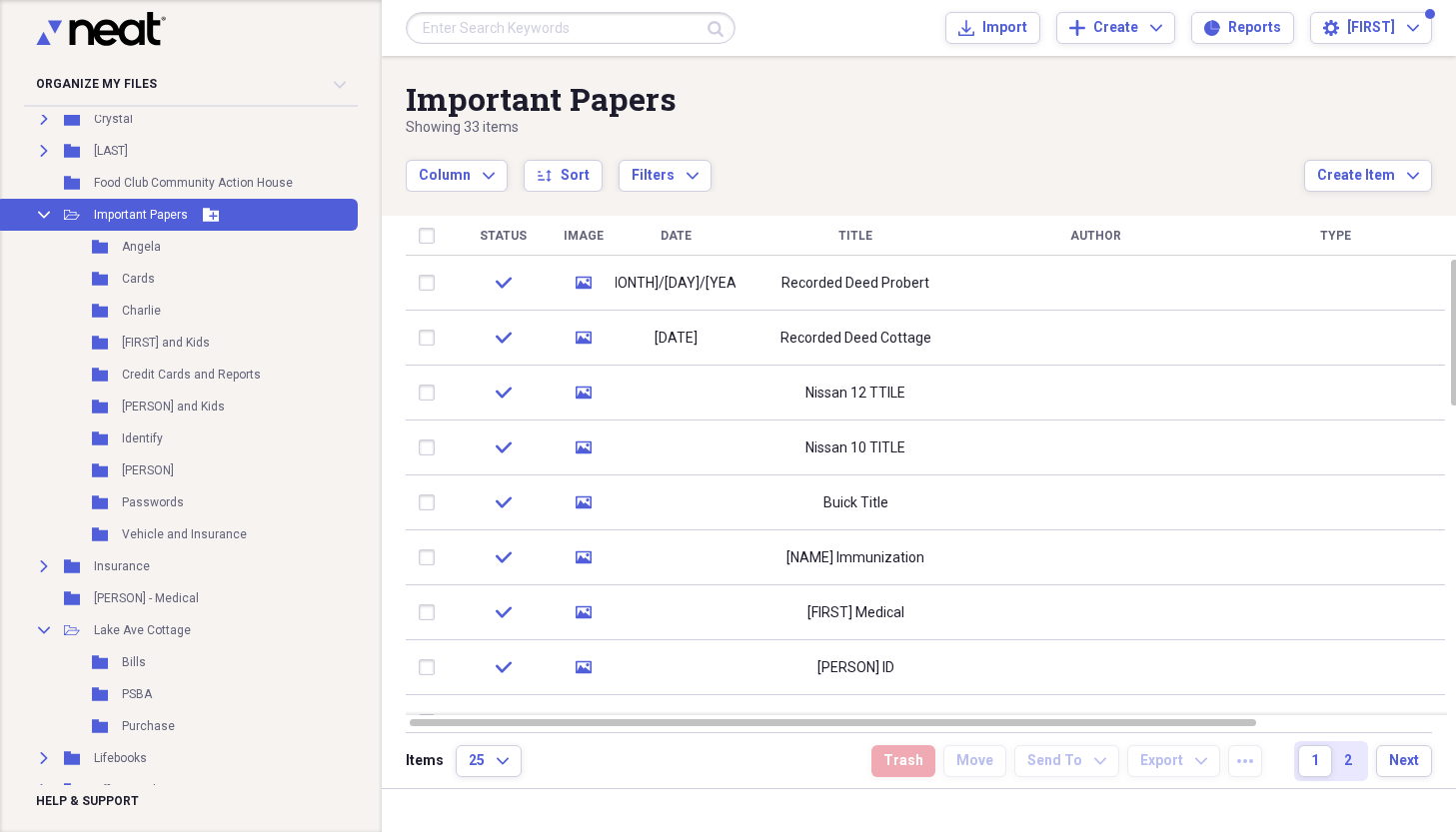 click on "Important Papers" at bounding box center [141, 215] 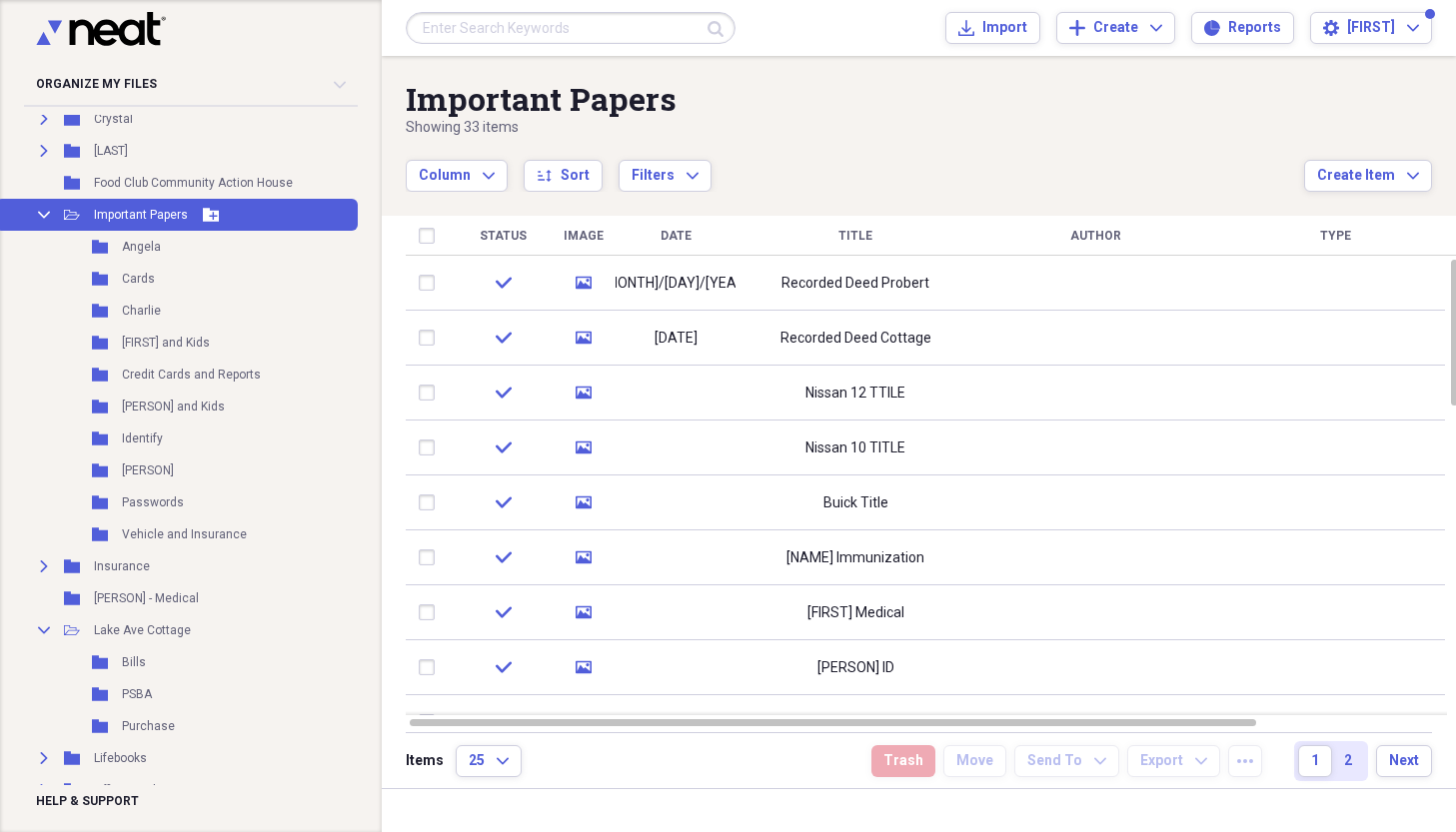 click on "Add Folder" 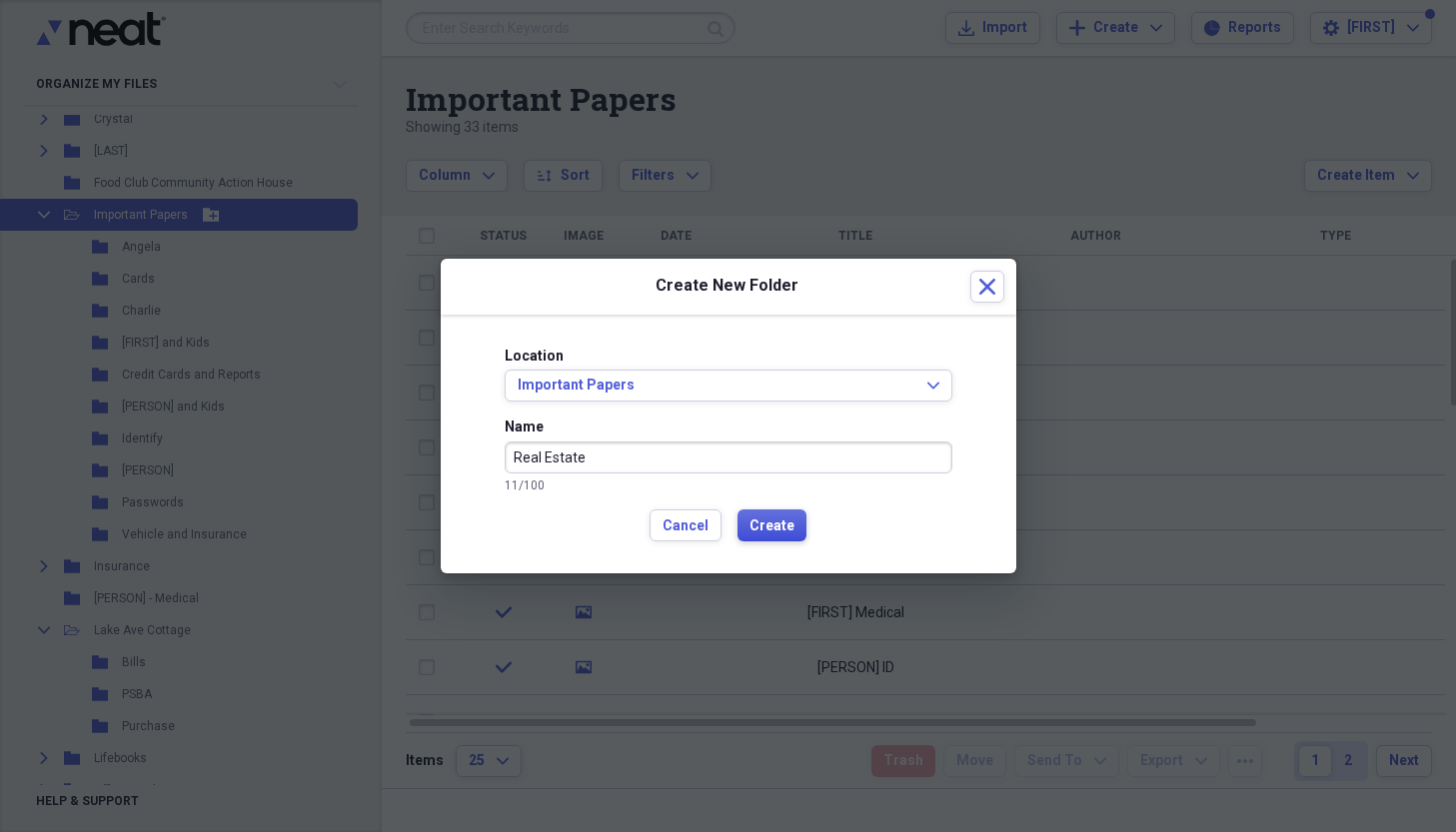 type on "Real Estate" 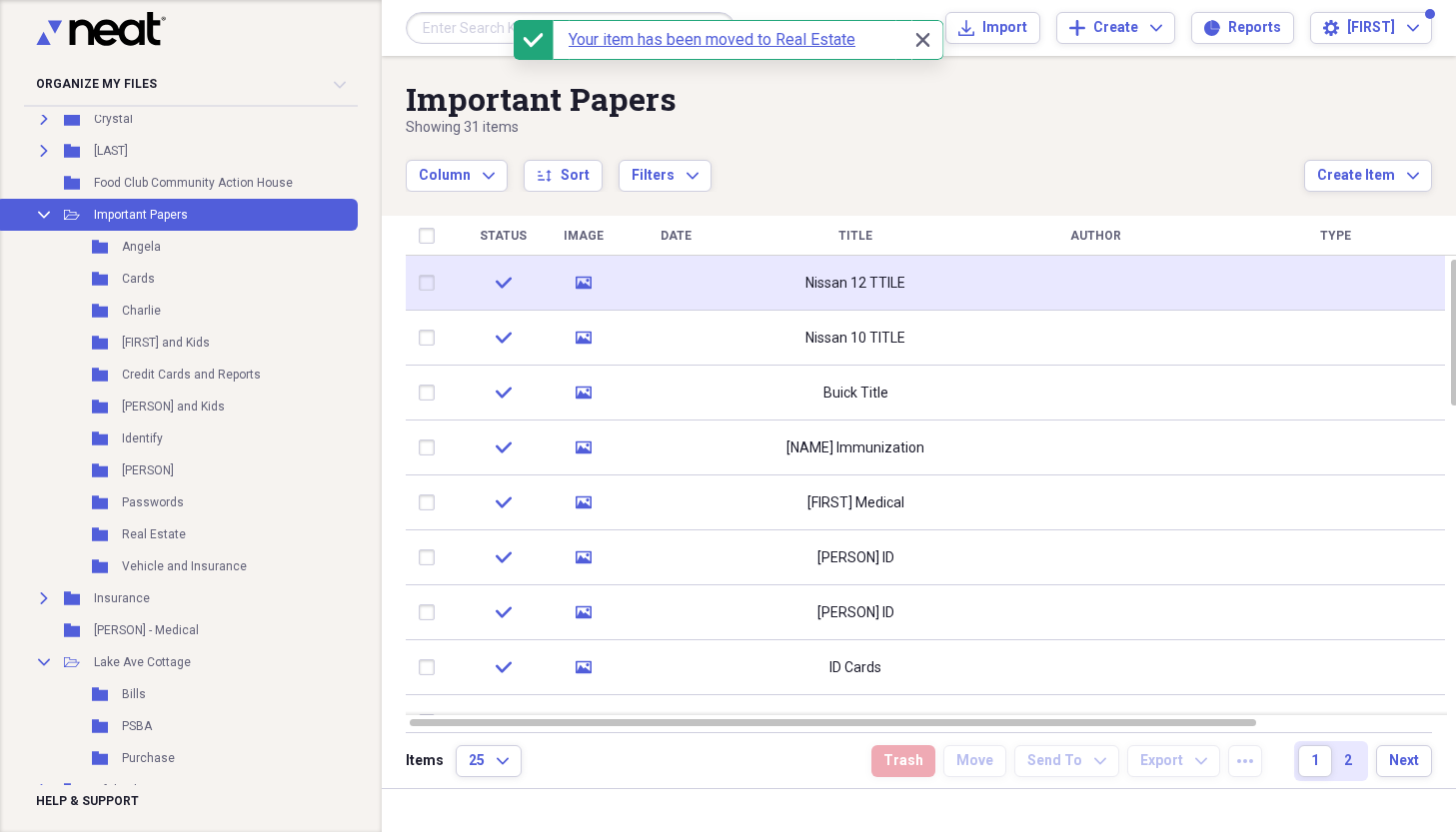click on "Nissan 12 TTILE" at bounding box center [855, 284] 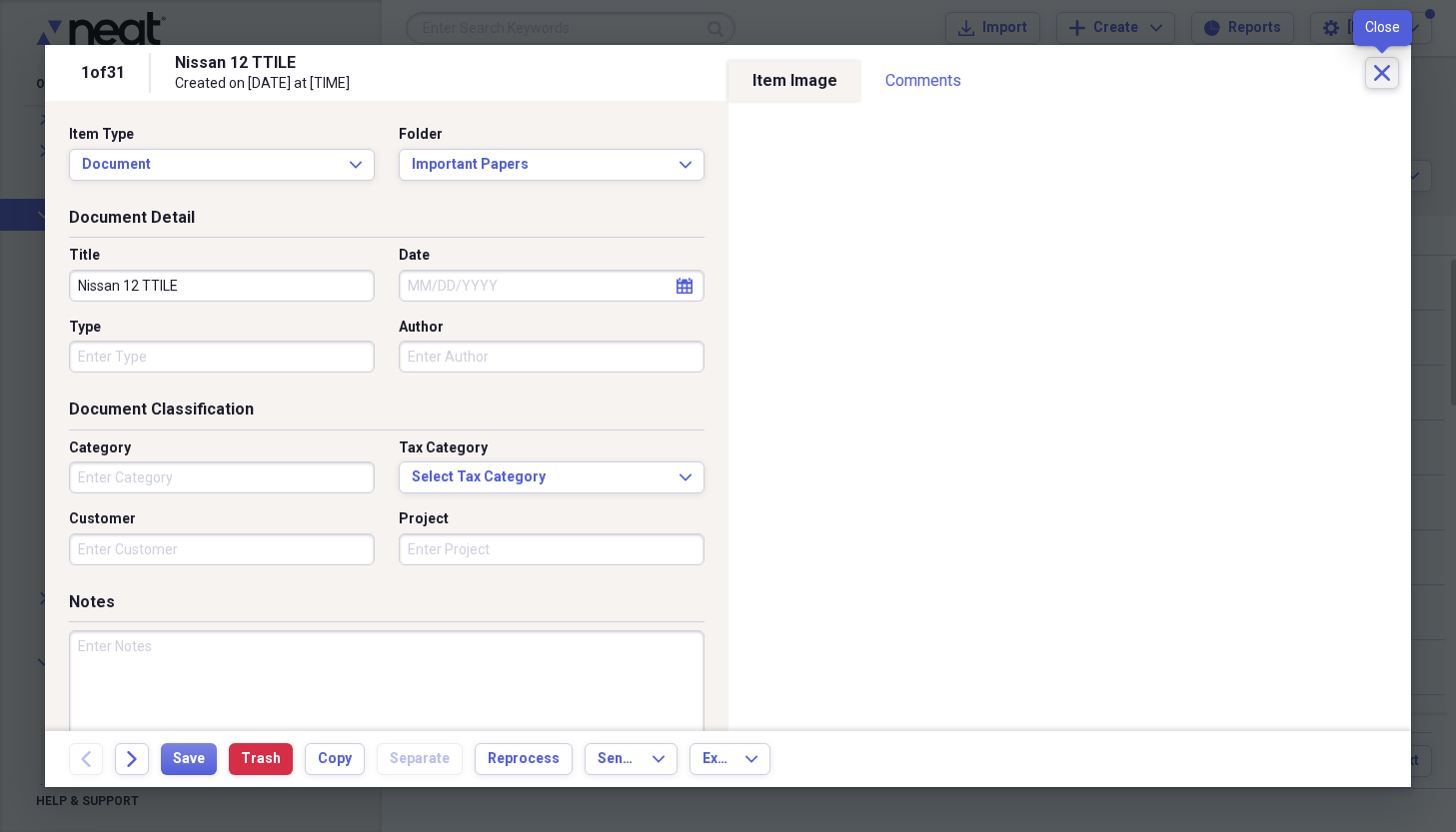 click on "Close" 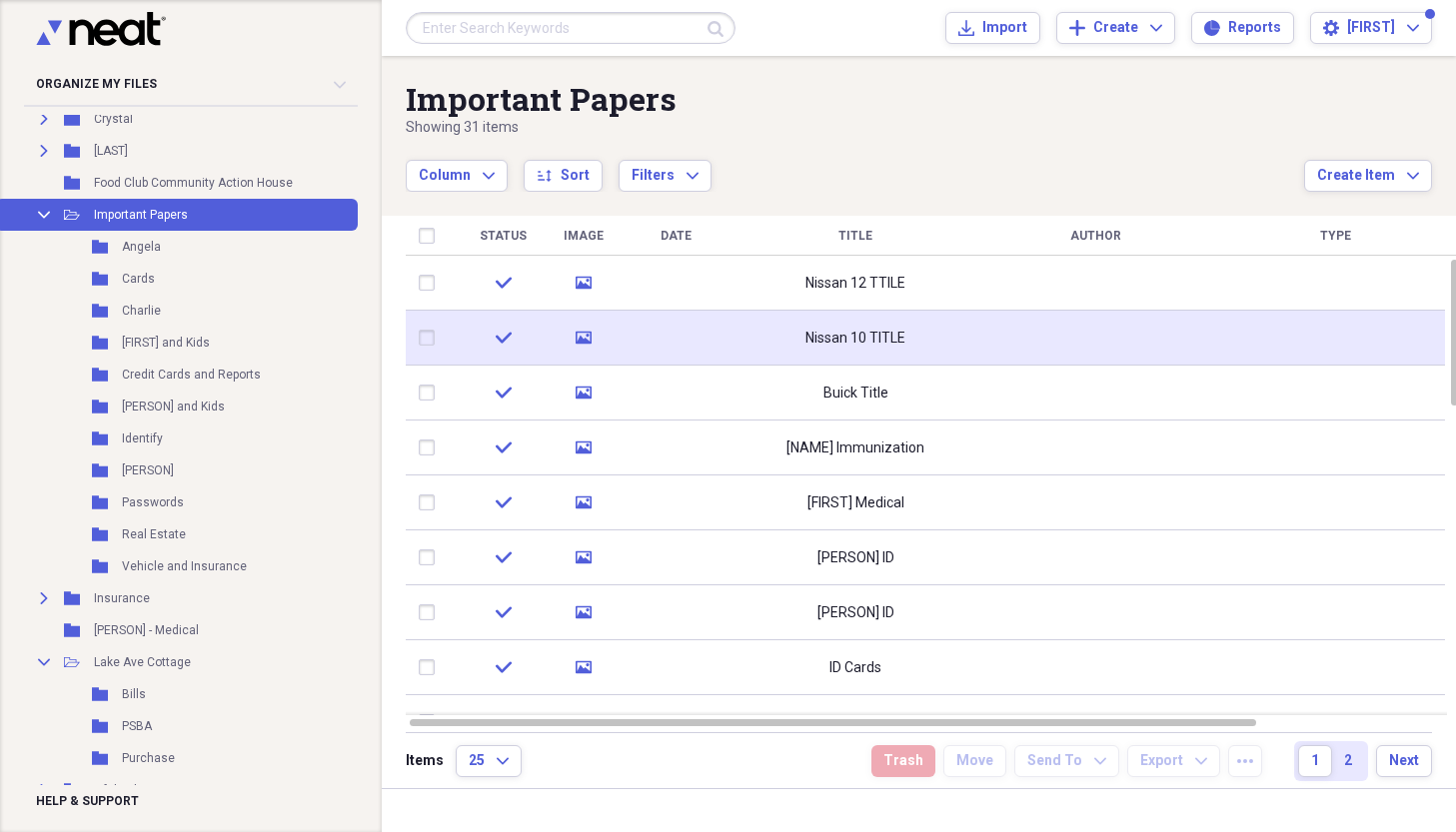 click on "Nissan 10 TITLE" at bounding box center (855, 339) 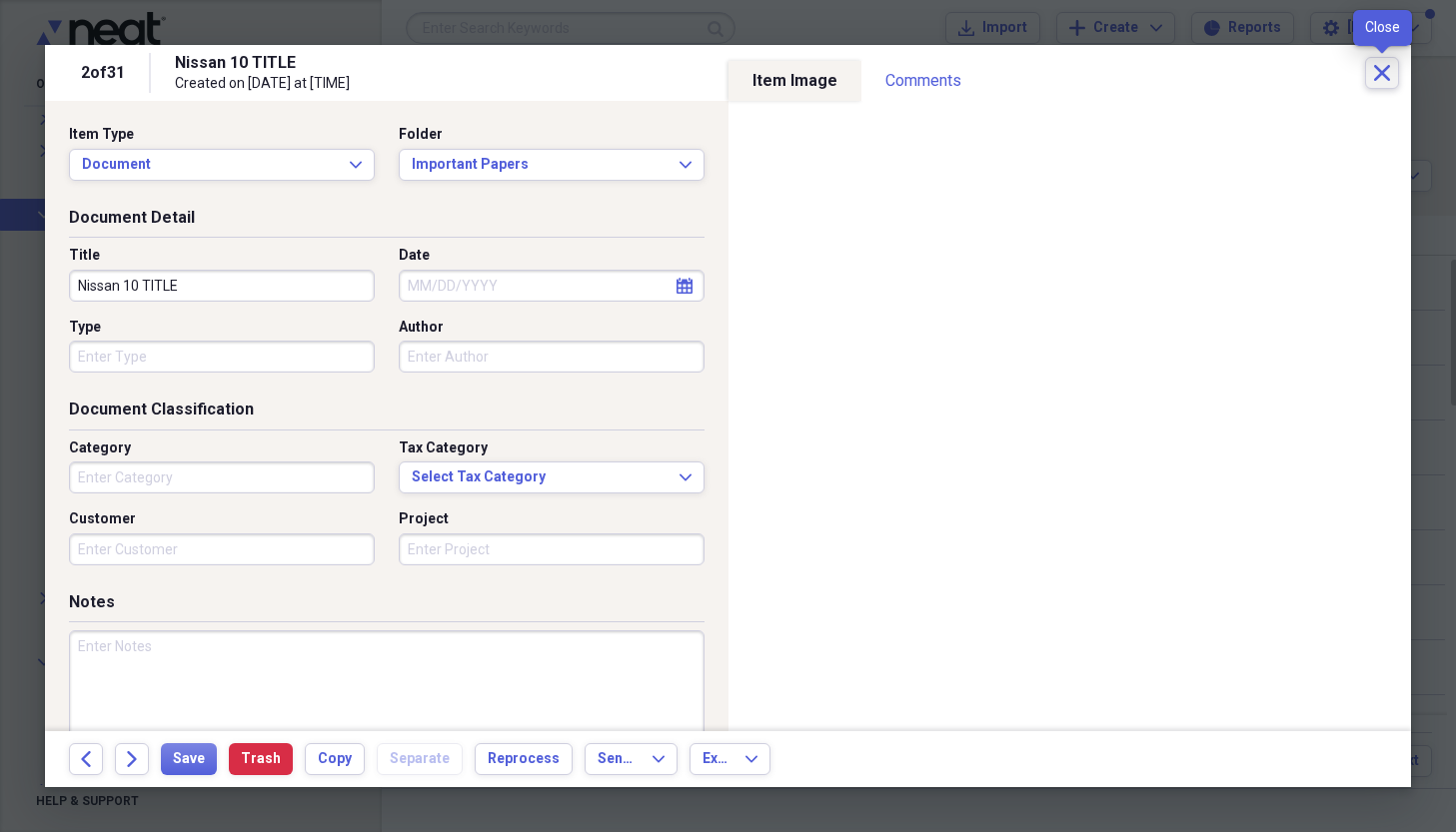 click on "Close" 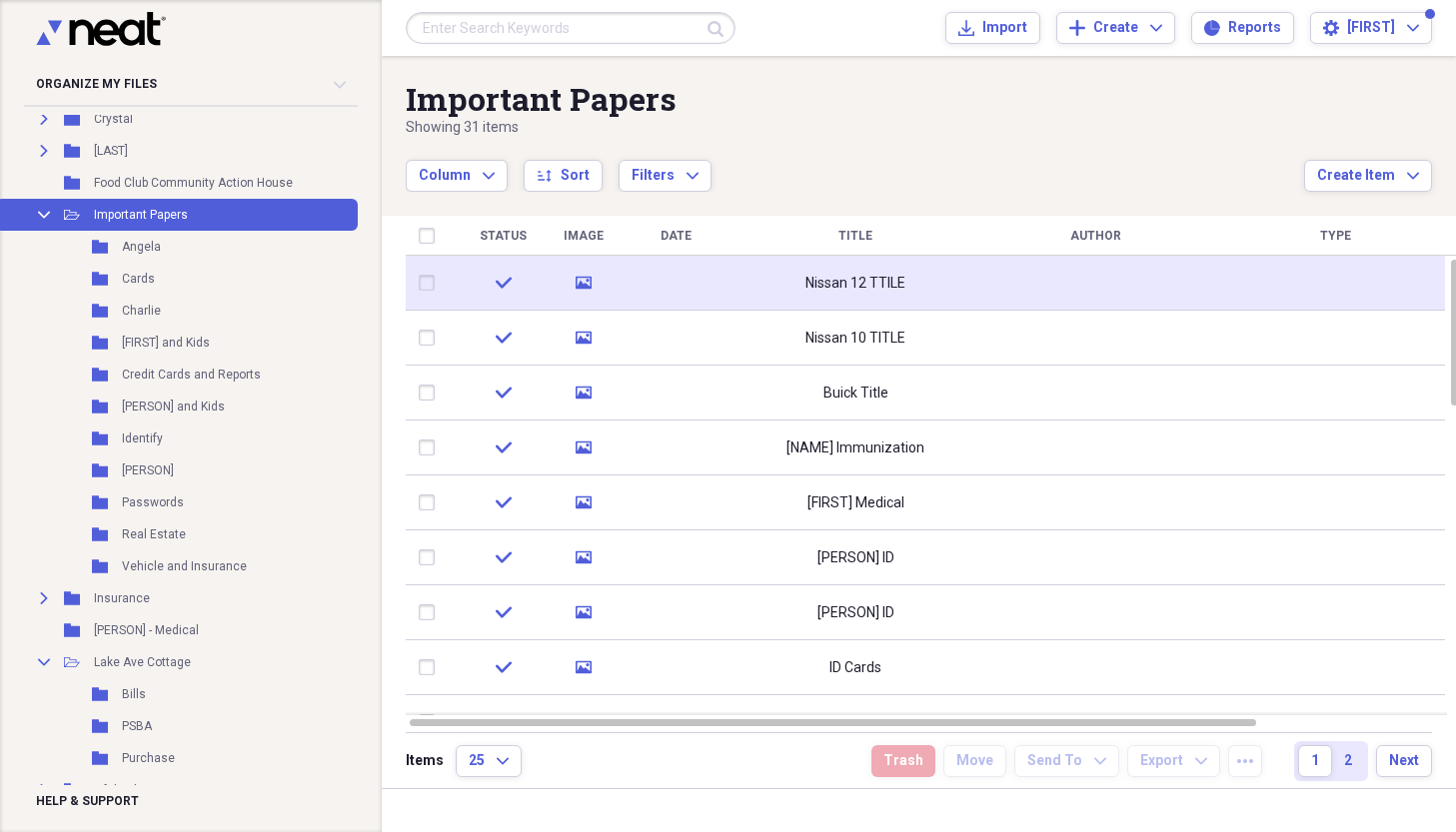 click at bounding box center (431, 283) 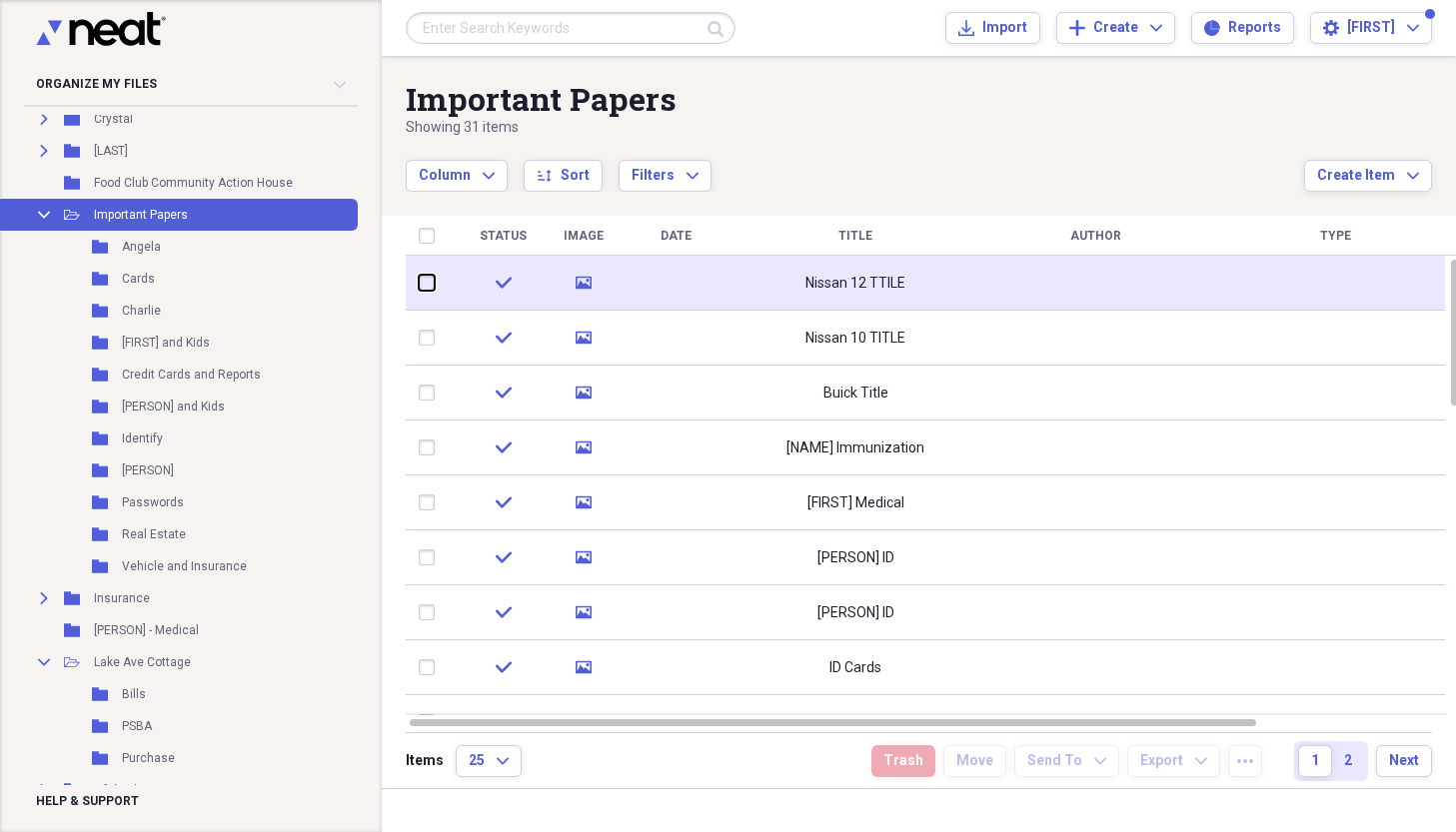 click at bounding box center [419, 283] 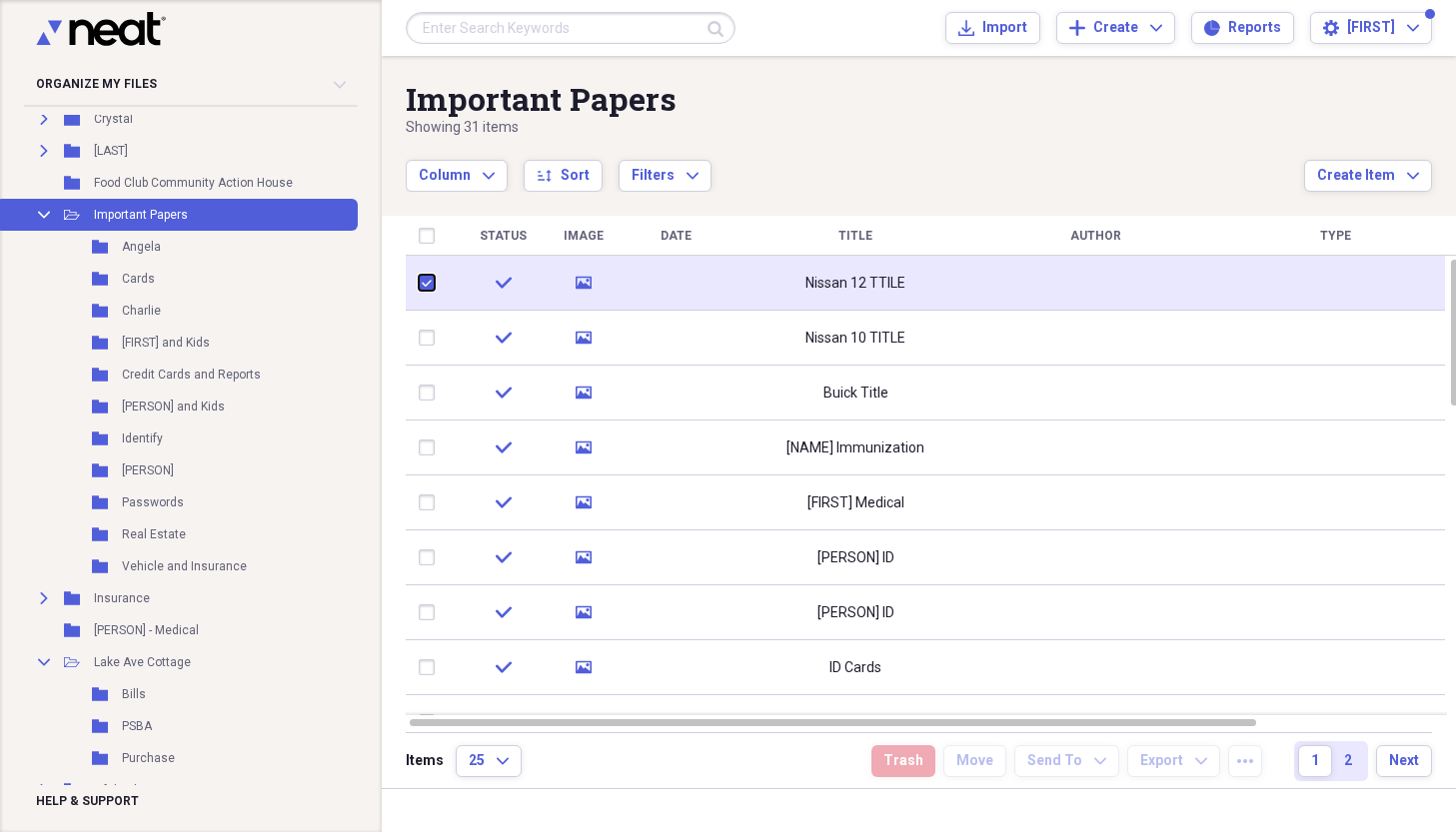 checkbox on "true" 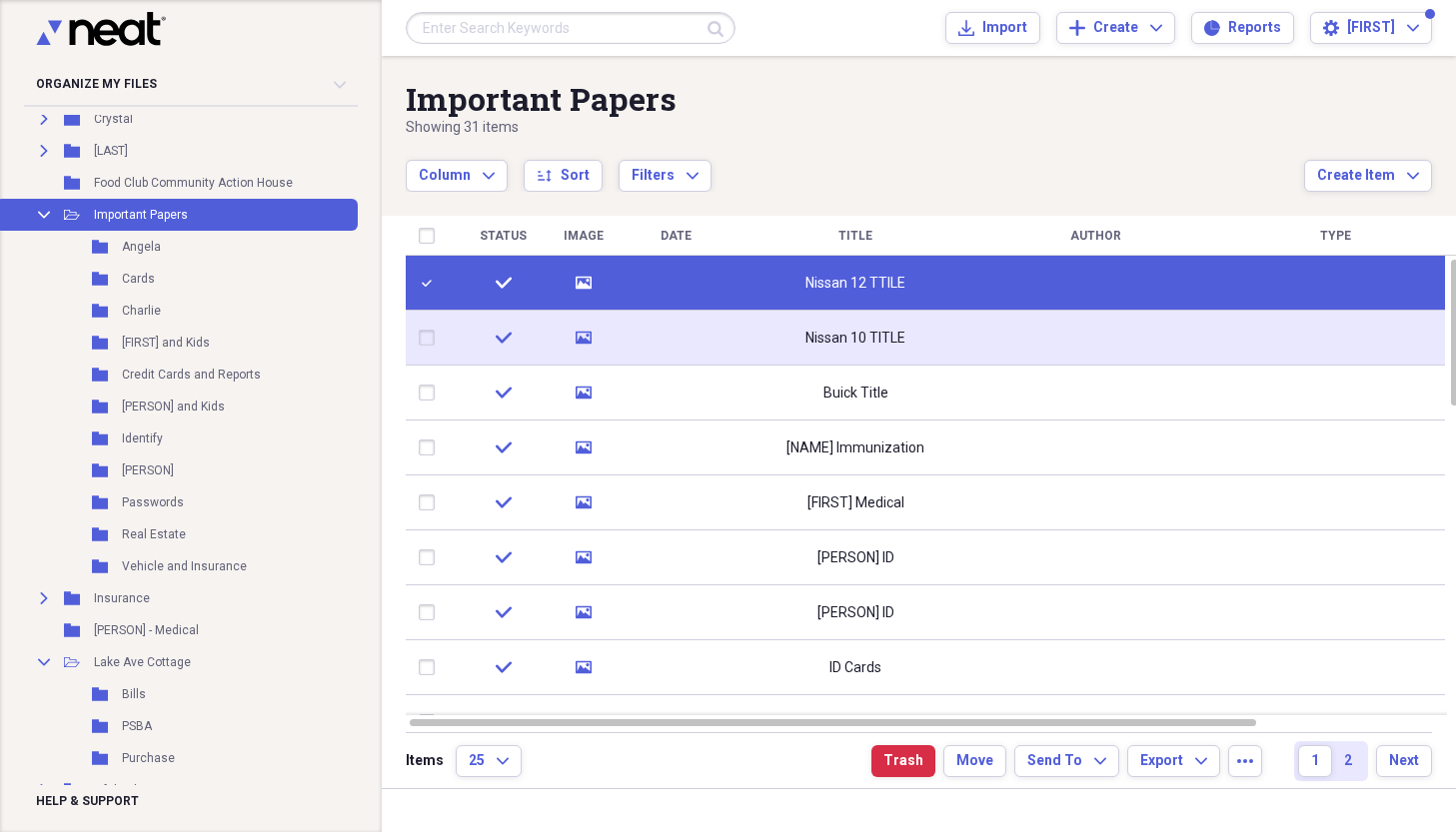 click at bounding box center [431, 338] 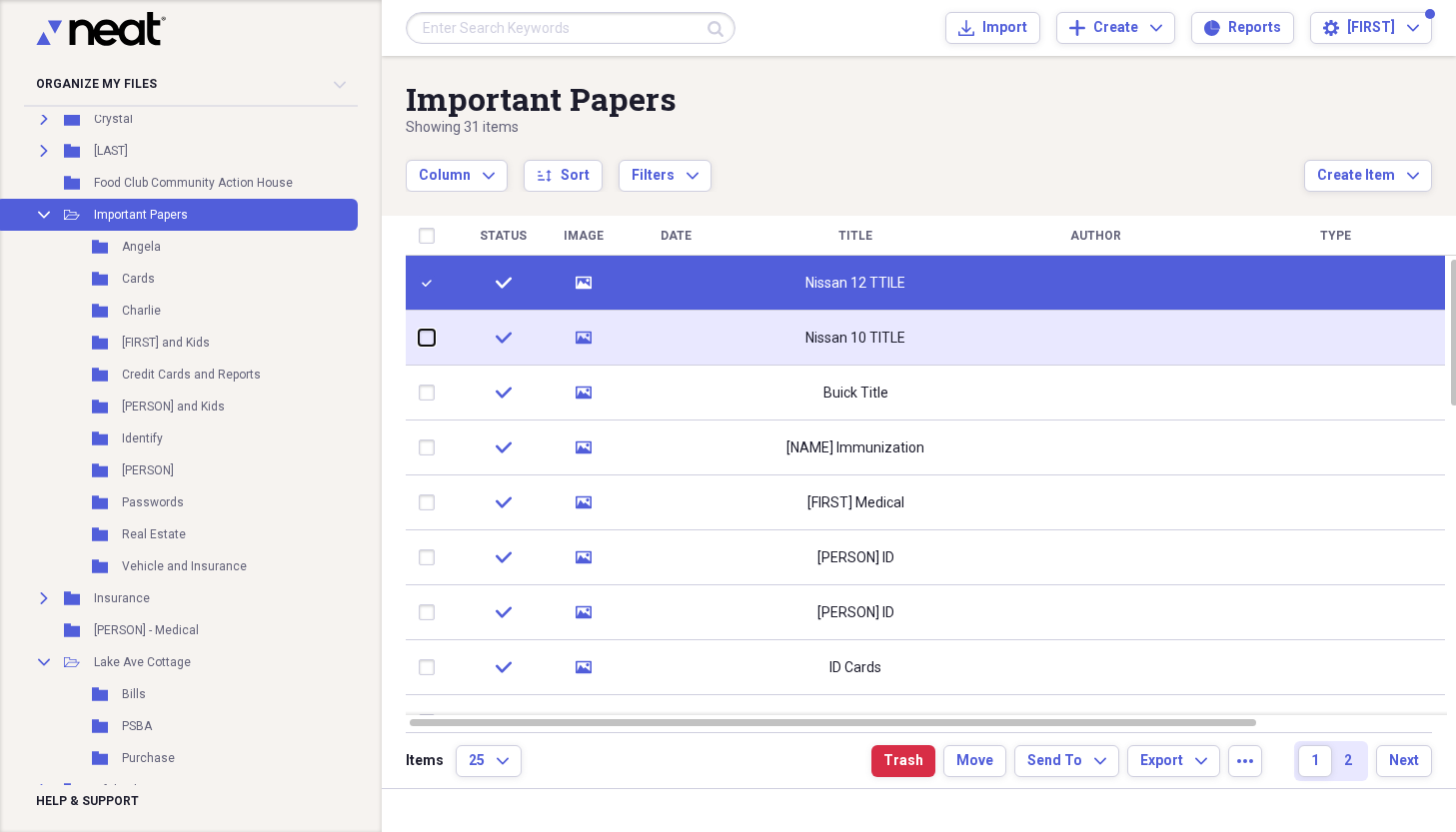 click at bounding box center [419, 338] 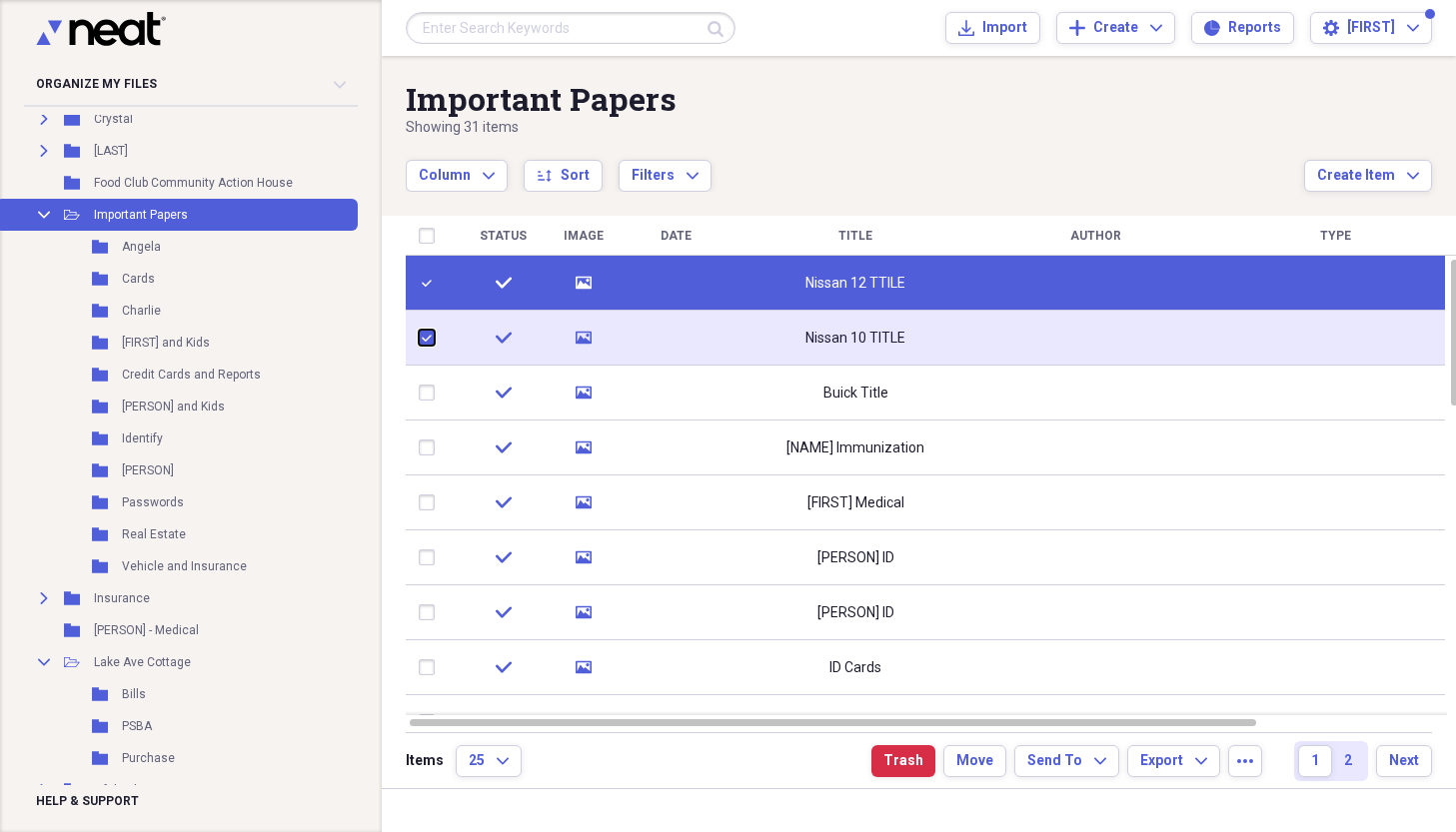 checkbox on "true" 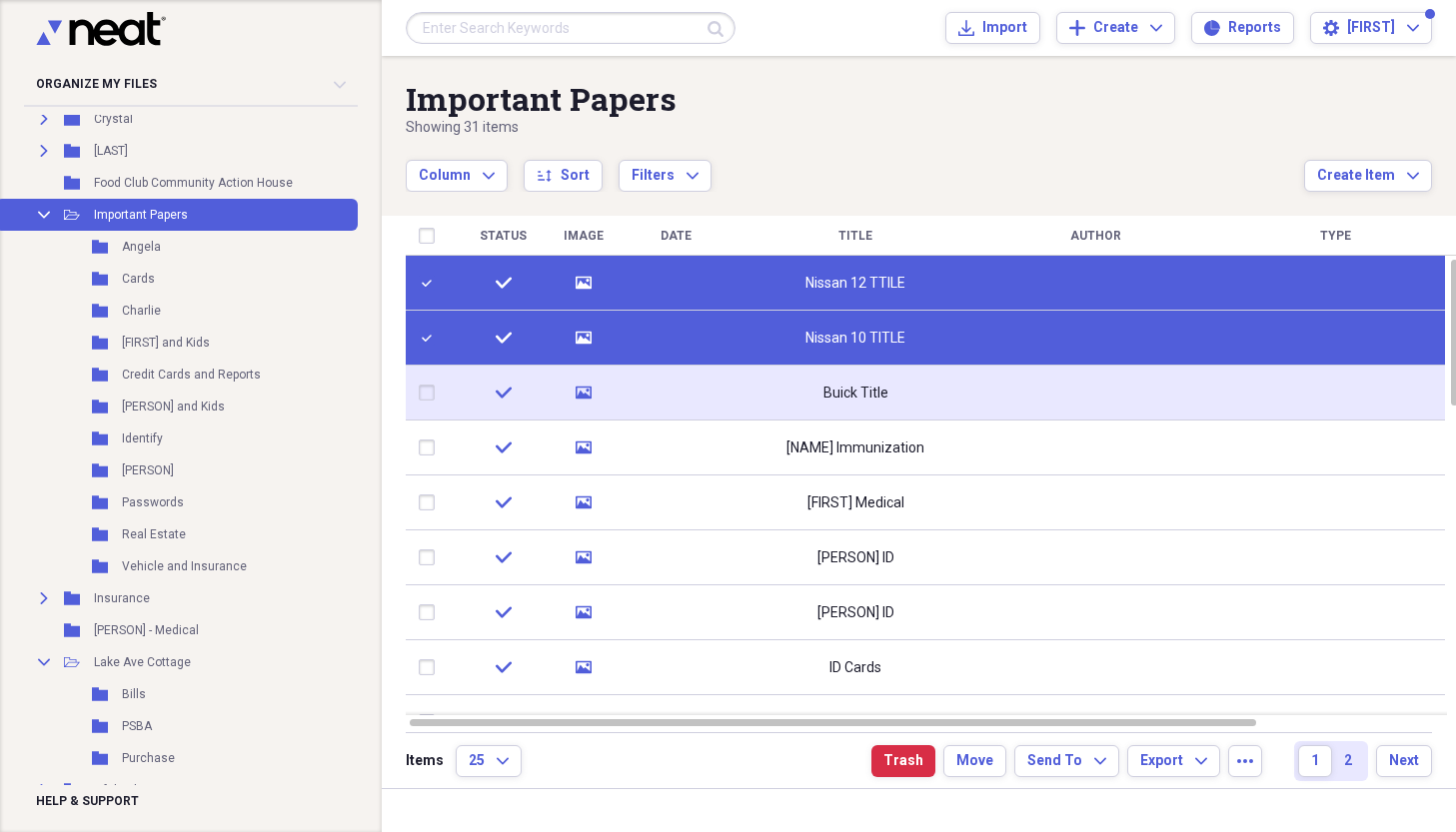 click at bounding box center (431, 393) 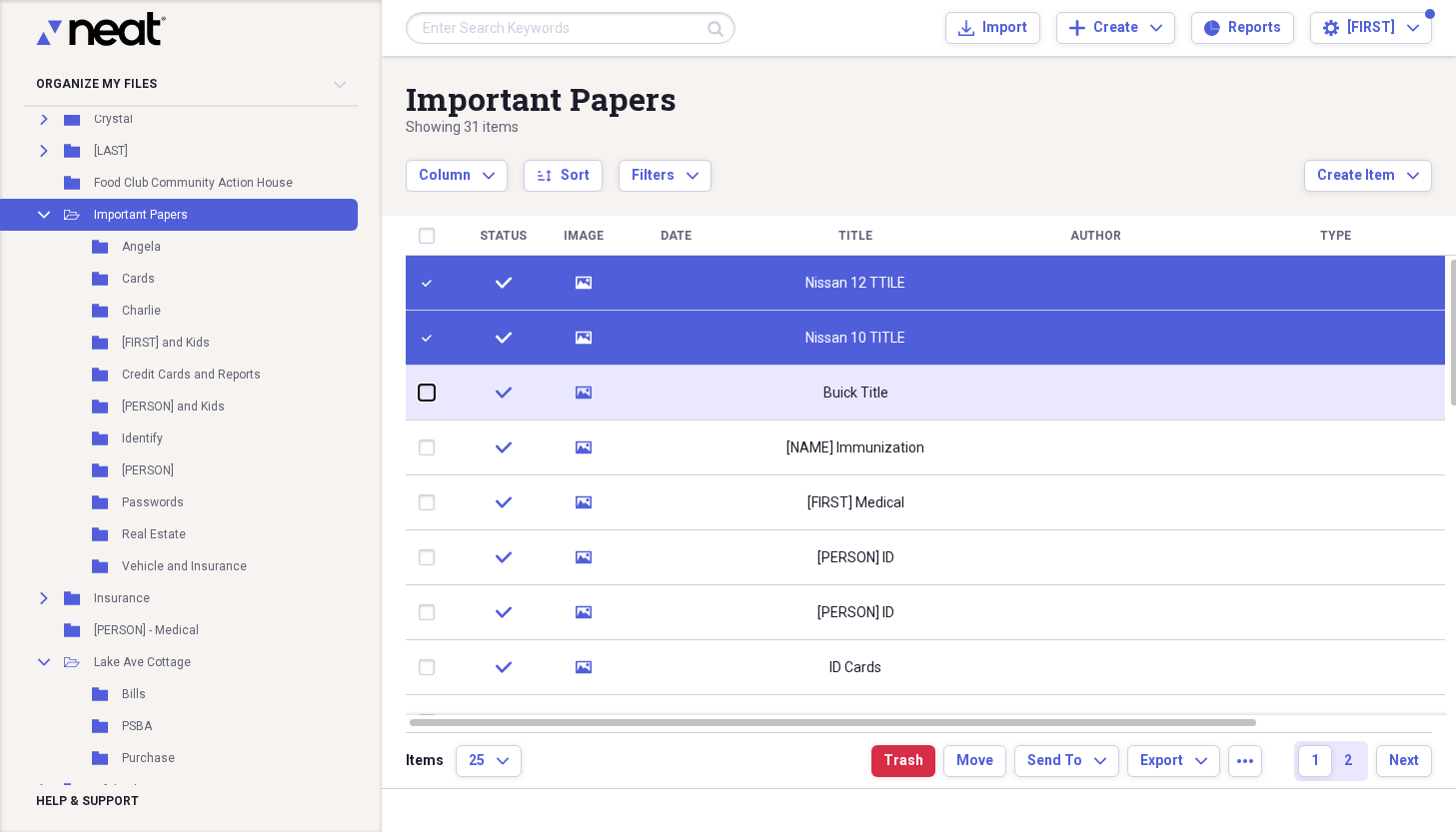 click at bounding box center (419, 393) 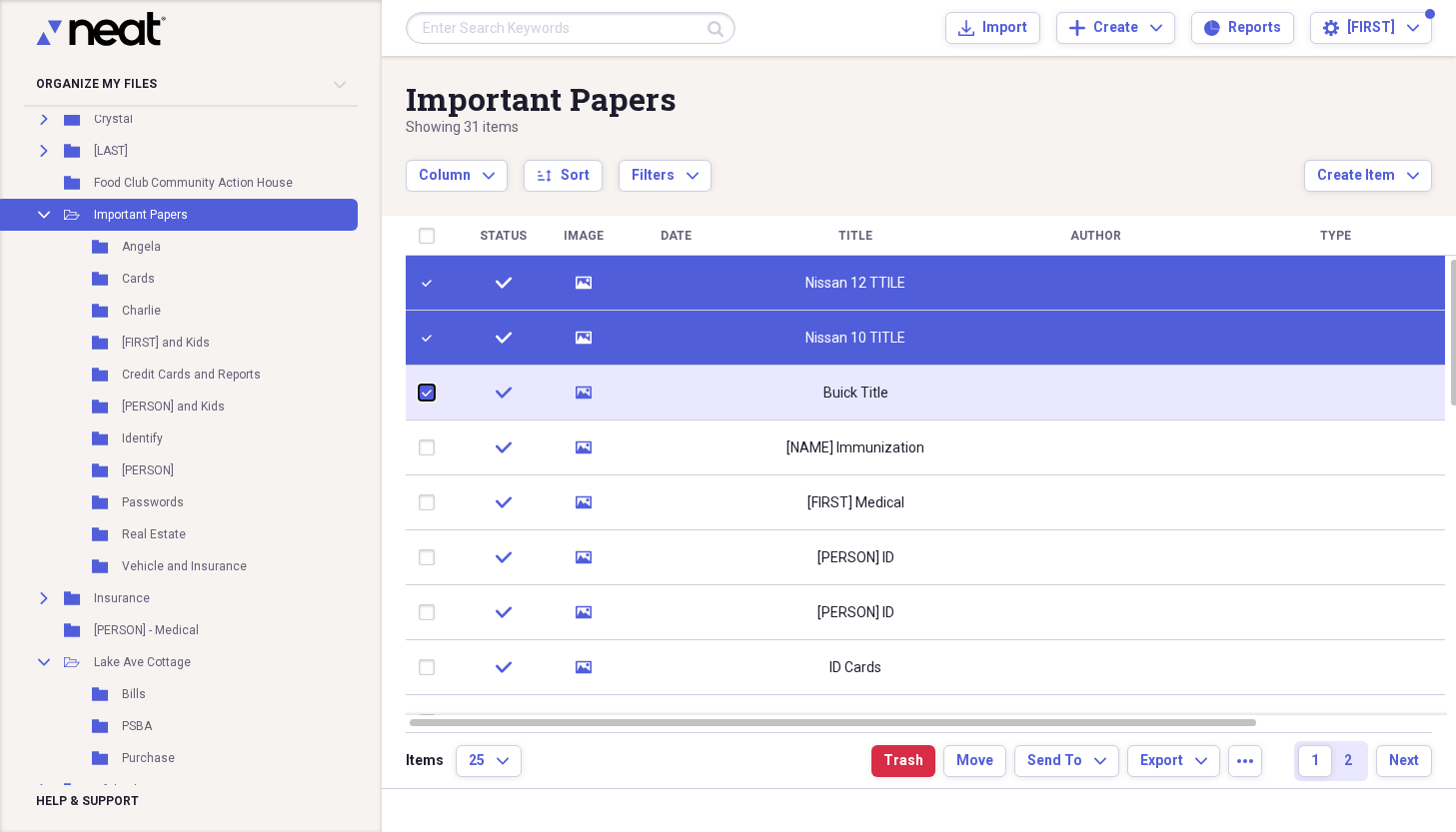 checkbox on "true" 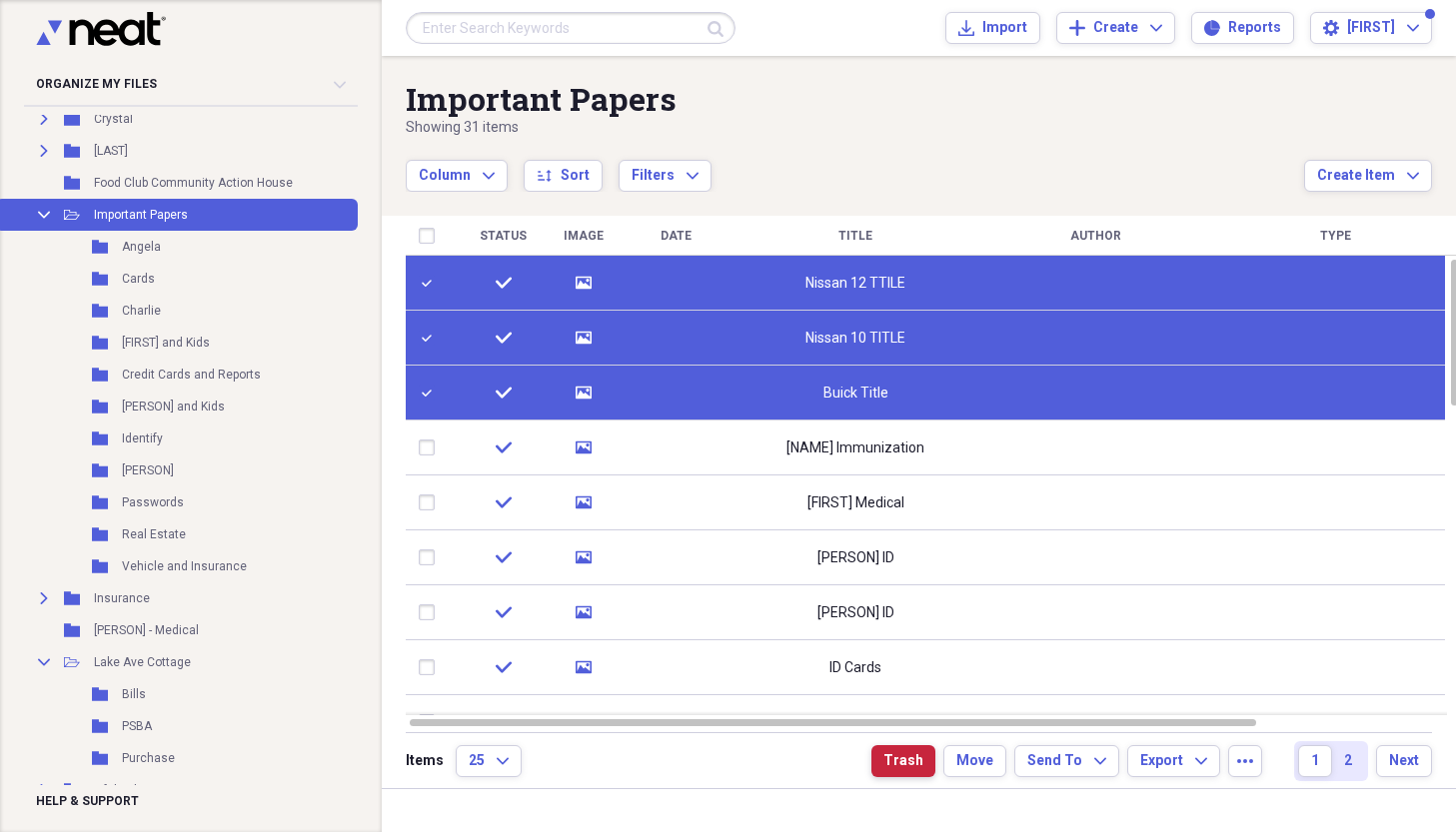 click on "Trash" at bounding box center [903, 761] 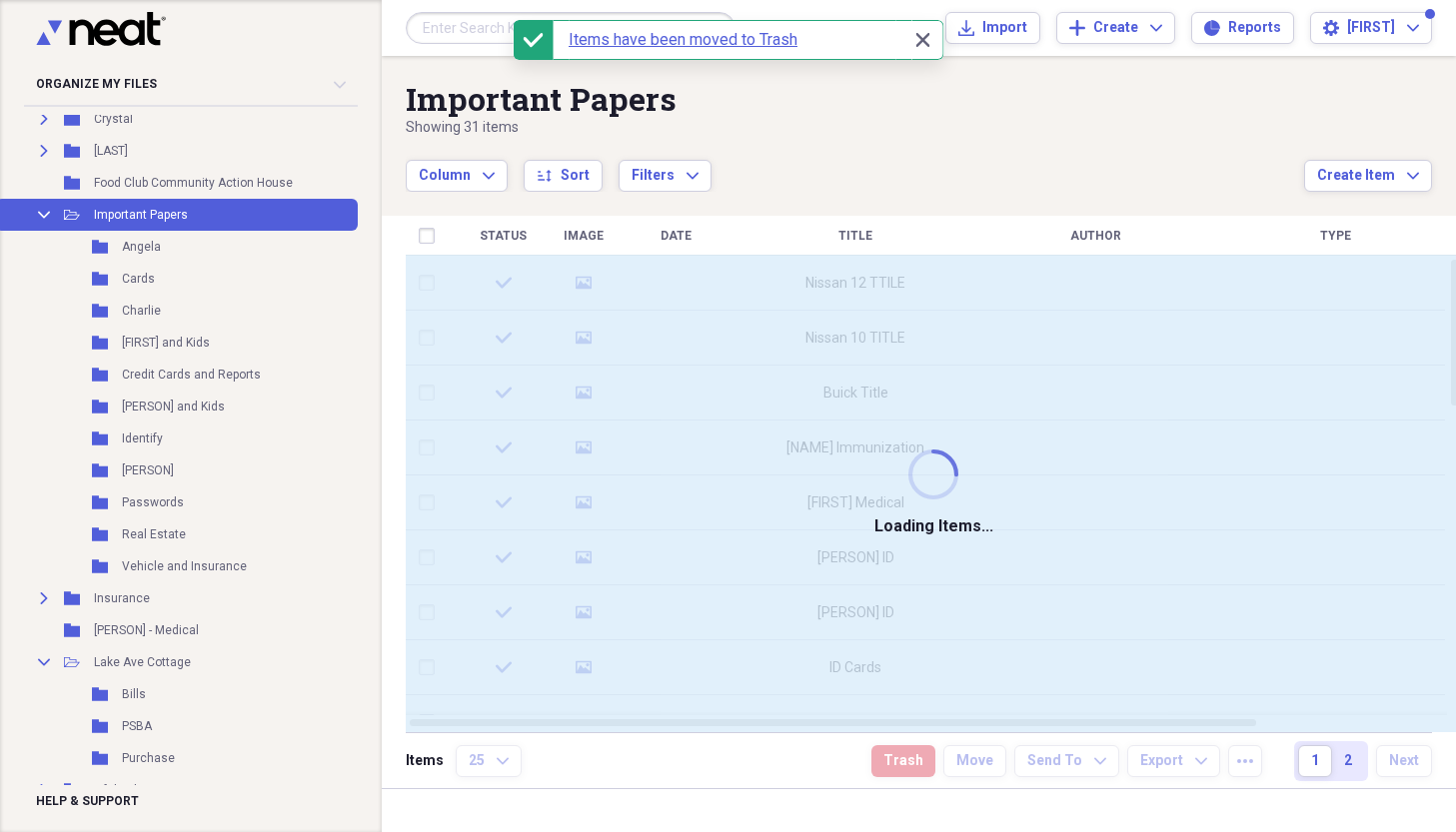 checkbox on "false" 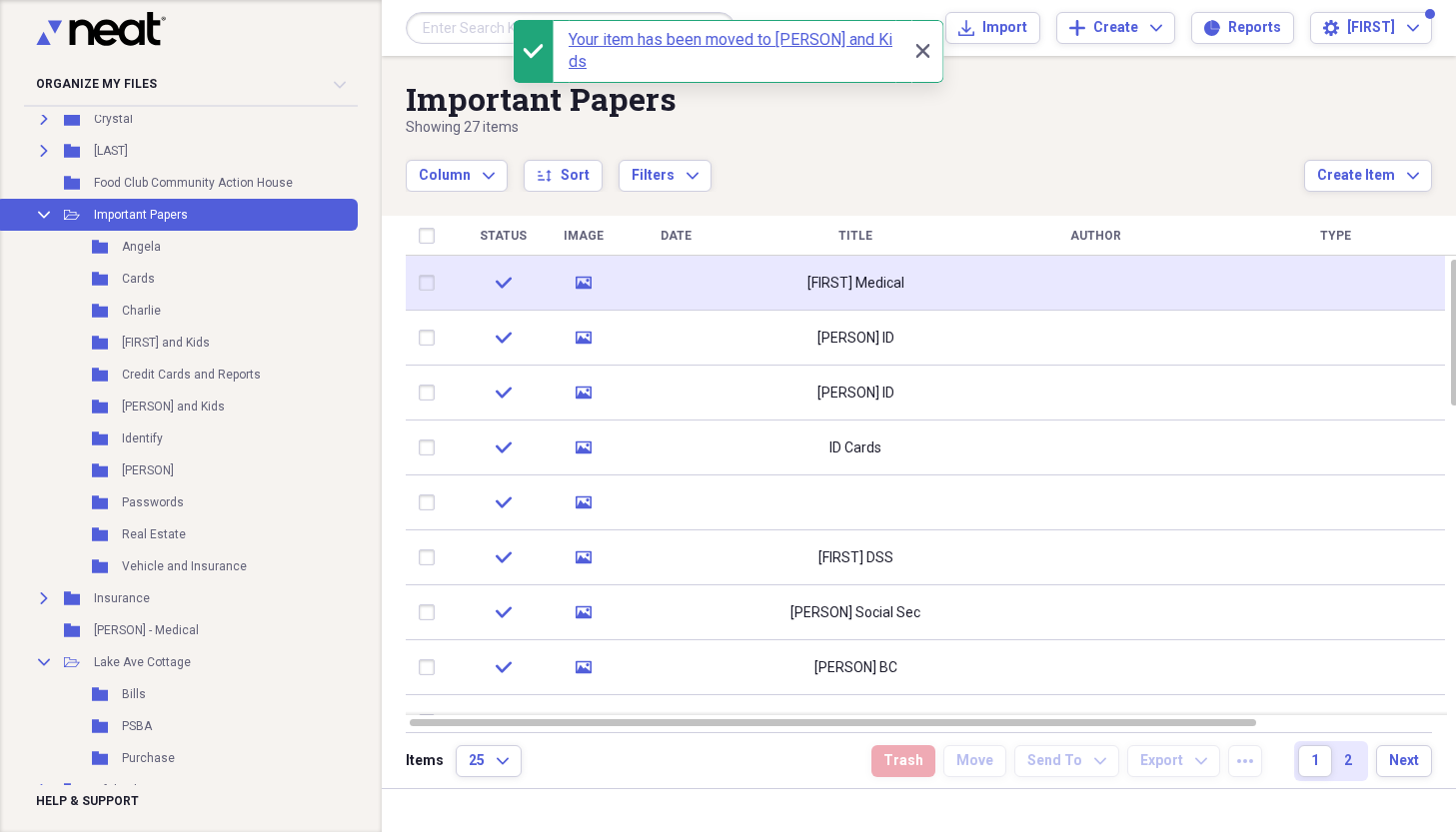 click on "[FIRST] Medical" at bounding box center [855, 284] 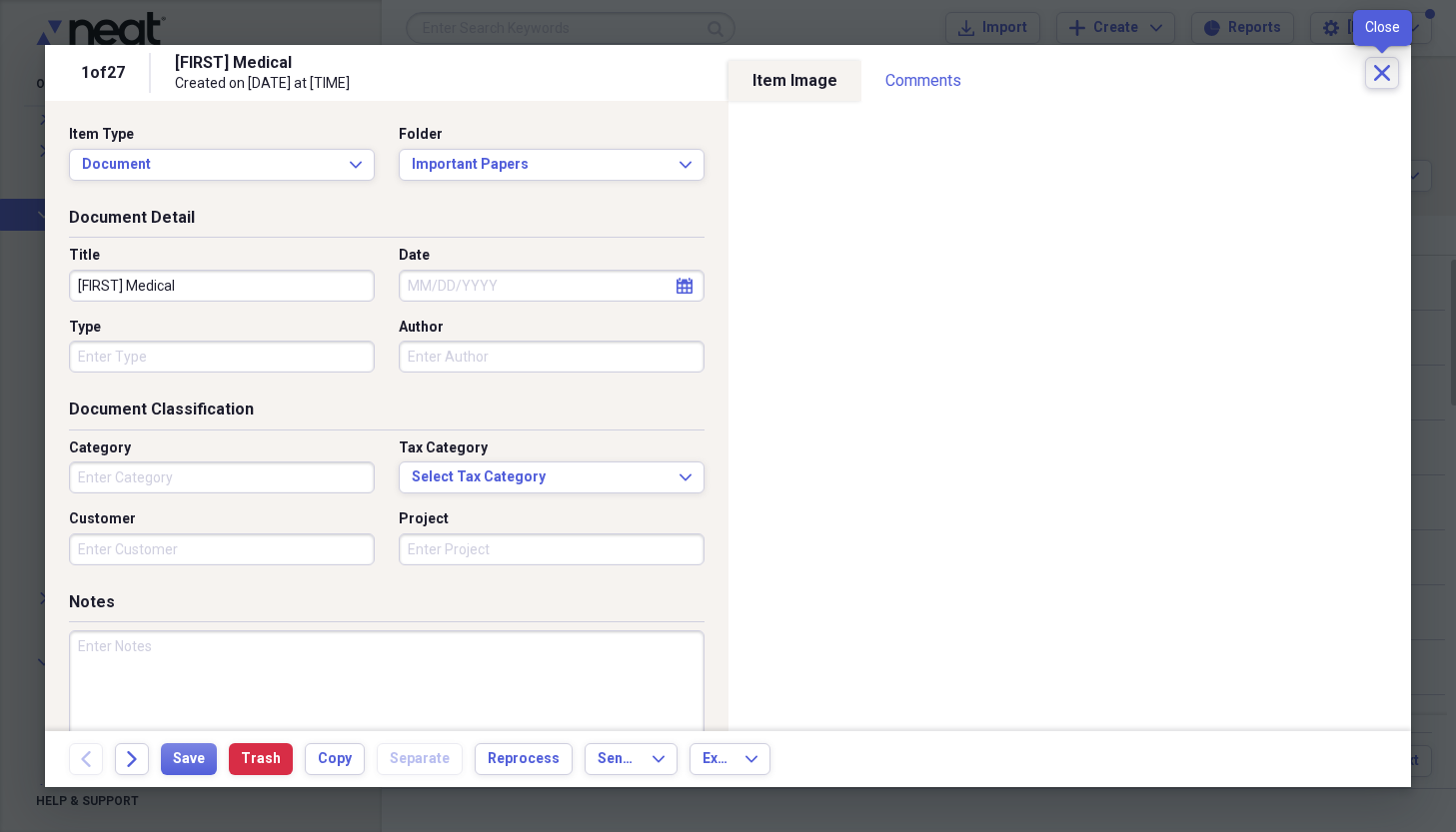 click on "Close" at bounding box center [1382, 73] 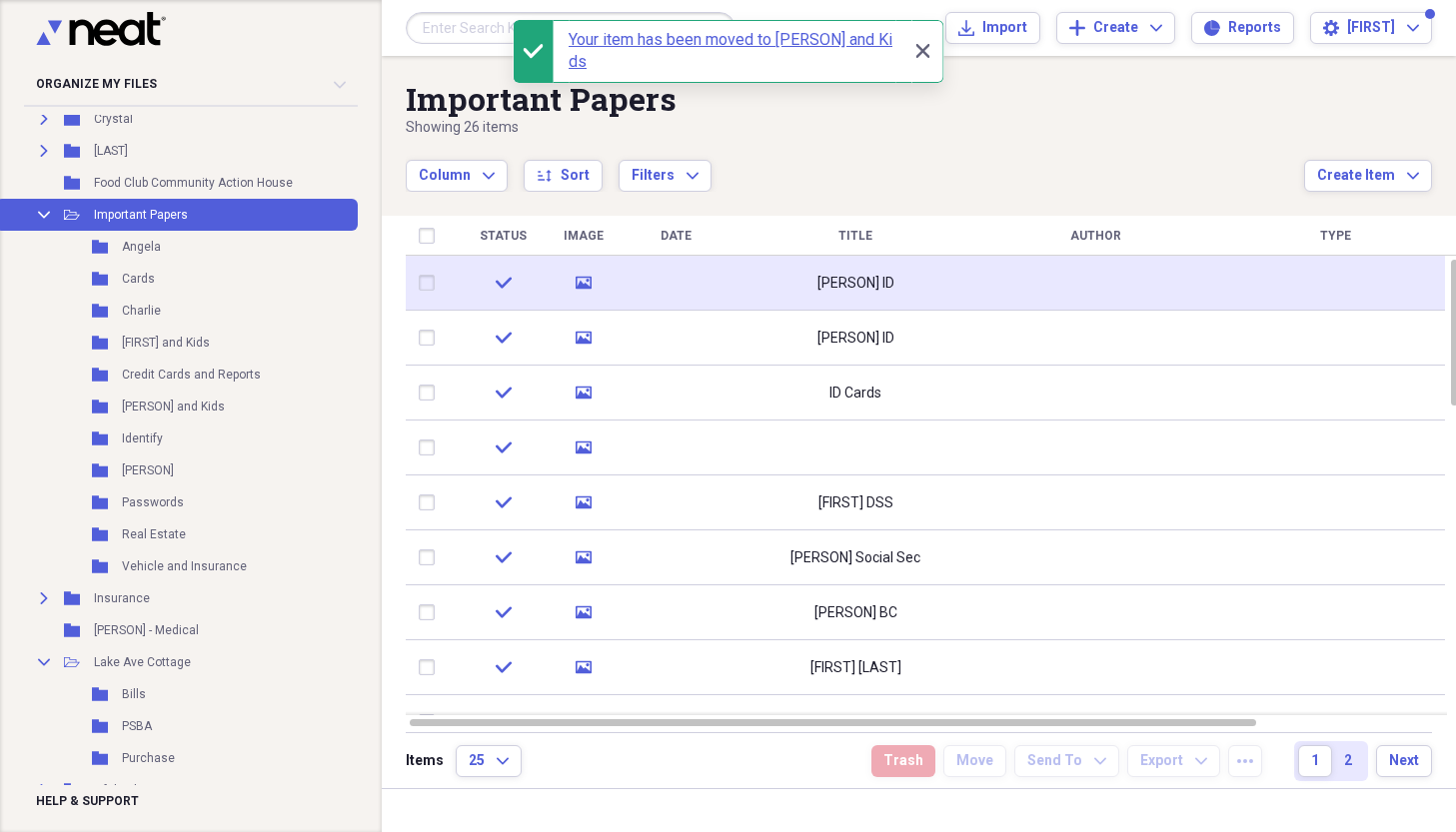 click on "[PERSON] ID" at bounding box center [855, 284] 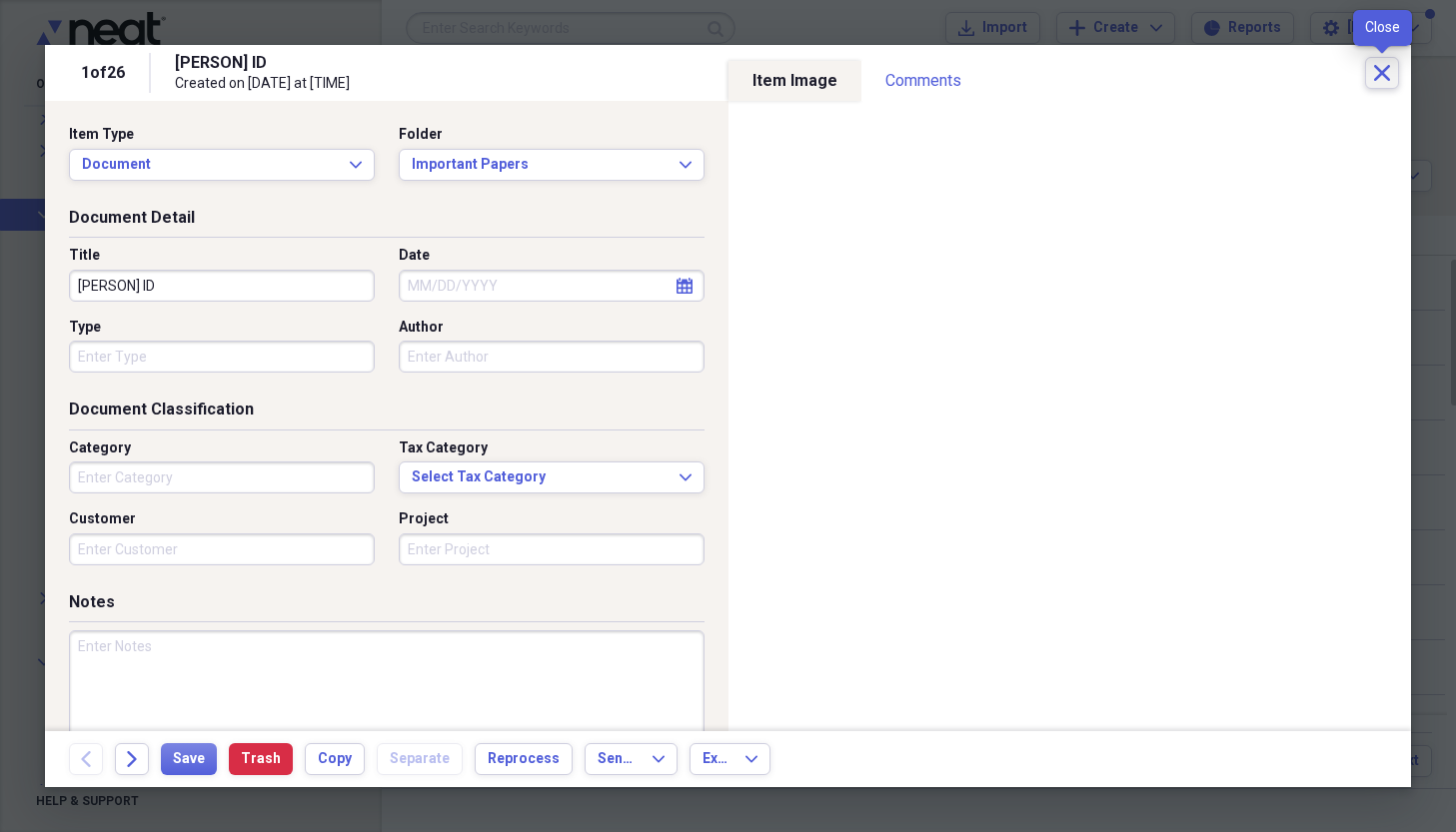 click 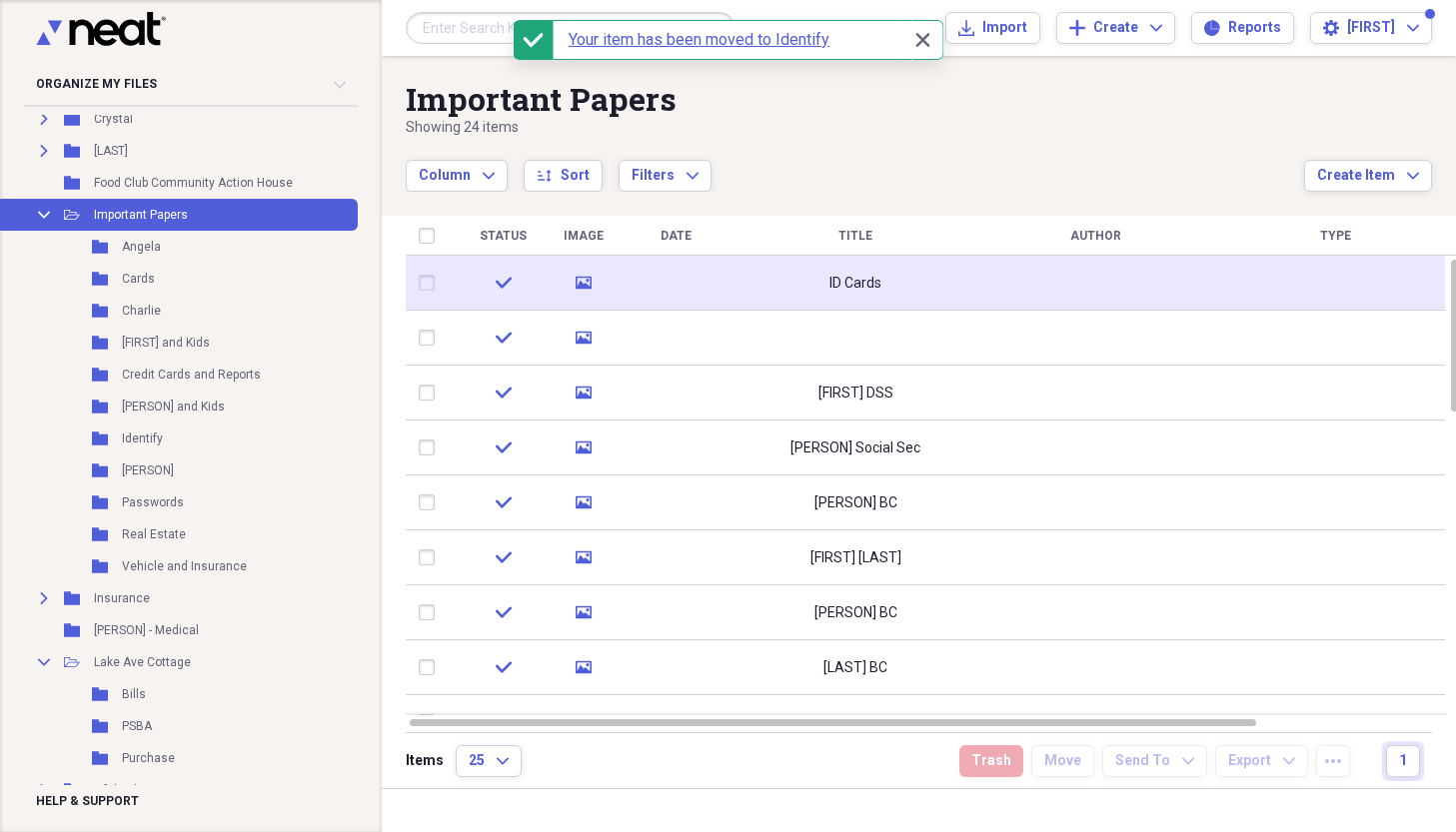 click on "ID Cards" at bounding box center (855, 284) 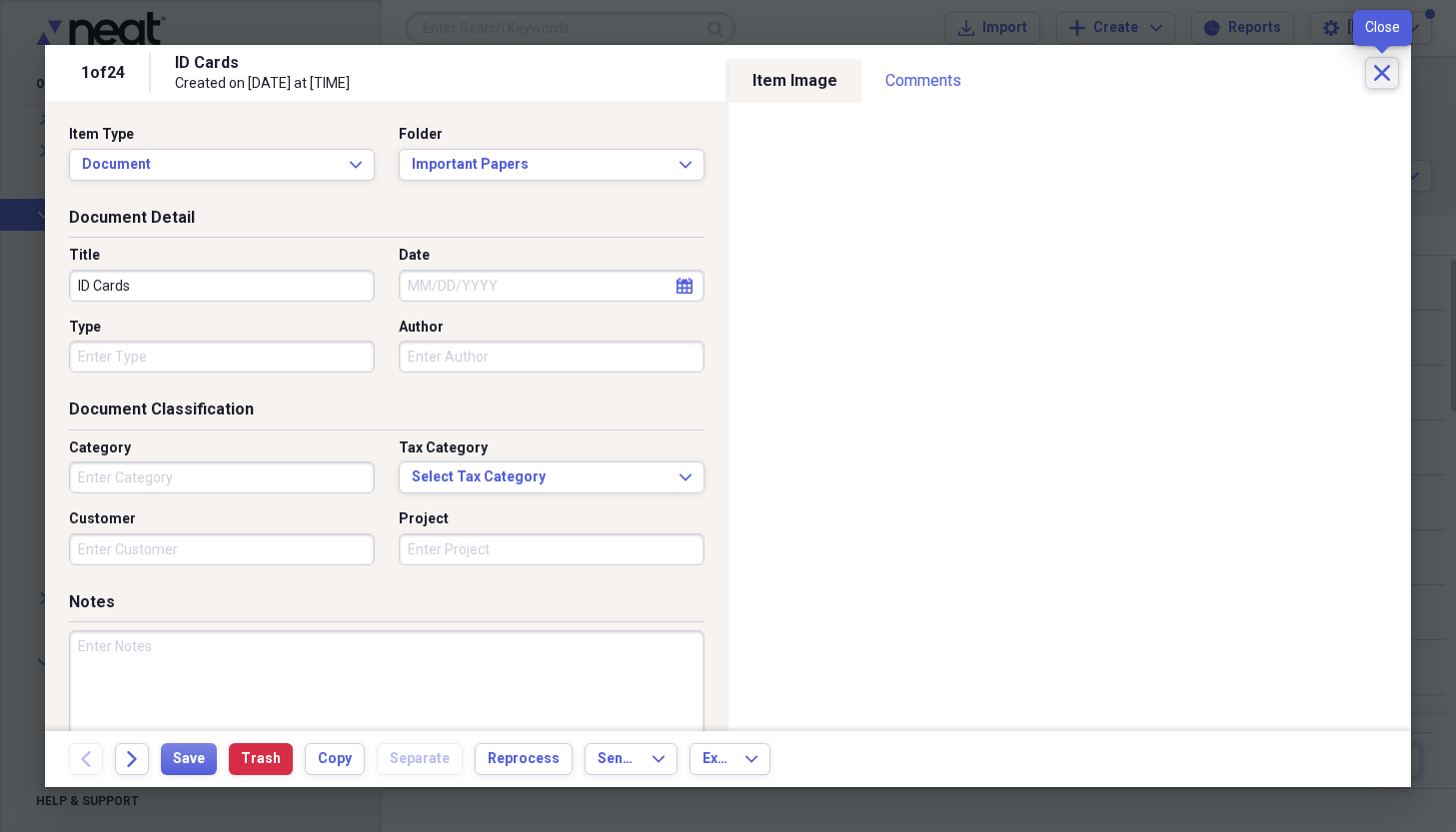 click on "Close" 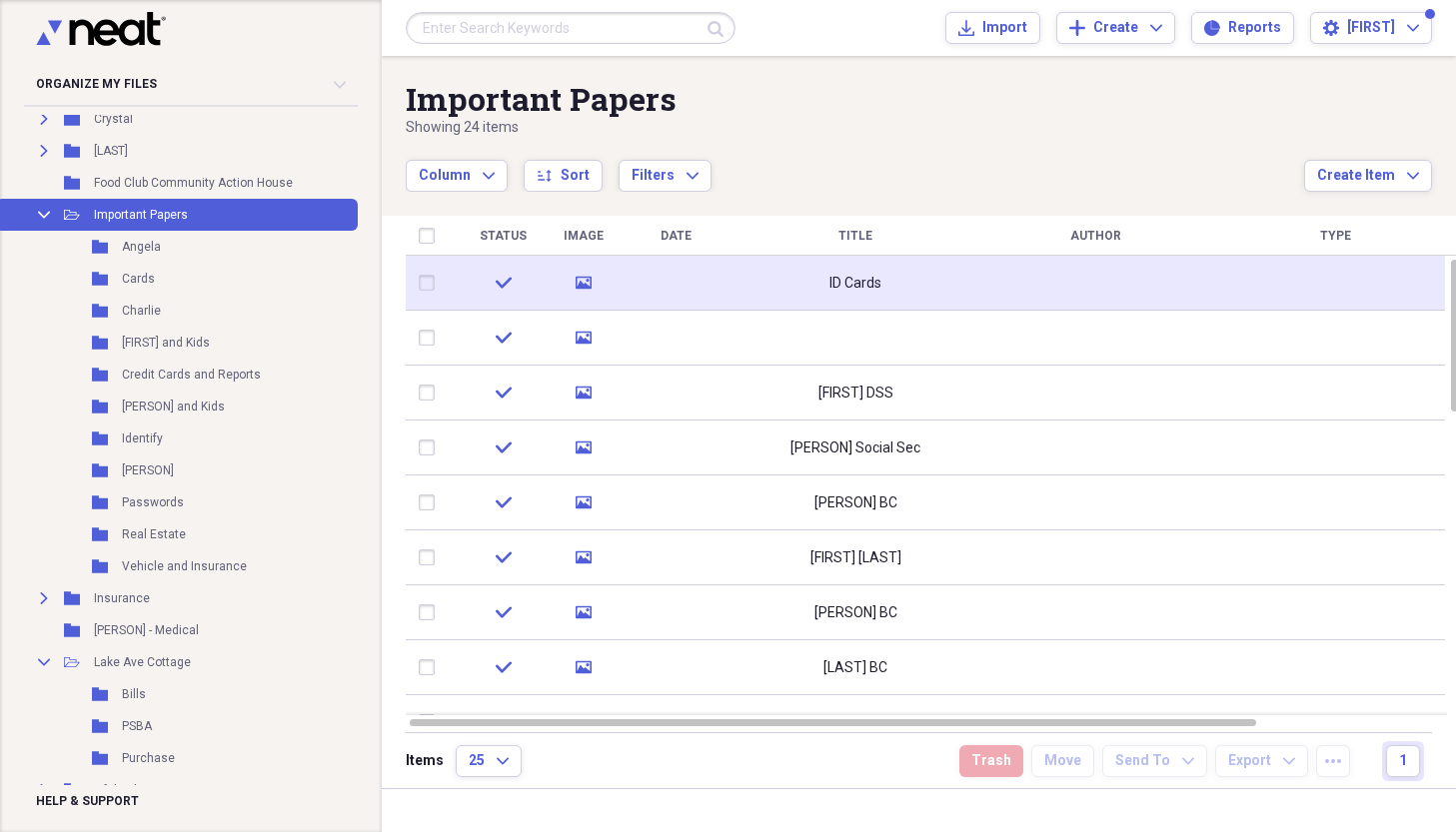 click on "ID Cards" at bounding box center [855, 284] 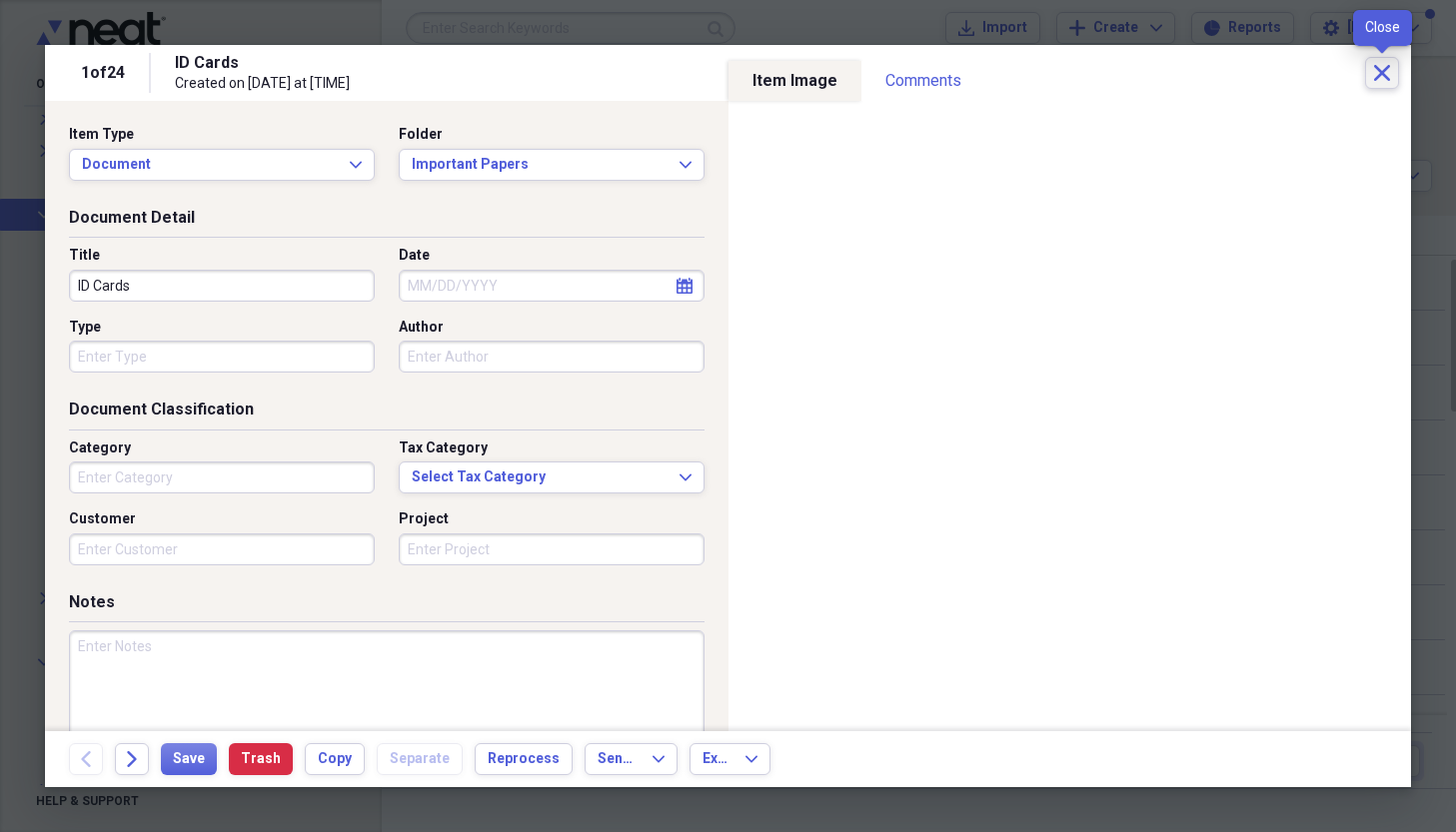 click on "Close" 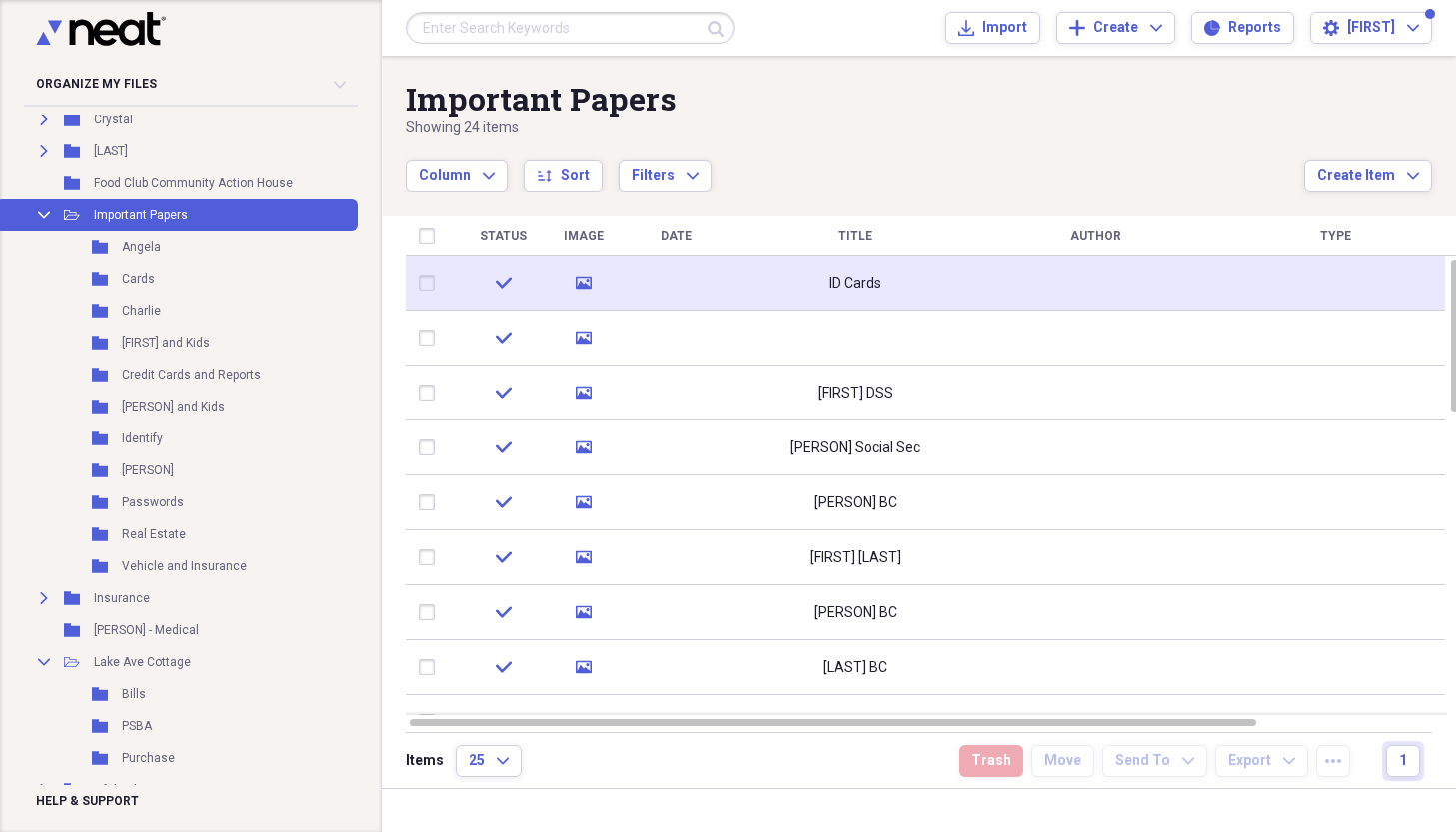 click at bounding box center [431, 283] 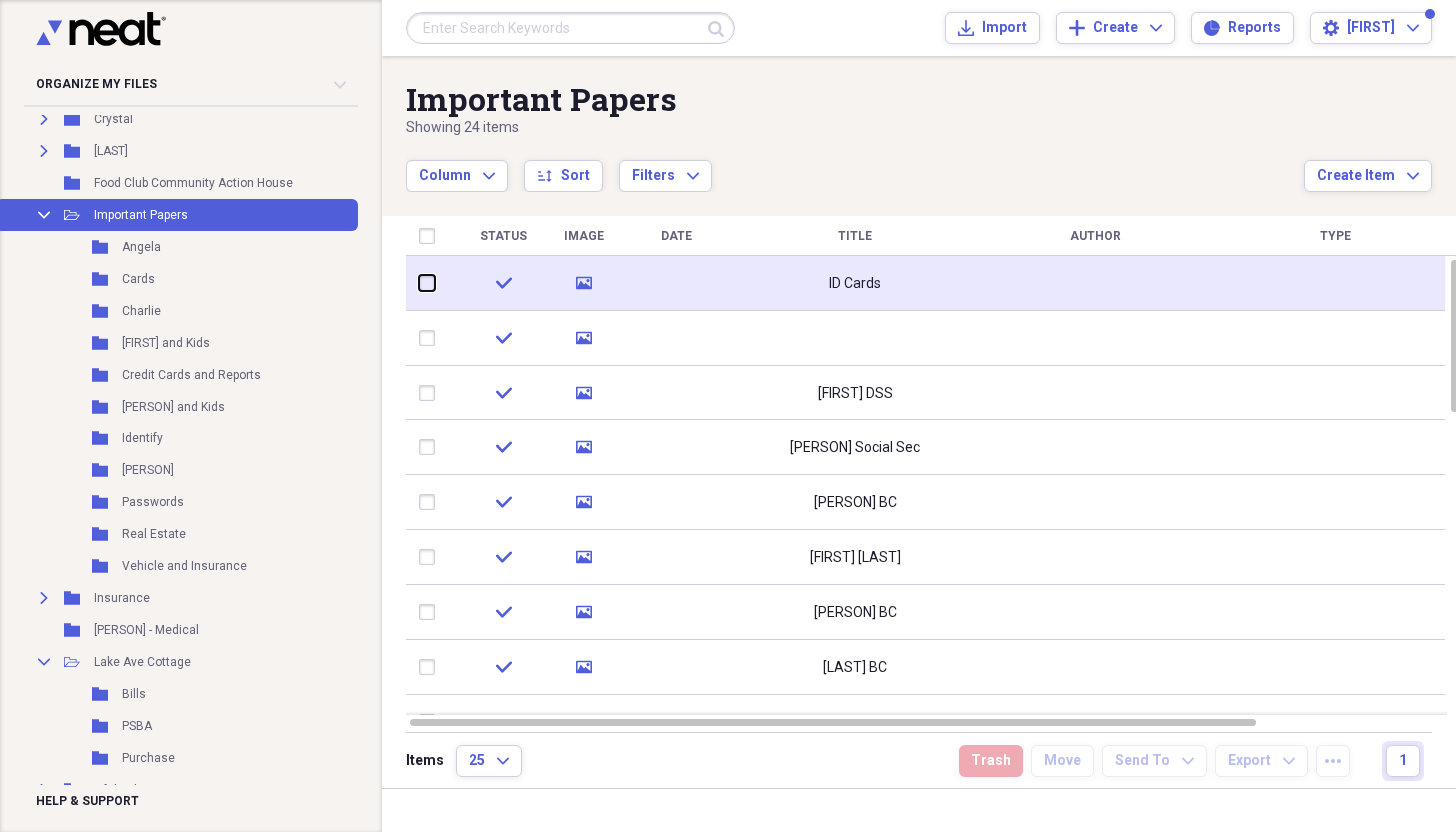 click at bounding box center (419, 283) 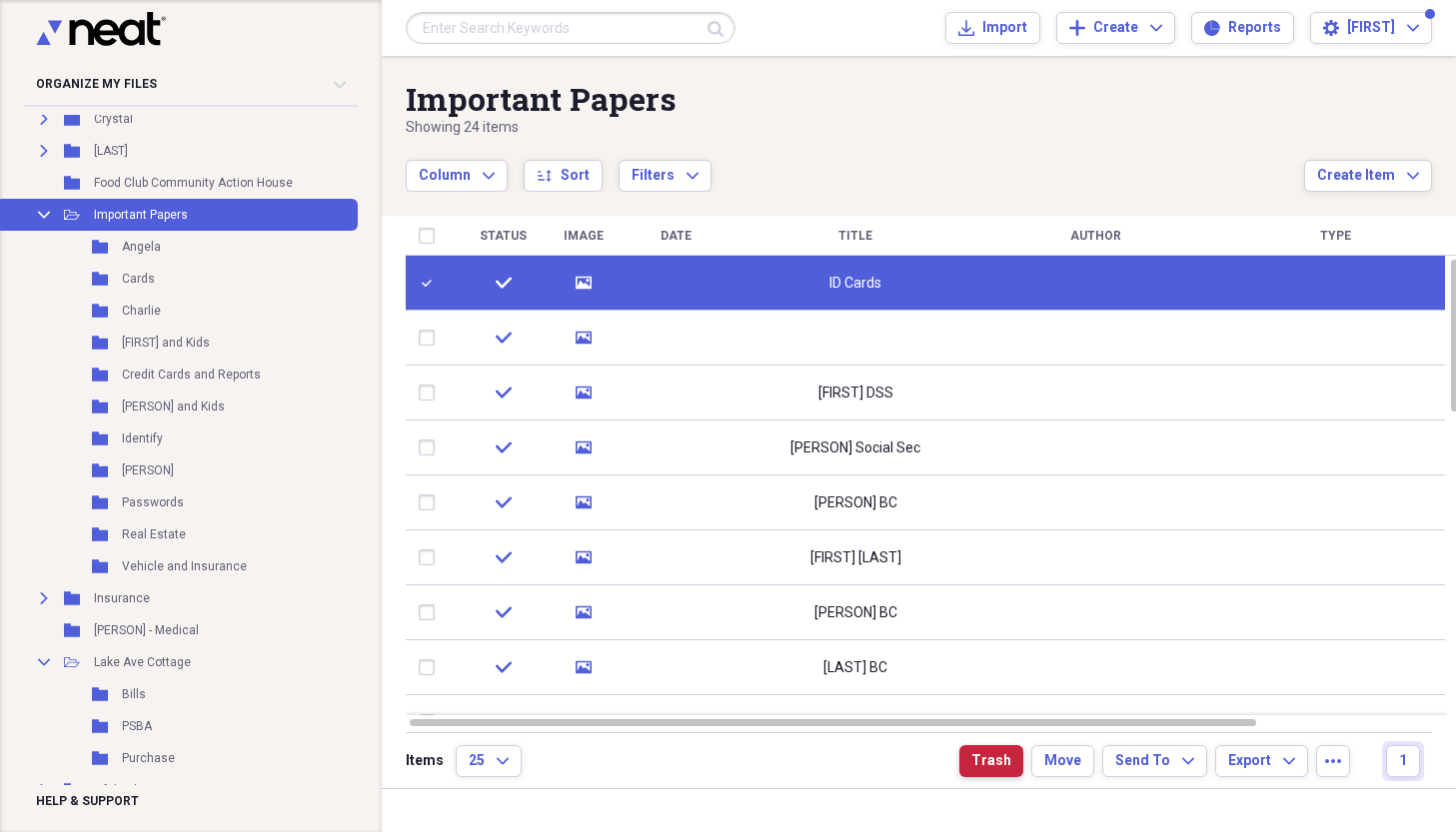 click on "Trash" at bounding box center [991, 761] 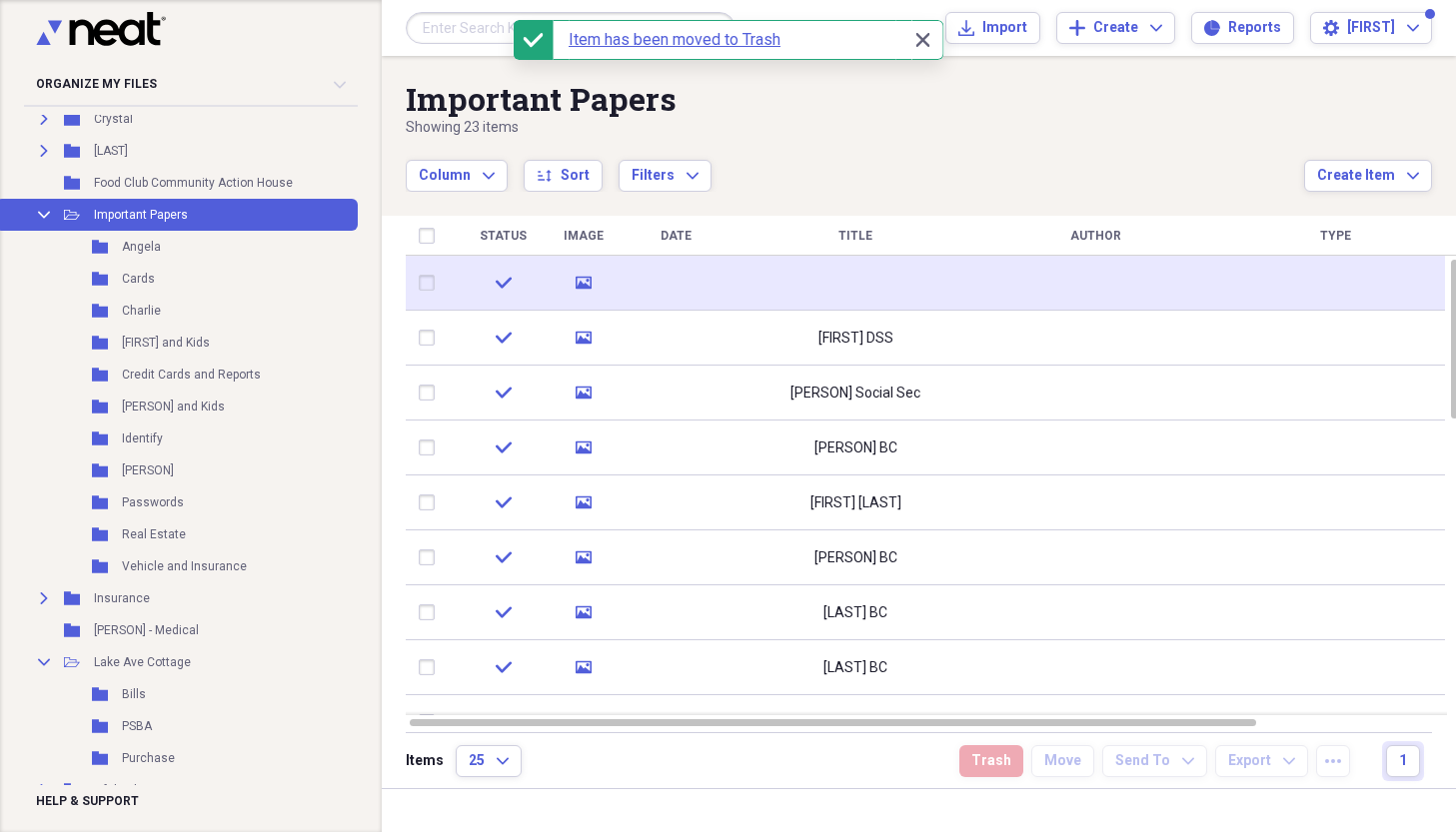 click at bounding box center [676, 283] 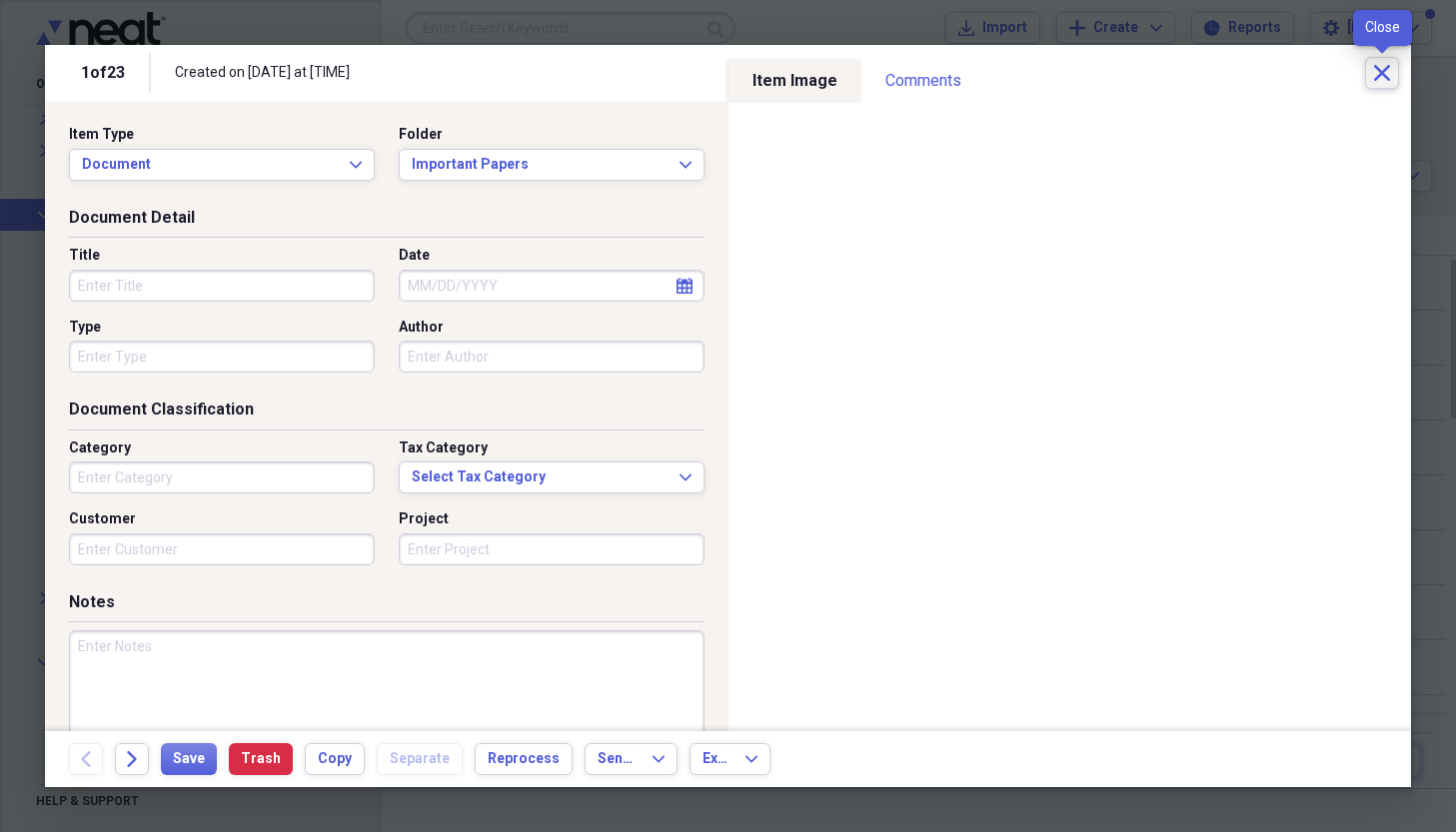 click on "Close" at bounding box center (1382, 73) 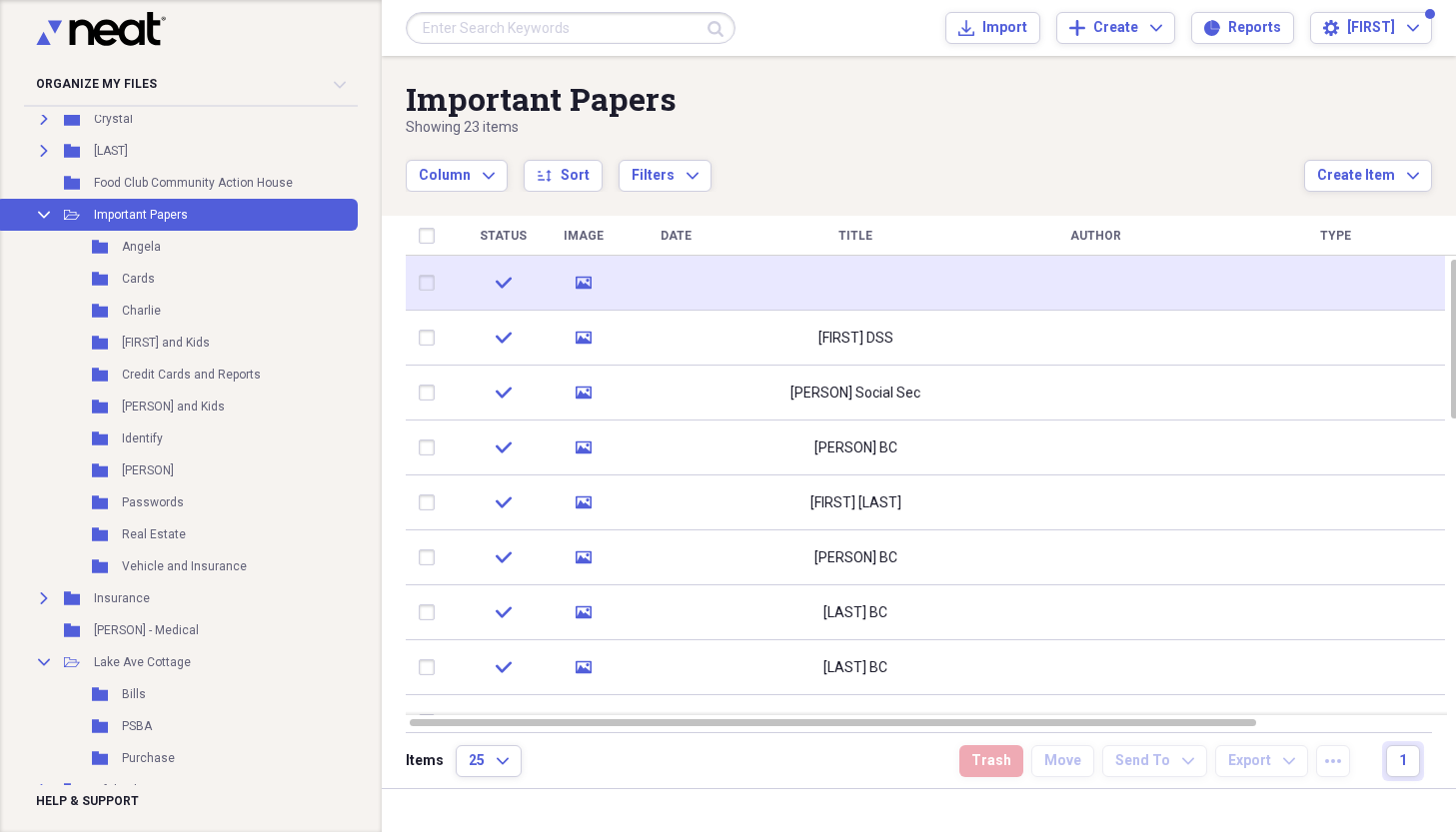 click at bounding box center (431, 283) 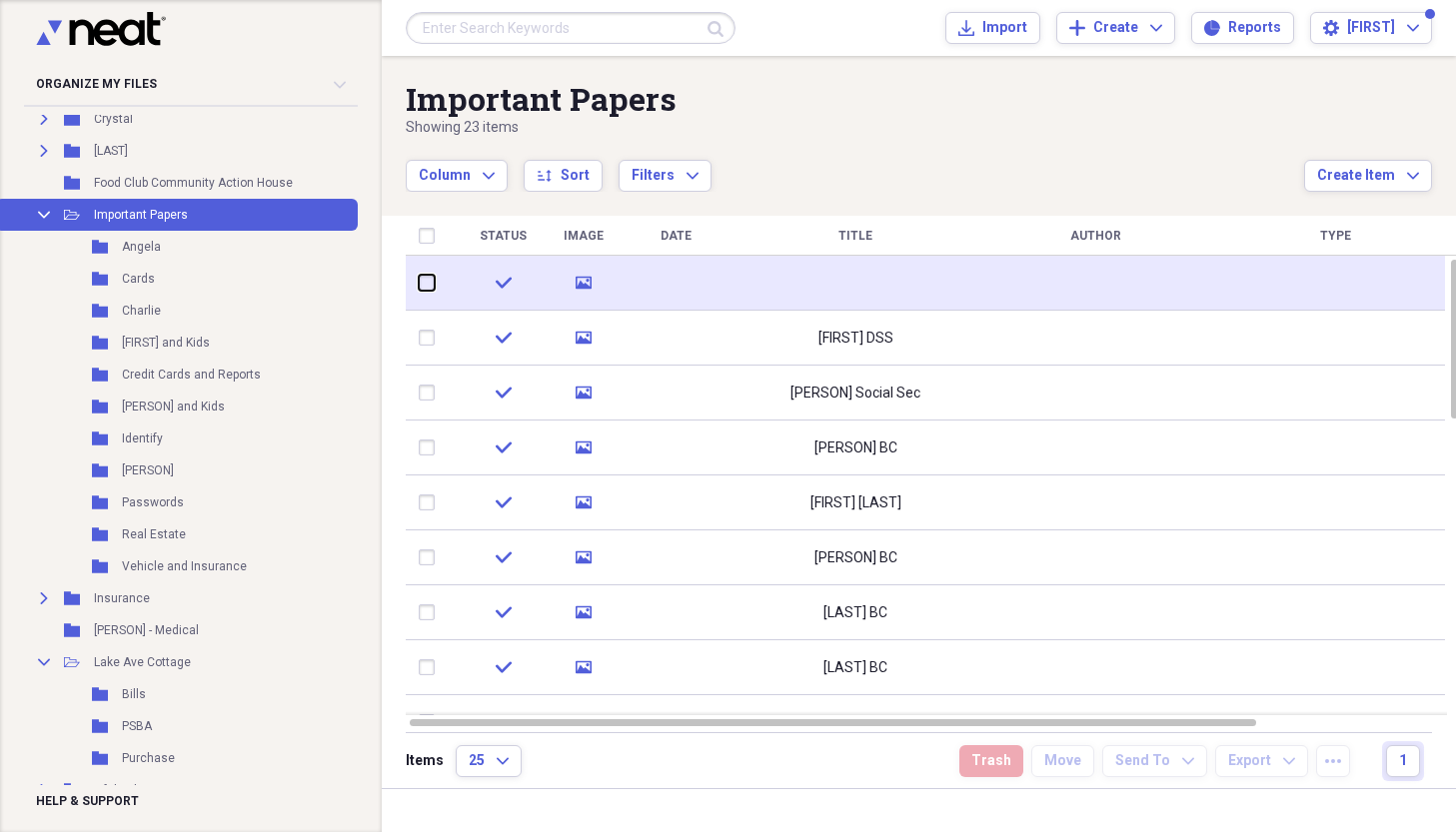 click at bounding box center (419, 283) 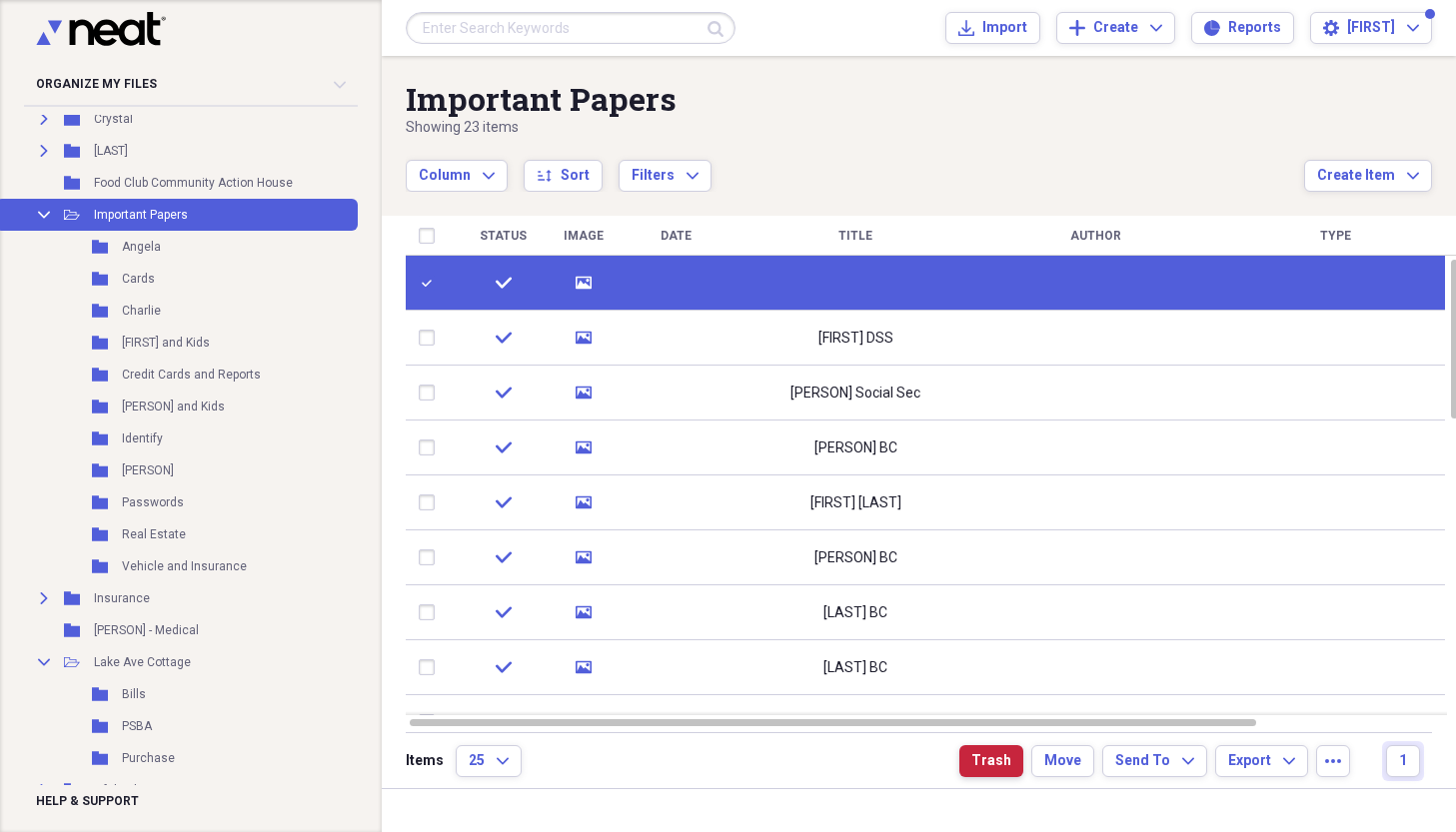 click on "Trash" at bounding box center (991, 761) 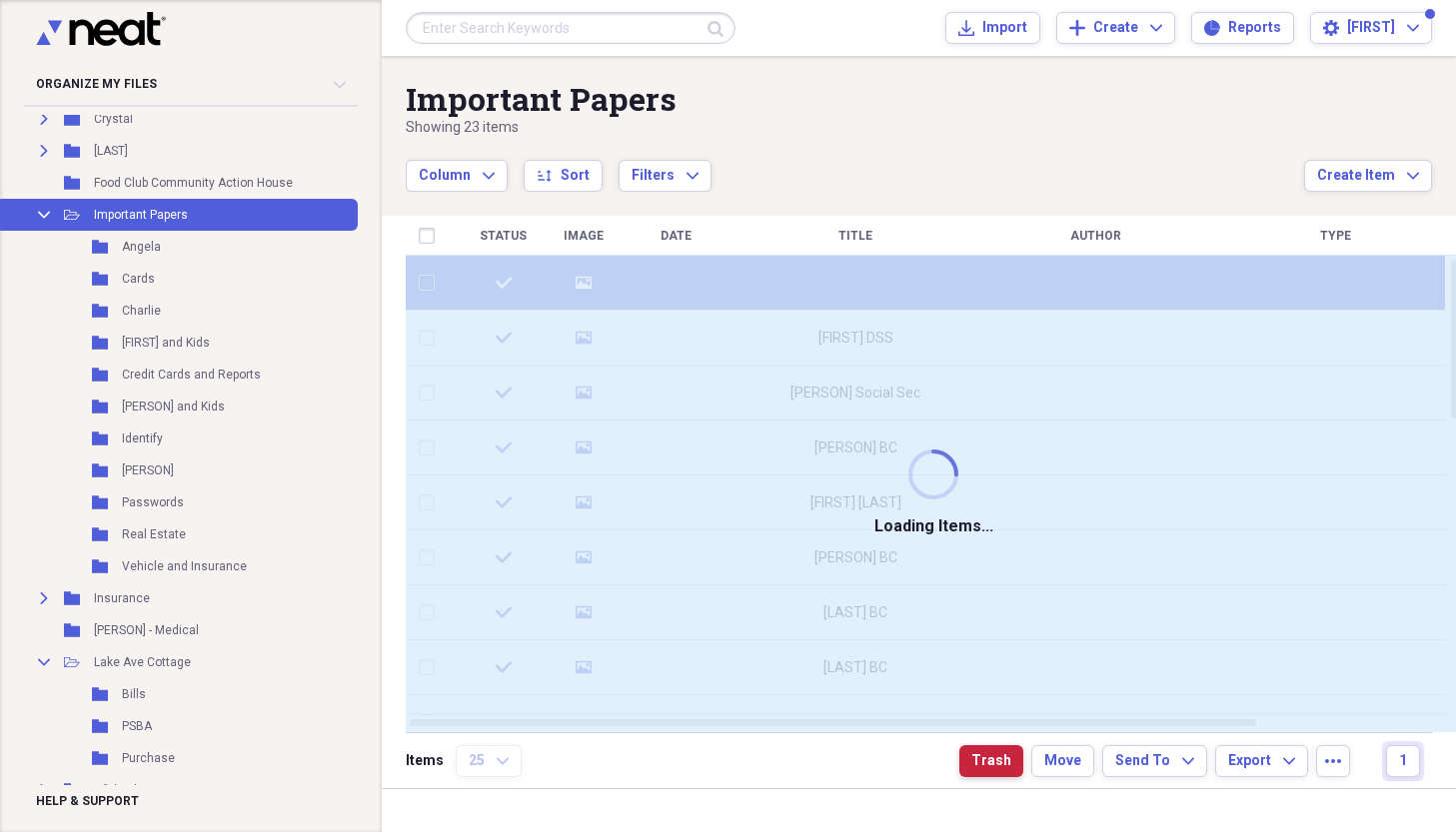 checkbox on "false" 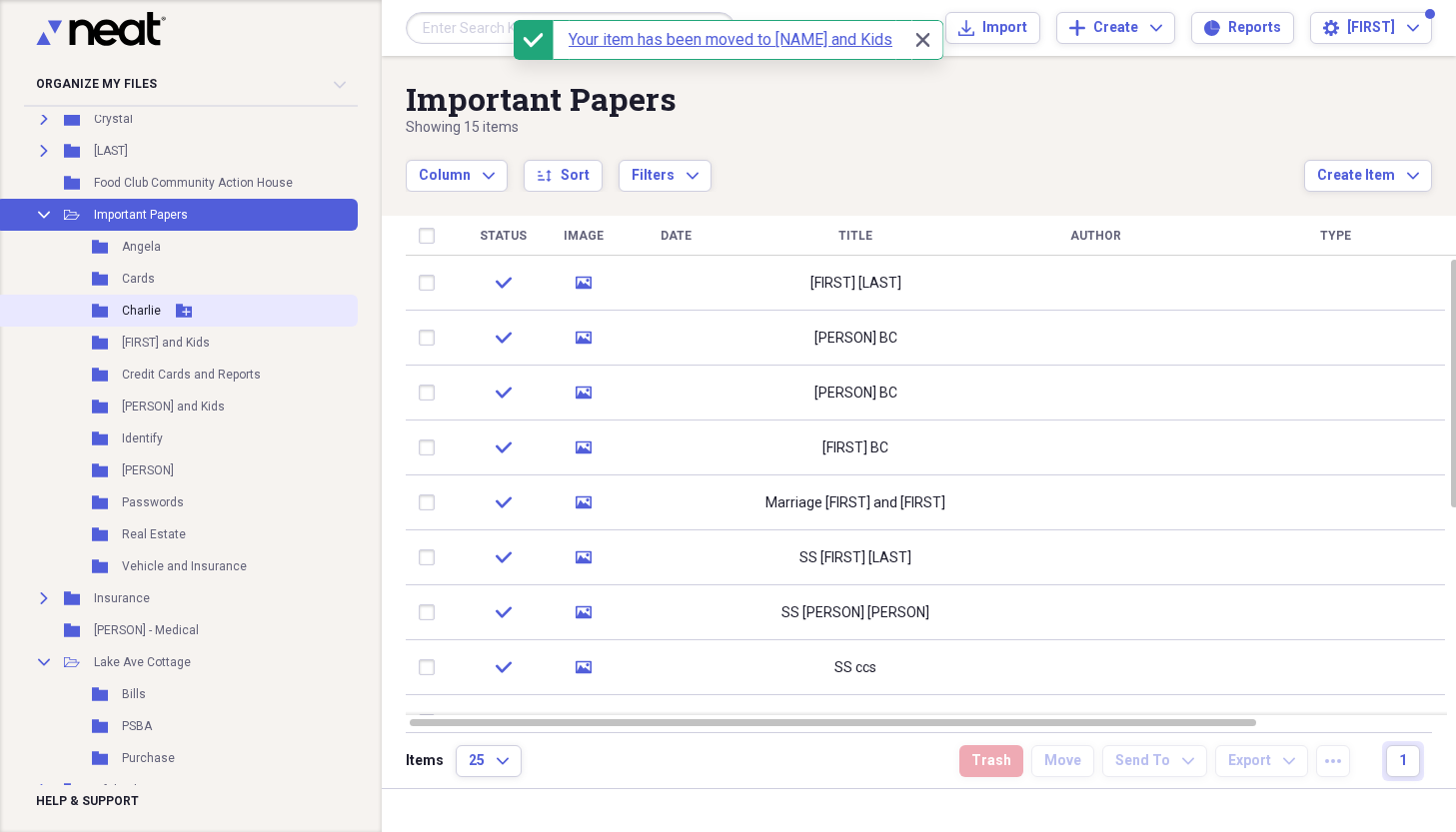 drag, startPoint x: 846, startPoint y: 287, endPoint x: 350, endPoint y: 316, distance: 496.84706 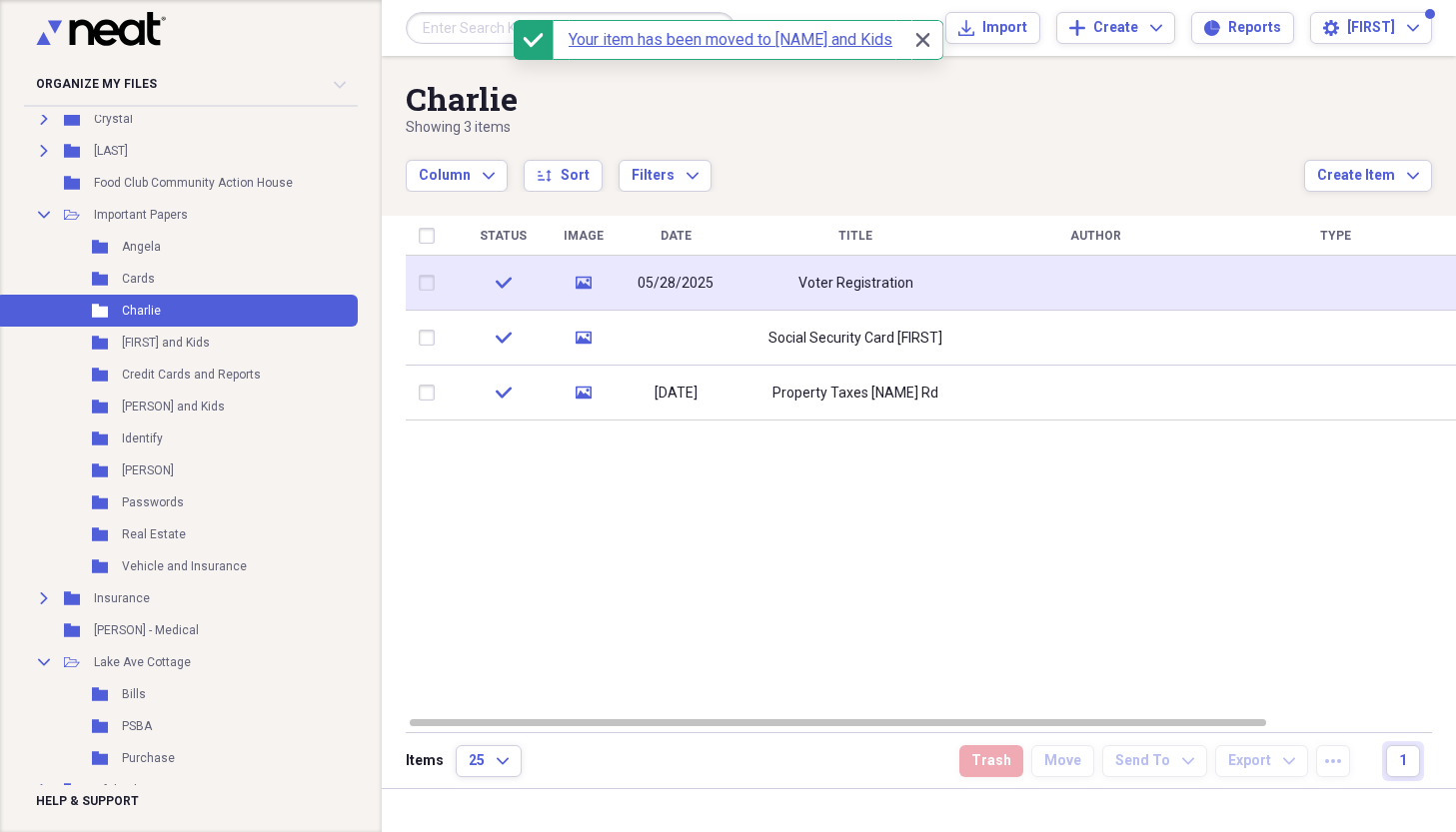drag, startPoint x: 350, startPoint y: 316, endPoint x: 817, endPoint y: 257, distance: 470.71223 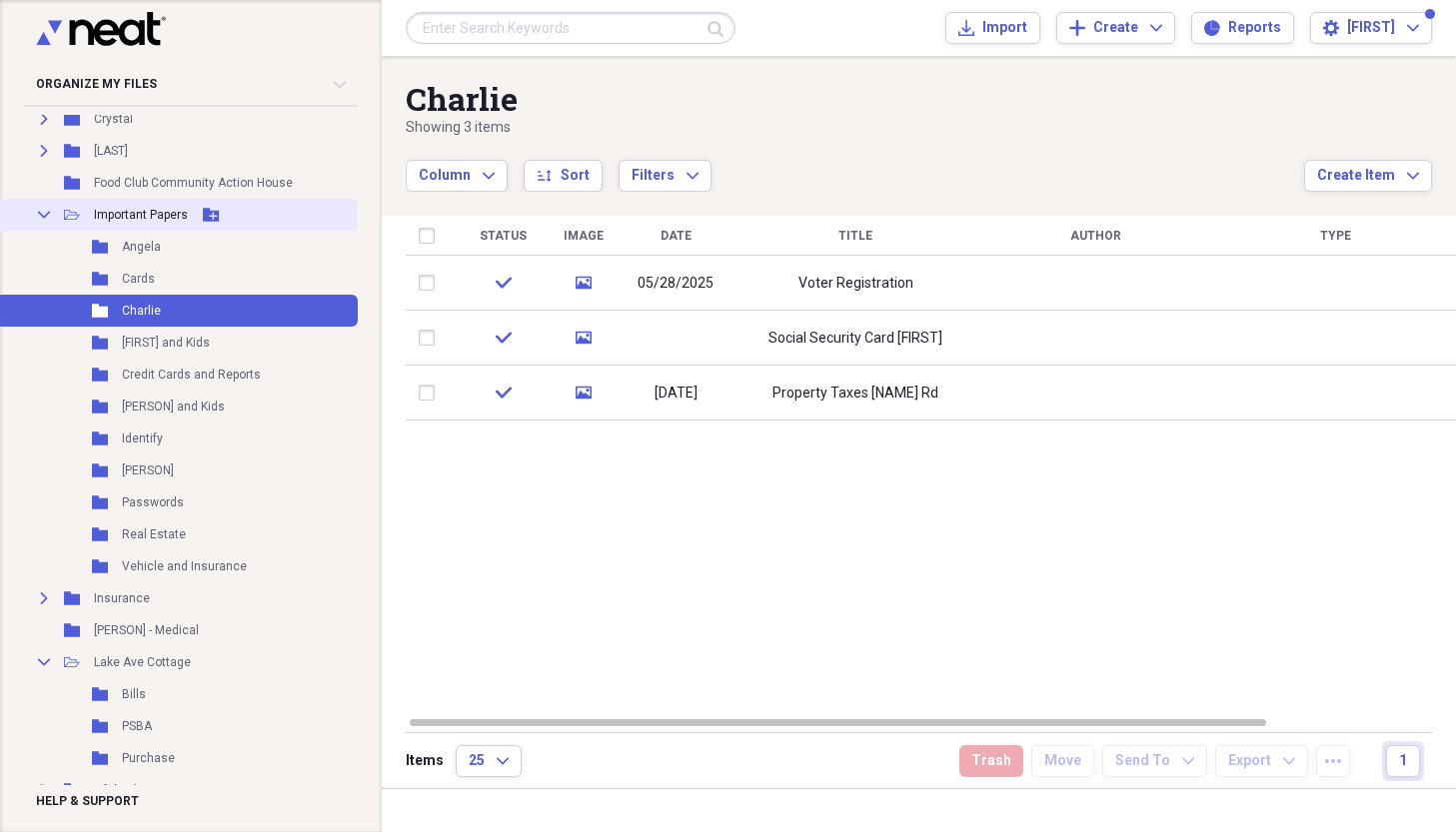 click on "Important Papers" at bounding box center [141, 215] 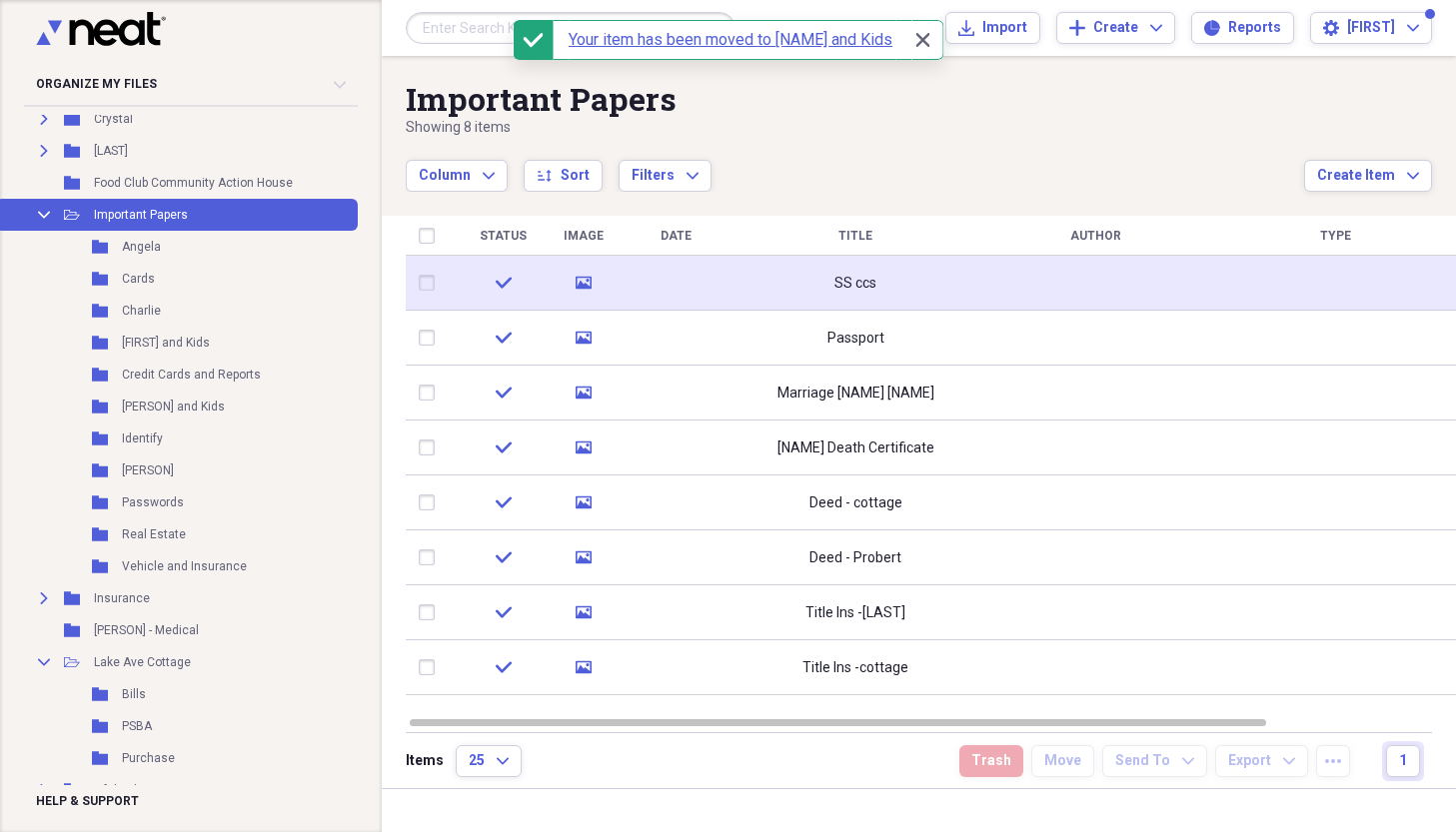 click on "SS ccs" at bounding box center [855, 284] 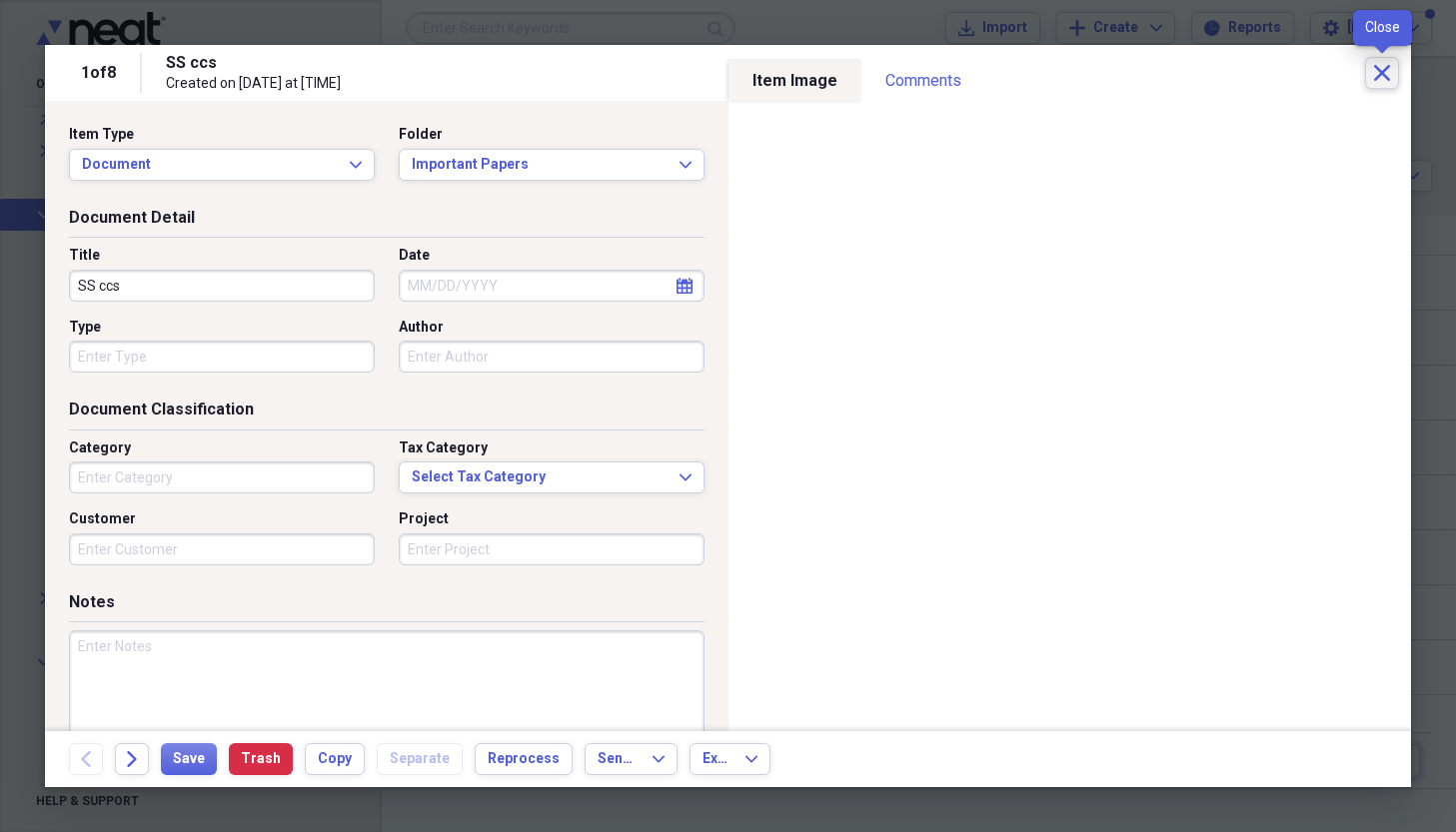 click on "Close" 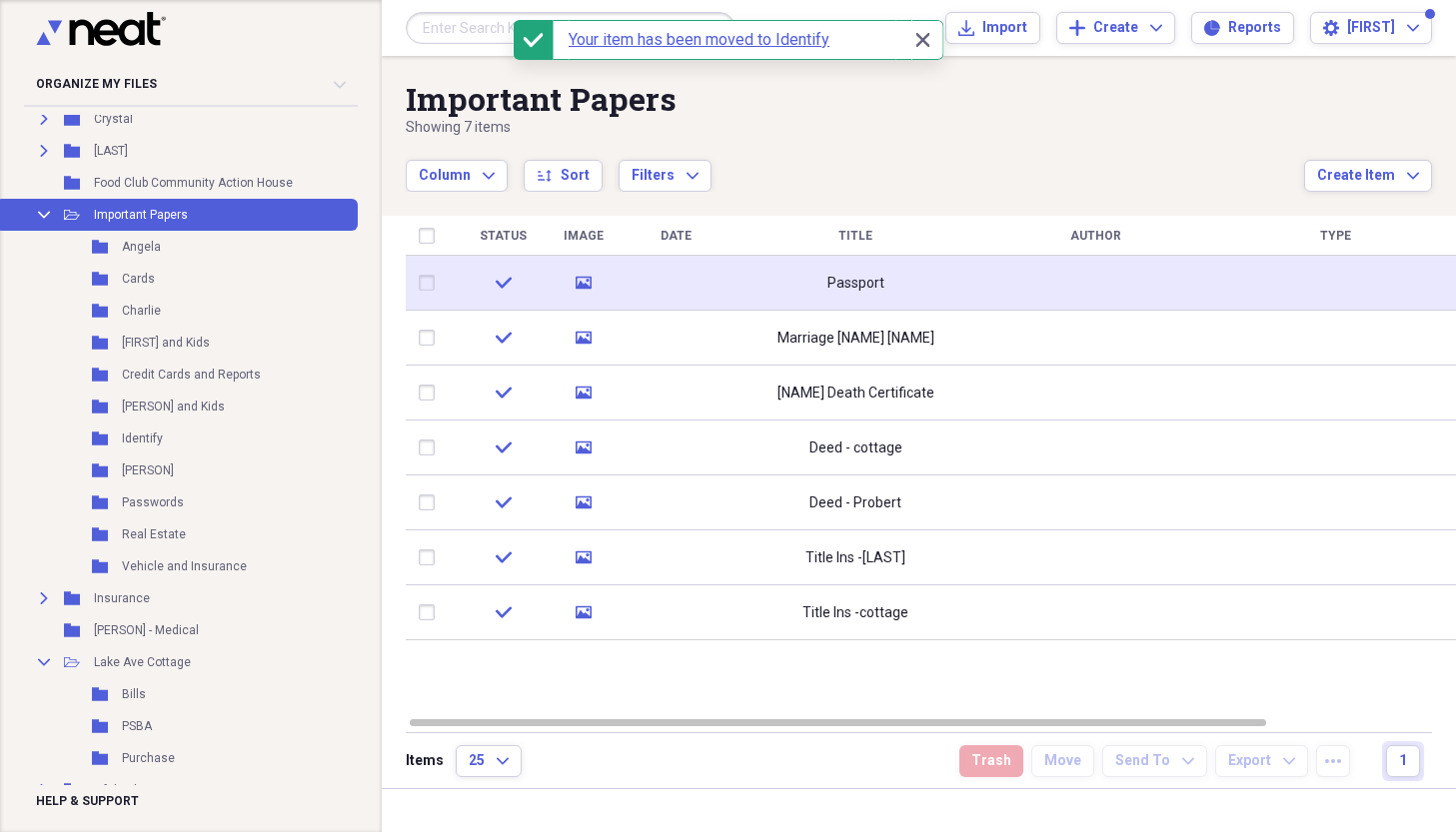 click on "Passport" at bounding box center (855, 284) 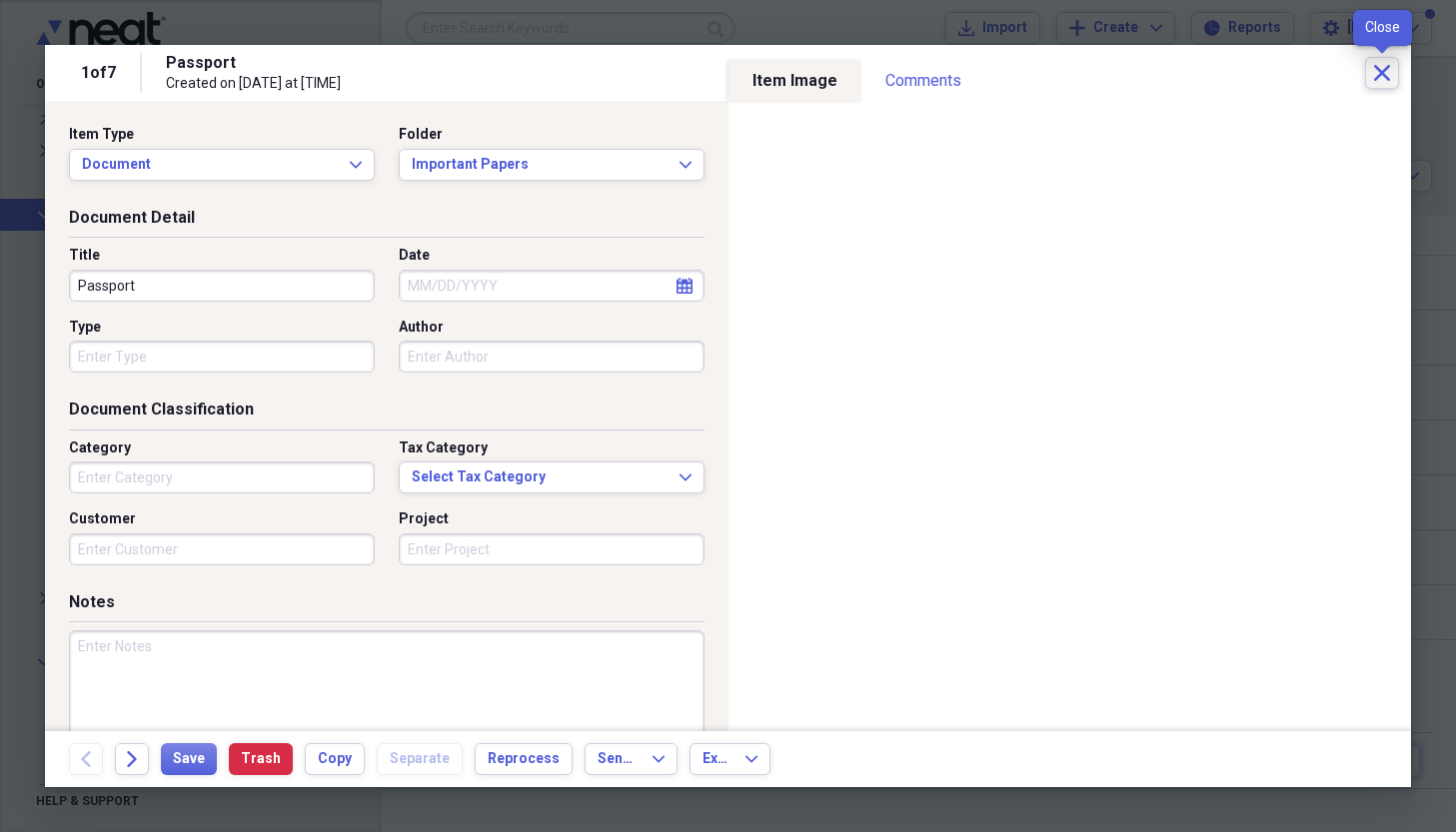 click 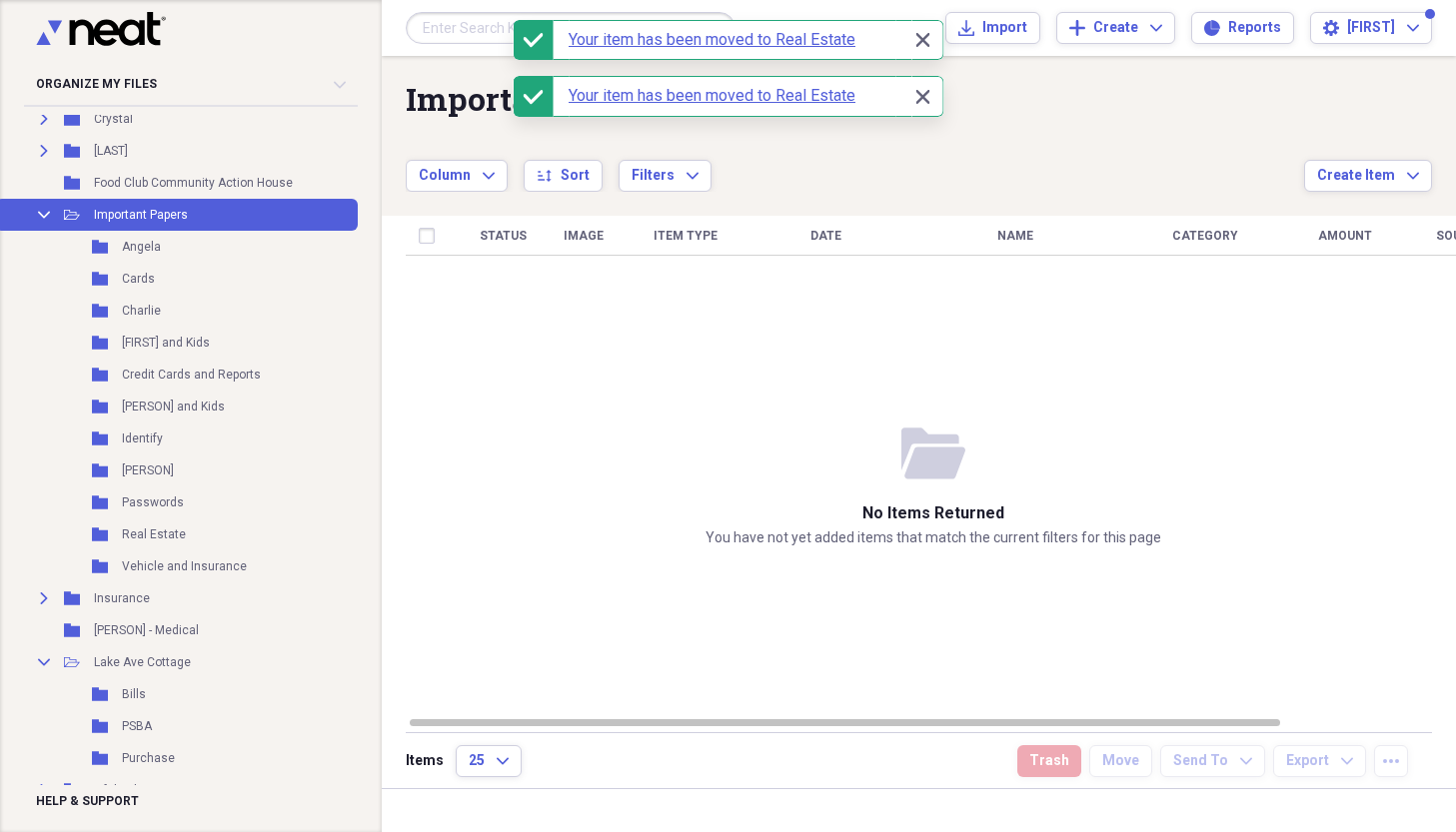 click on "folder-open No items returned You have not yet added items that match the current filters for this page" at bounding box center (933, 485) 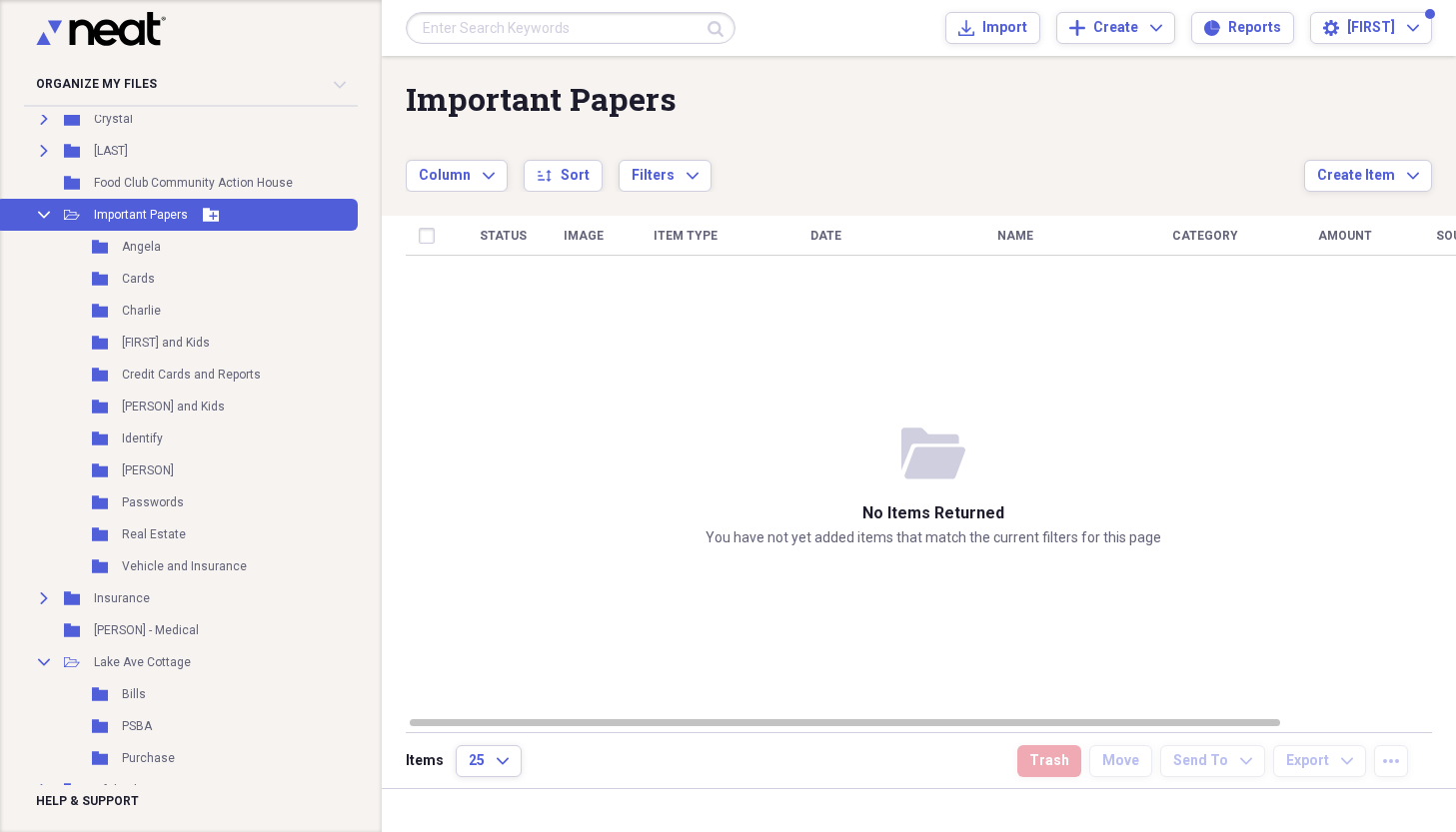 click on "Collapse" at bounding box center (44, 215) 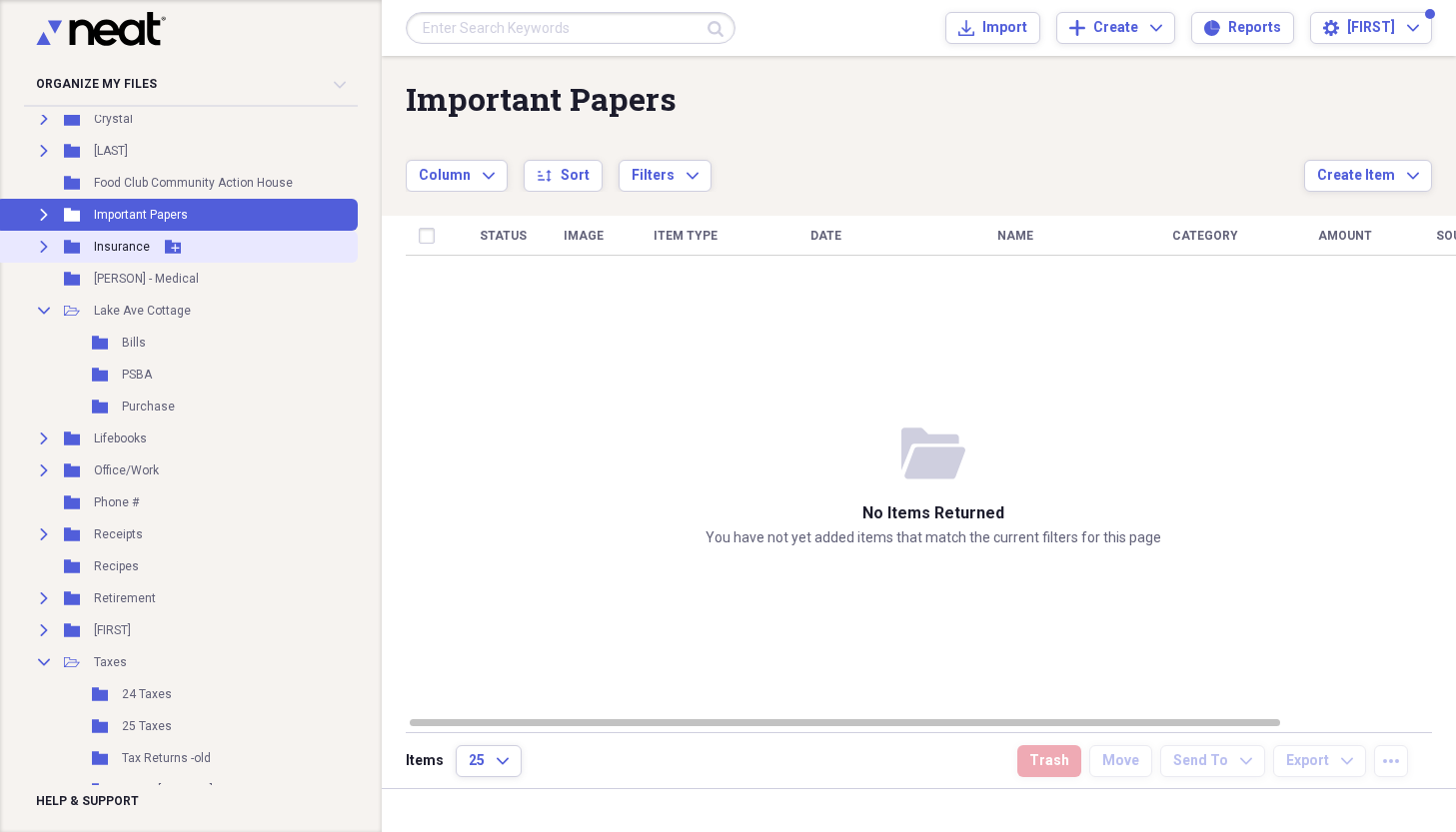 click on "Expand" at bounding box center (44, 247) 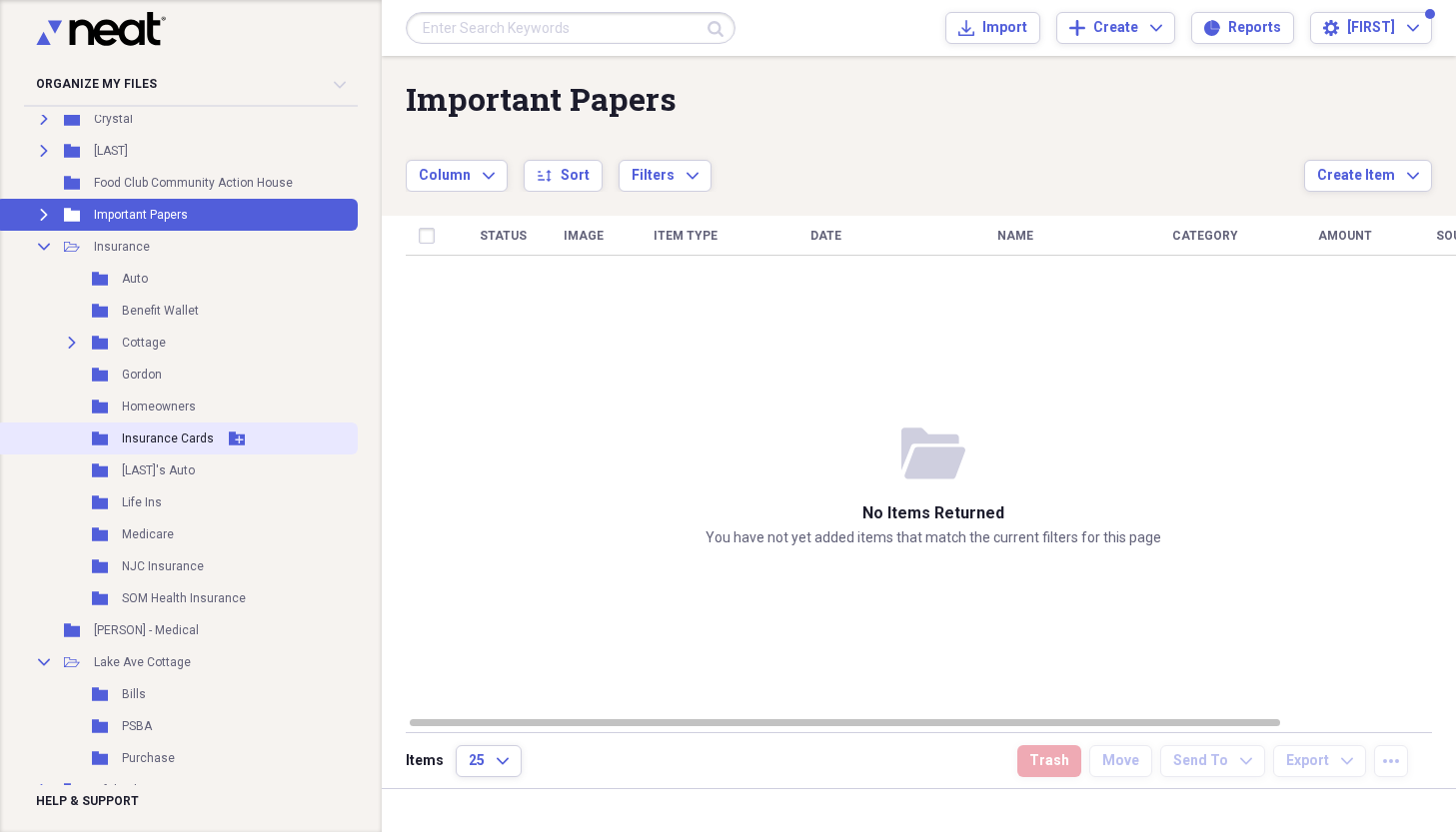 click on "Insurance Cards" at bounding box center [168, 438] 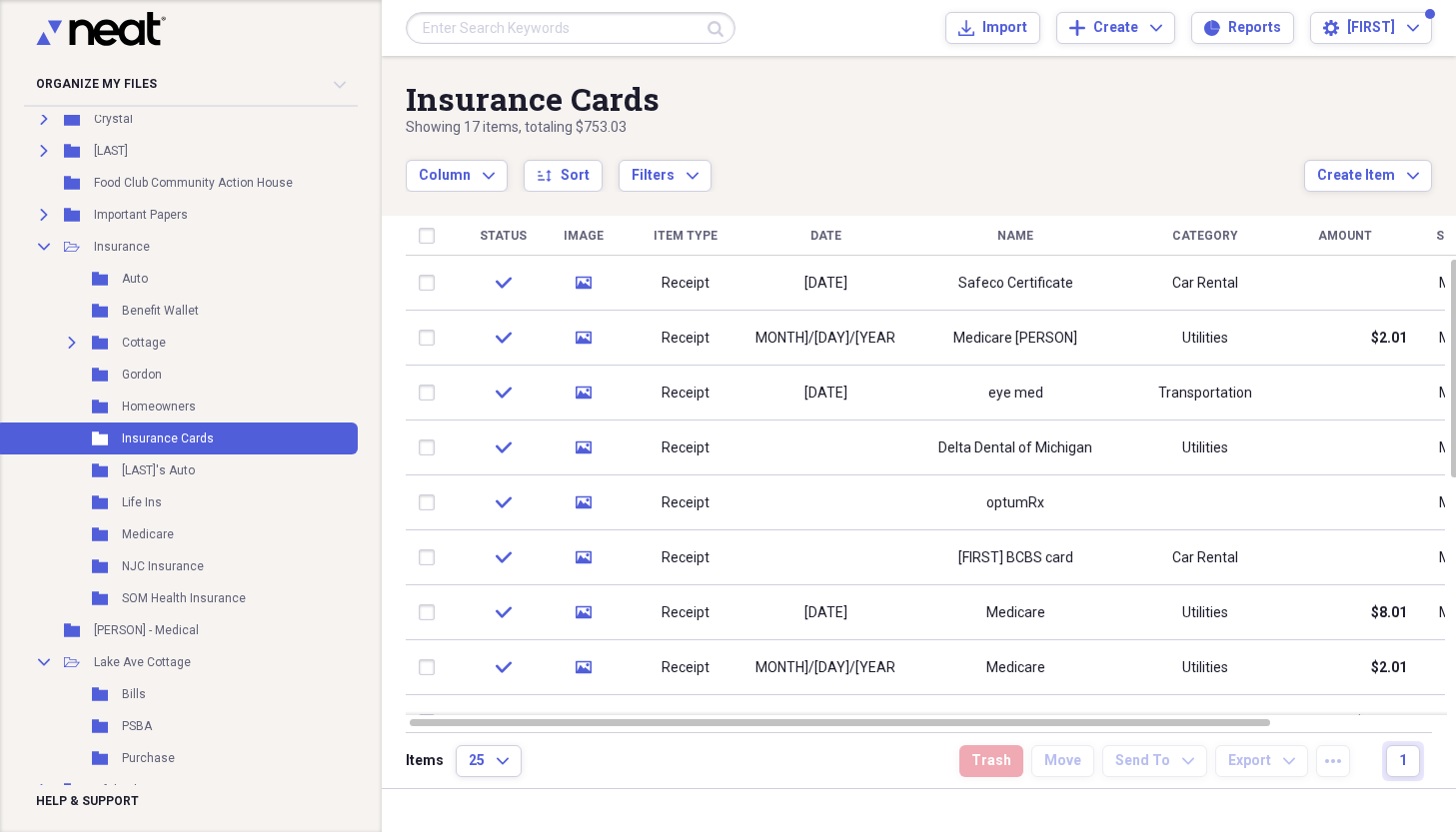 click on "Insurance Cards" at bounding box center [854, 99] 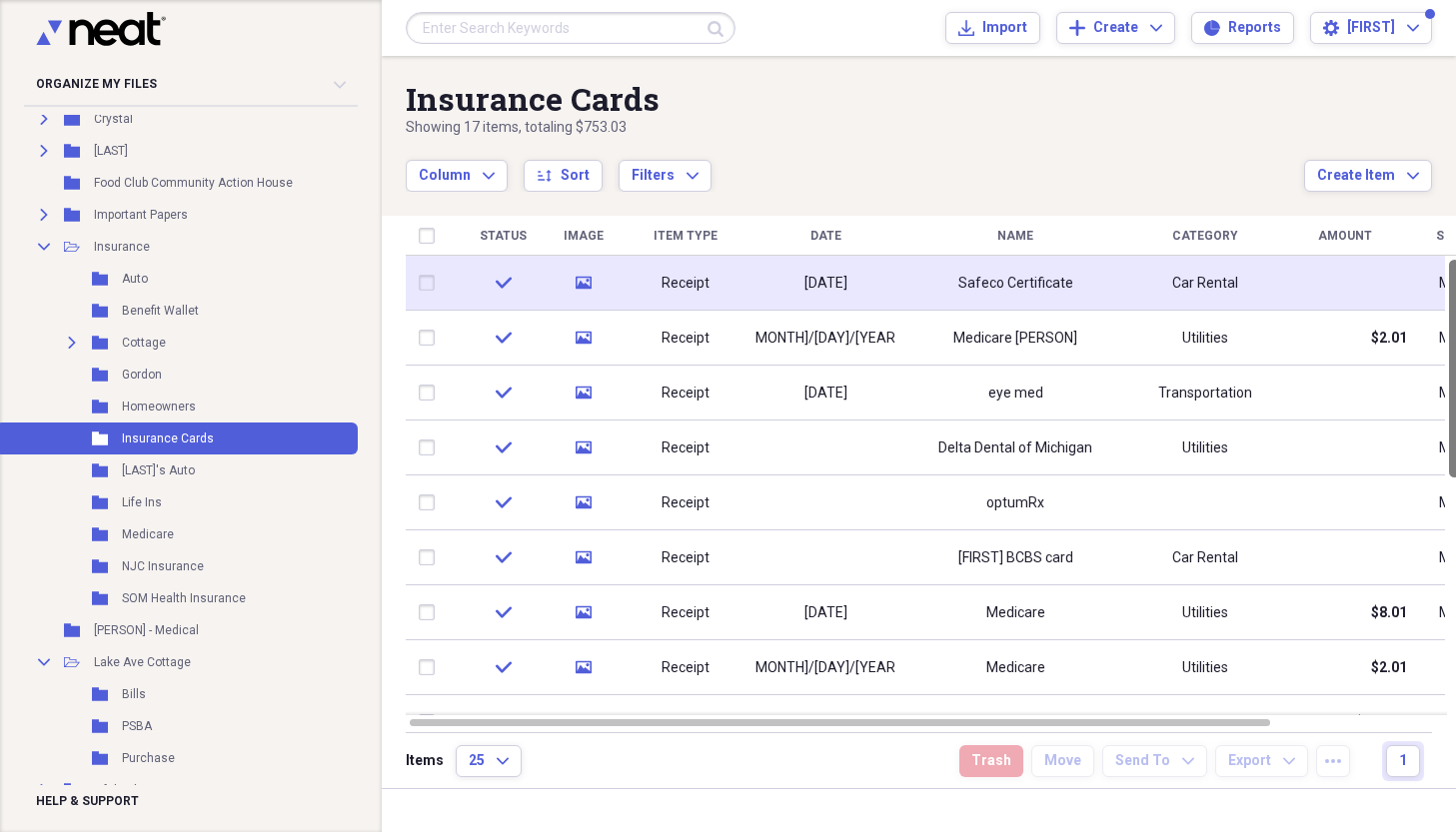 drag, startPoint x: 1450, startPoint y: 380, endPoint x: 1310, endPoint y: 268, distance: 179.28748 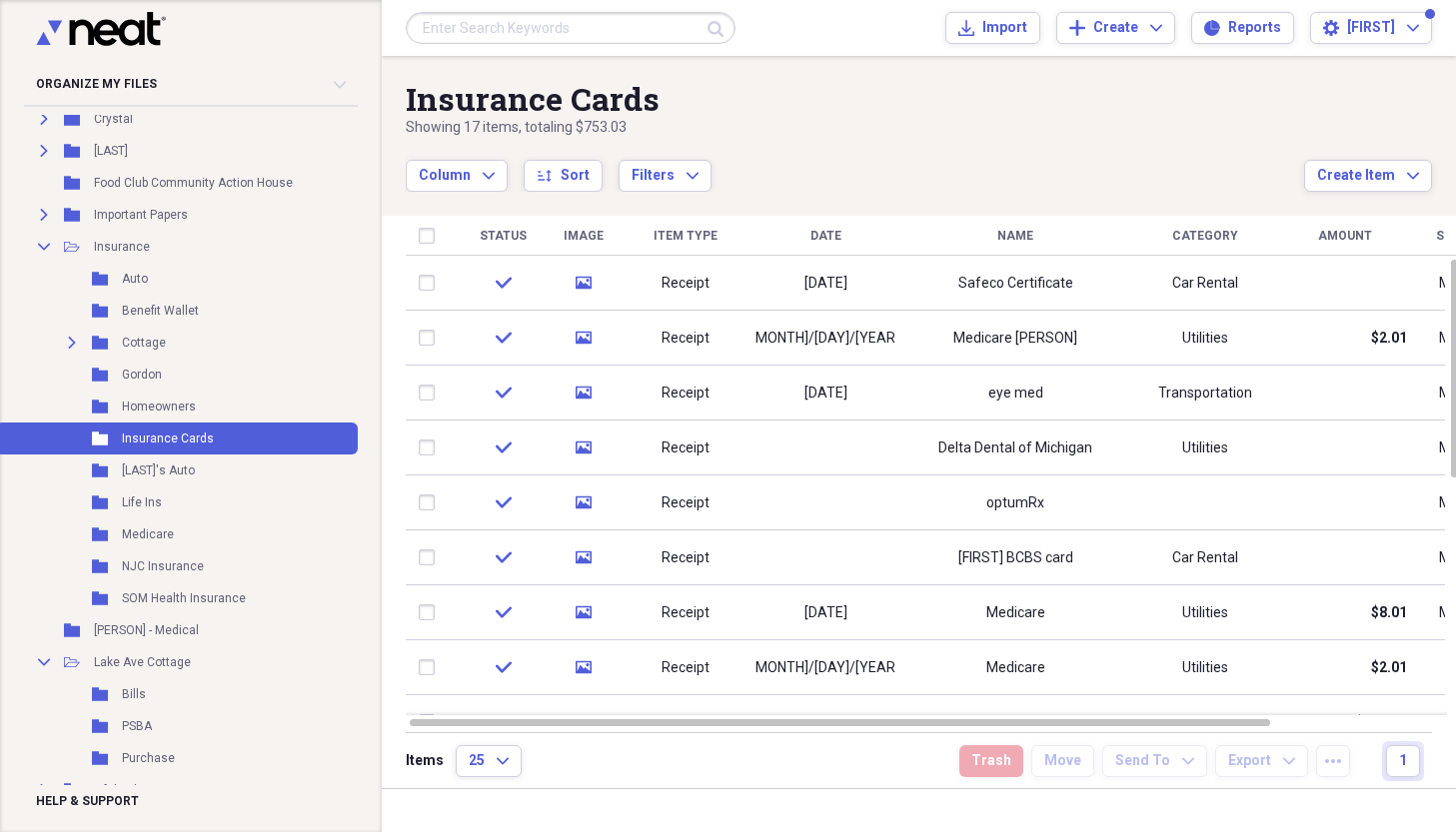click on "Insurance Cards" at bounding box center (854, 99) 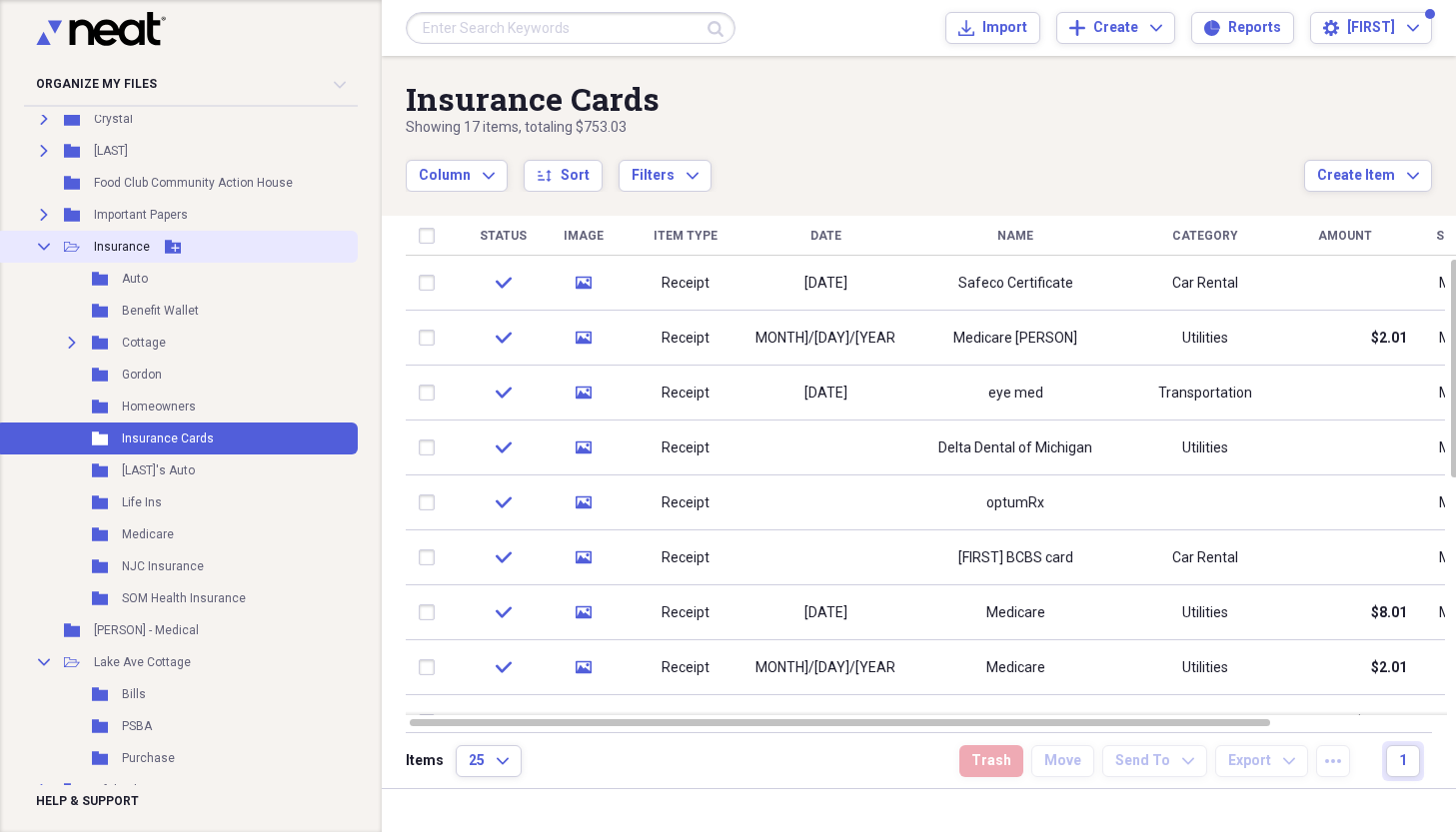 click 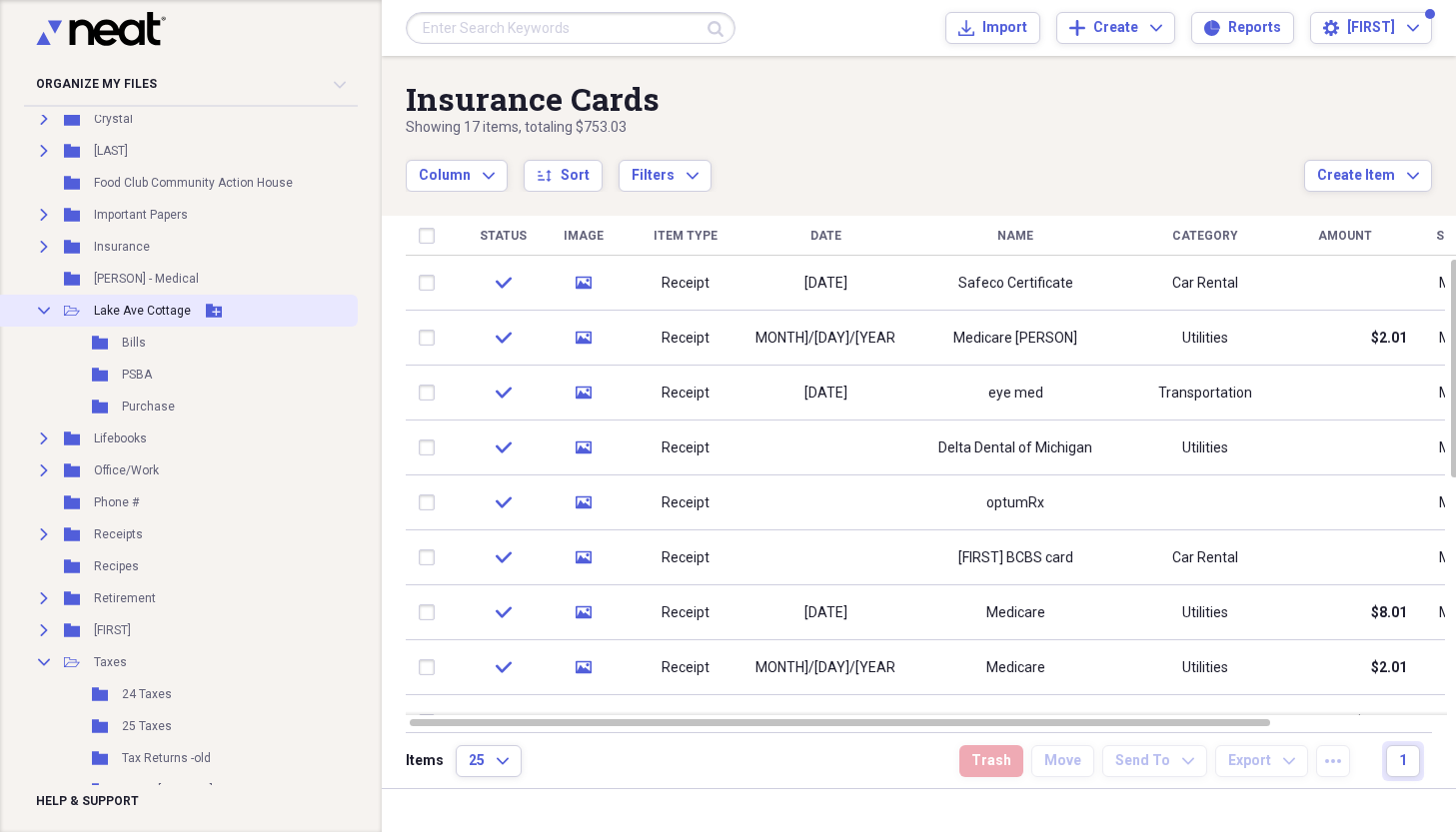 click on "Collapse" at bounding box center [44, 311] 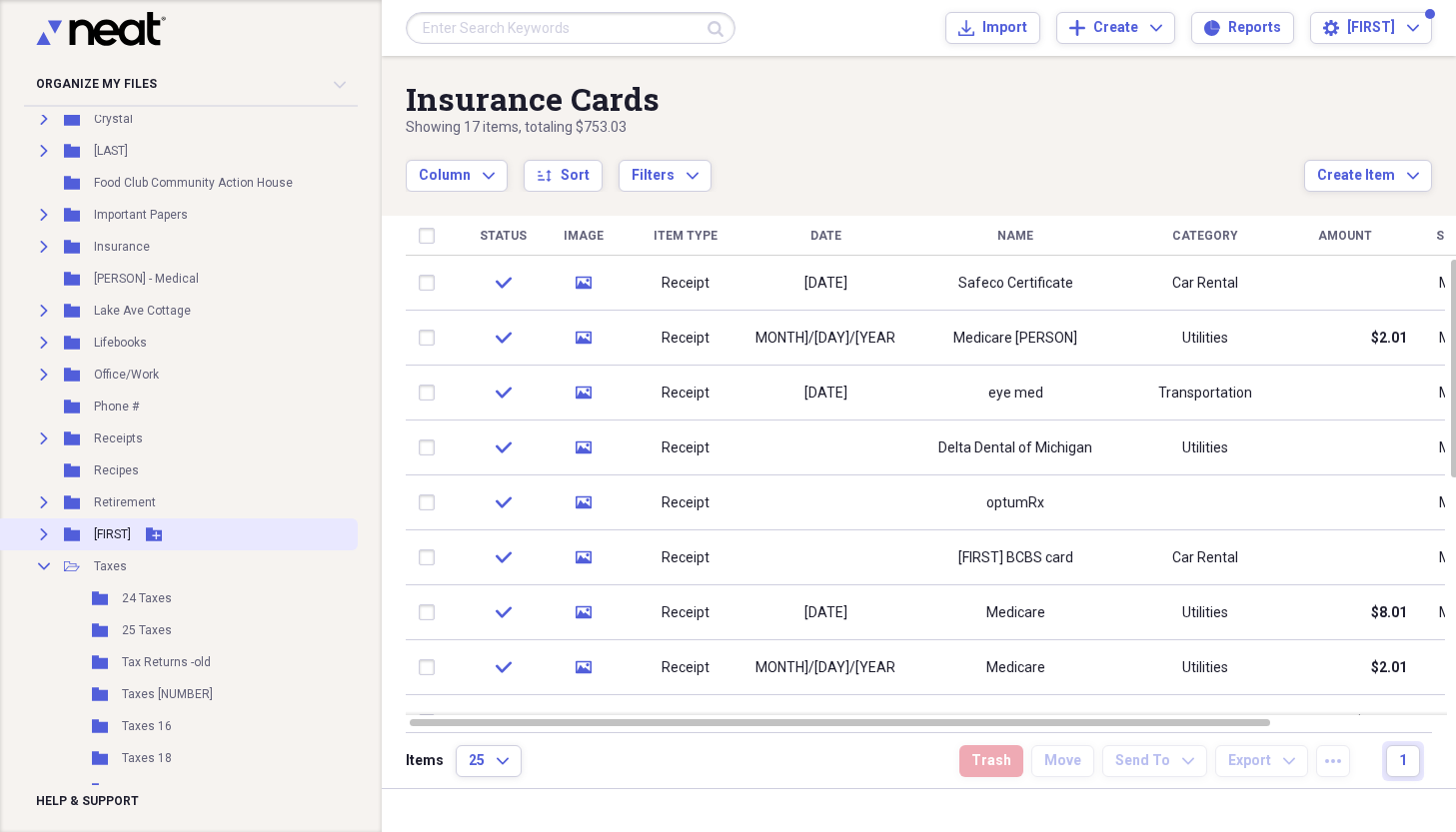 click 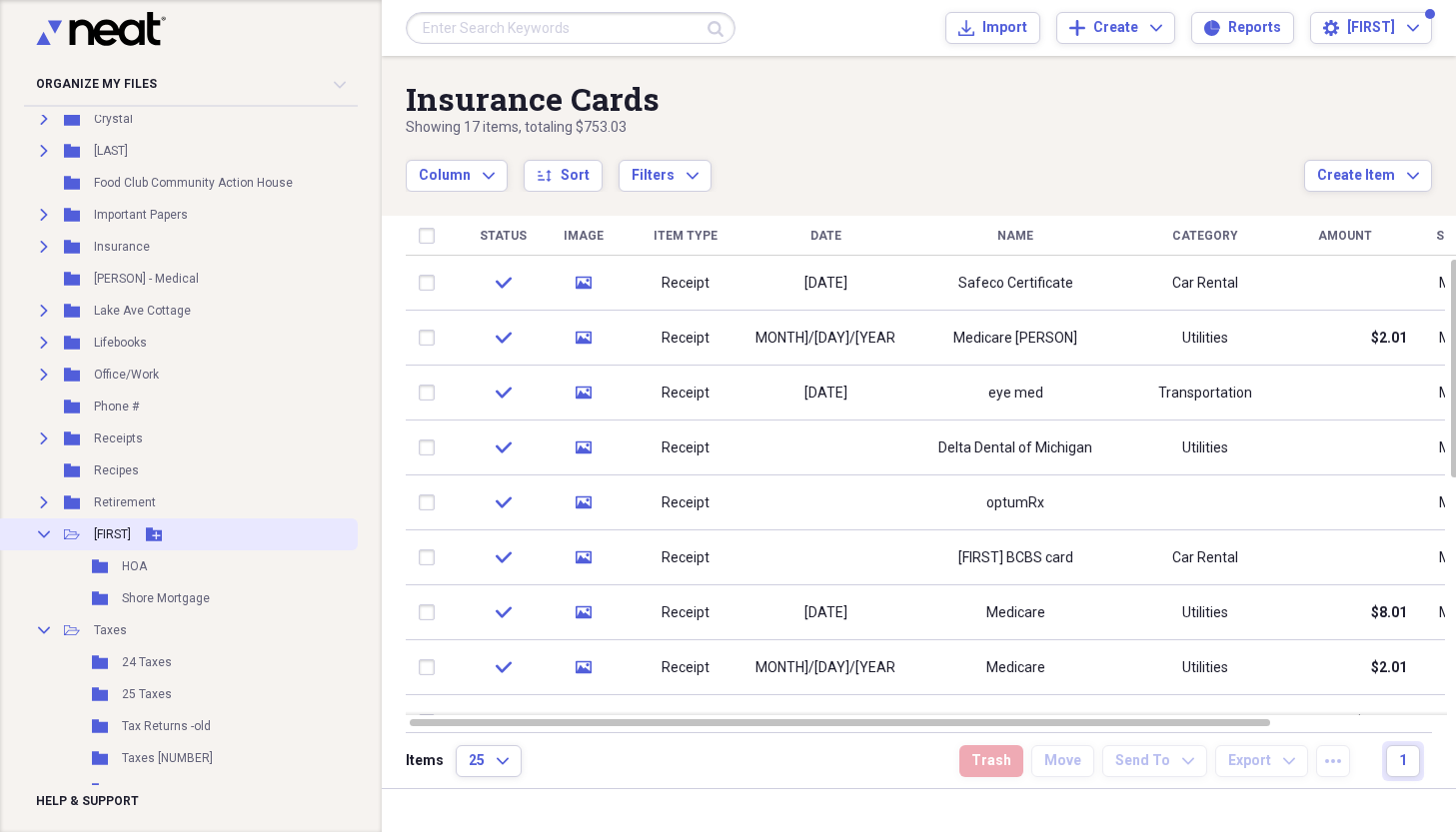 click on "Collapse" 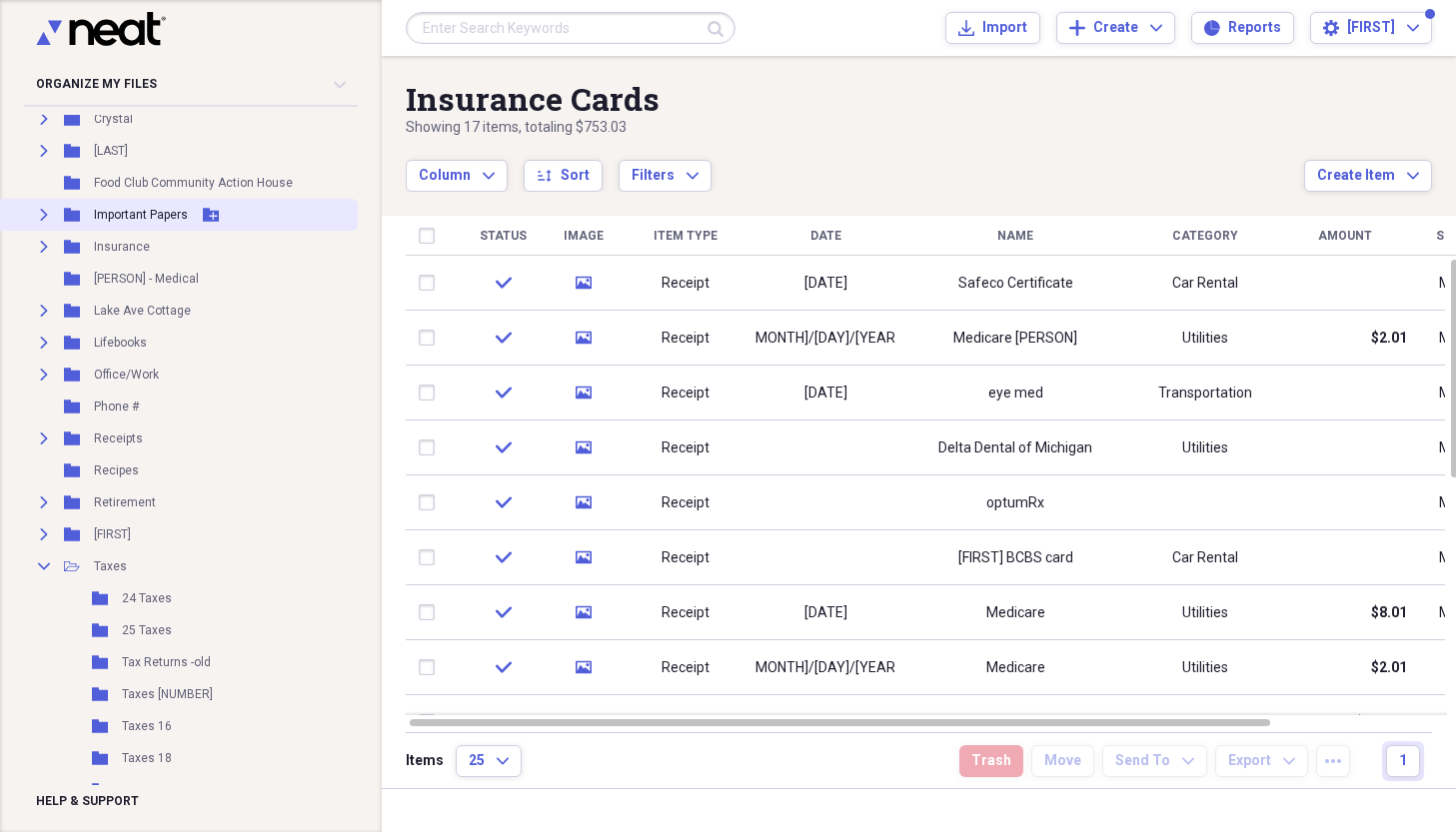 click on "Expand" 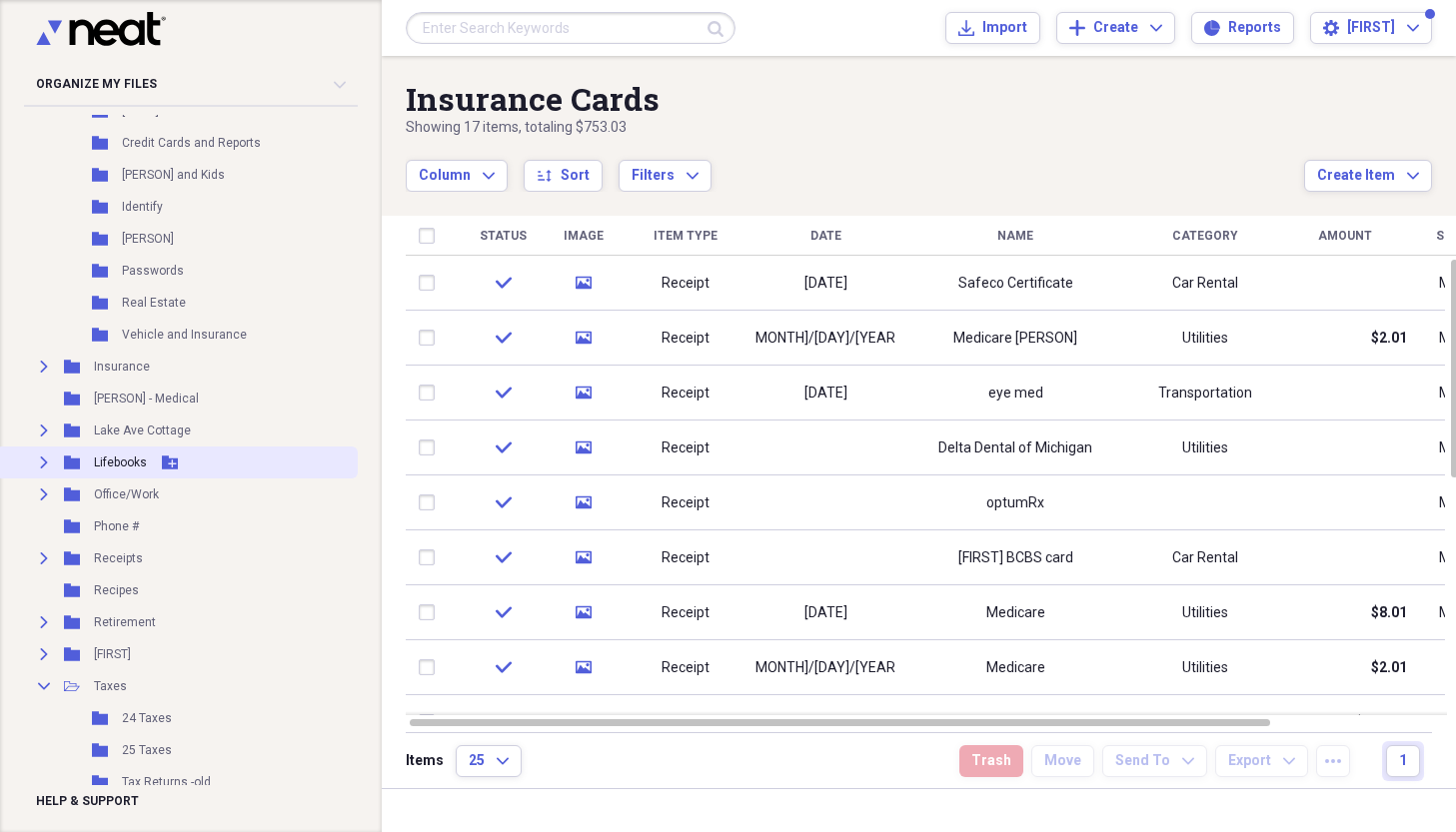 scroll, scrollTop: 1252, scrollLeft: 0, axis: vertical 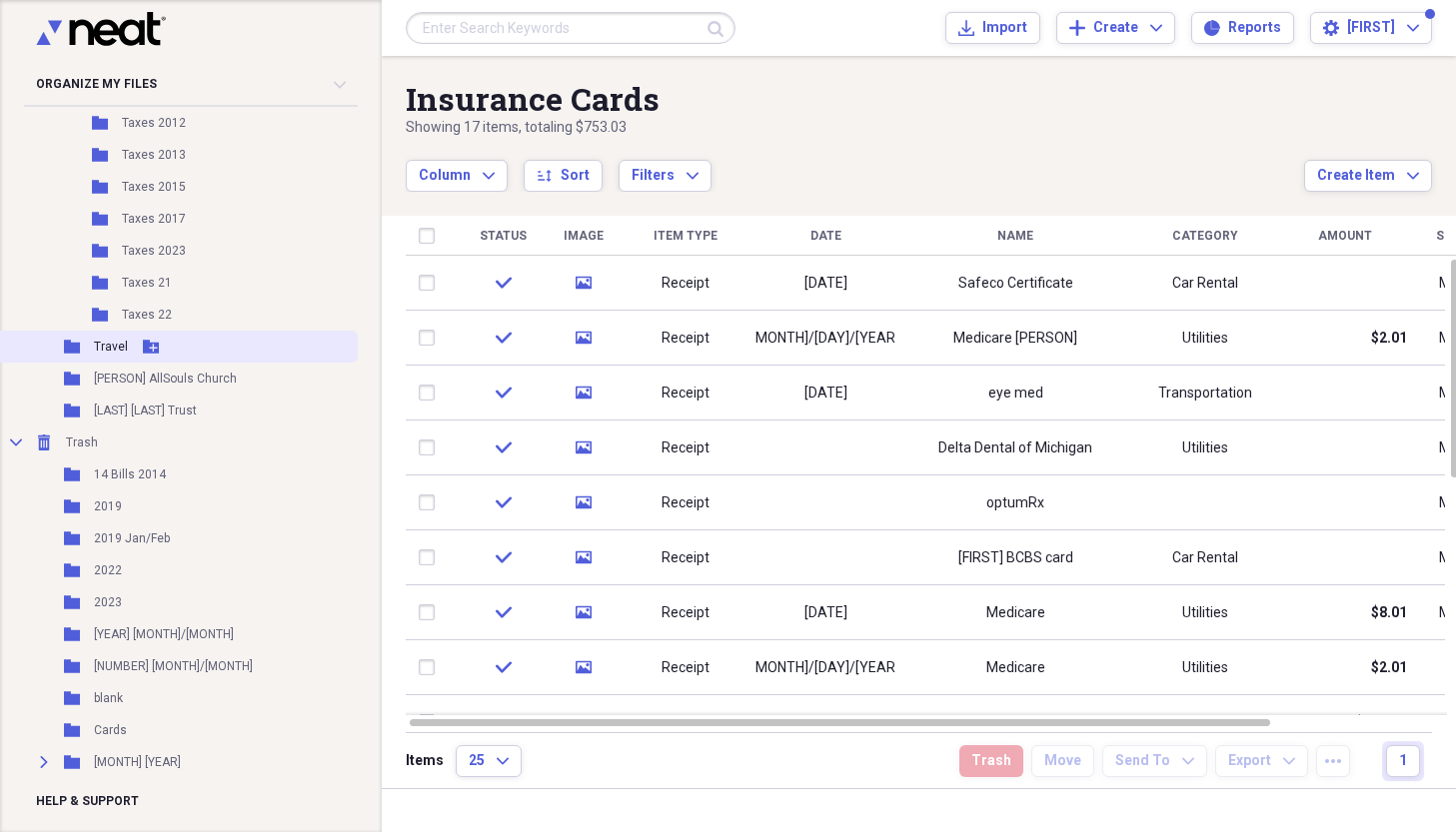 click on "Travel" at bounding box center [111, 347] 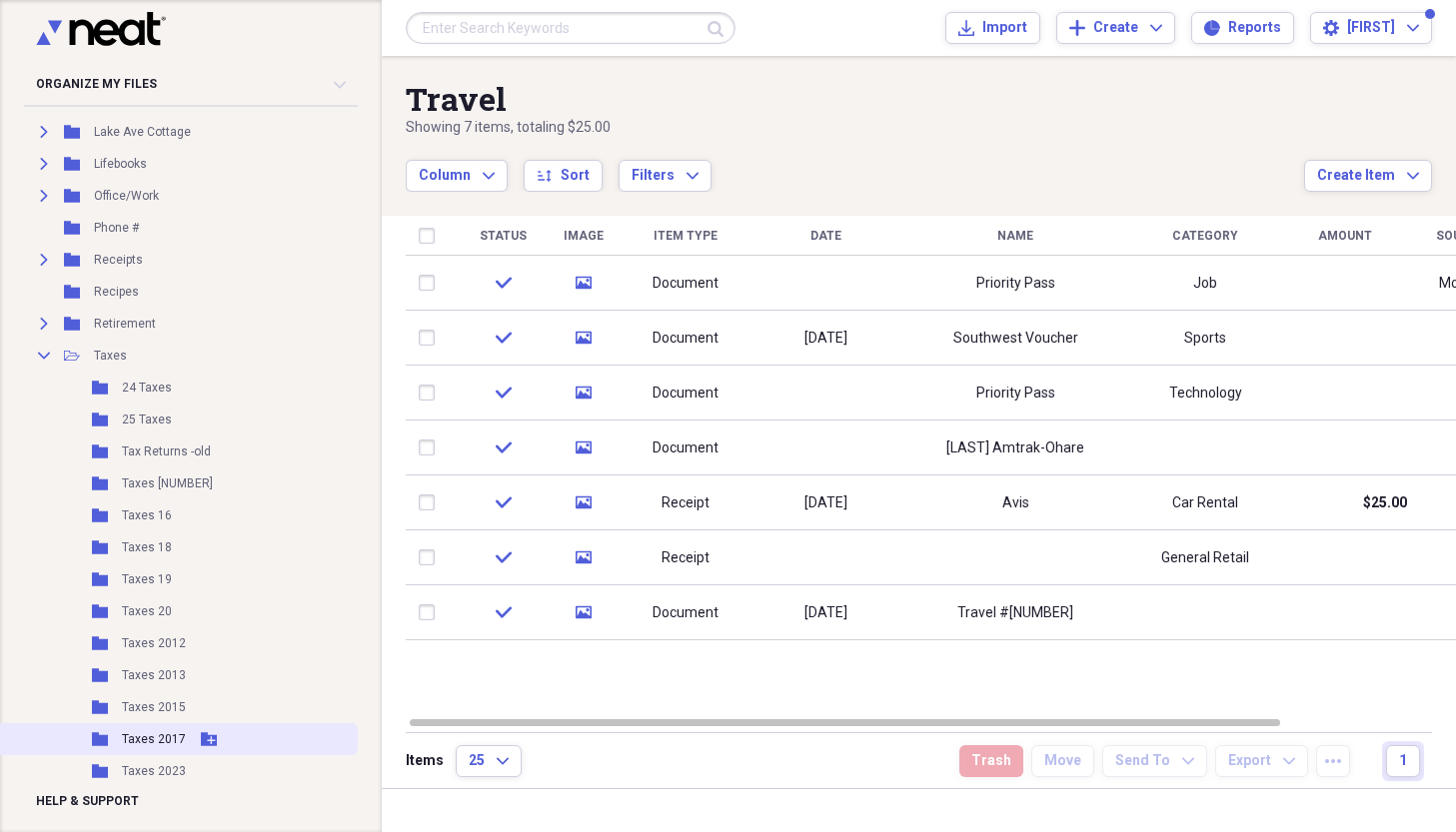 scroll, scrollTop: 1531, scrollLeft: 0, axis: vertical 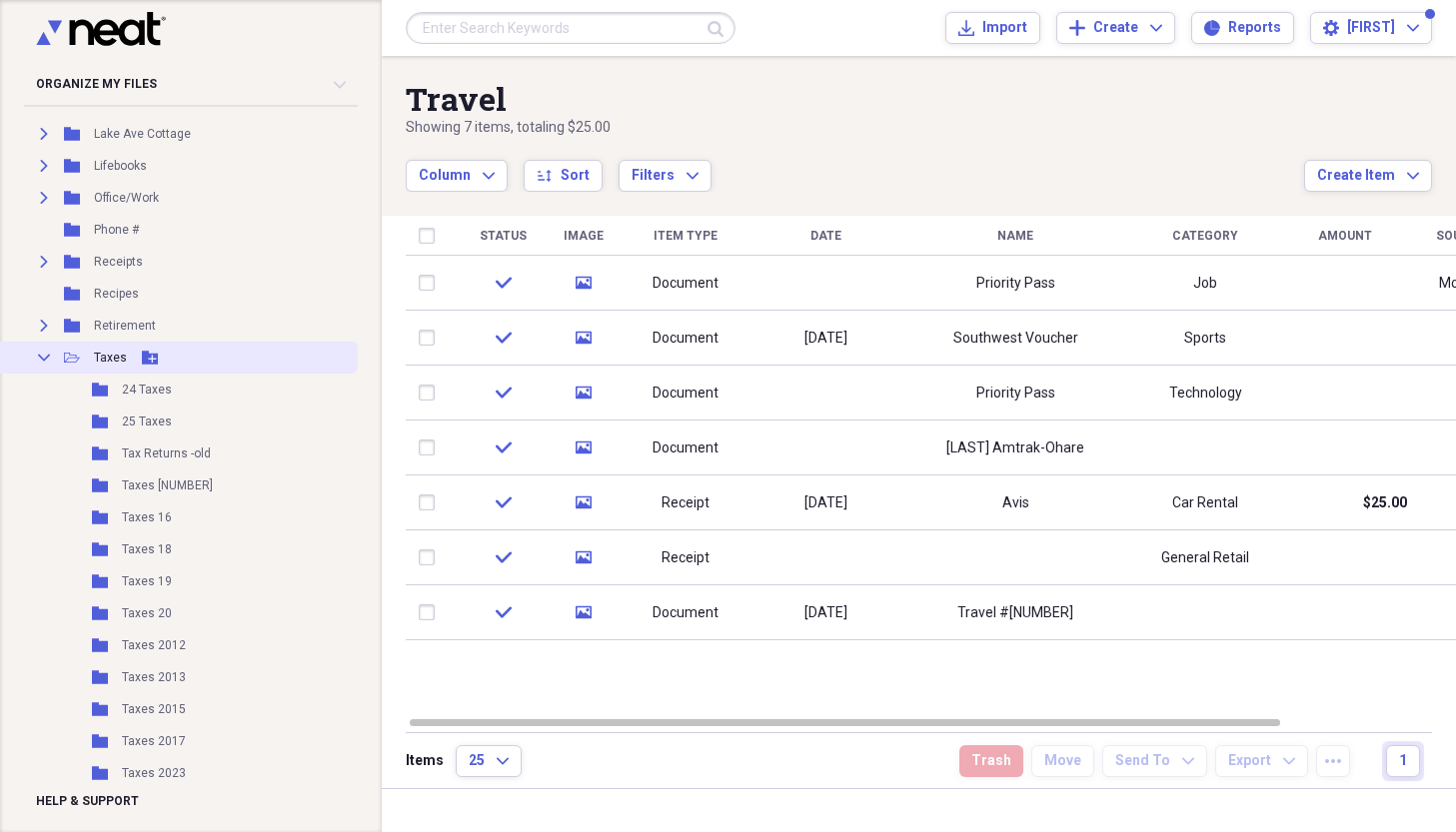 click on "Collapse" at bounding box center [44, 358] 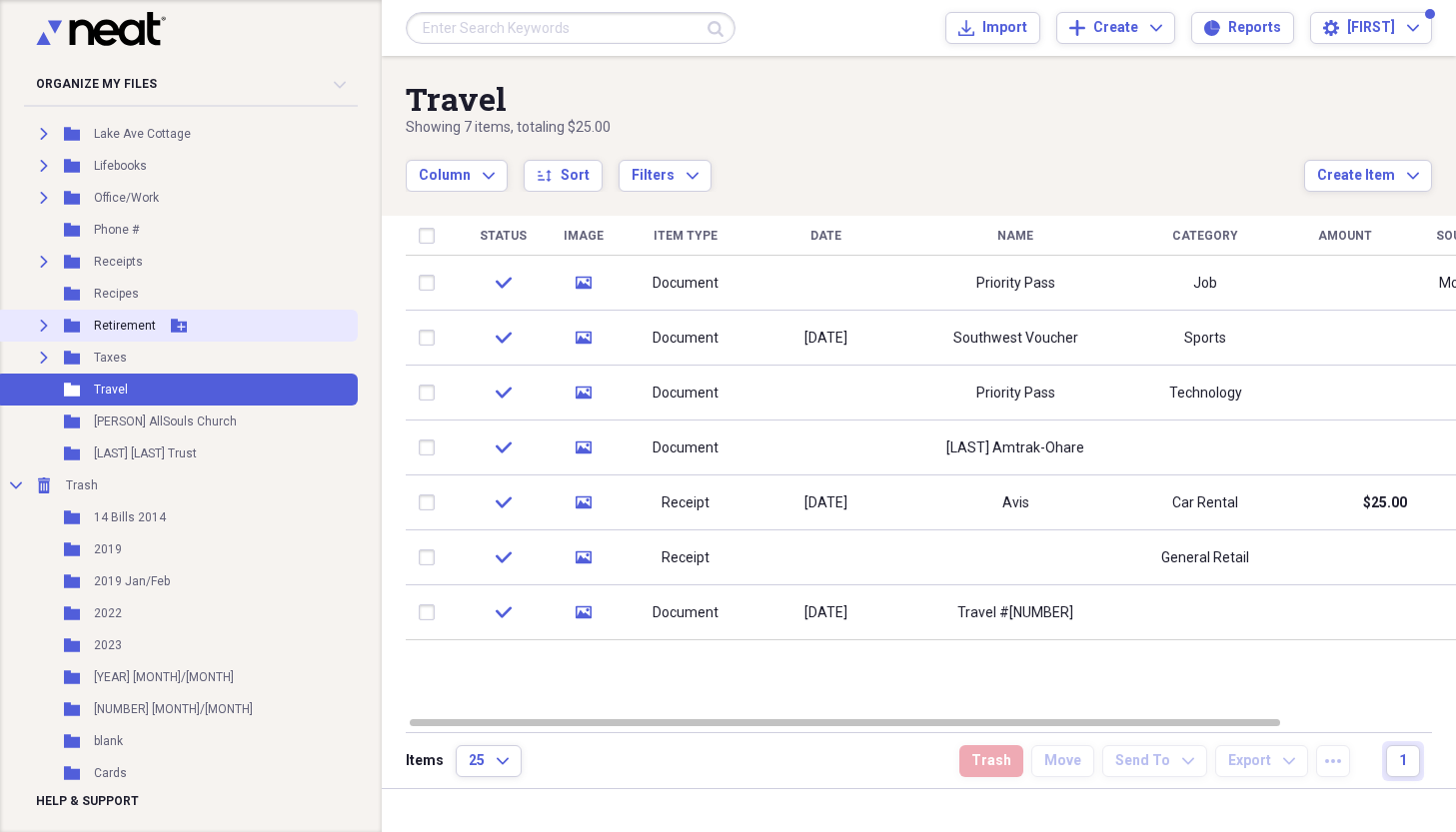 click on "Expand" 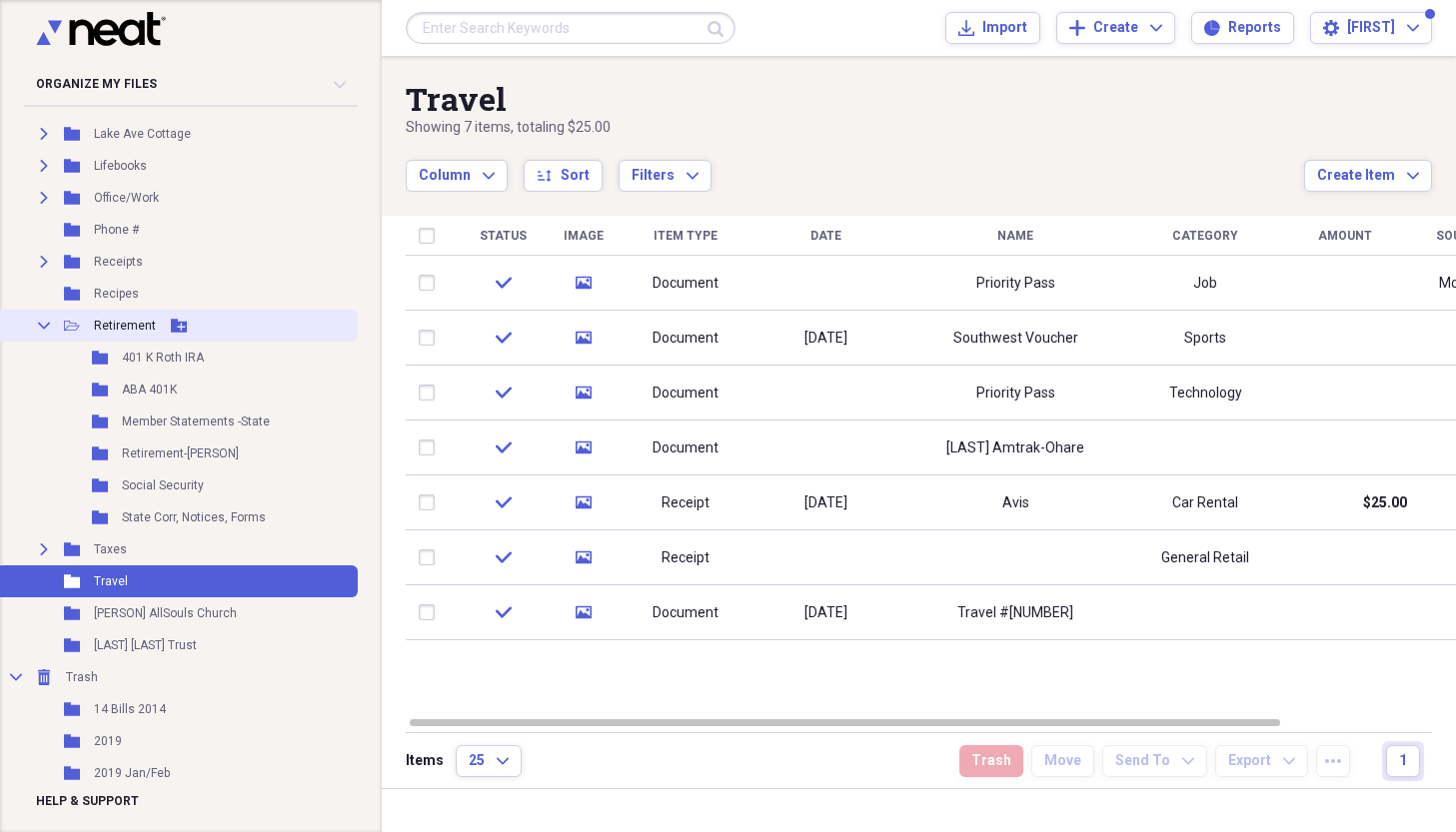 click 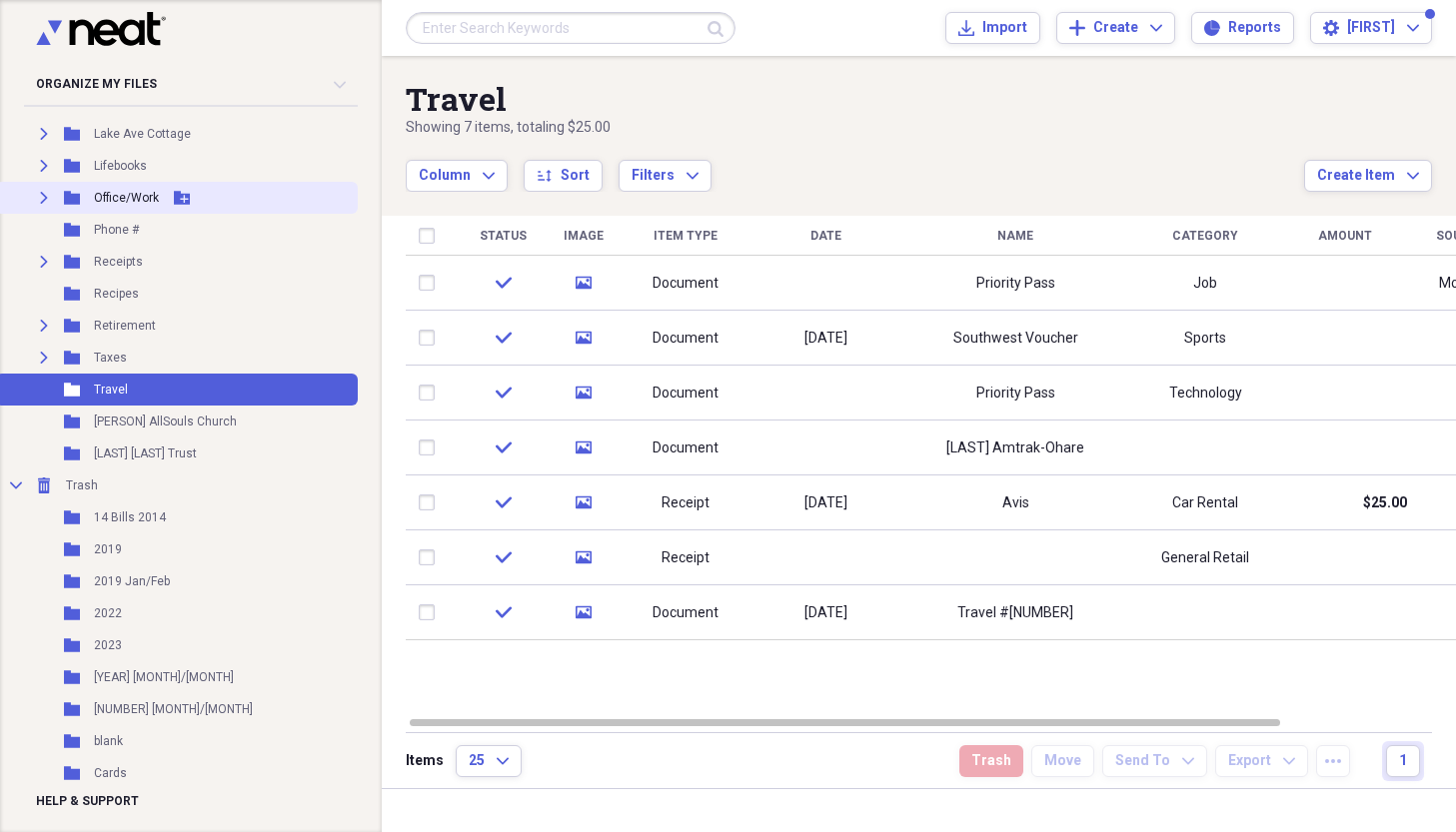 click 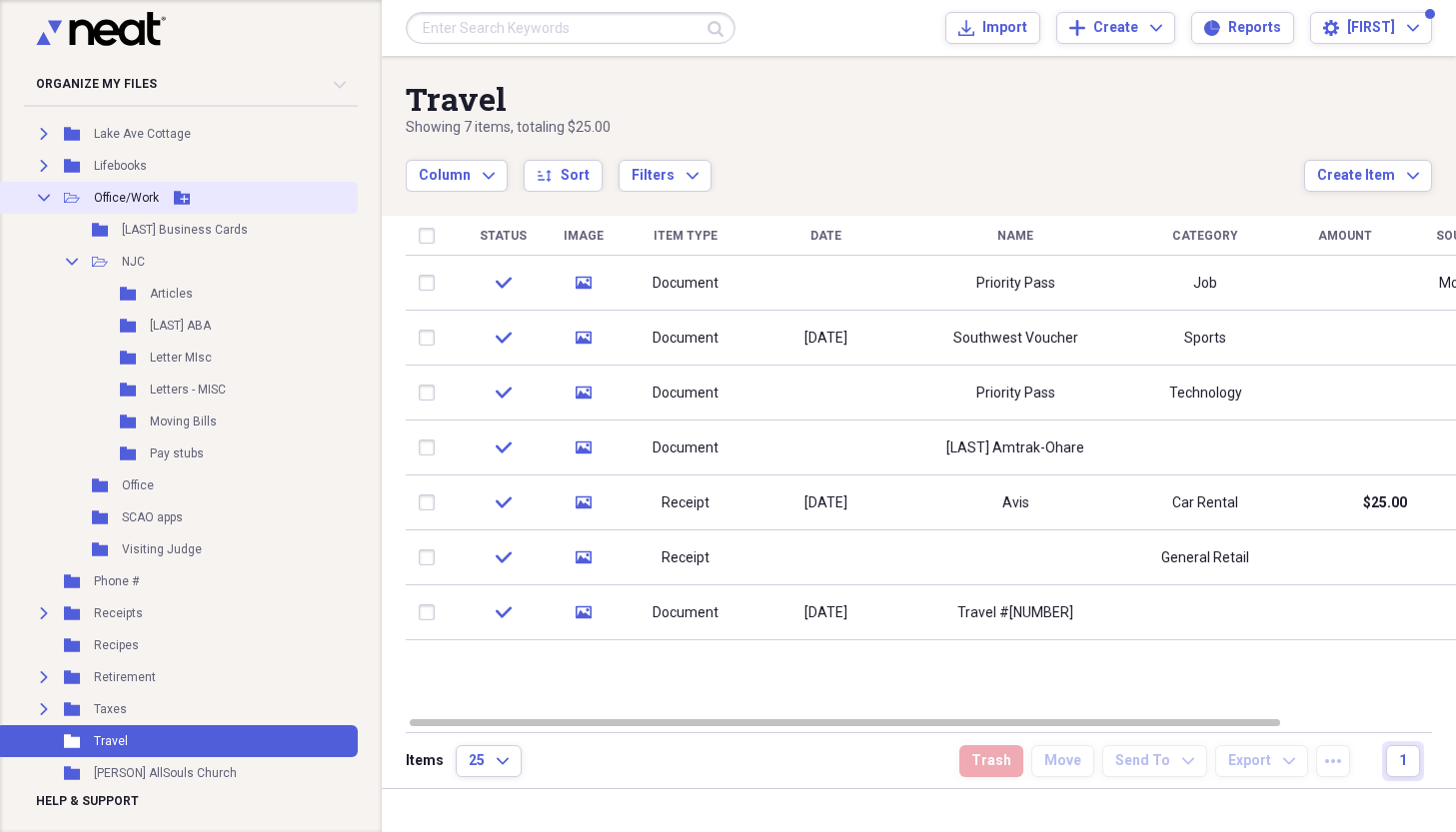 click on "Collapse" 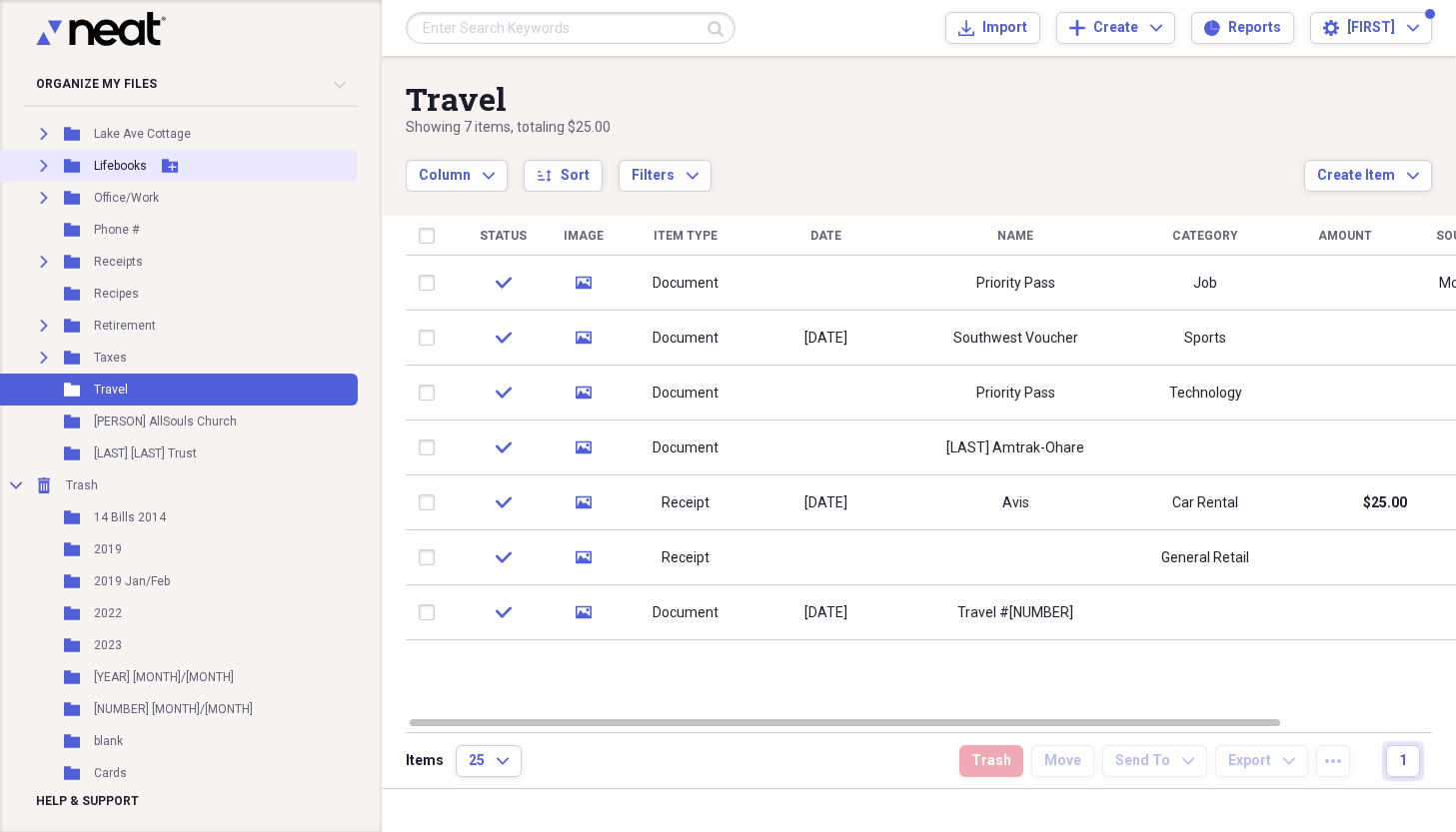 click on "Expand" 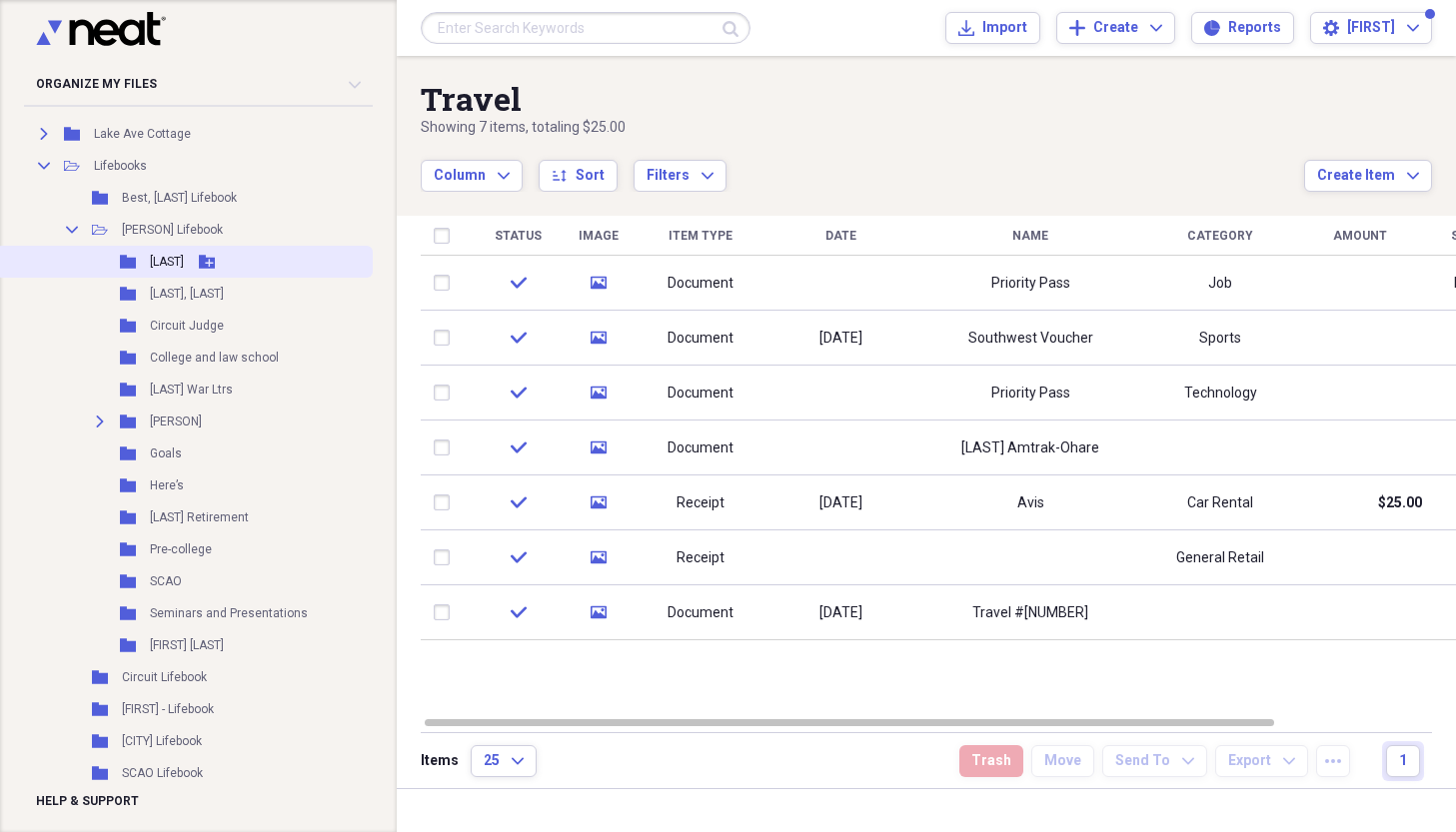 click on "[LAST]" at bounding box center (167, 262) 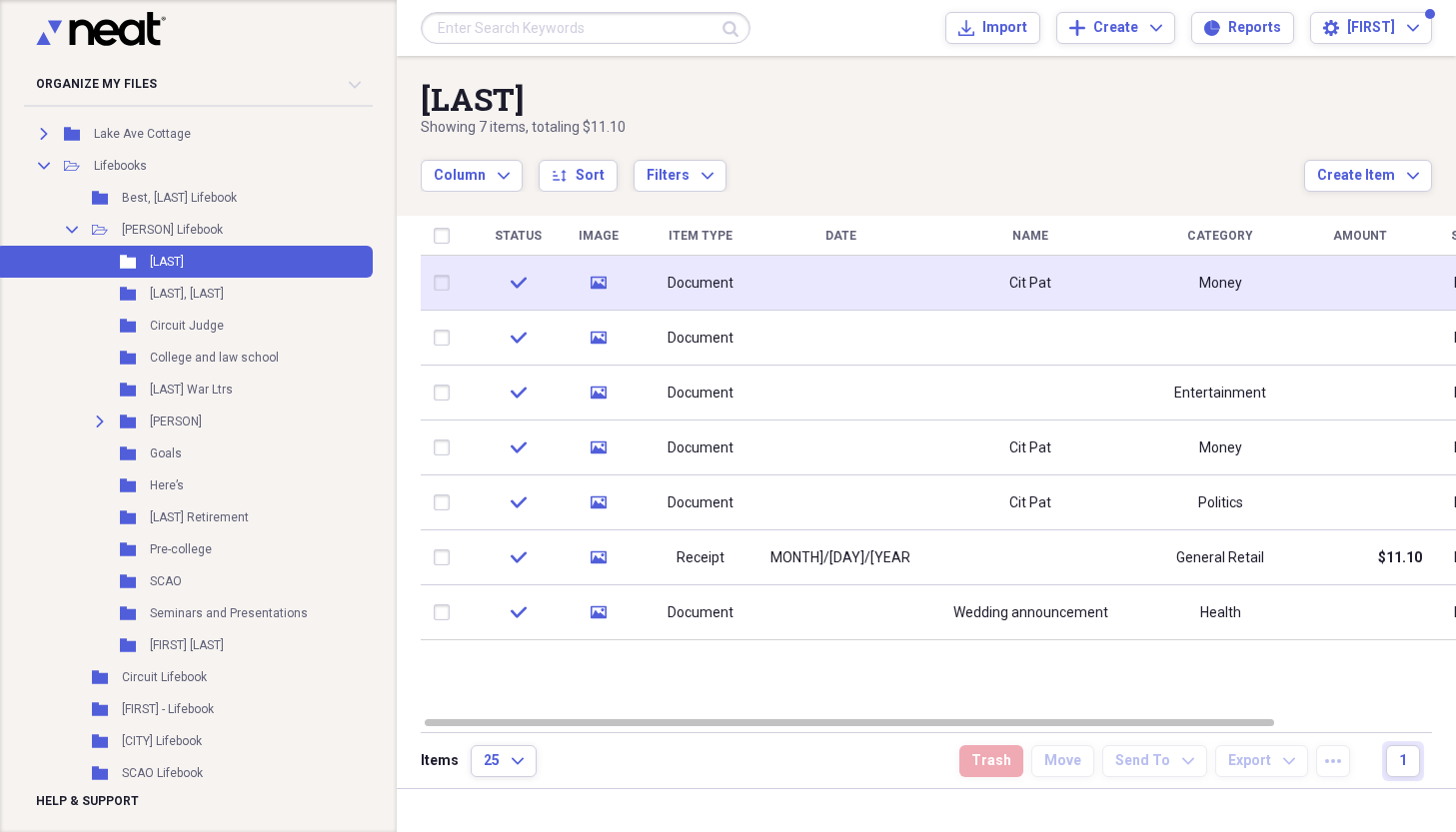 click on "Document" at bounding box center (701, 284) 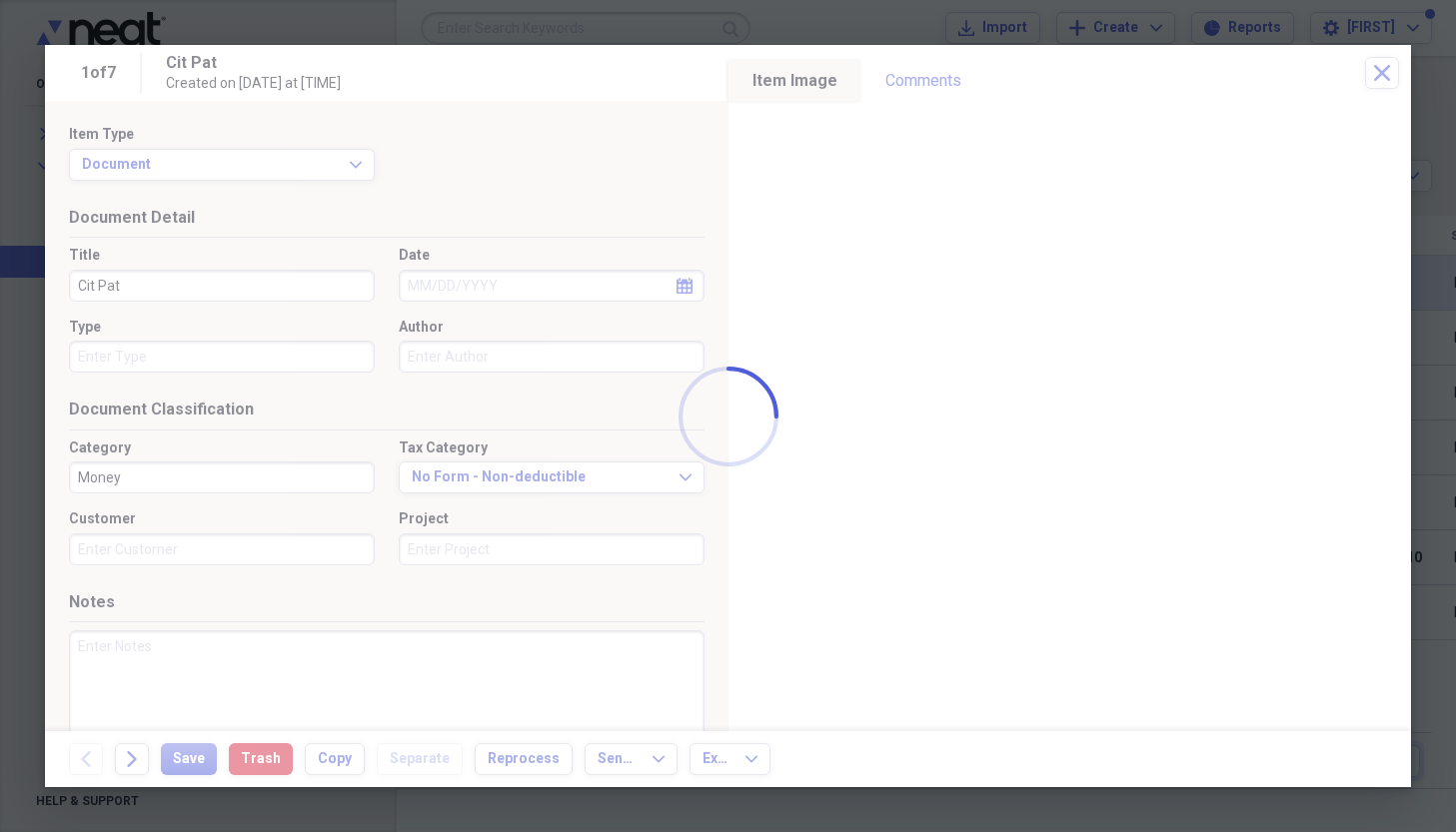 click on "Folder Addresses Add Folder Expand Folder [PERSON] Add Folder Expand Folder Autos Add Folder Folder Business Cards Add Folder Folder Chad Medical Add Folder Expand Folder Chad’s MacBook Air Add Folder Collapse Open Folder Charlie Add Folder Folder $$ from [DATE] Add Folder Folder Charlie -Lifebook Add Folder Folder Charlie Banking Add Folder Folder Charlie Bills Add Folder Folder Charlie Medical Add Folder Folder Charlie School Add Folder Folder Legal Papers Add Folder Folder Letters Add Folder Folder Lindsey Road Add Folder Folder SSI- Insurance Add Folder Folder Tax Returns Add Folder Expand Folder Vehicles Add Folder Expand Folder Chelsea Add Folder Folder Correspondence Add Folder Expand Folder Cottage Add Folder Expand Fiero" at bounding box center [728, 888] 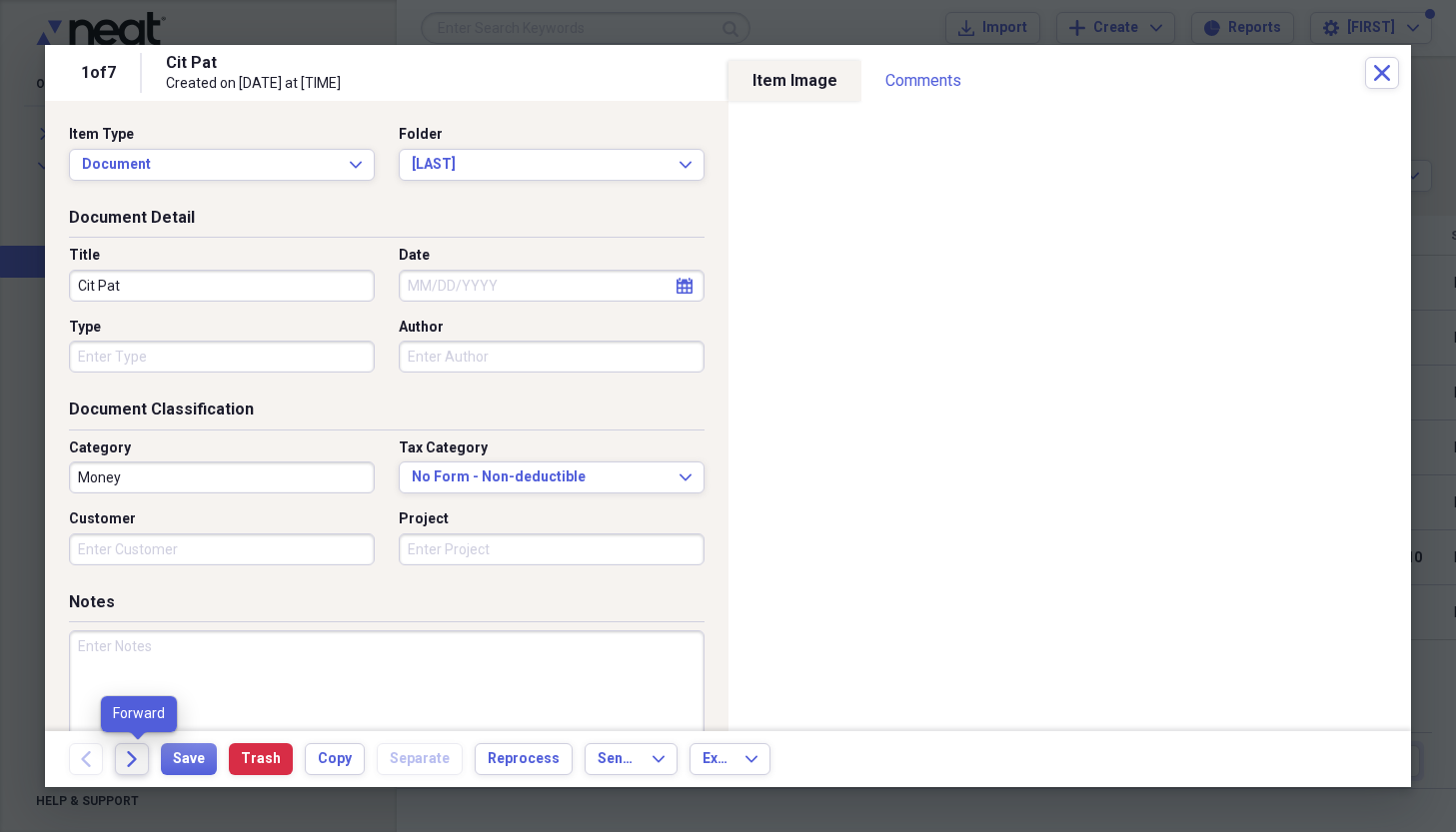 click on "Forward" 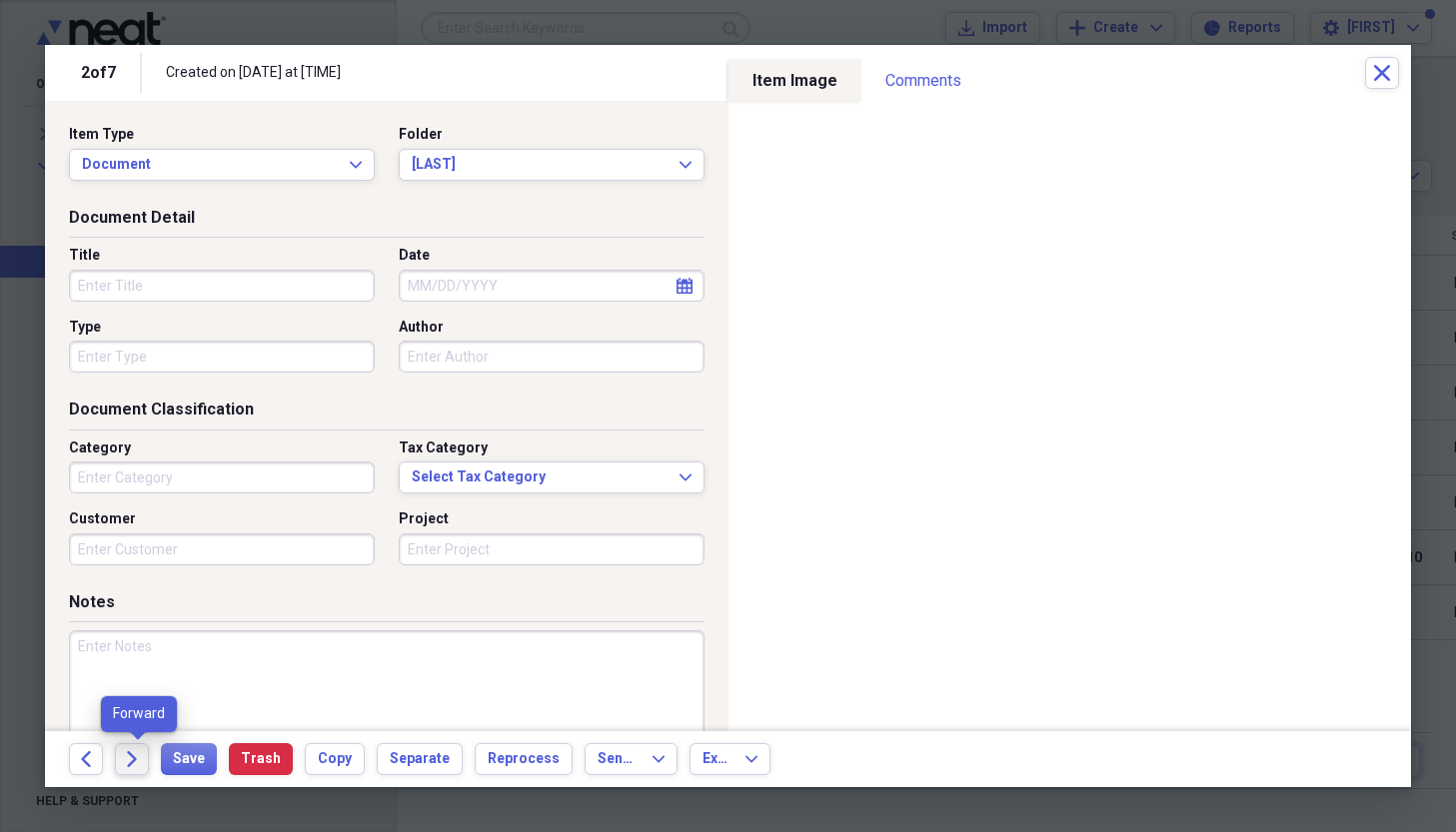 click on "Forward" 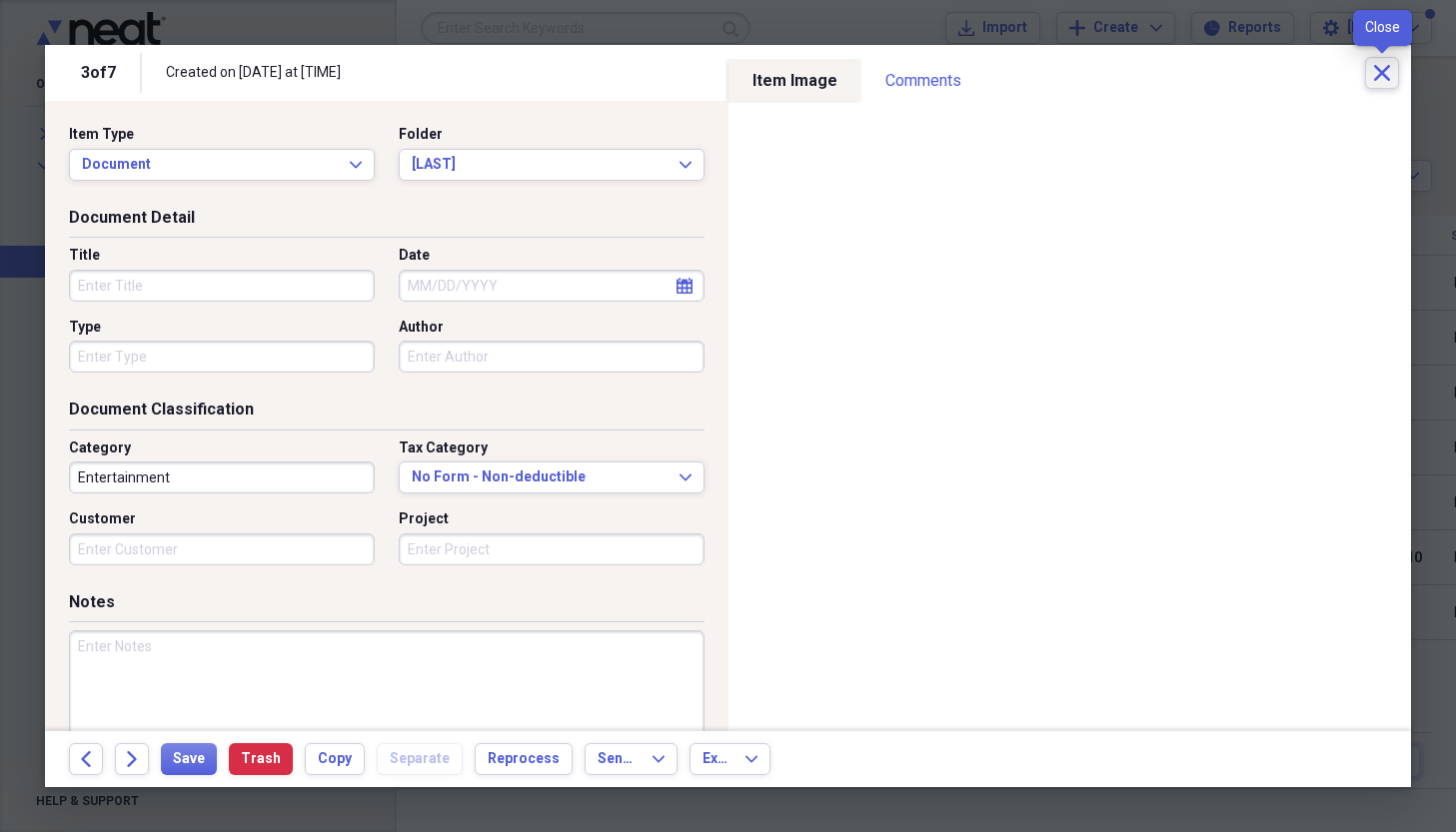 click on "Close" 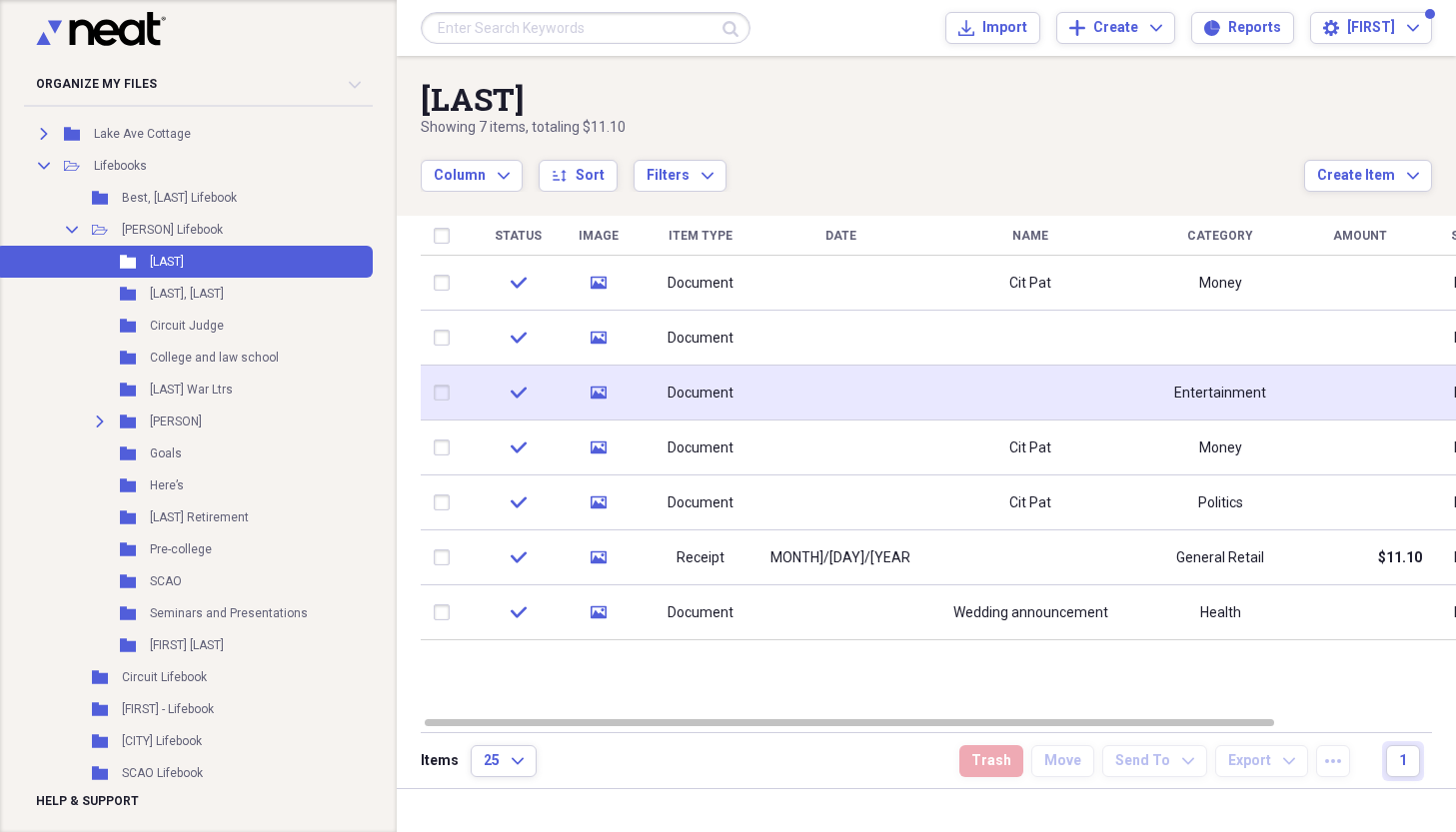 click on "Document" at bounding box center (701, 394) 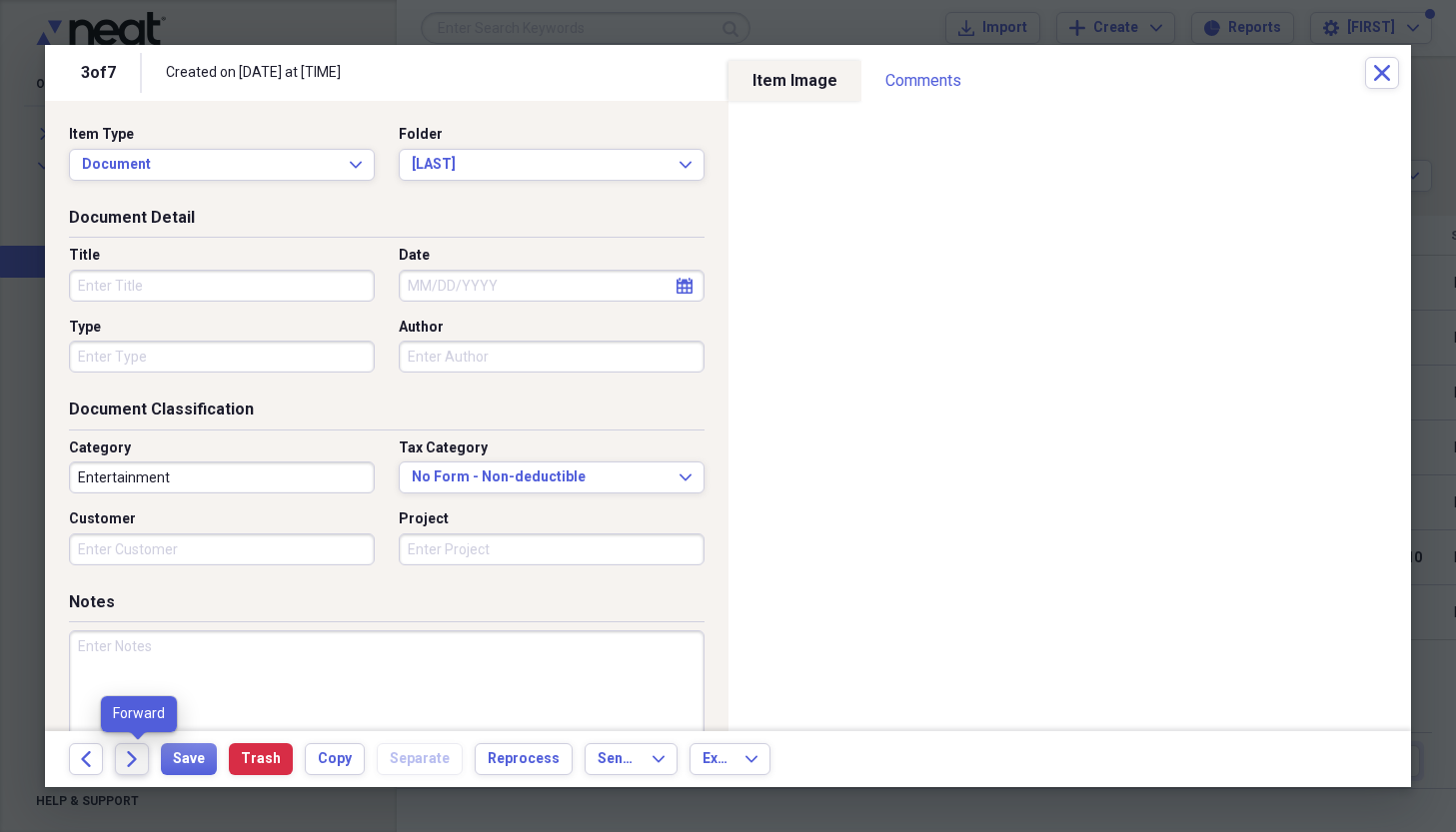 click on "Forward" at bounding box center (132, 759) 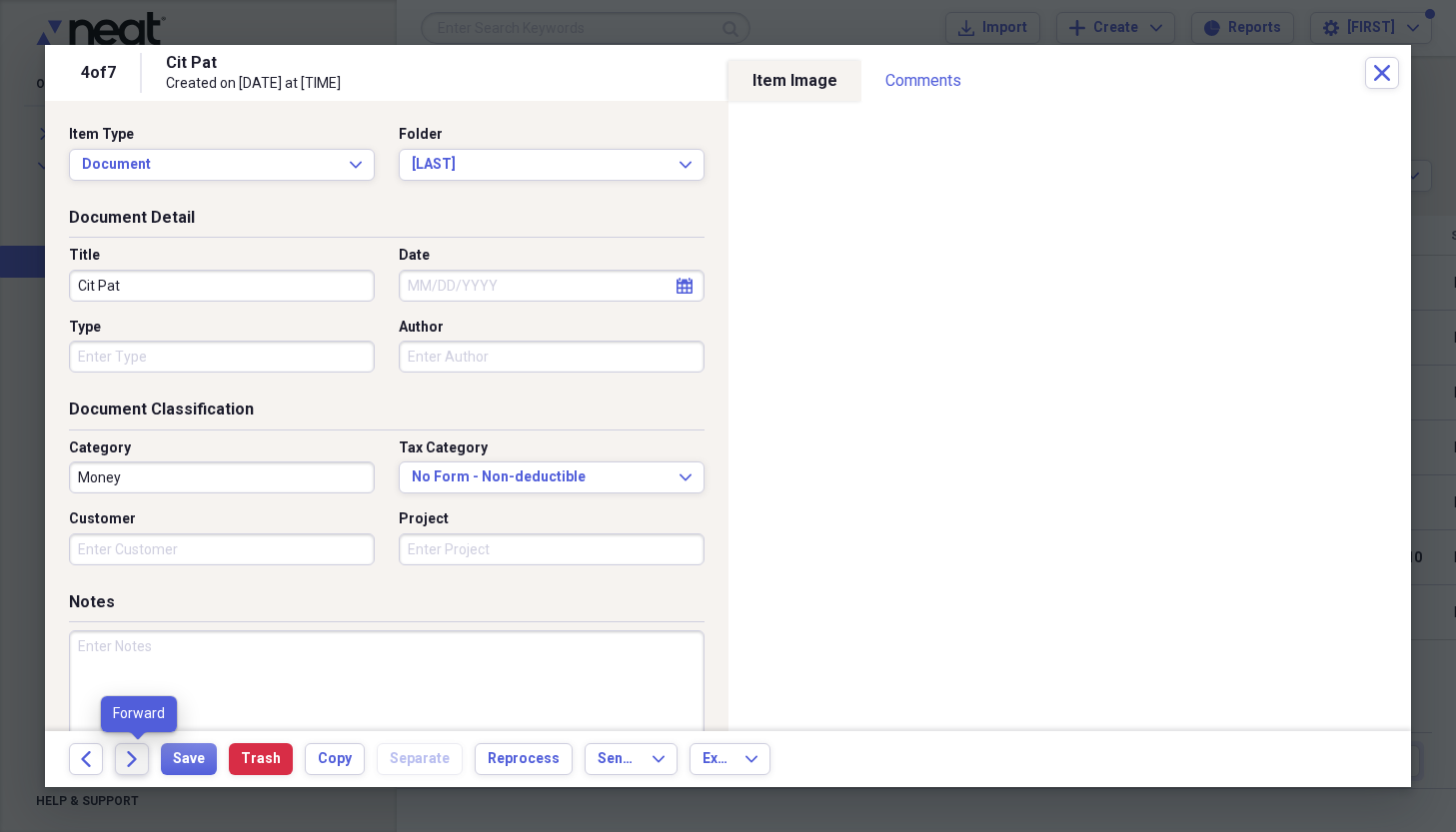 click on "Forward" at bounding box center [132, 759] 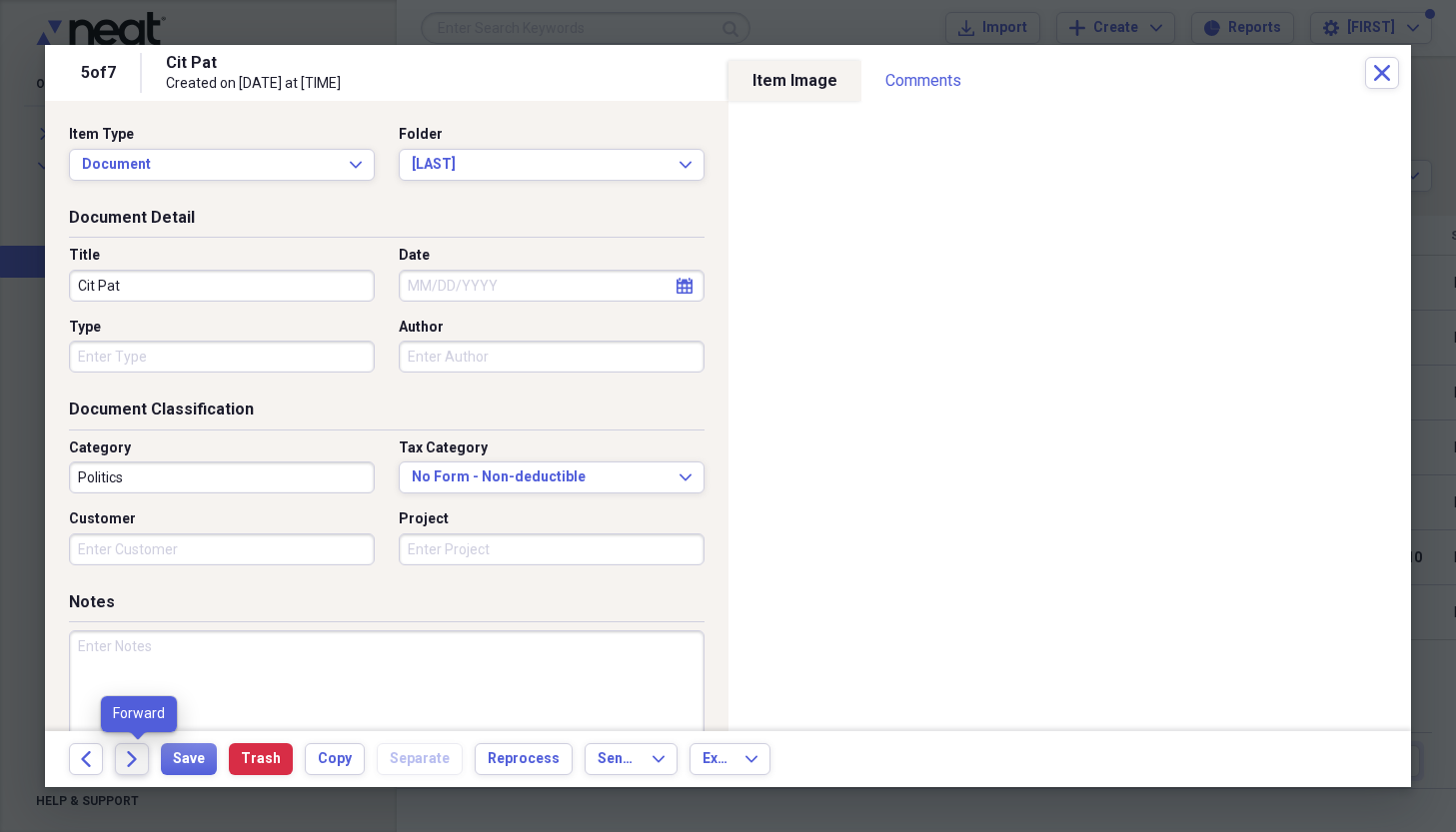 click on "Forward" 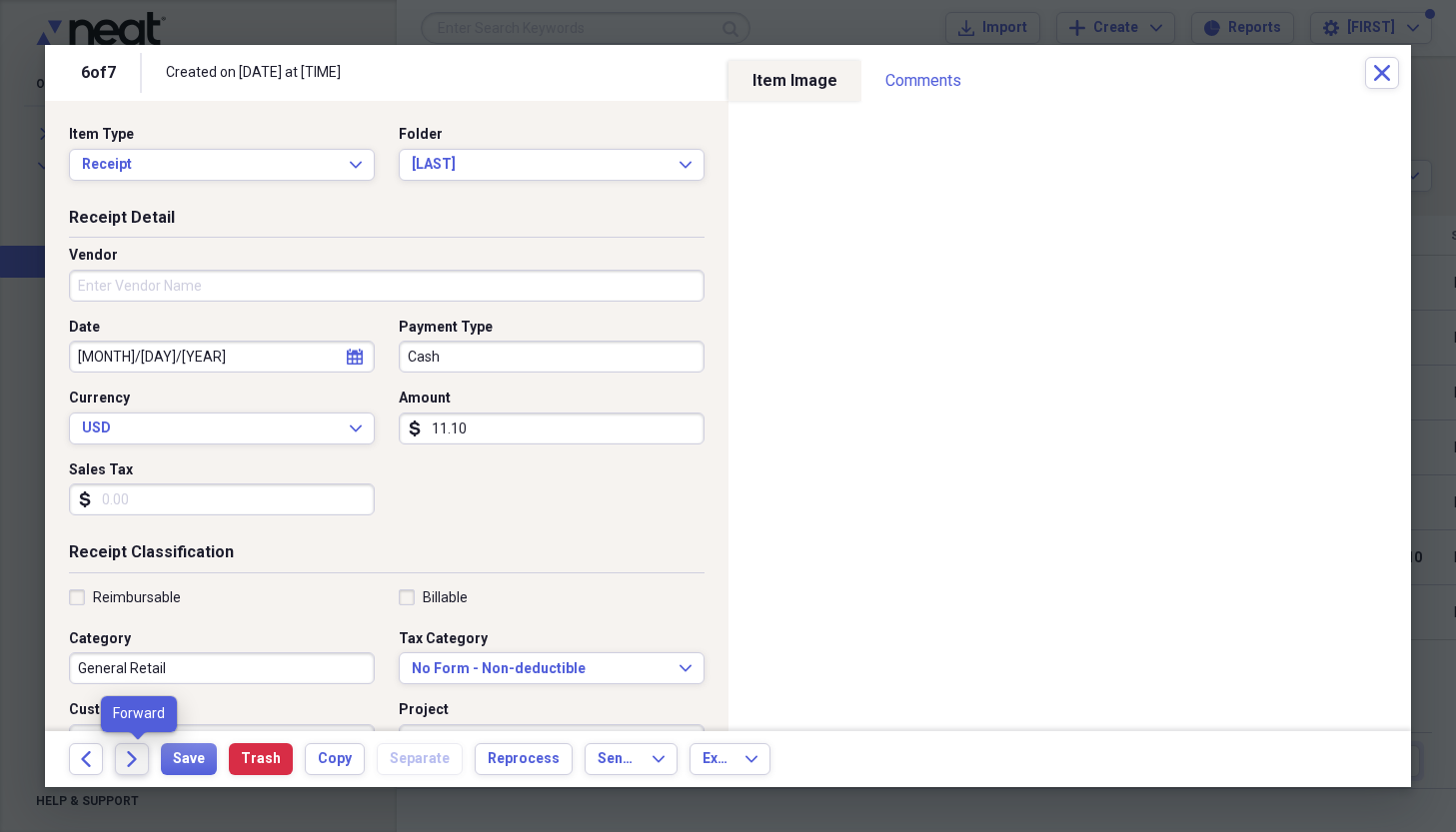 click on "Forward" 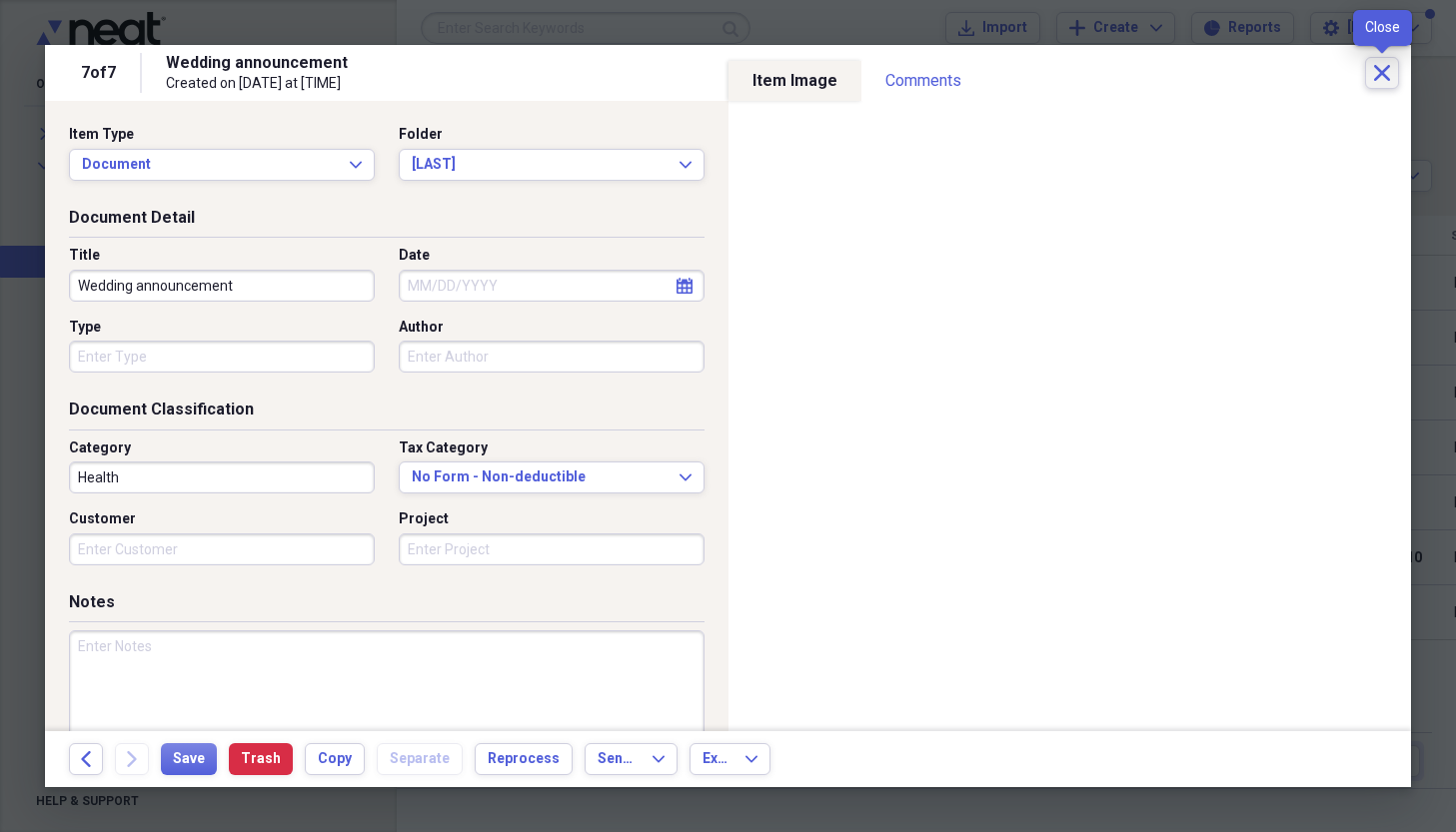 click on "Close" at bounding box center (1382, 73) 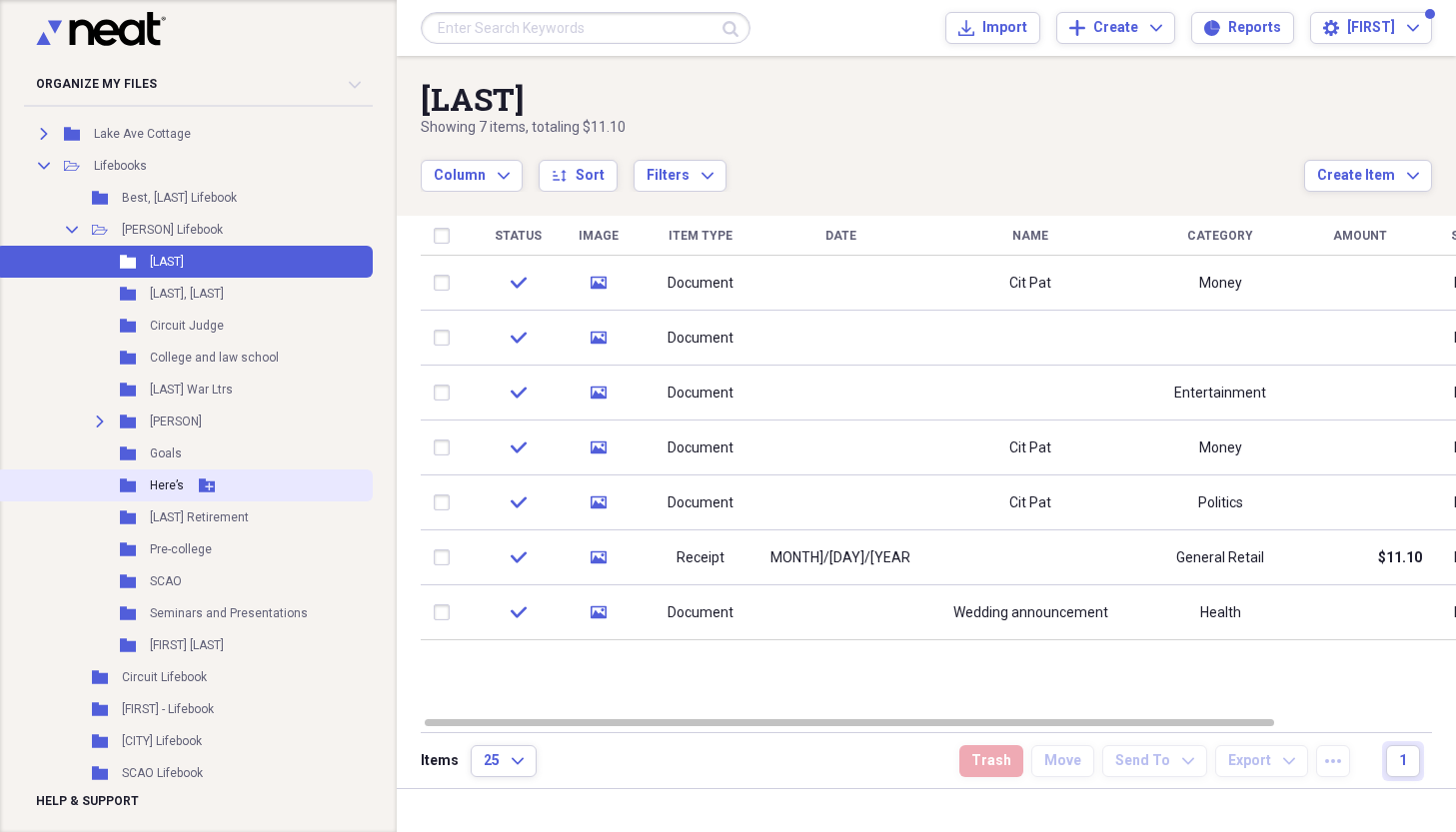 click on "Here’s" at bounding box center [167, 485] 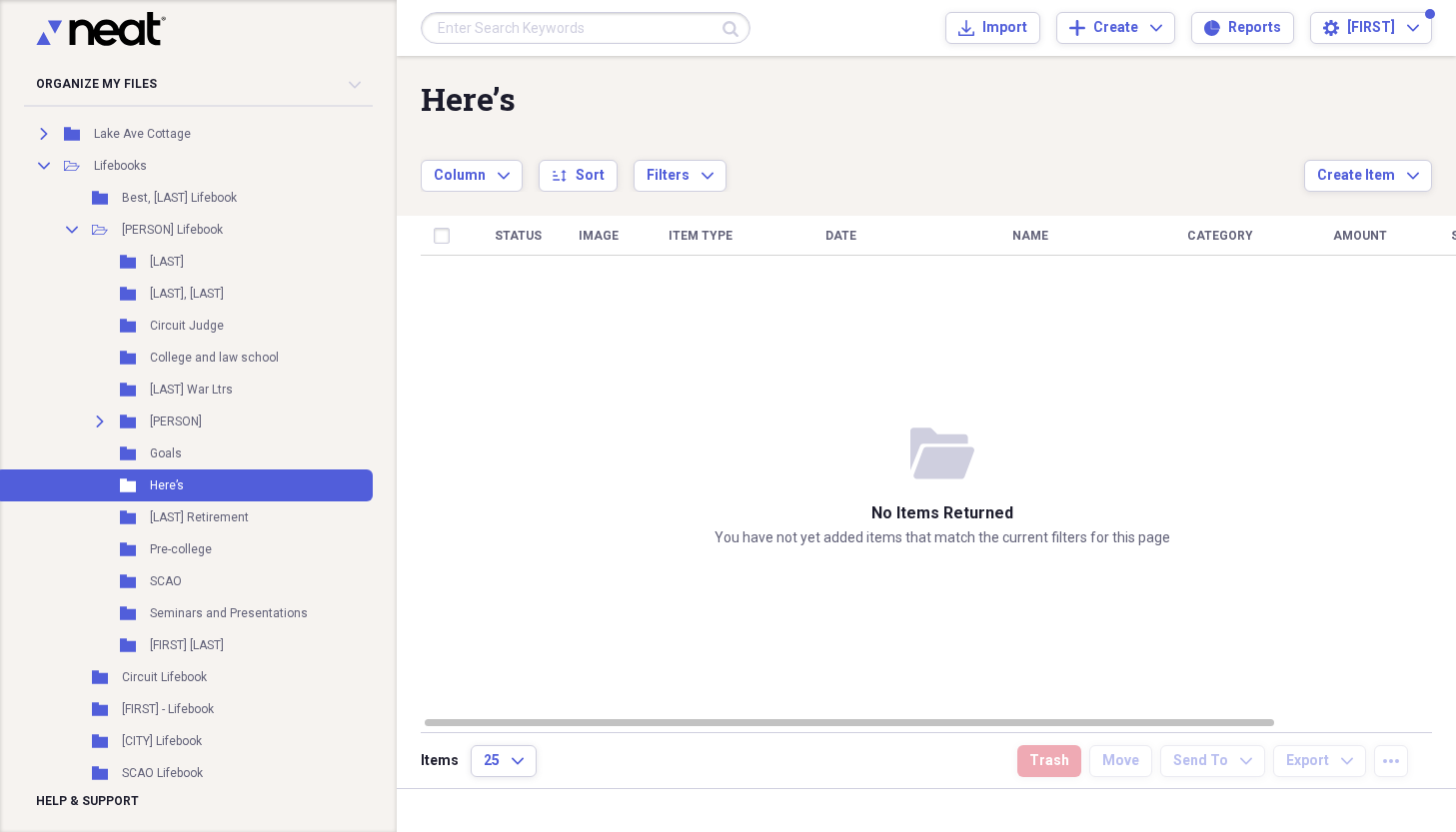 click on "Status Image Item Type Date Name Category Amount Source Date Added chevron-down" at bounding box center (942, 465) 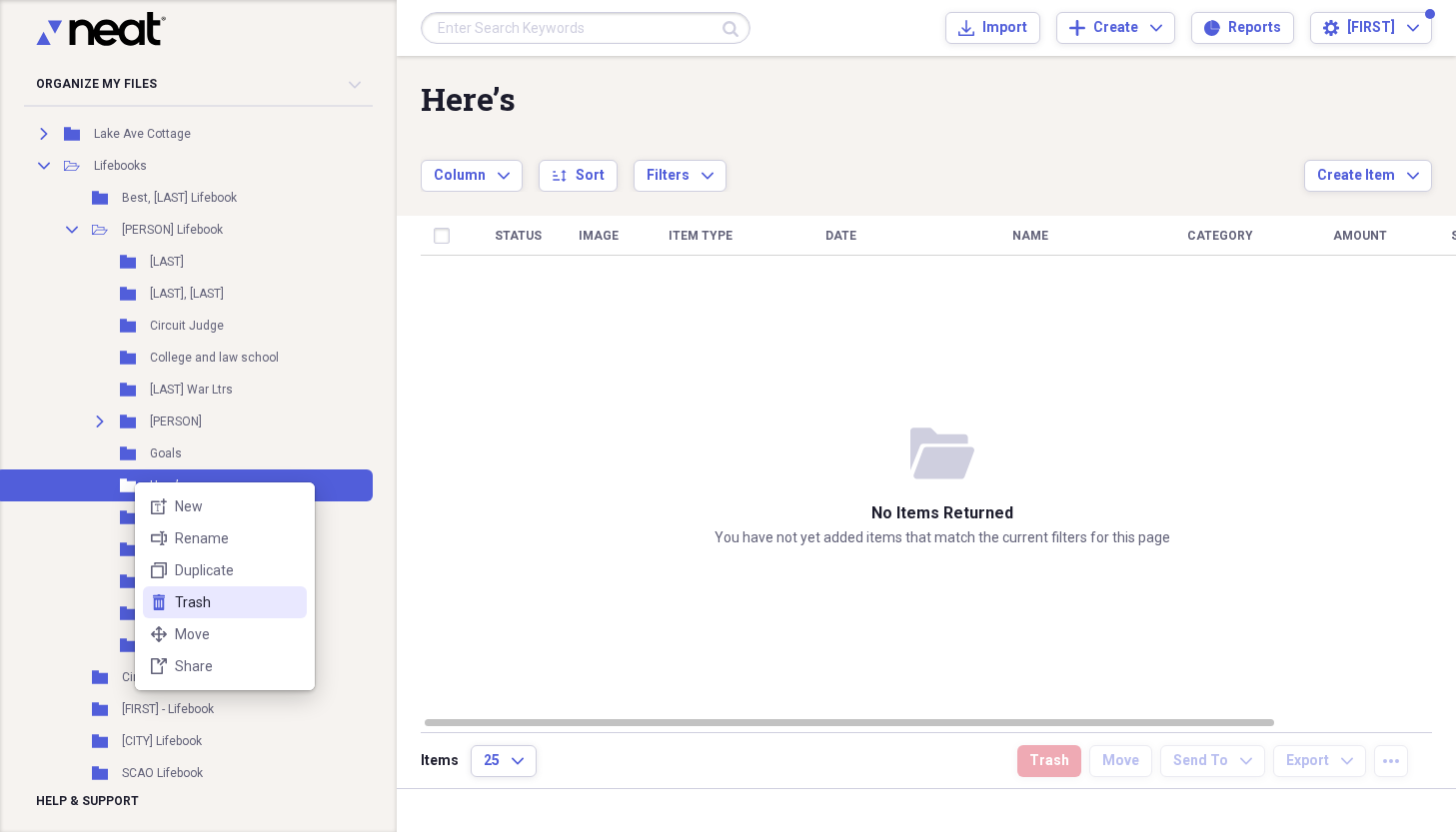 click on "Trash" at bounding box center (237, 602) 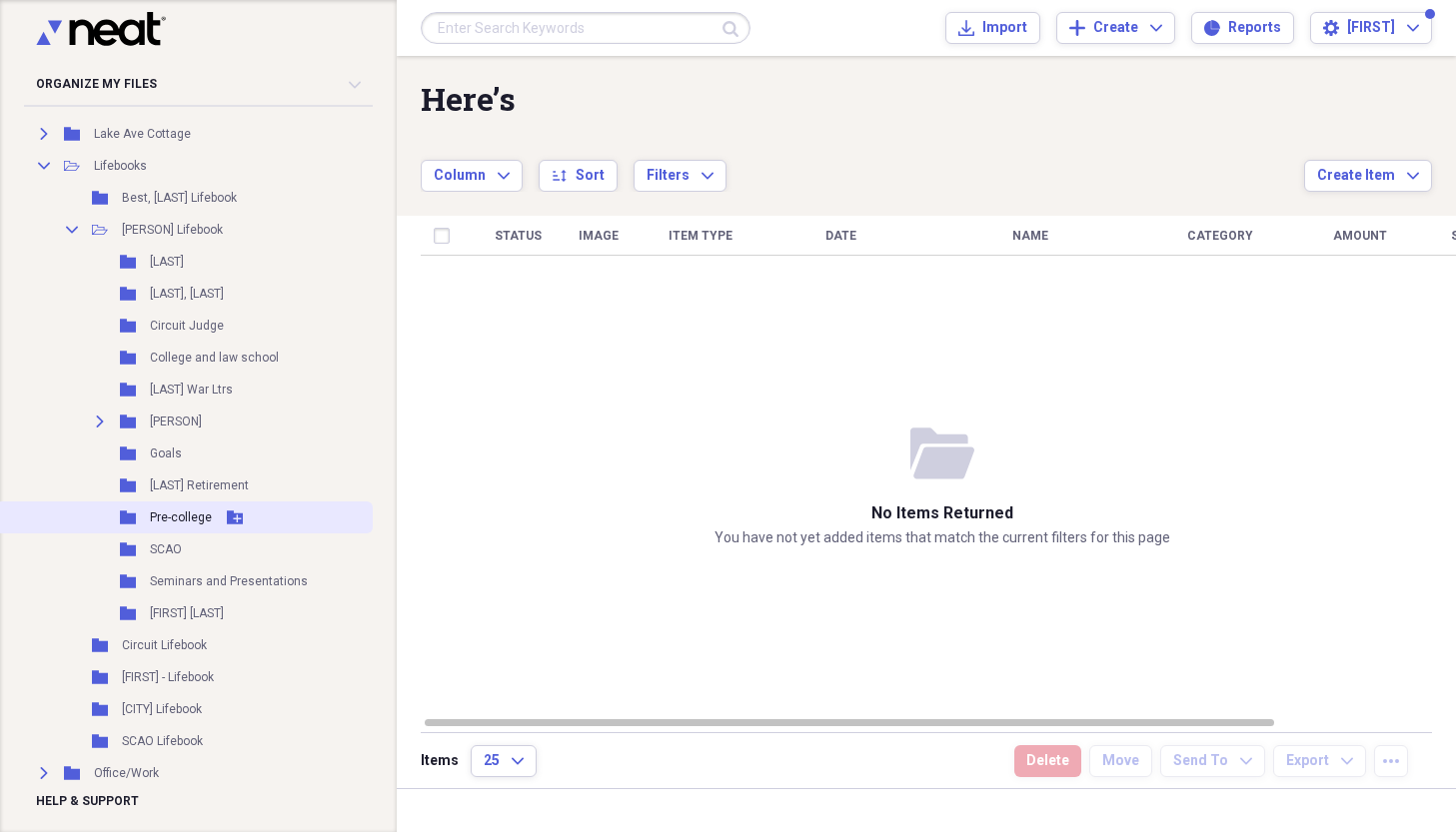 click on "Pre-college" at bounding box center [181, 517] 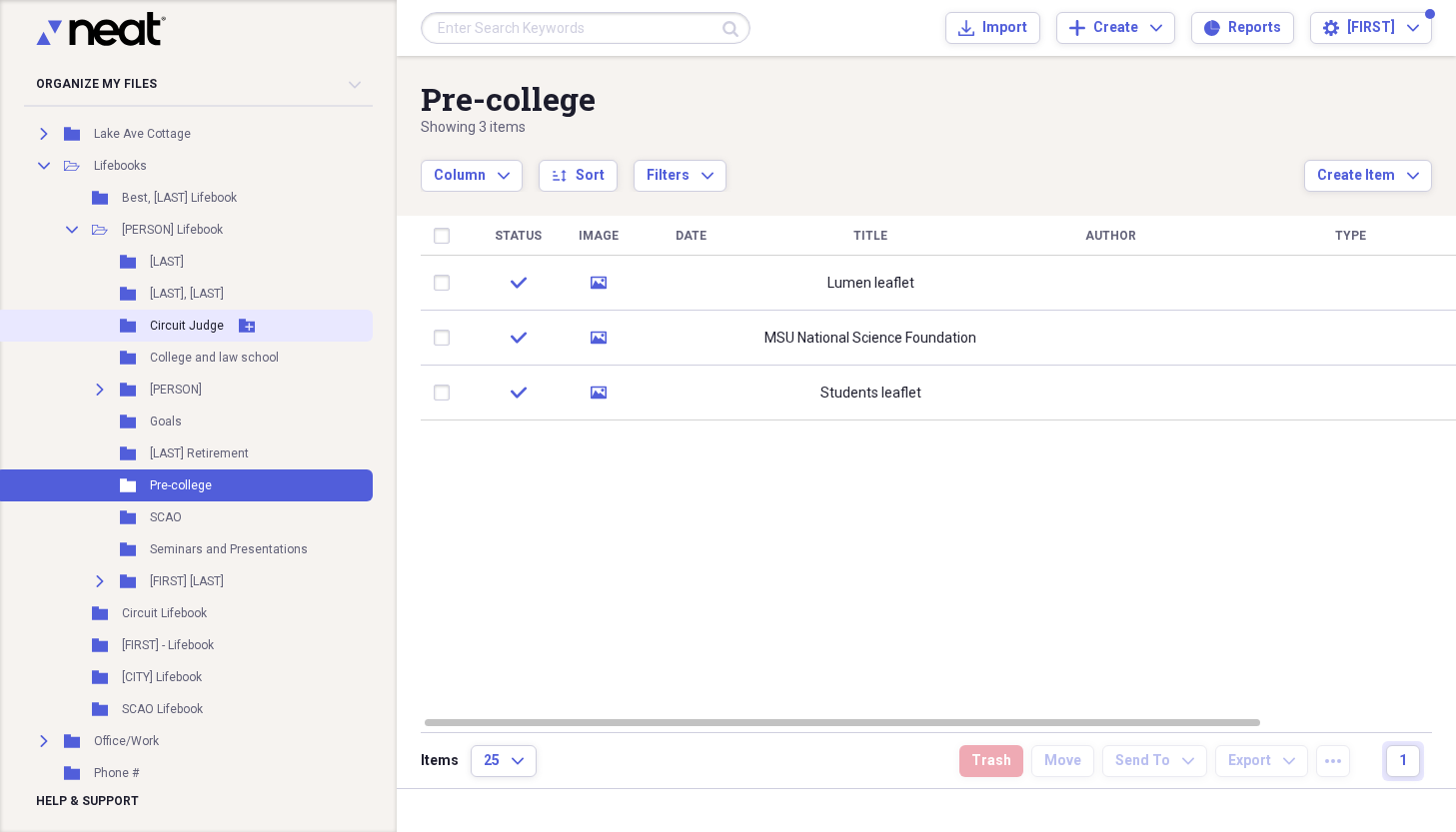 click 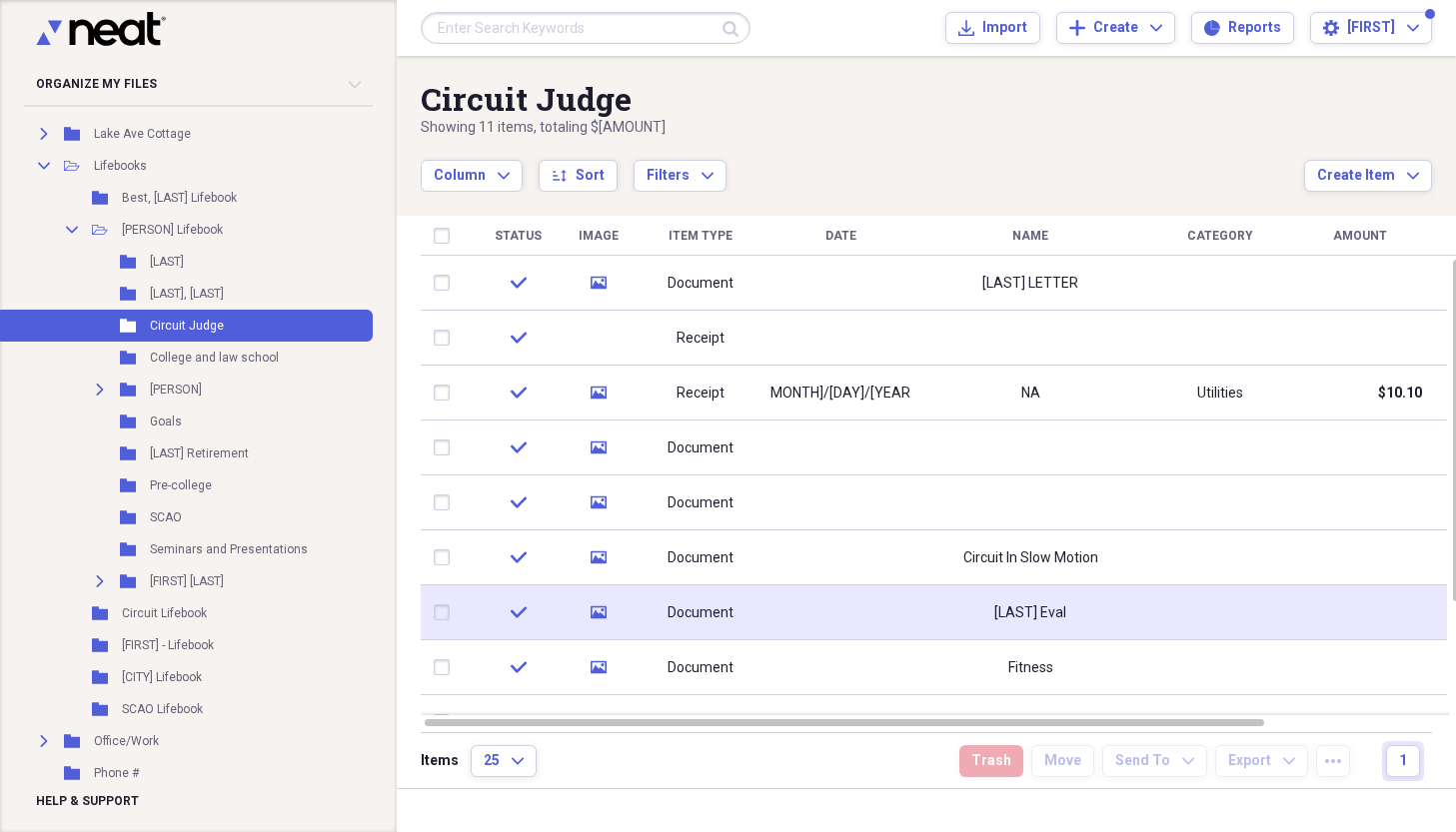 click on "[LAST] Eval" at bounding box center (1030, 613) 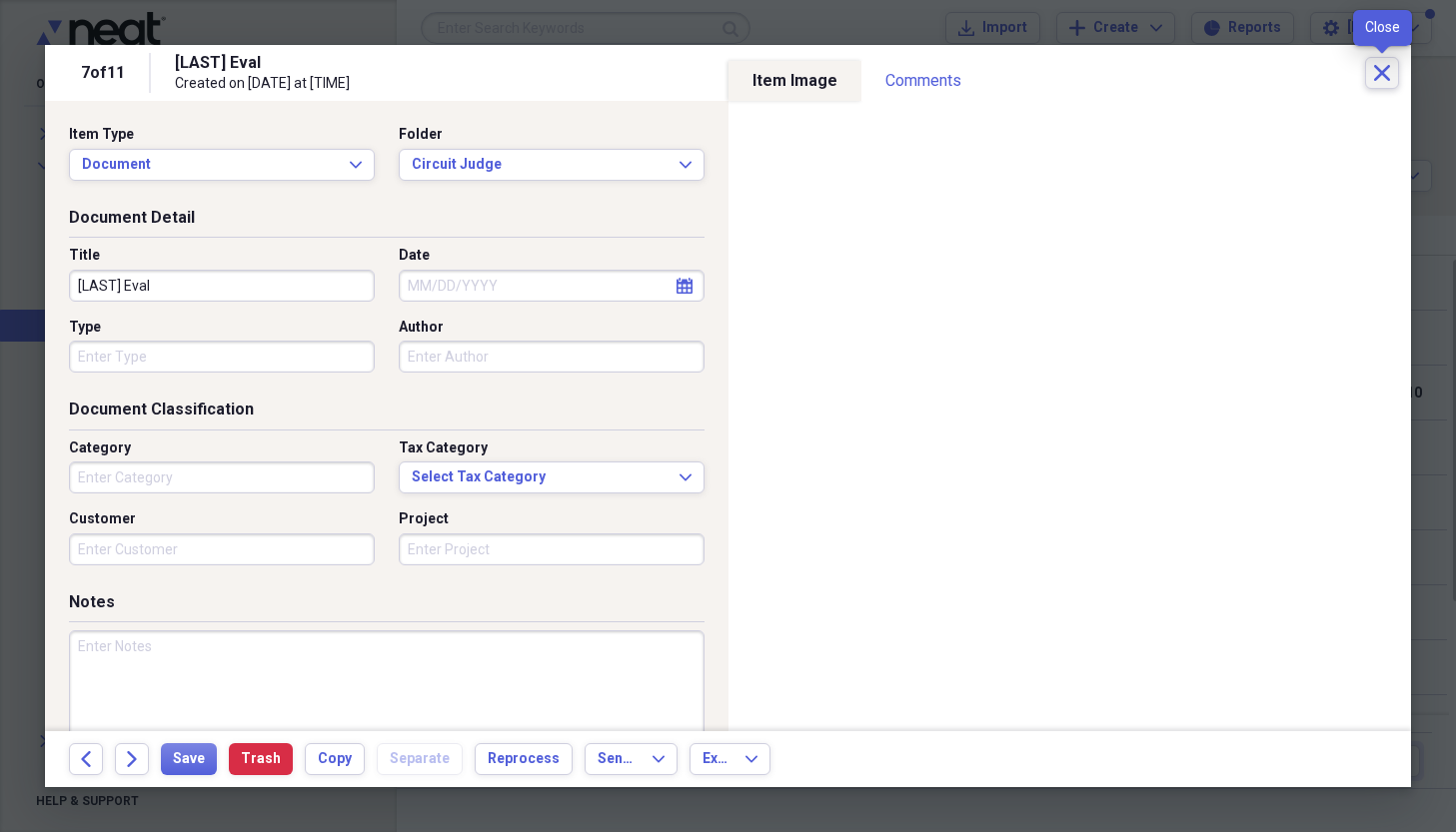 click on "Close" 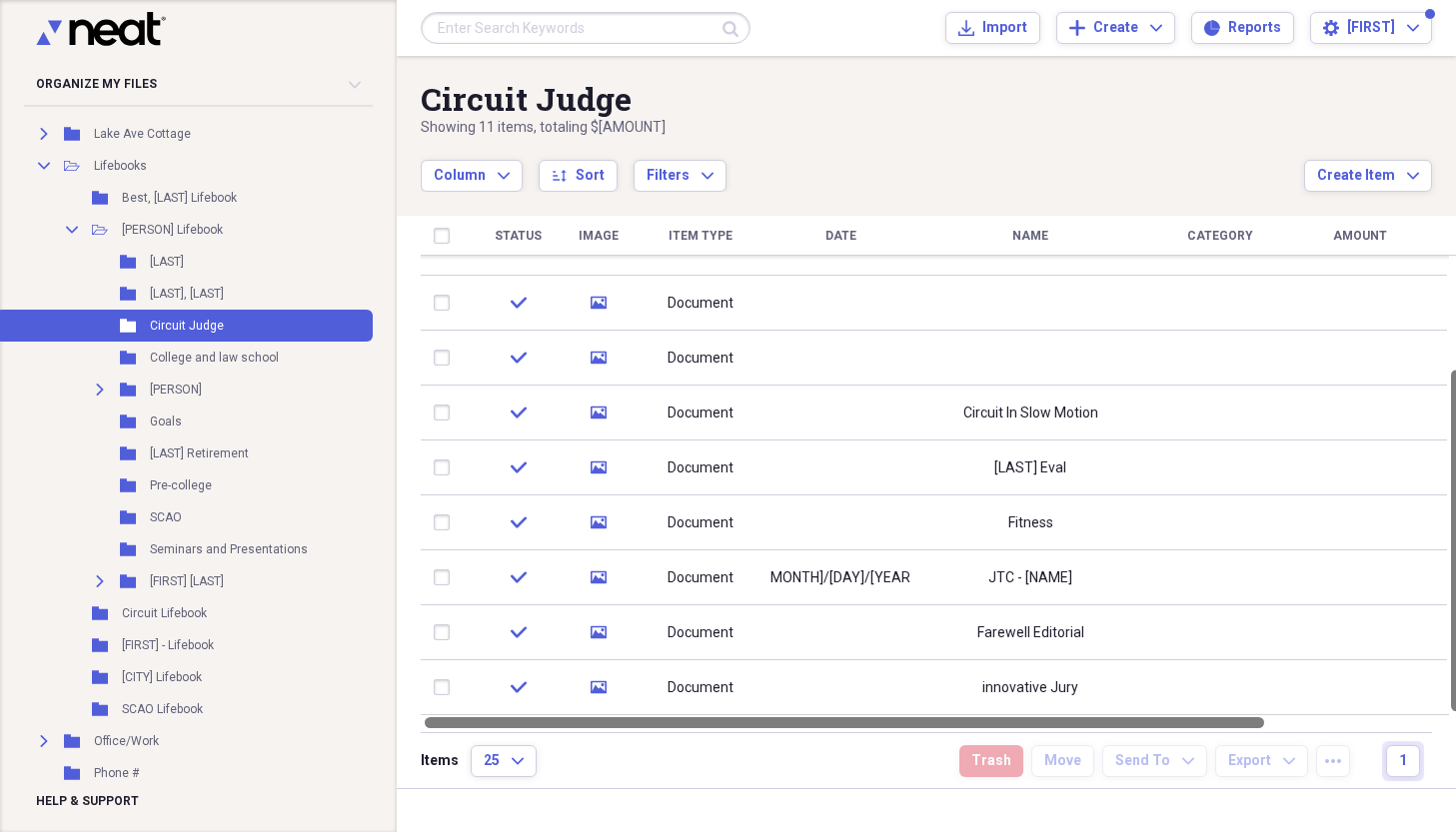 drag, startPoint x: 1447, startPoint y: 561, endPoint x: 1441, endPoint y: 719, distance: 158.11388 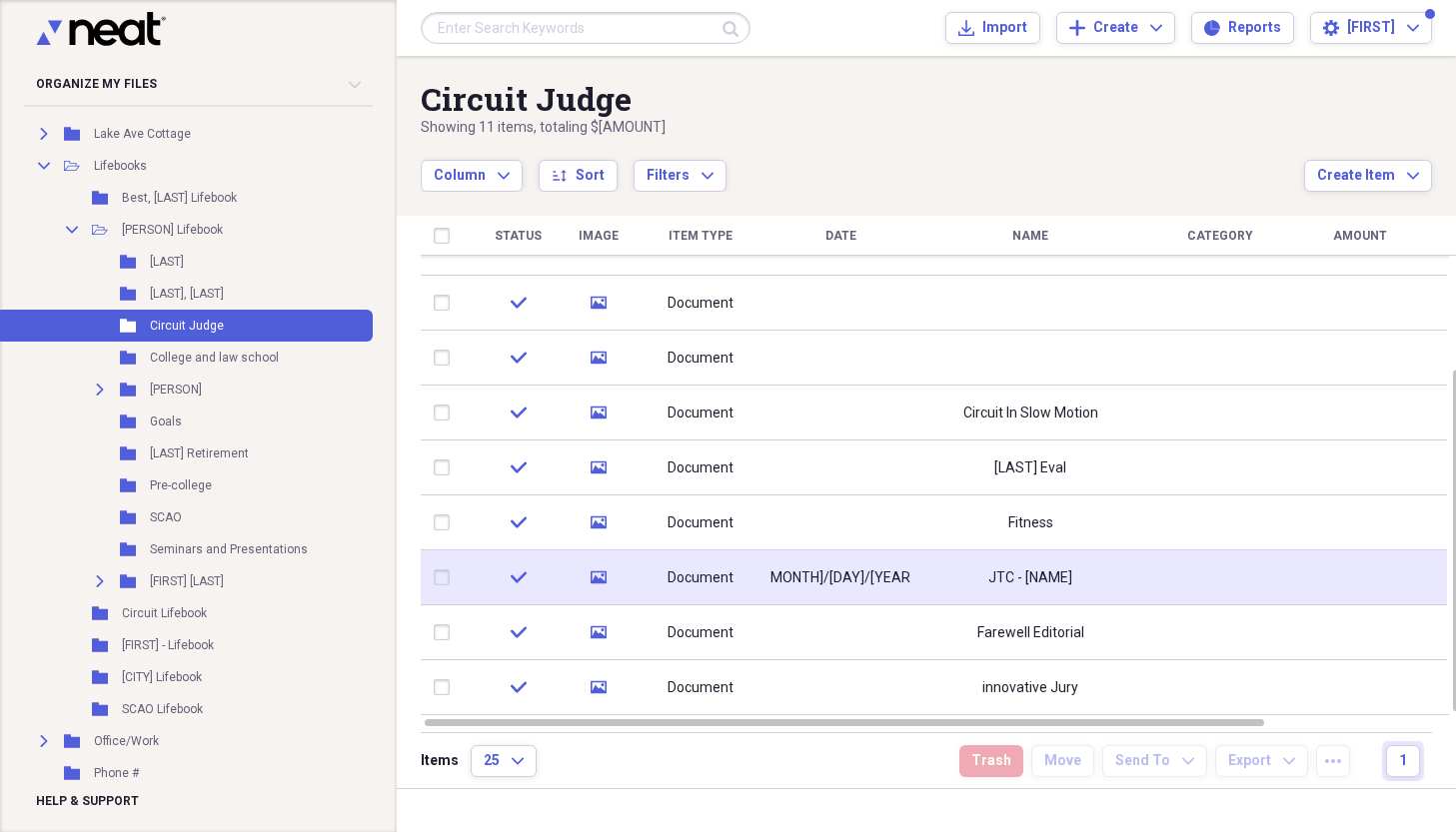 click on "JTC - [NAME]" at bounding box center [1030, 578] 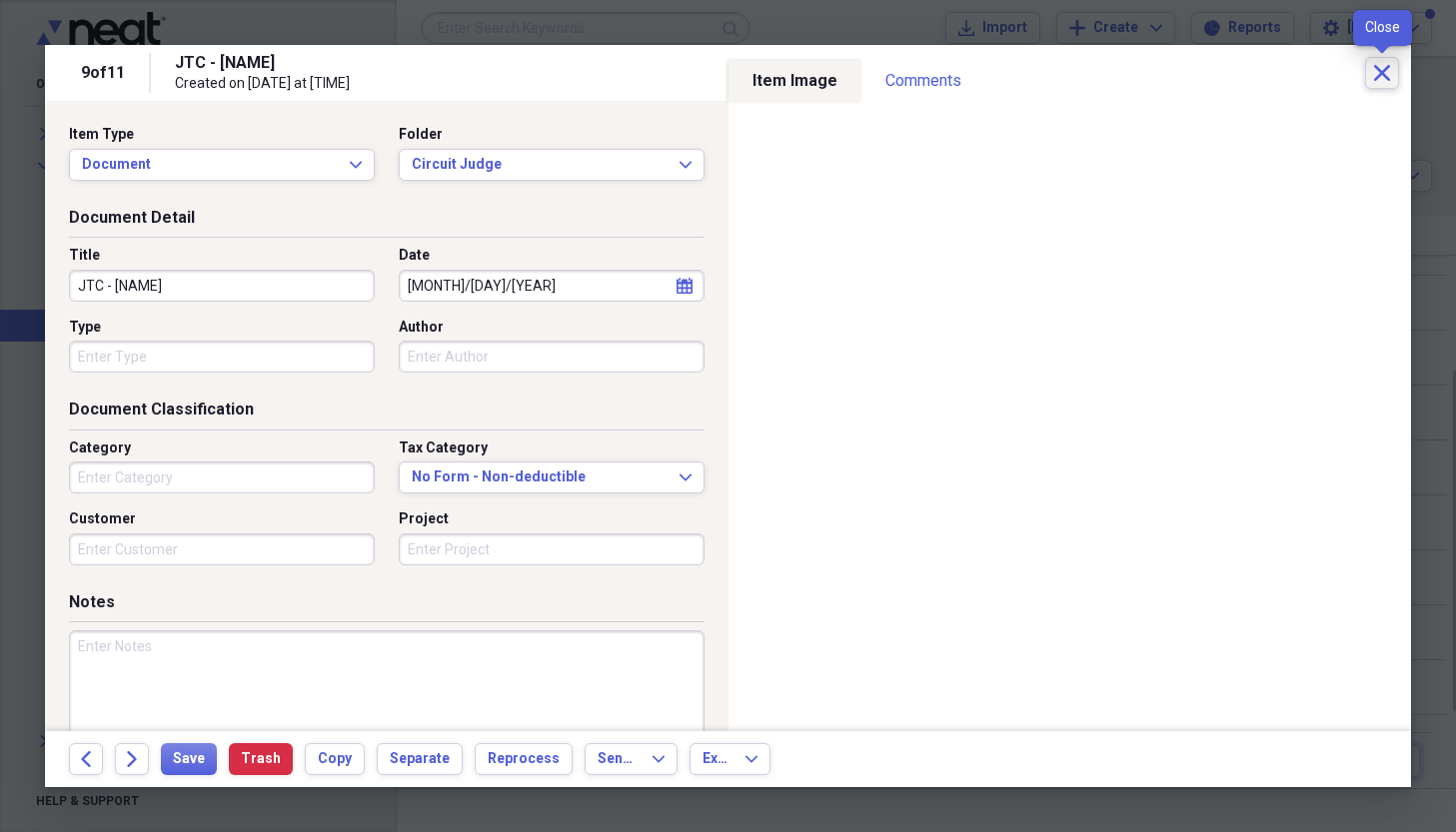 click 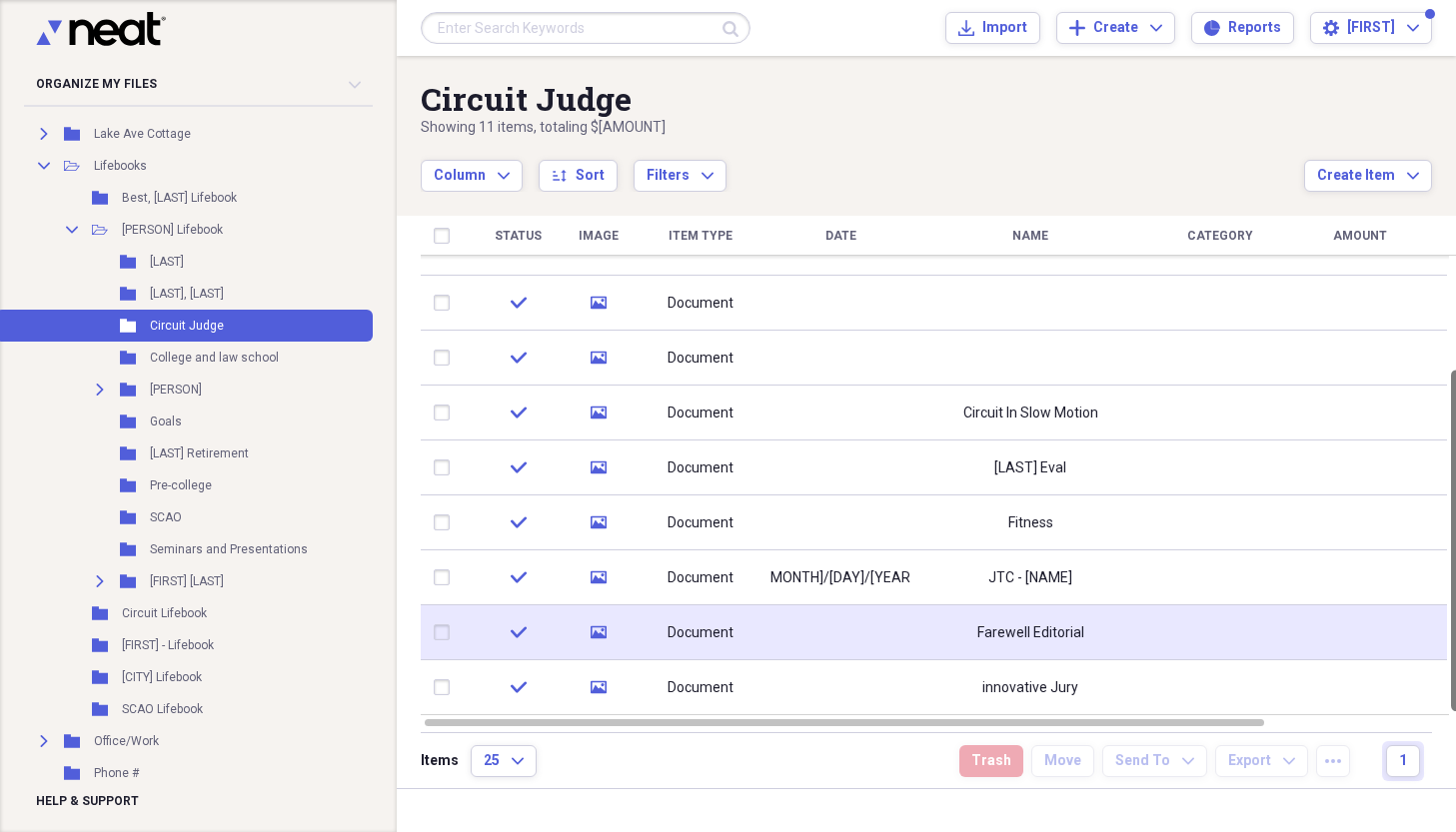 drag, startPoint x: 1449, startPoint y: 631, endPoint x: 1426, endPoint y: 648, distance: 28.600699 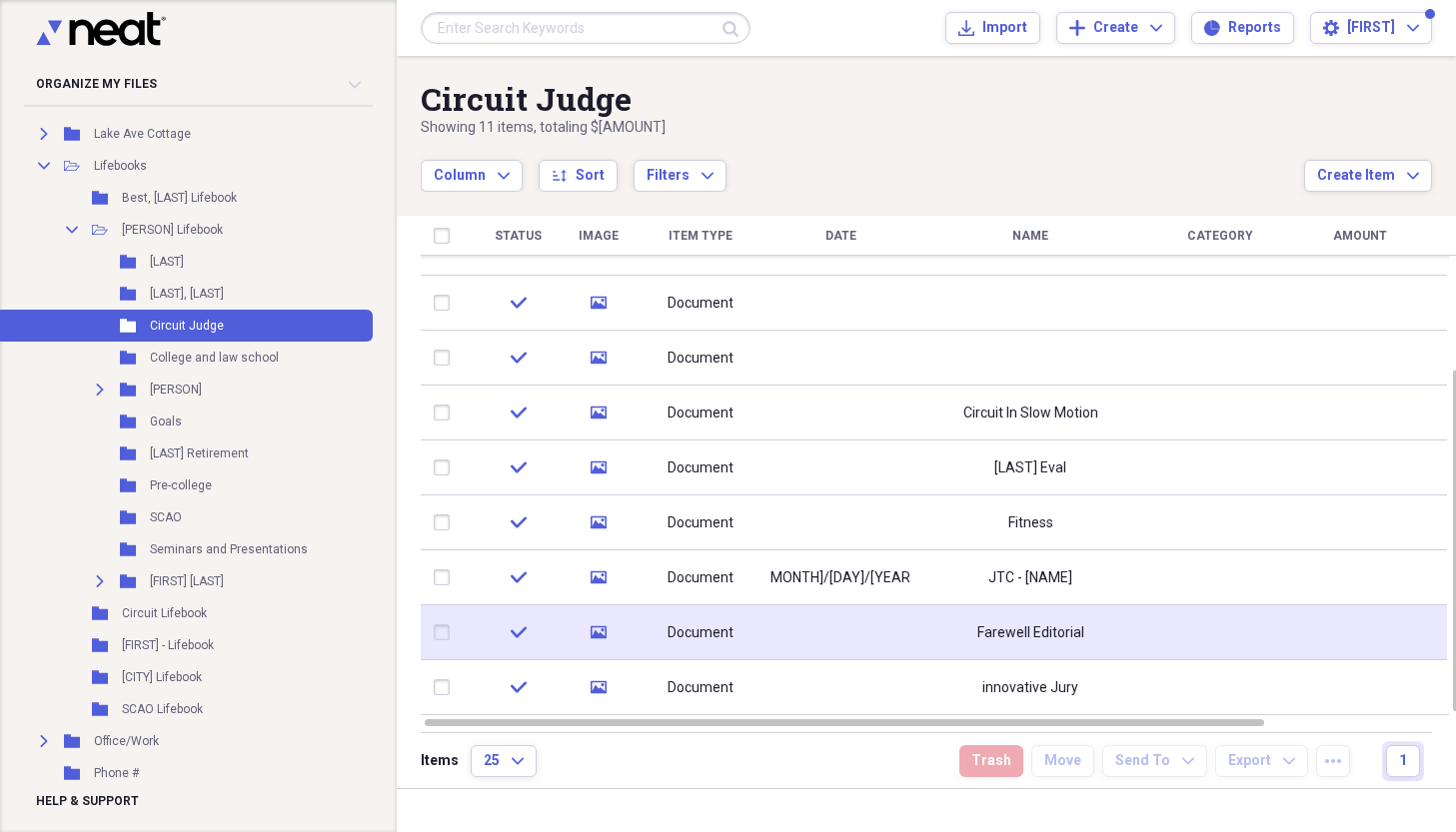 click on "Document" at bounding box center [701, 632] 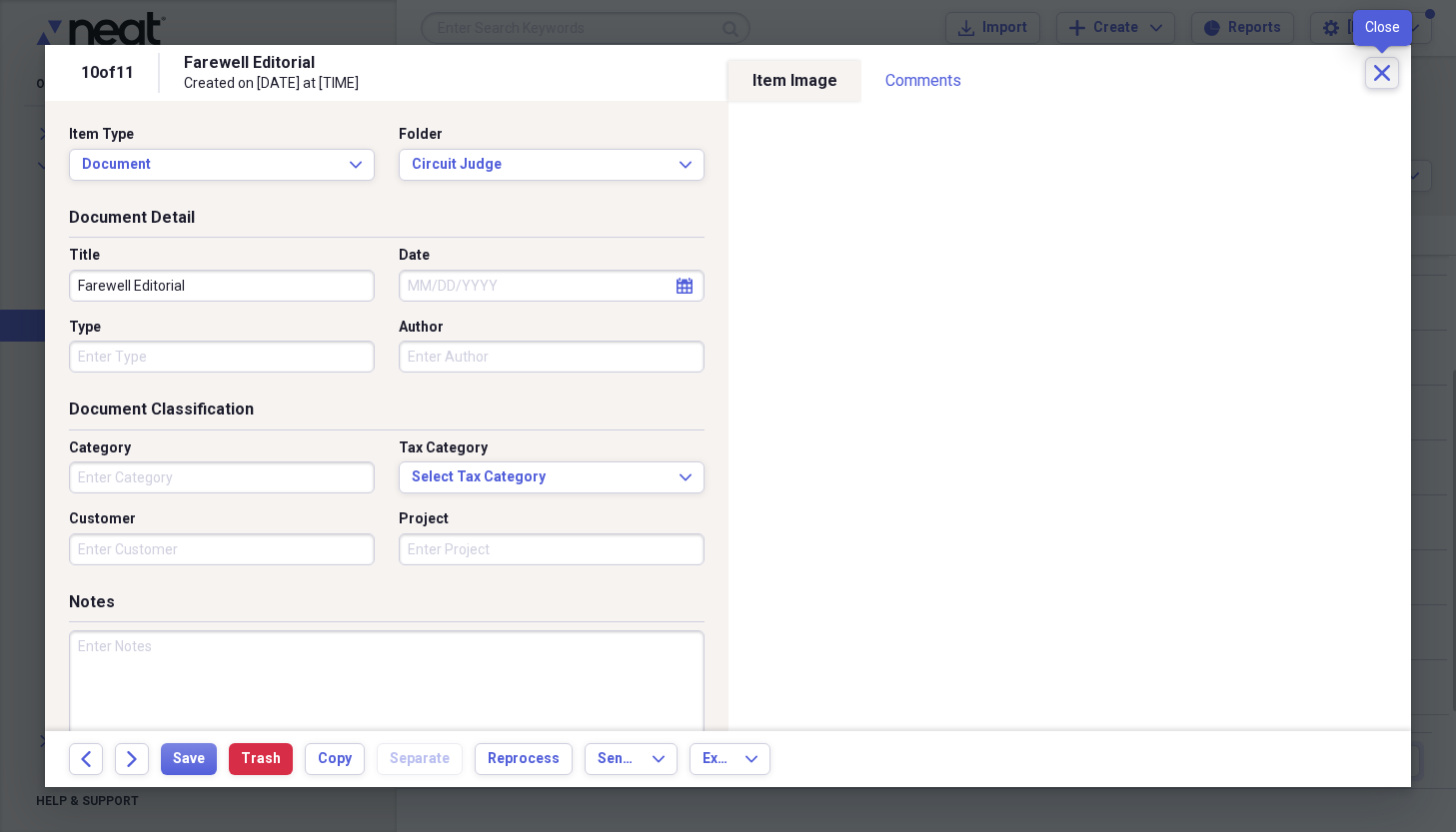 click on "Close" 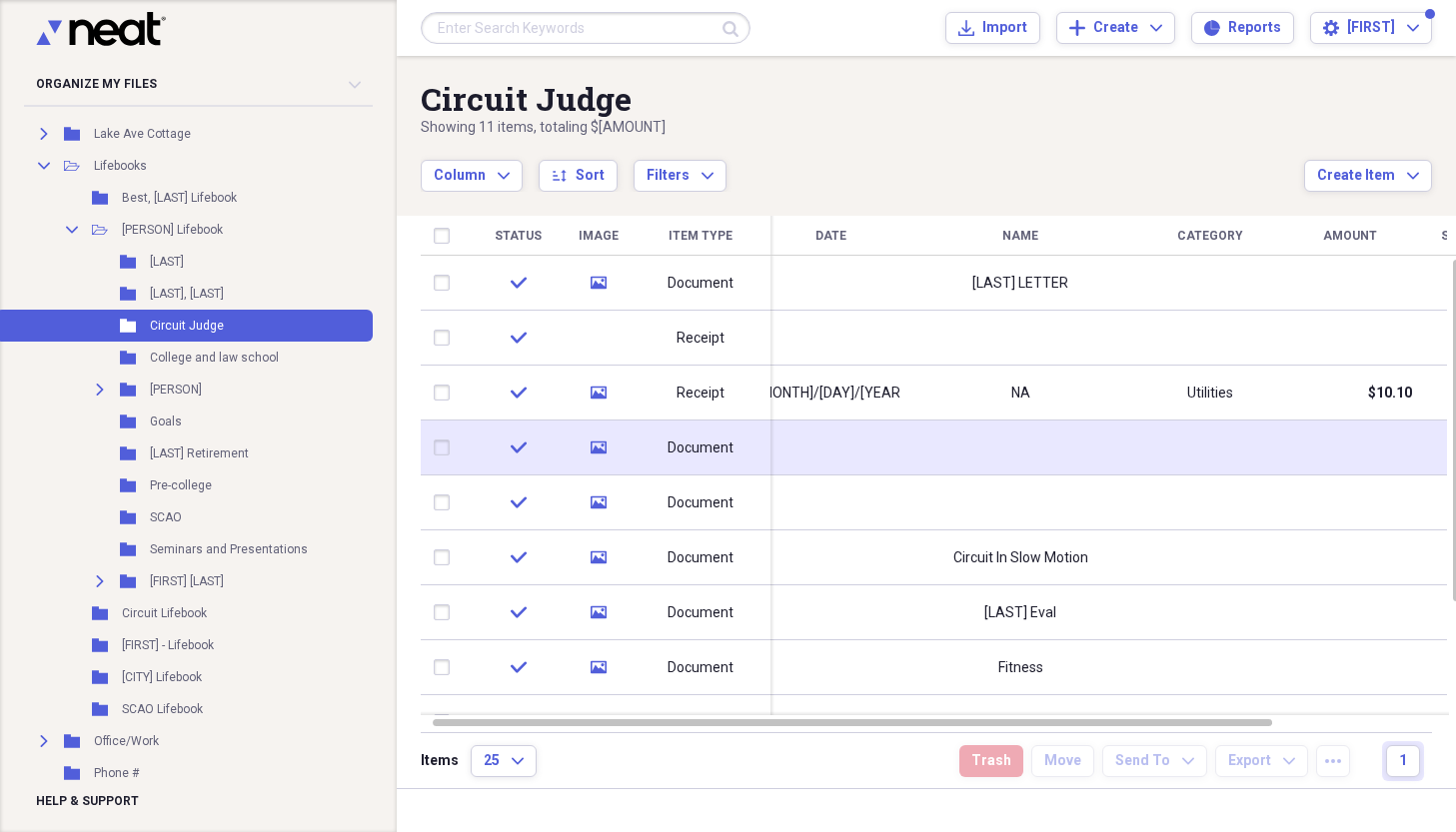 click at bounding box center [1020, 447] 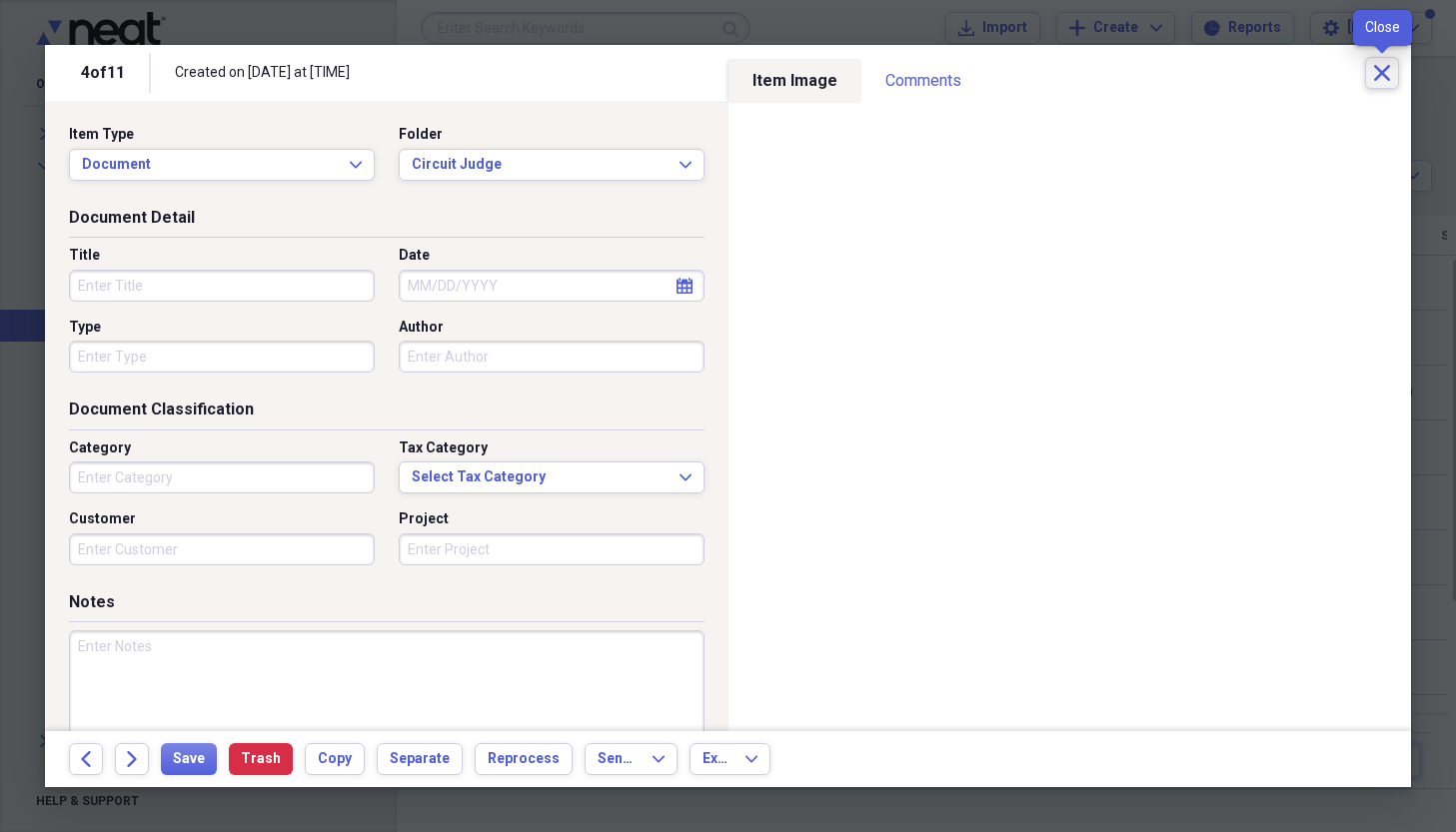 click 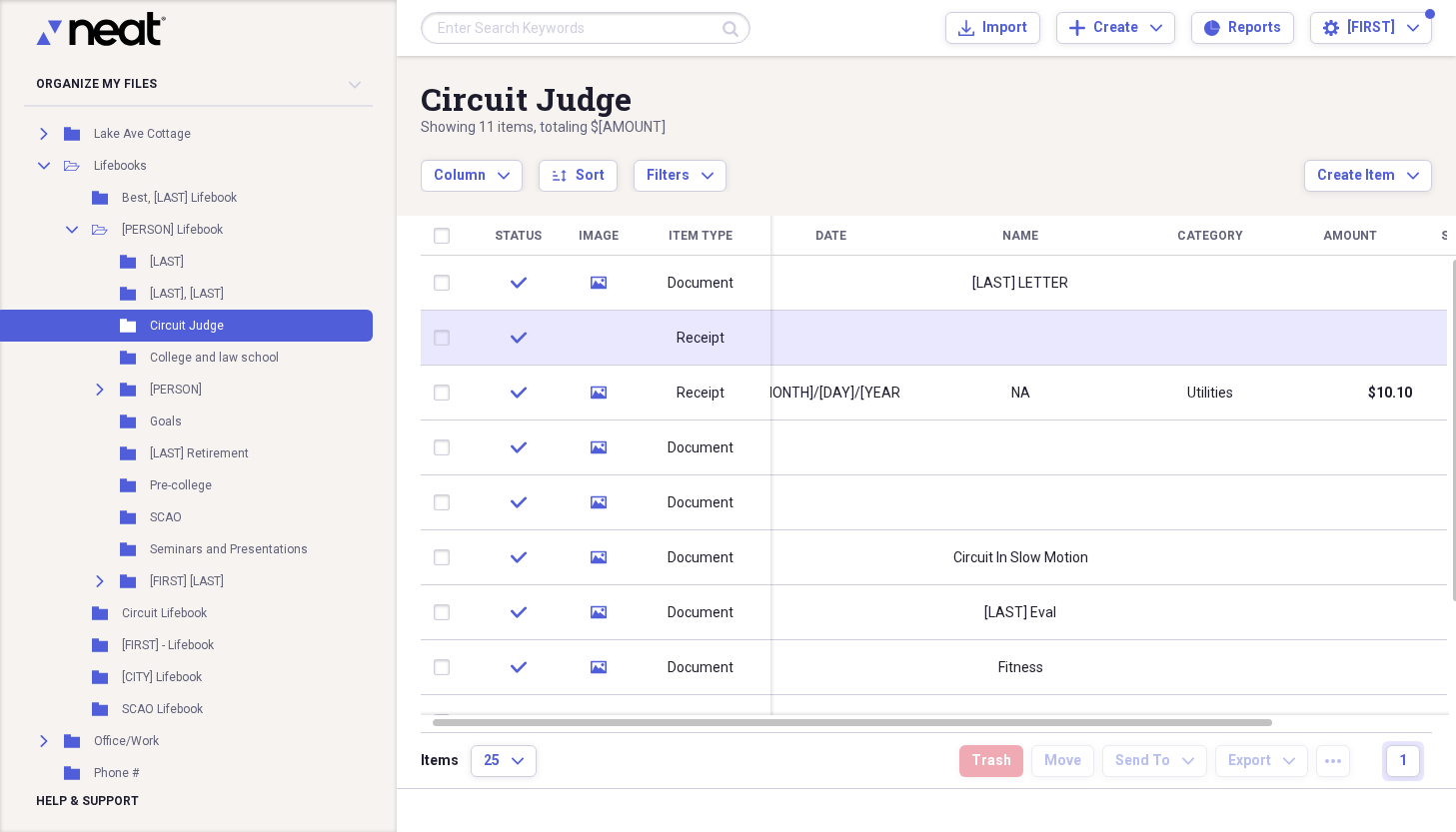 click at bounding box center (1020, 338) 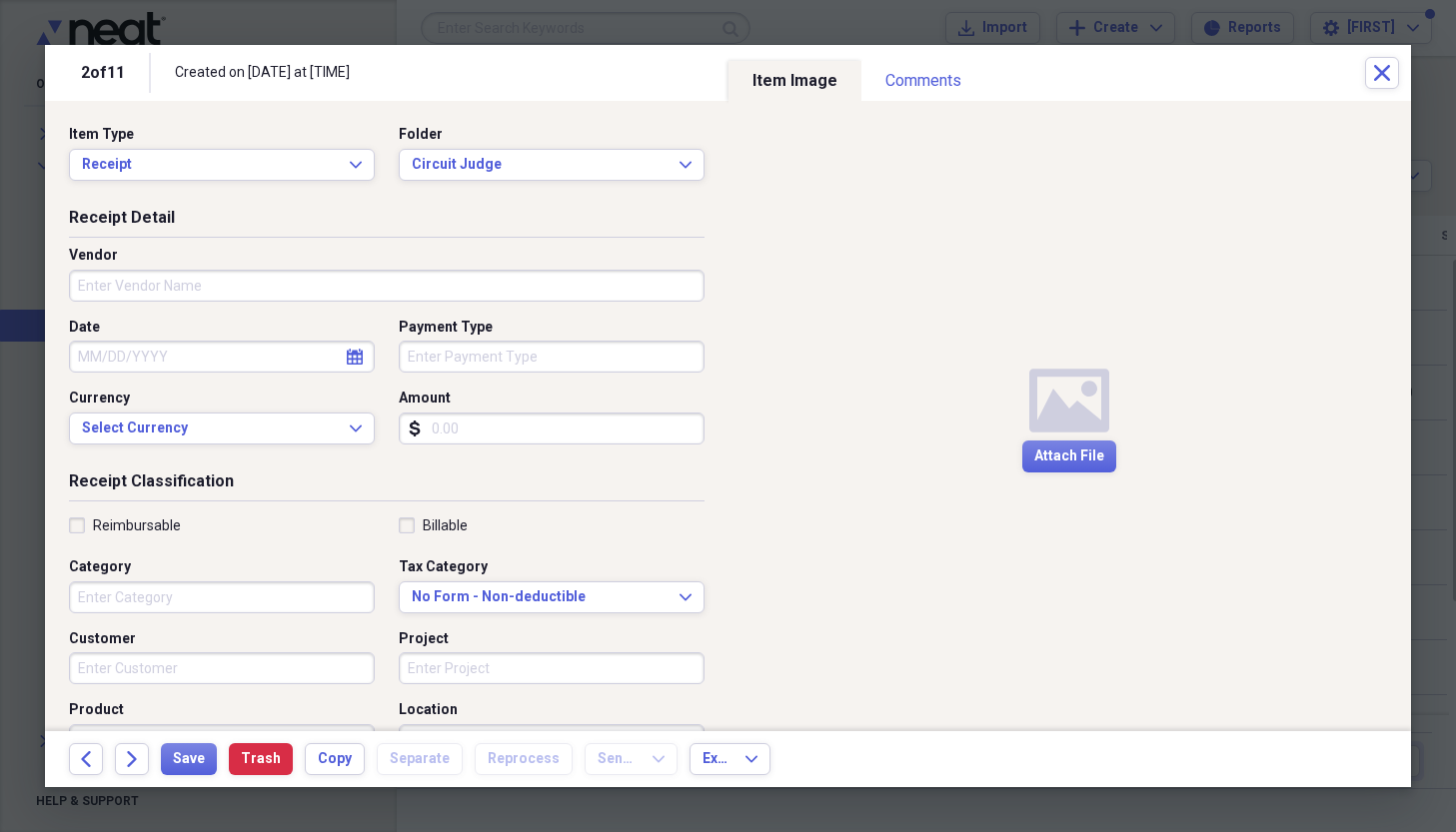 click on "Media Attach File" at bounding box center [1070, 416] 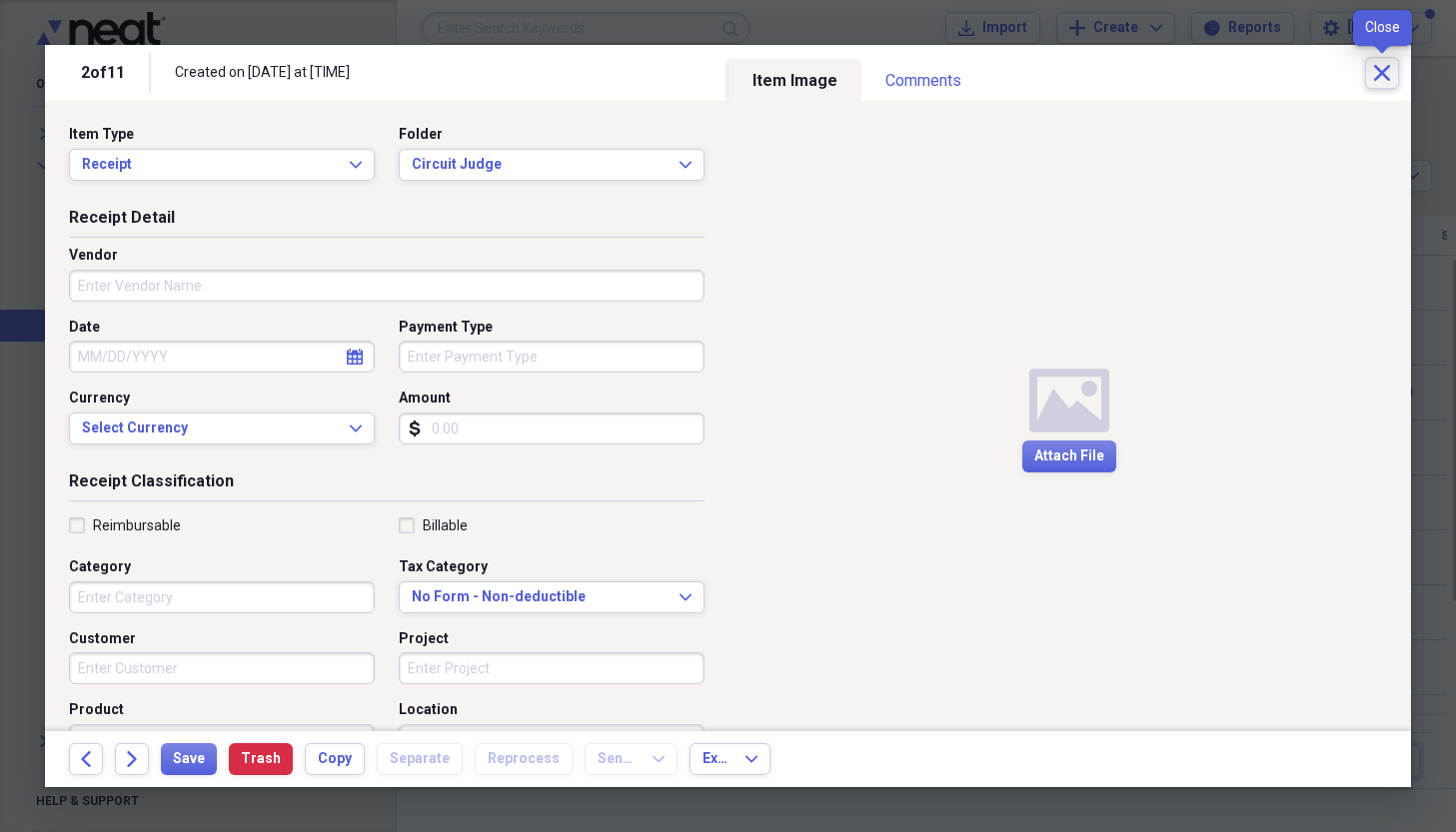 click on "Close" at bounding box center [1382, 73] 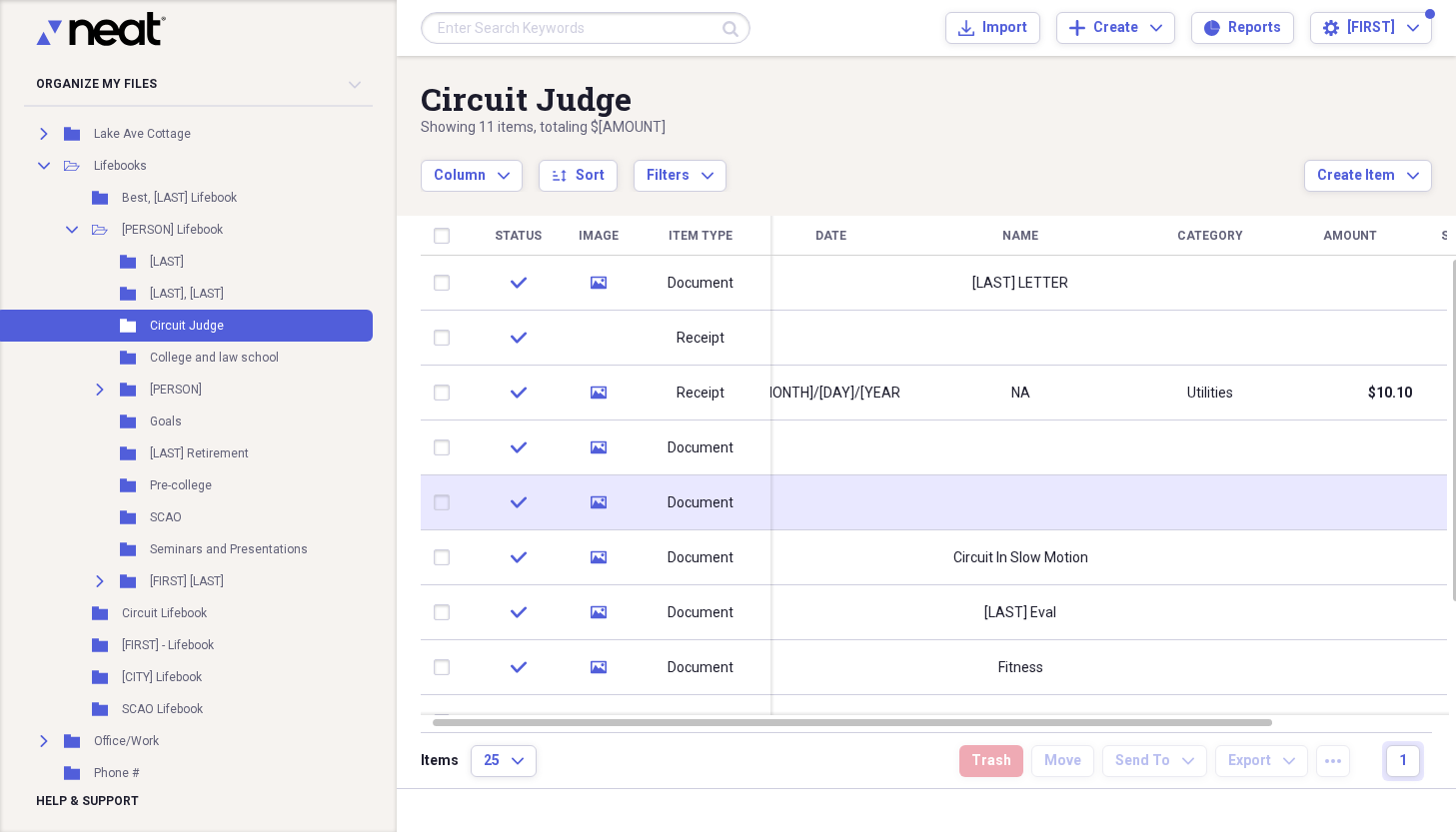 click at bounding box center [1020, 502] 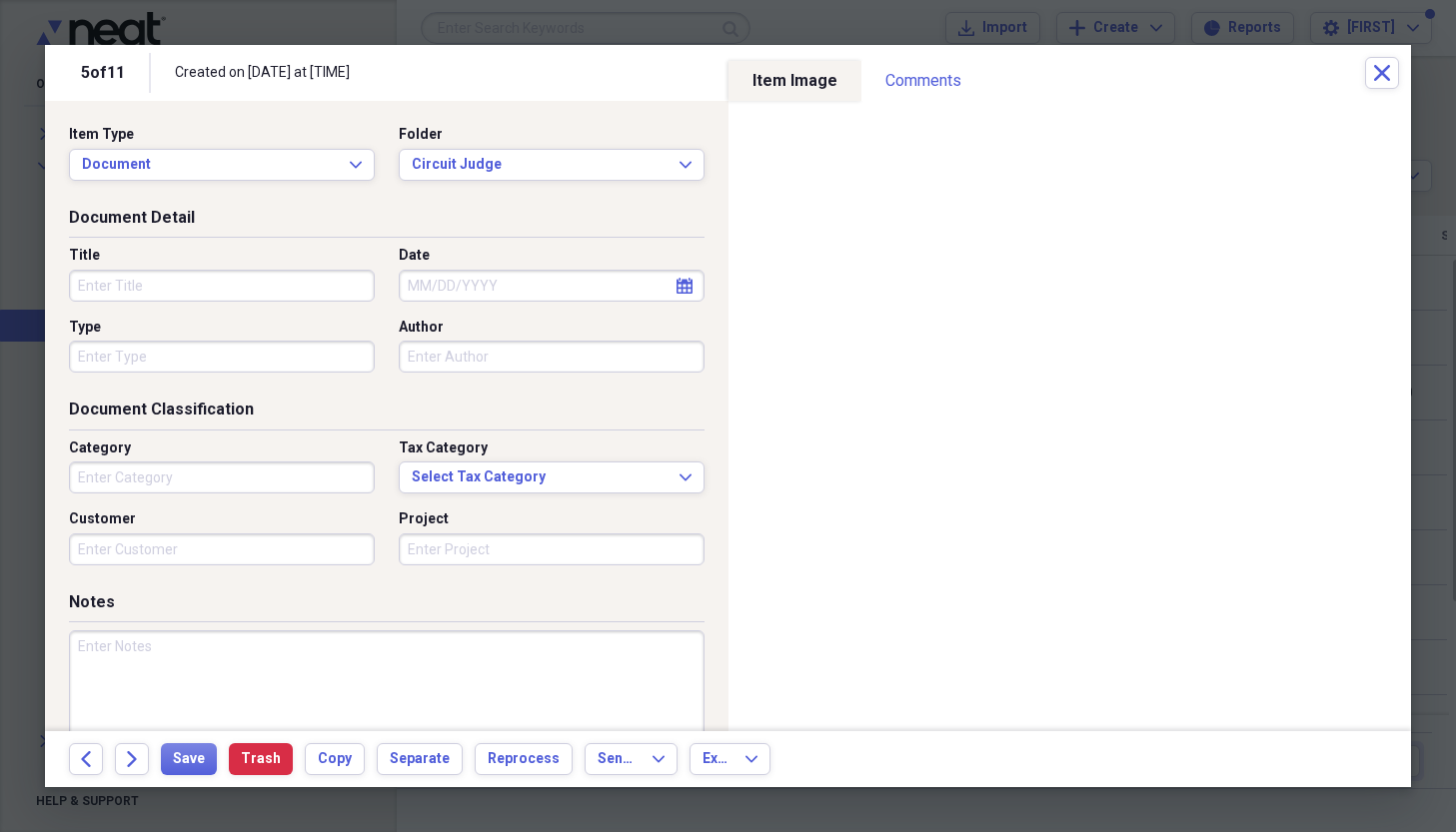 click on "Title" at bounding box center [222, 286] 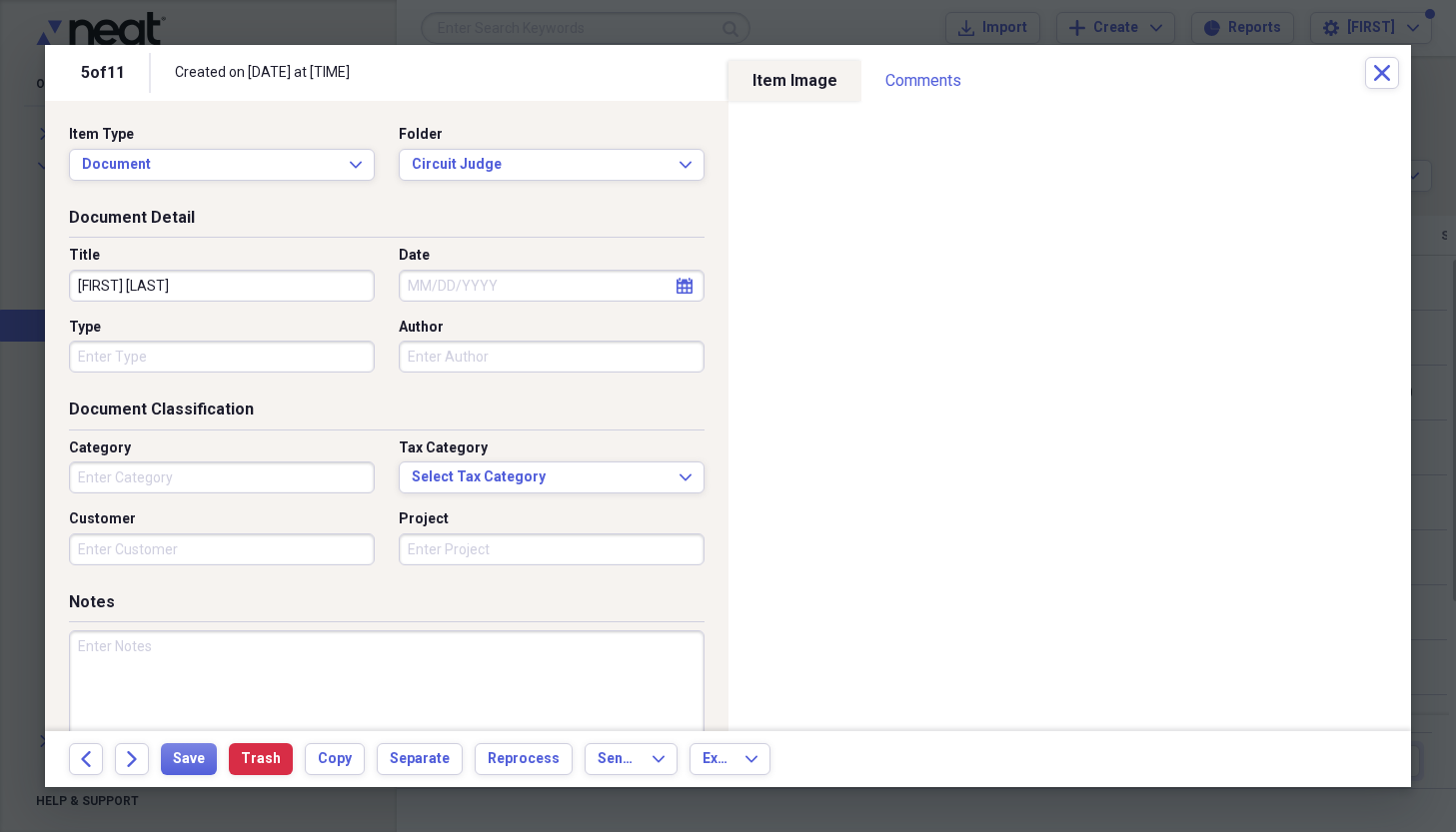 click on "[FIRST] [LAST]" at bounding box center (222, 286) 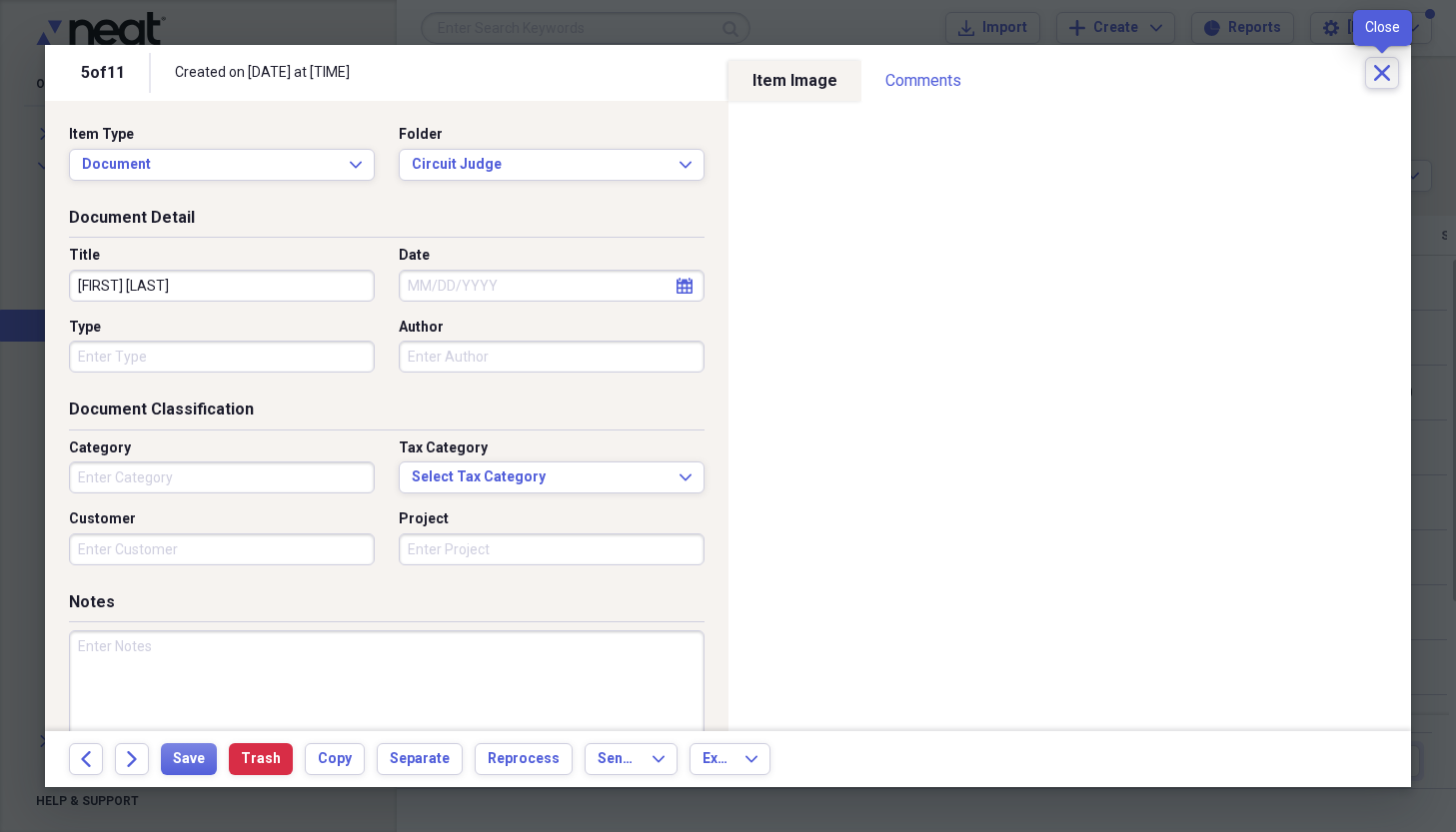 type on "[FIRST] [LAST]" 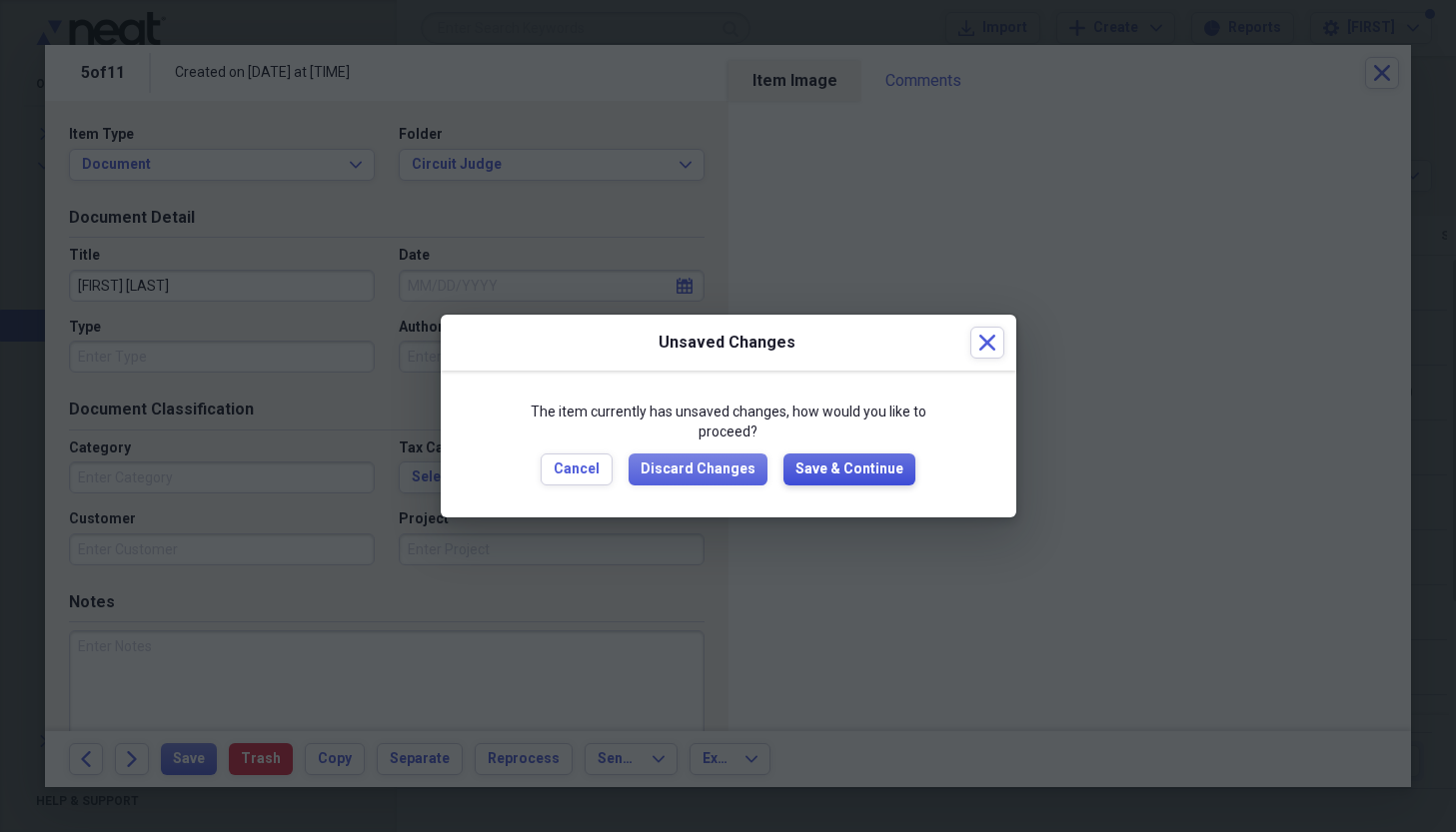 click on "Save & Continue" at bounding box center (849, 469) 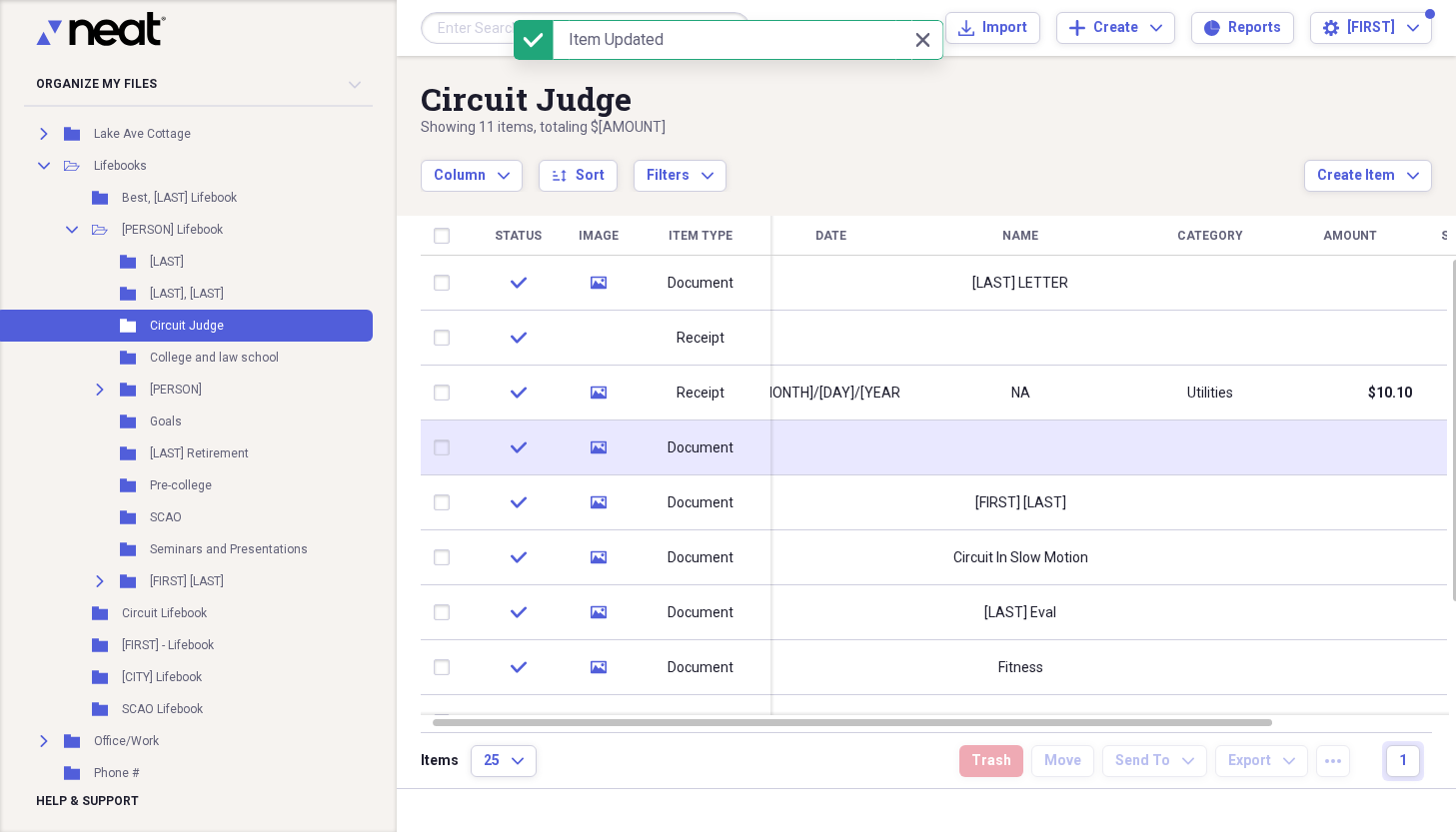 click at bounding box center (1020, 447) 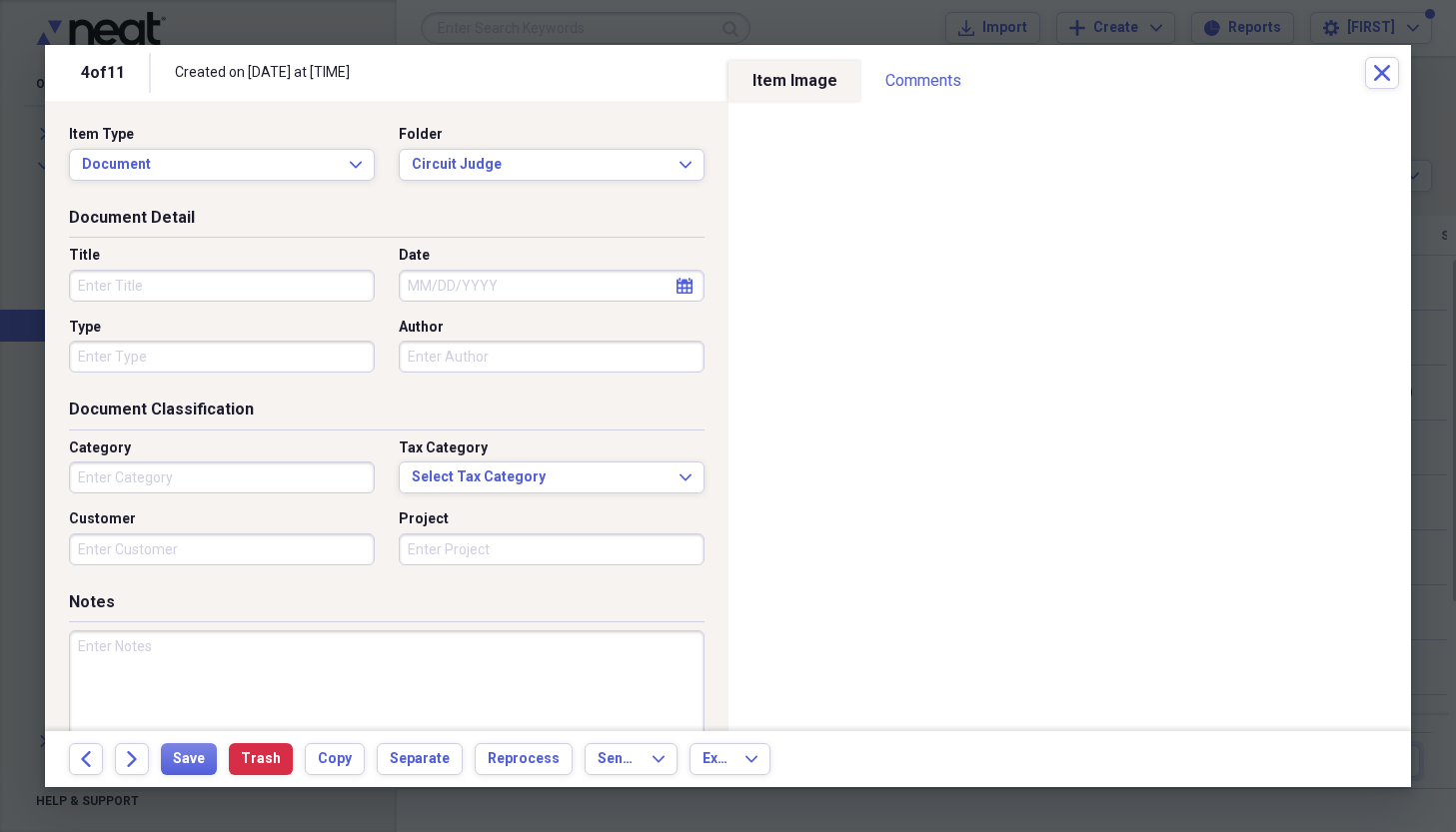 click on "Title" at bounding box center [222, 286] 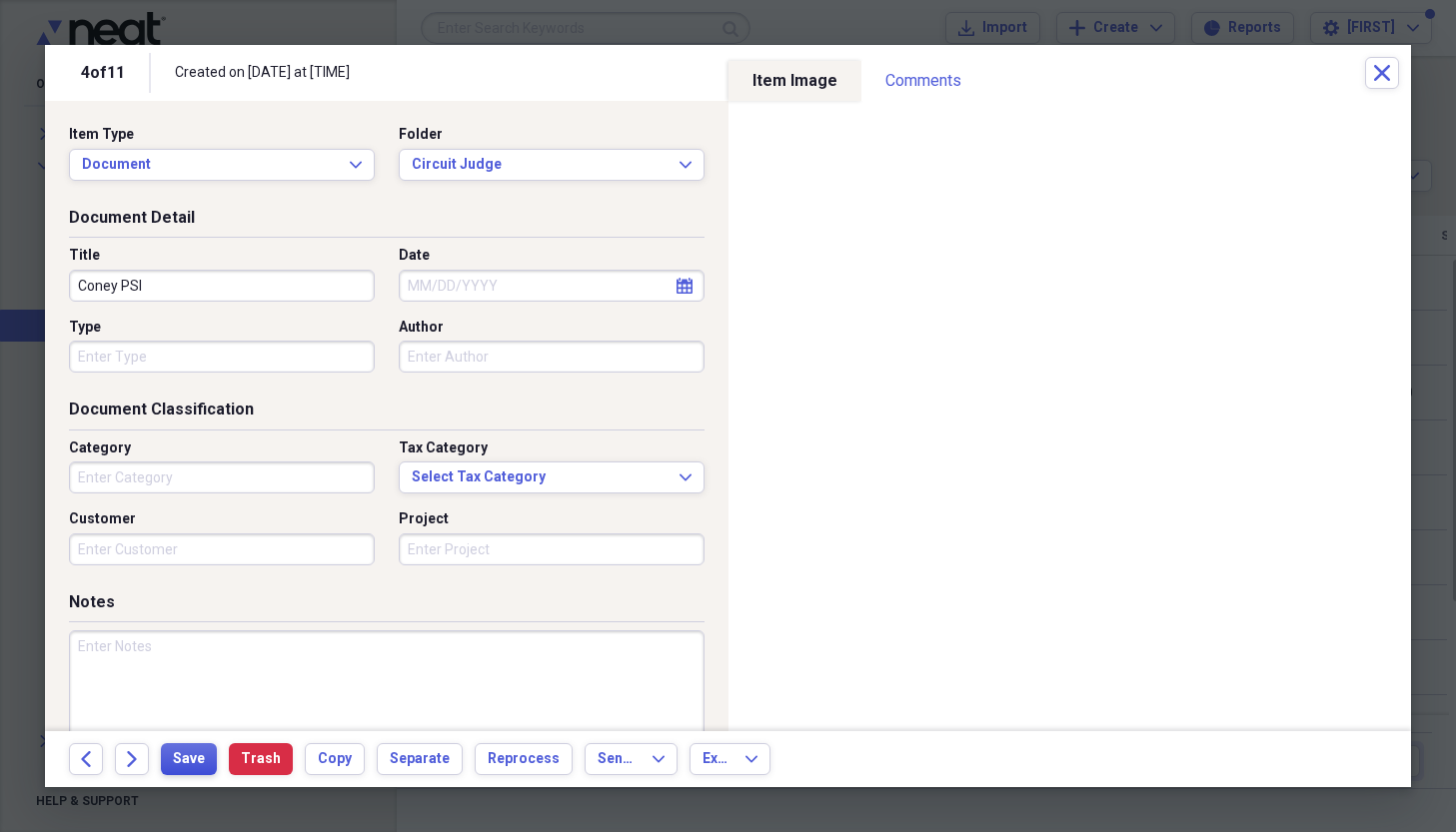 type on "Coney PSI" 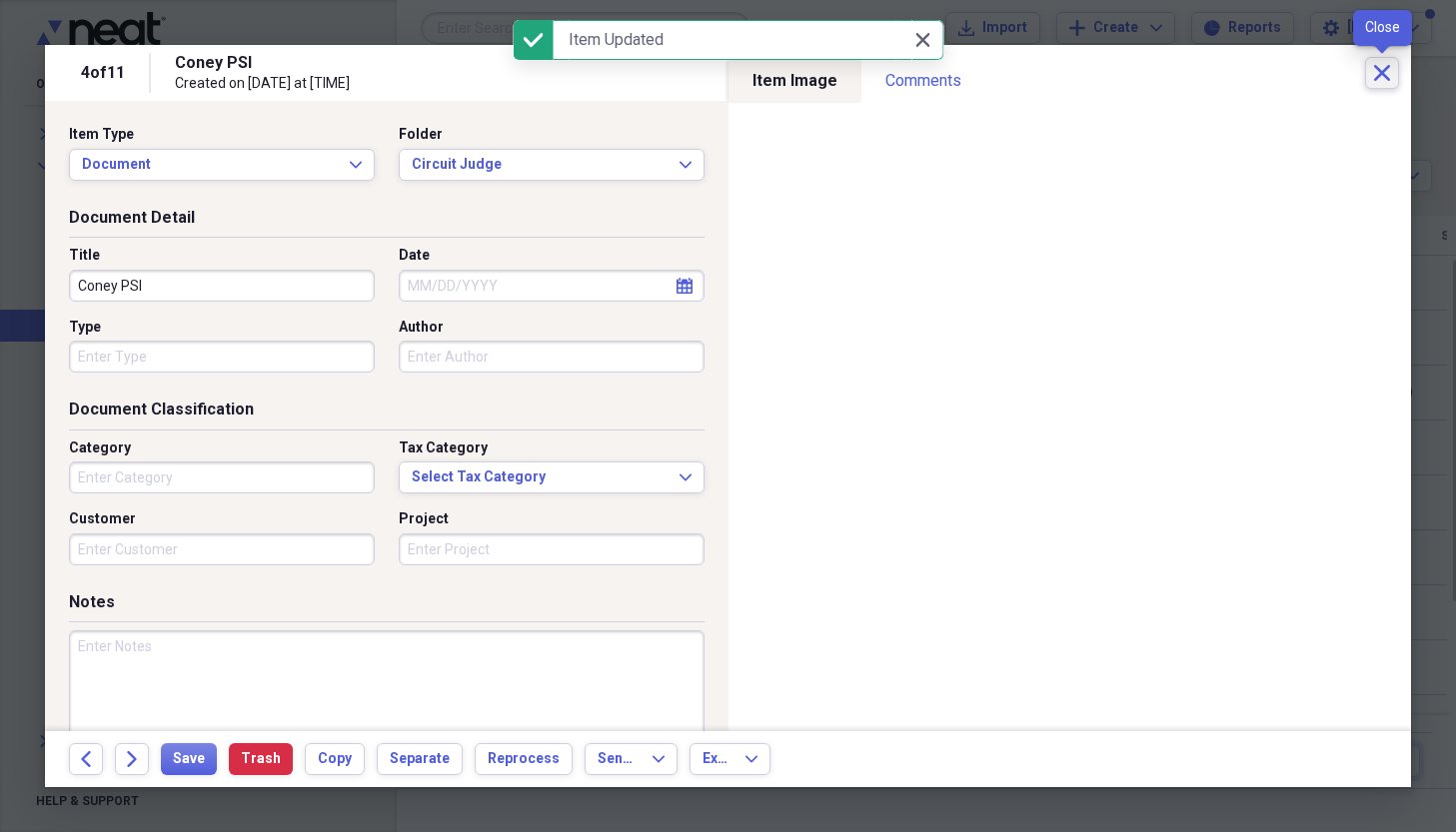 click on "Close" 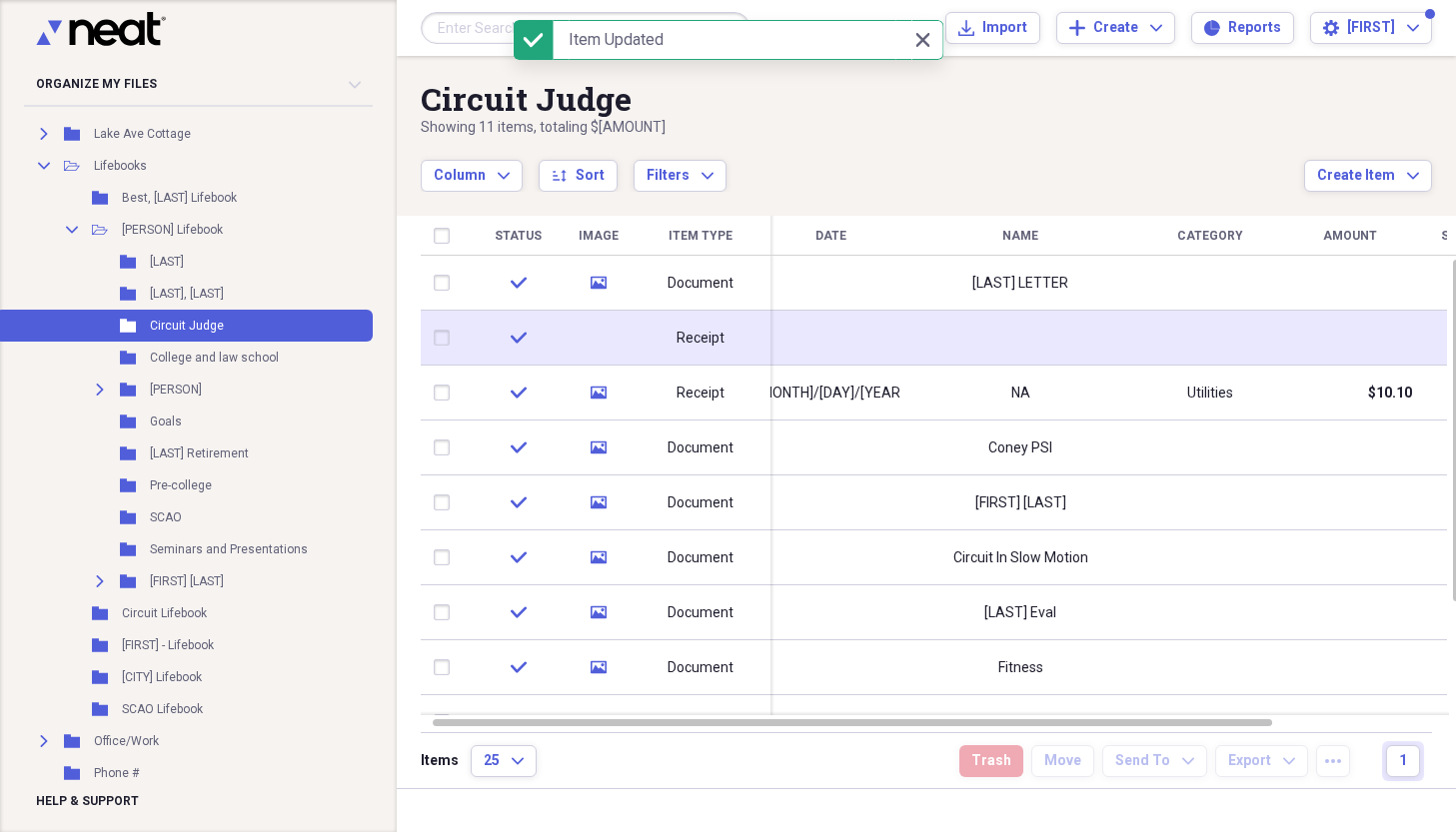click at bounding box center [1020, 338] 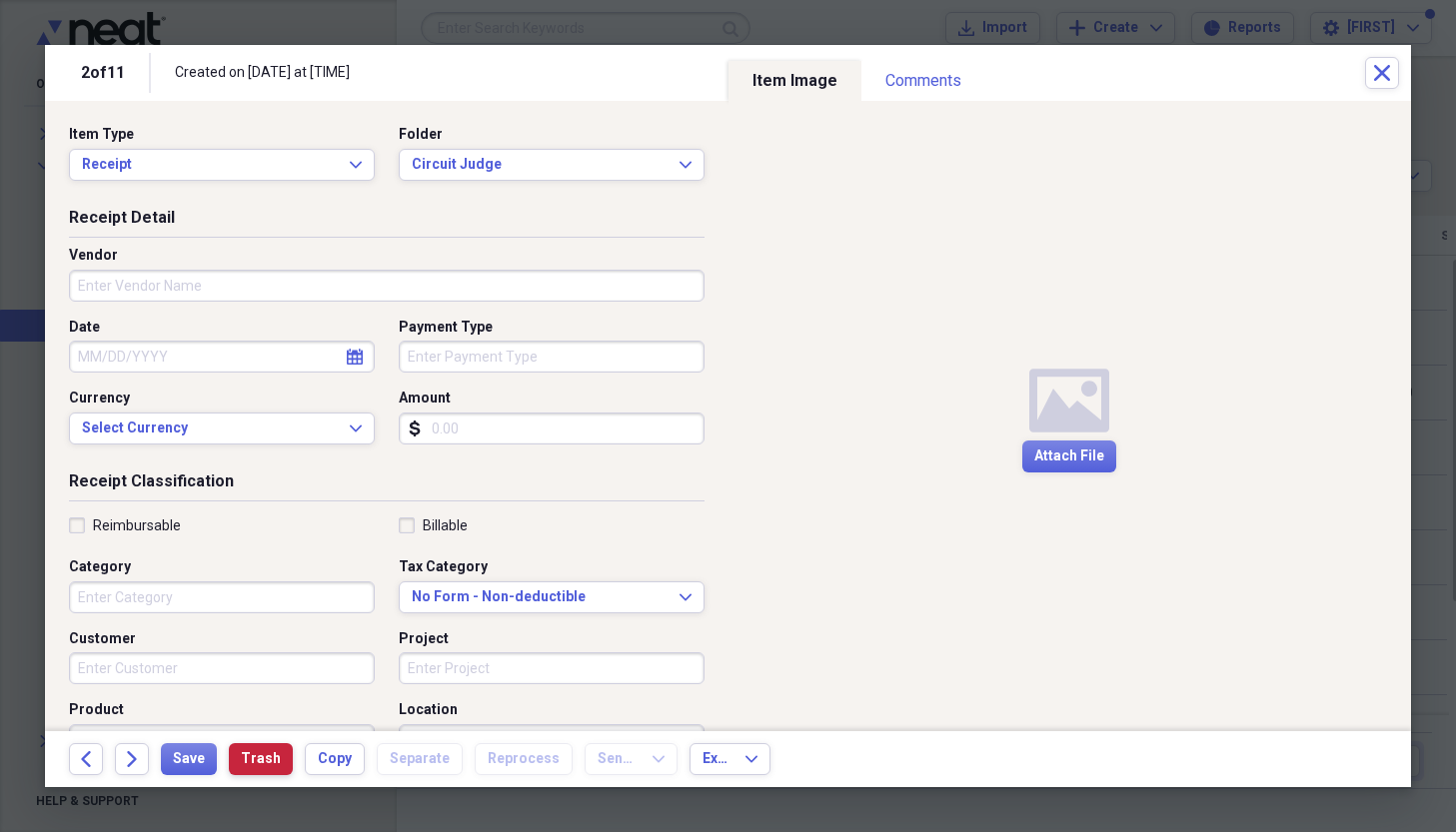 click on "Trash" at bounding box center (261, 759) 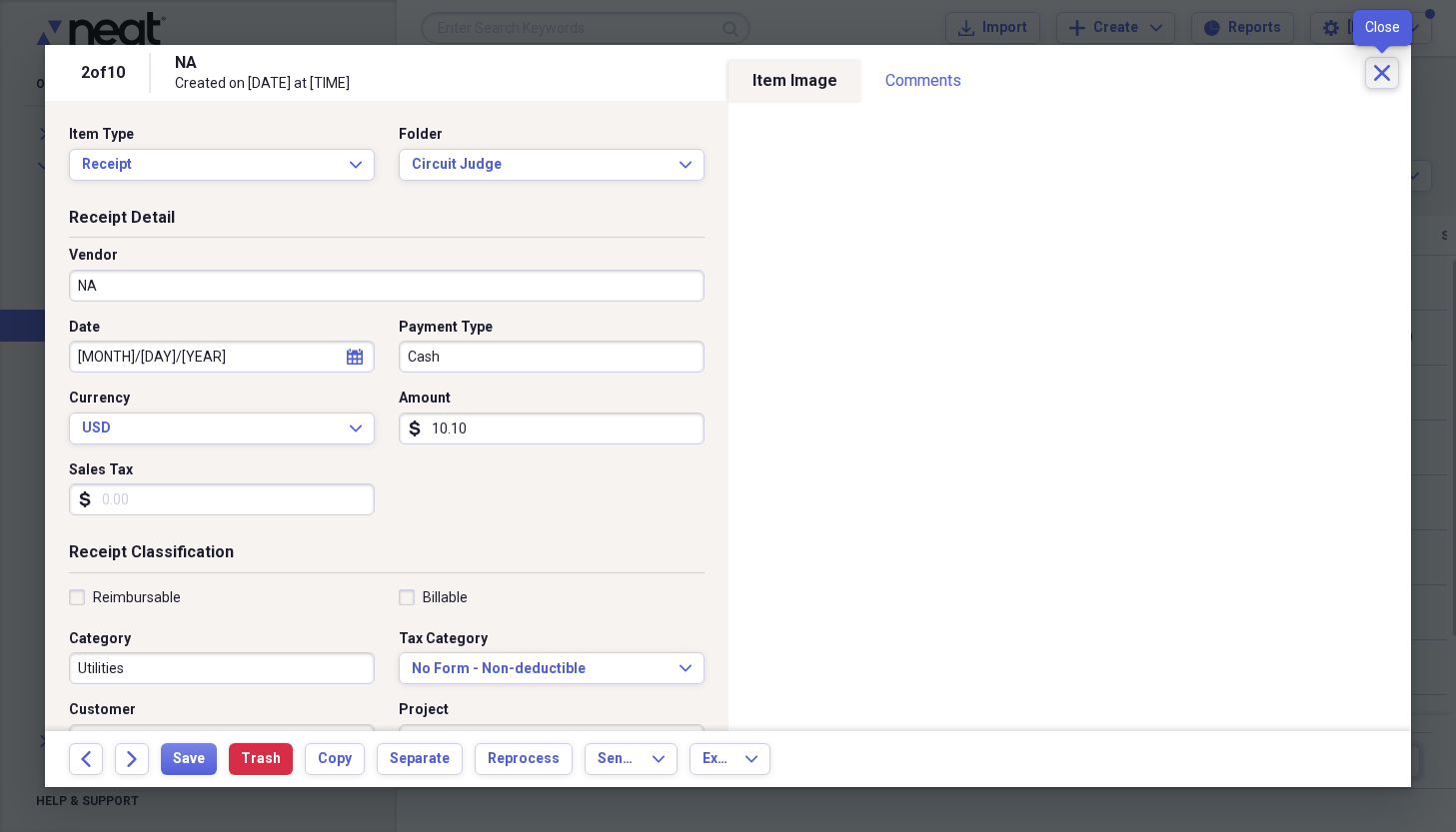 click 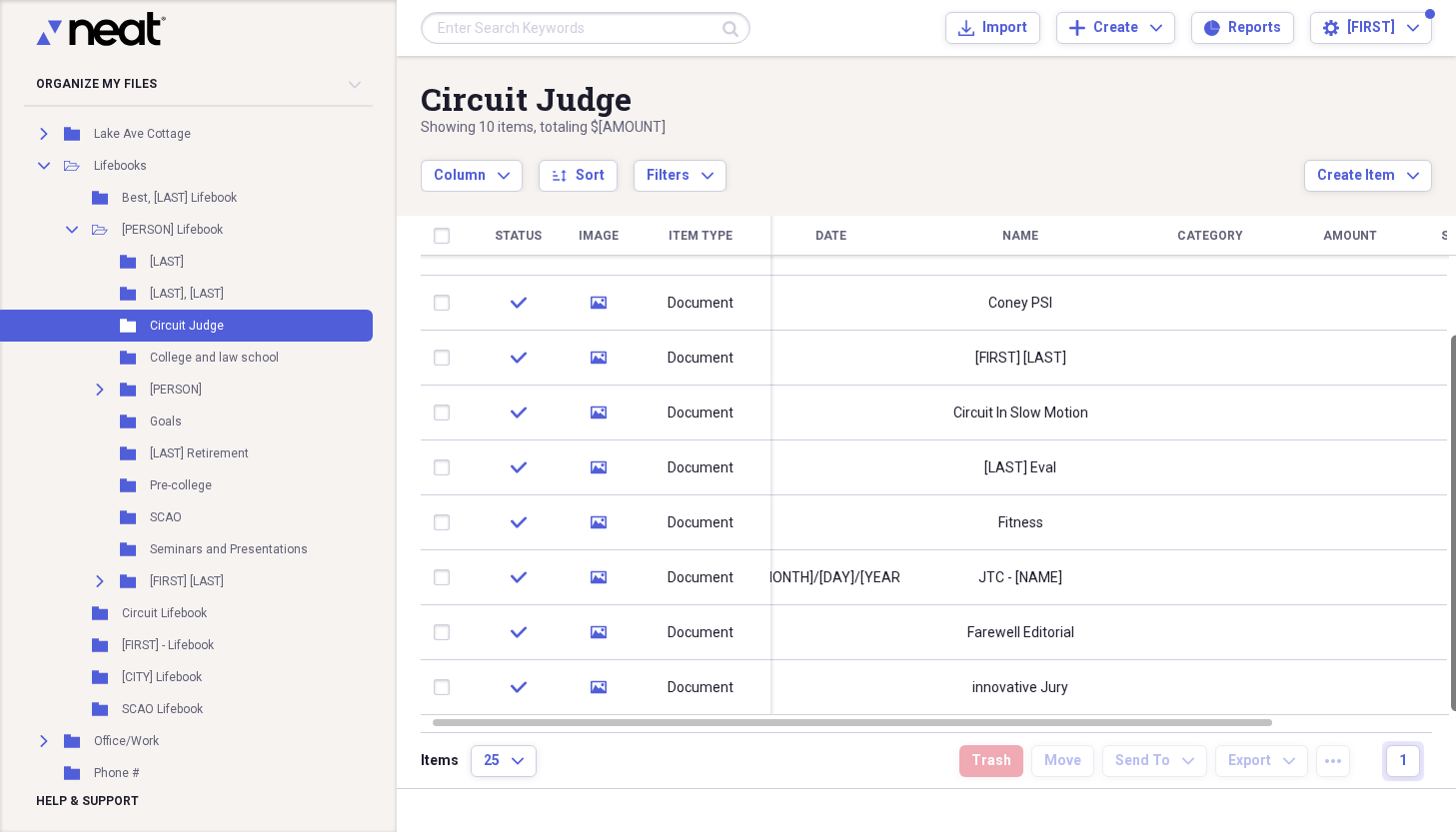 drag, startPoint x: 1445, startPoint y: 546, endPoint x: 1450, endPoint y: 704, distance: 158.0791 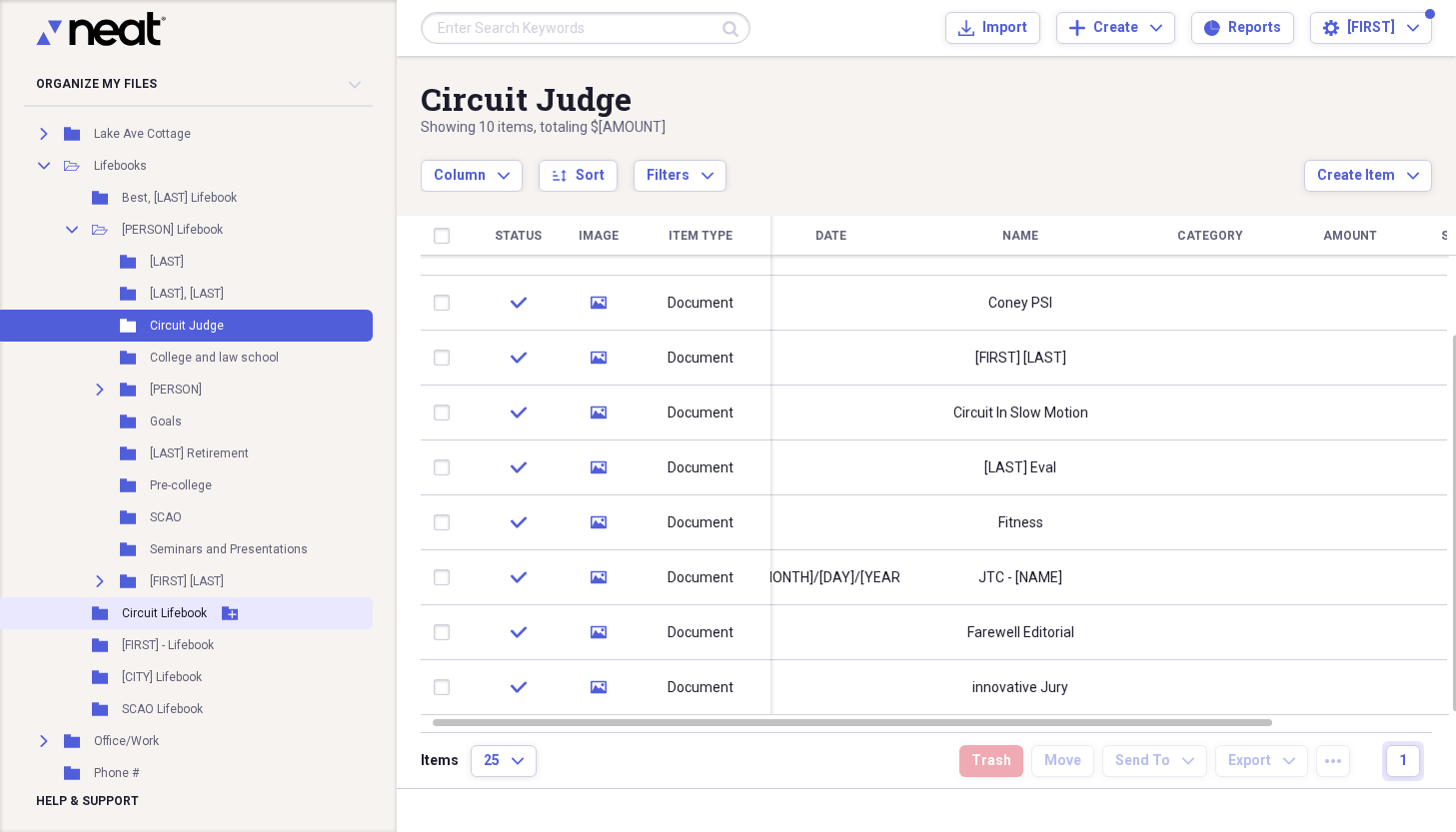 click 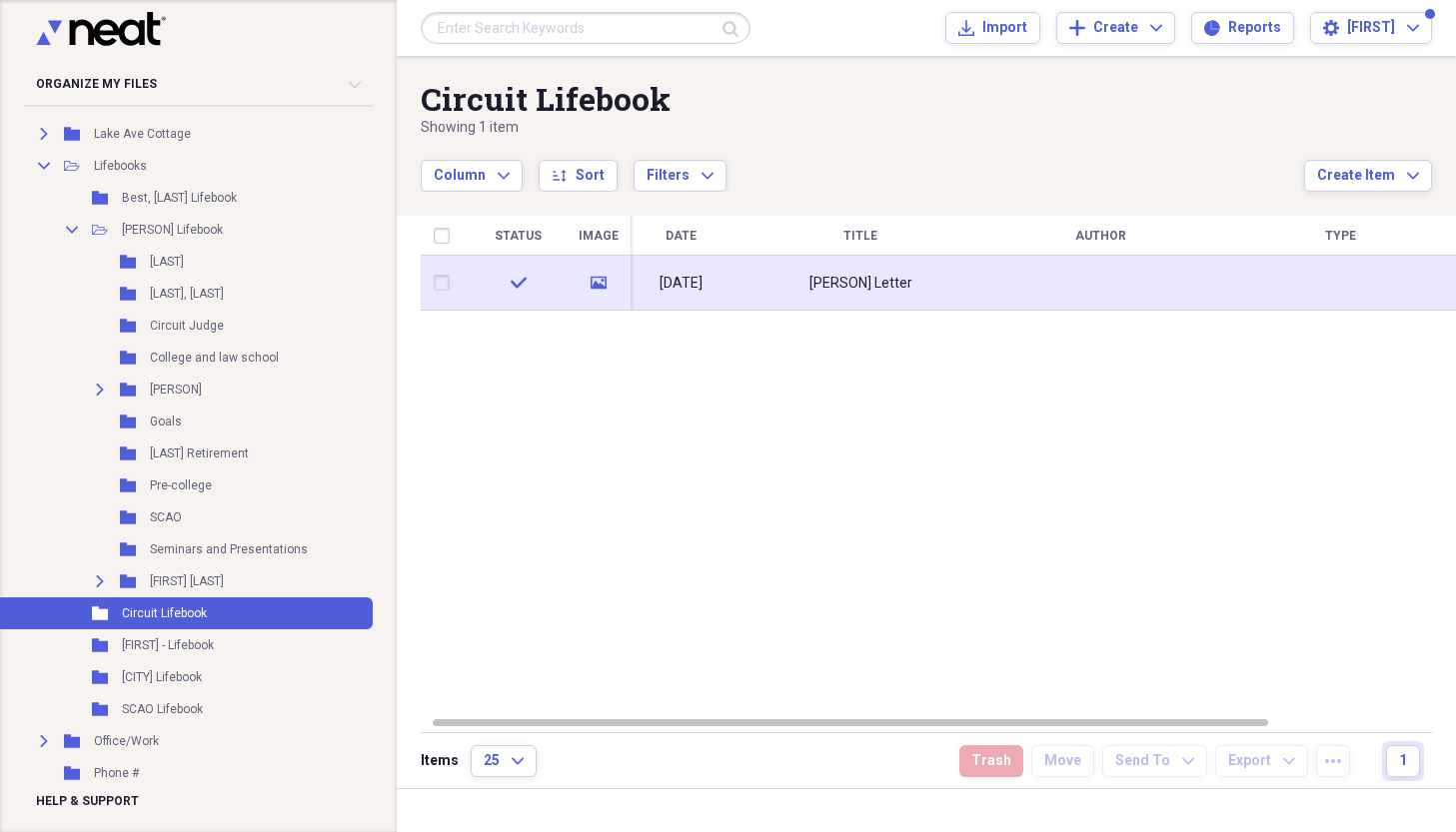 click on "[PERSON] Letter" at bounding box center [860, 284] 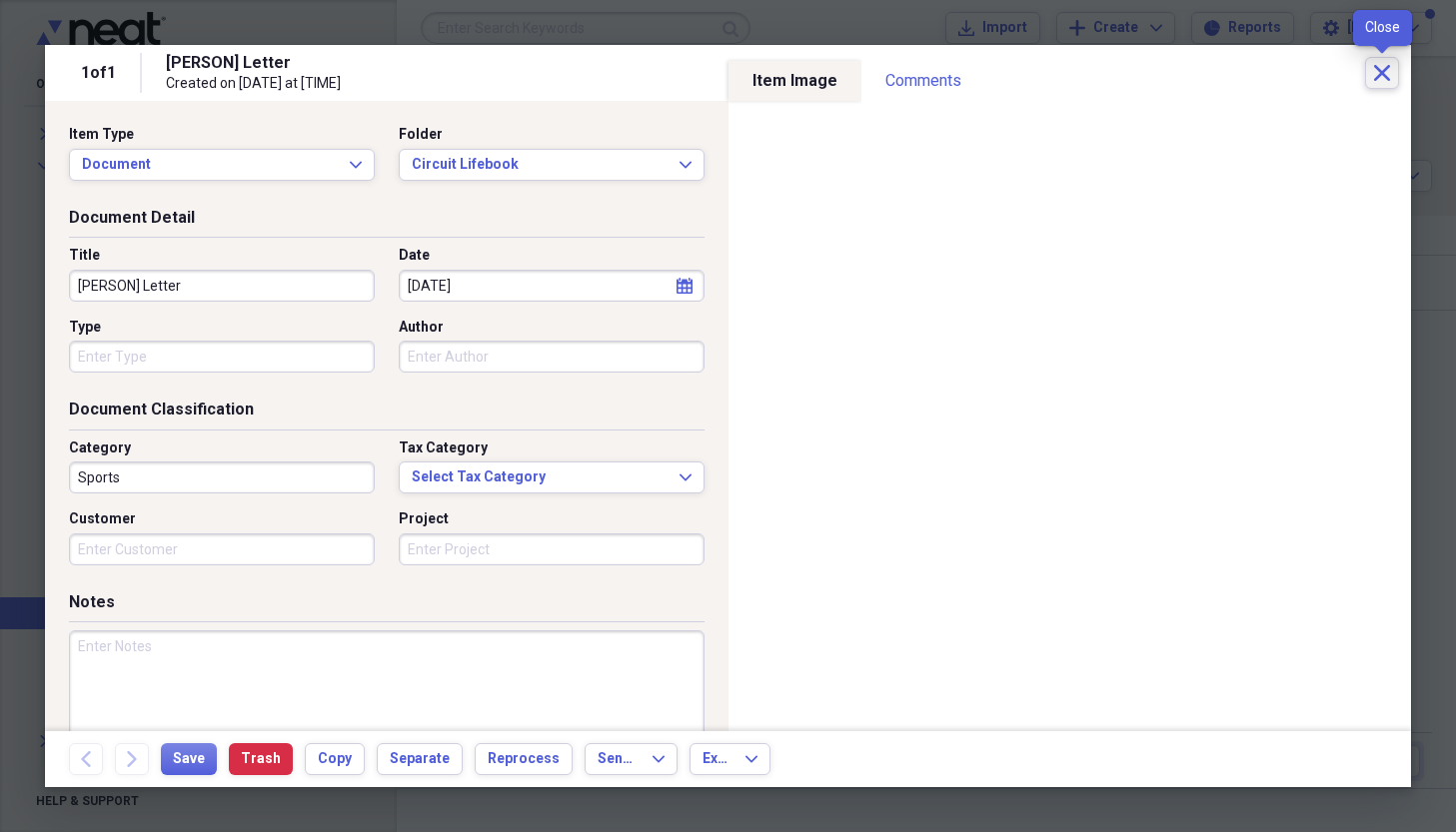 click on "Close" 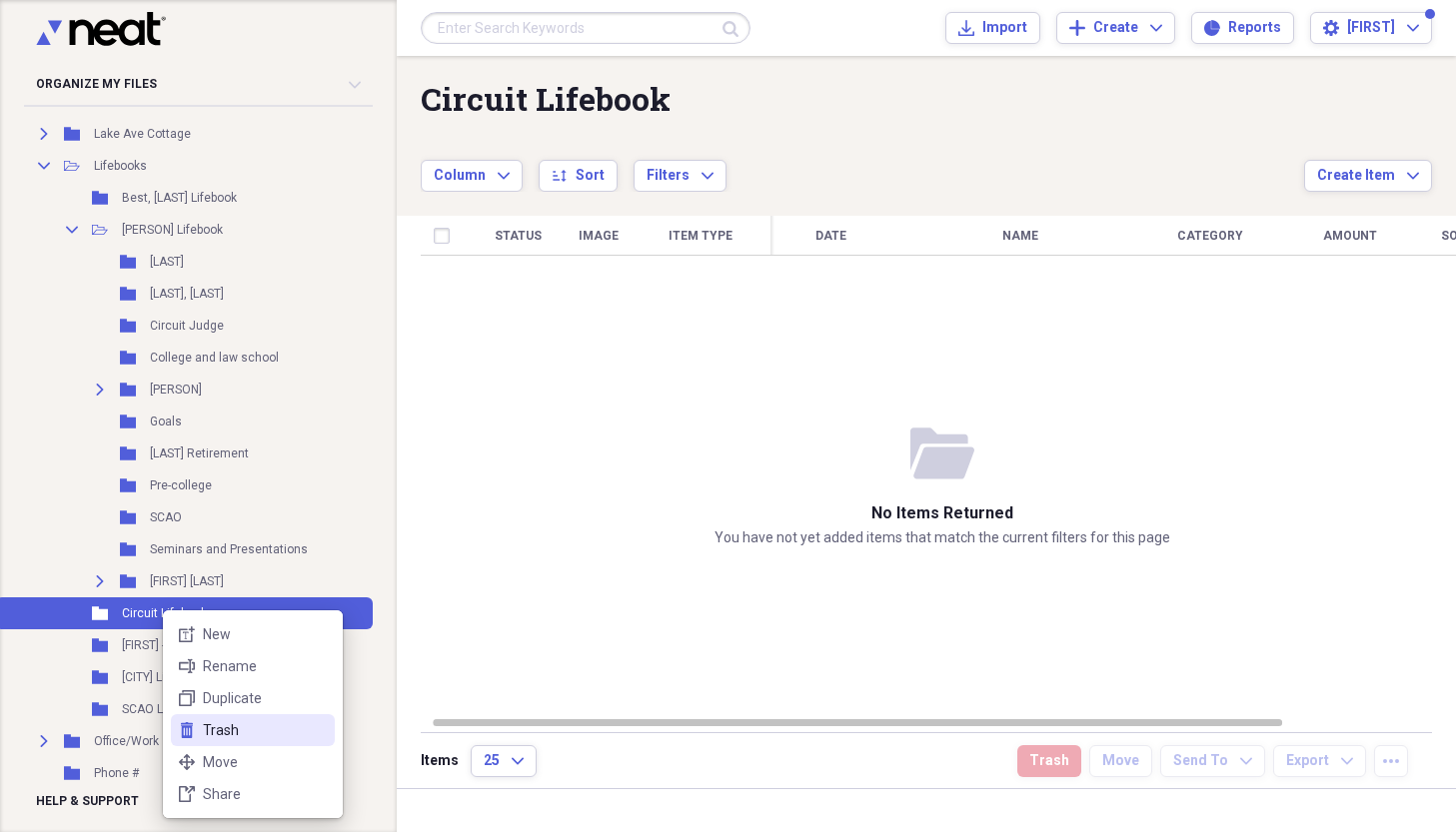 click on "Trash" at bounding box center [265, 730] 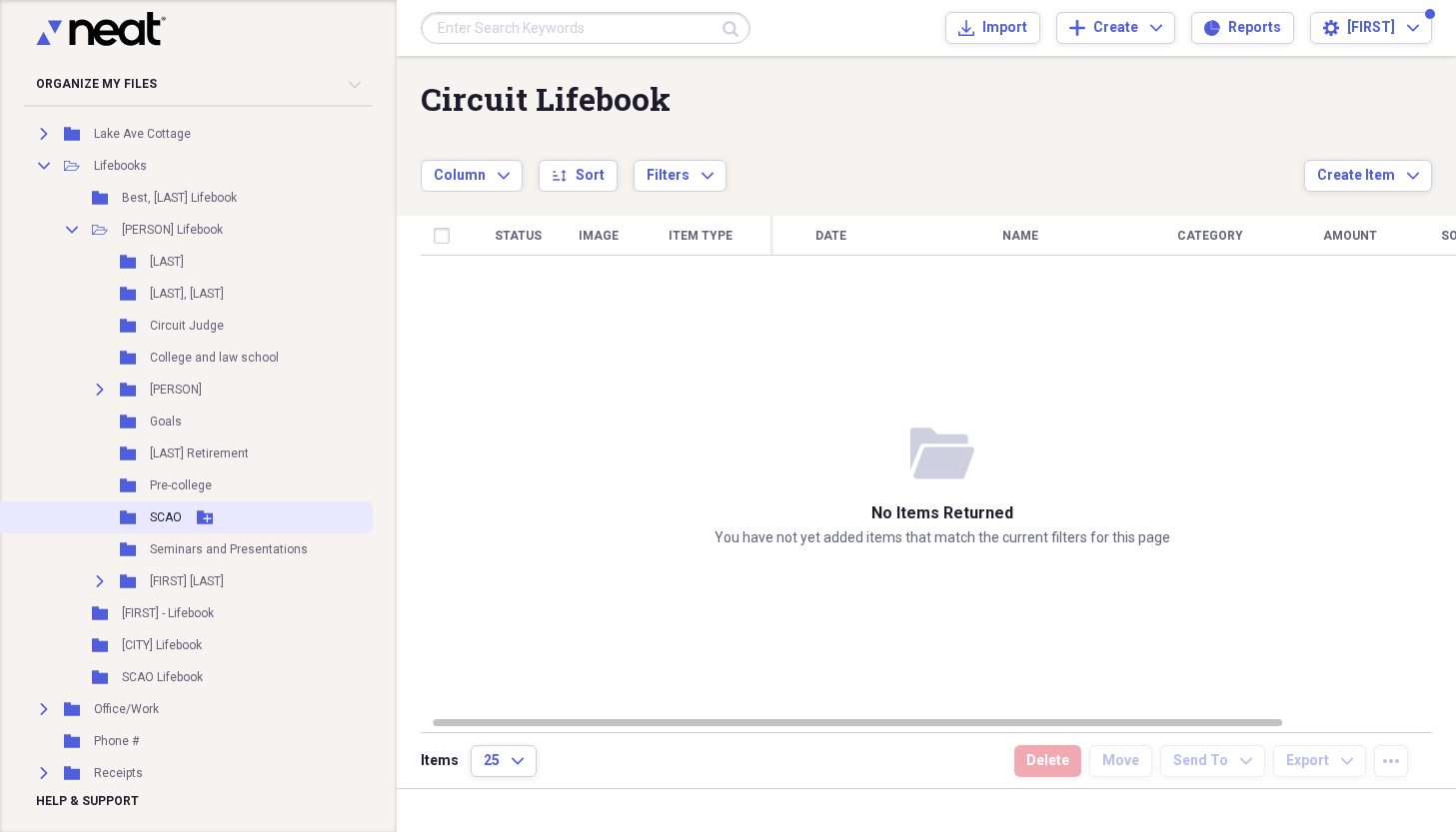 click on "SCAO" at bounding box center (166, 517) 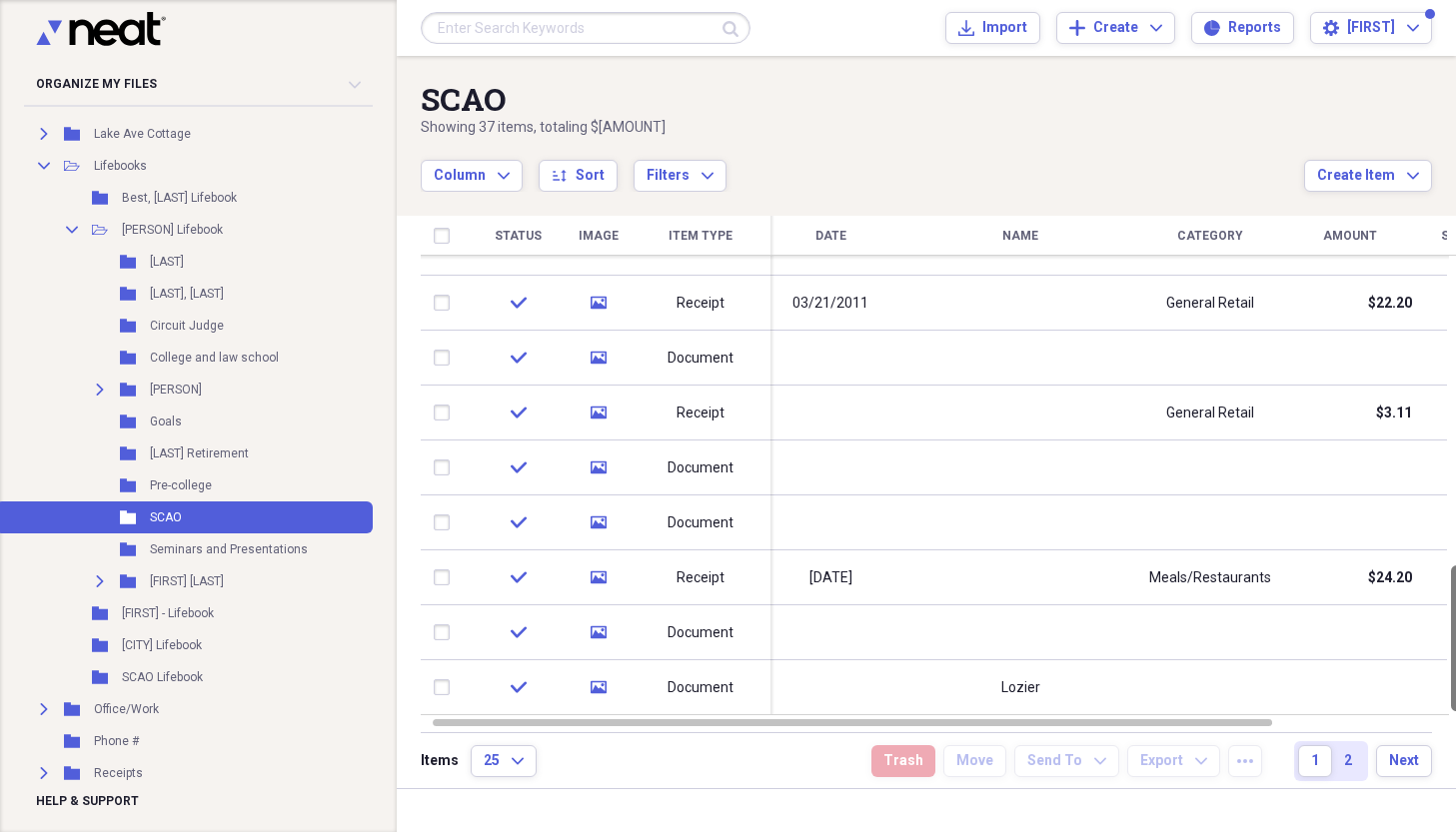 drag, startPoint x: 1446, startPoint y: 282, endPoint x: 1462, endPoint y: 673, distance: 391.3272 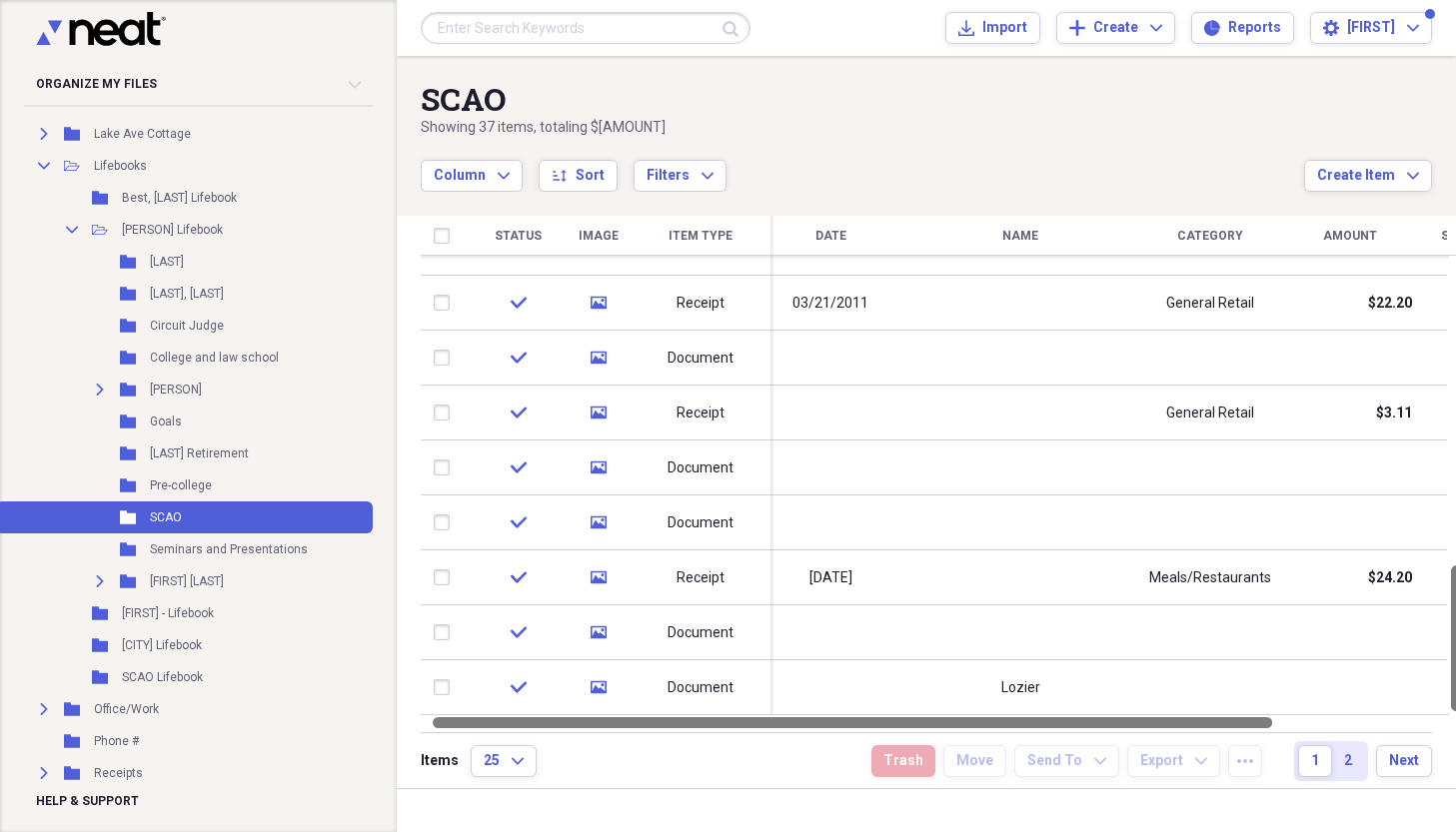 drag, startPoint x: 1448, startPoint y: 655, endPoint x: 1448, endPoint y: 715, distance: 60 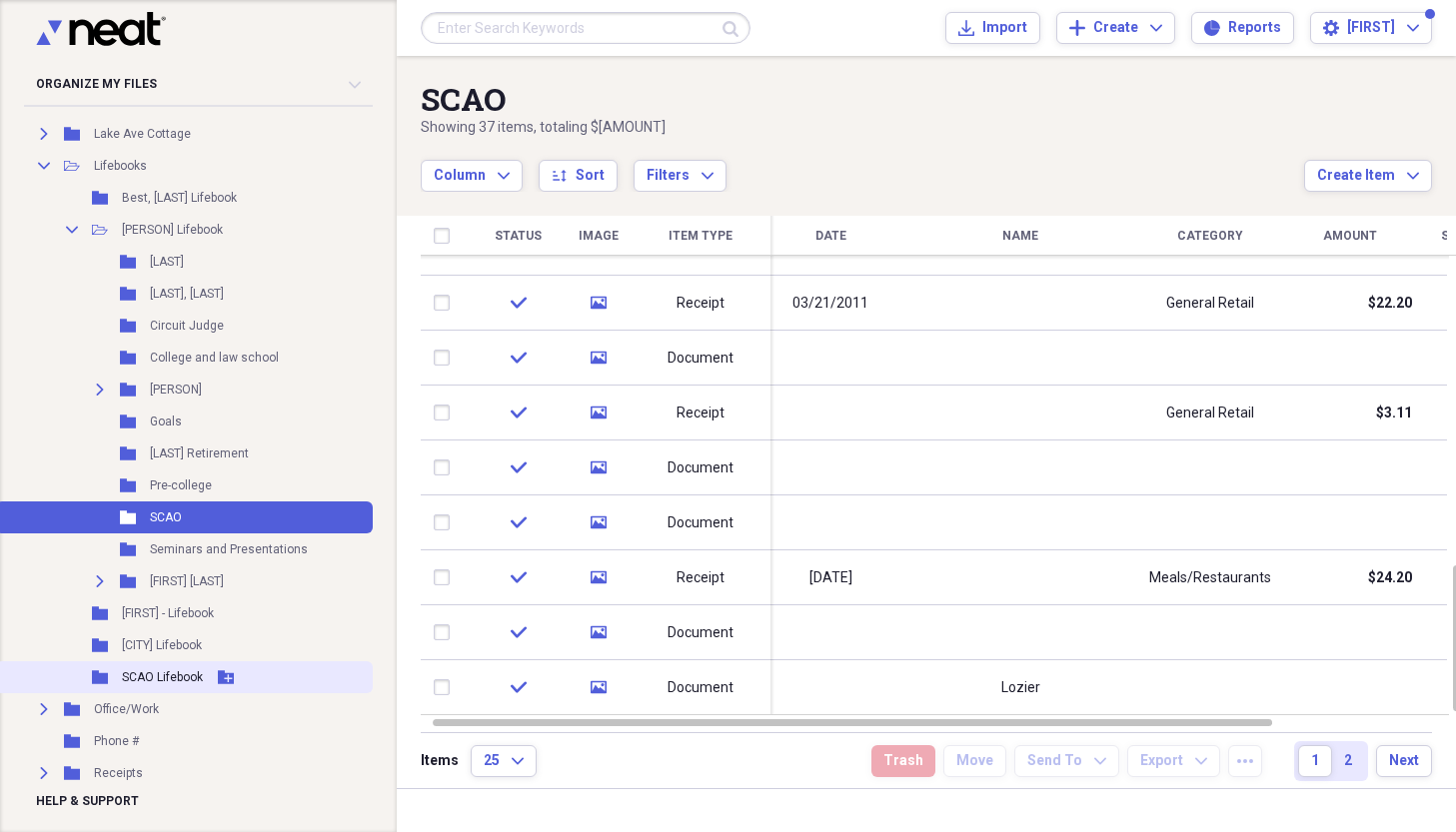 click on "SCAO Lifebook" at bounding box center (162, 677) 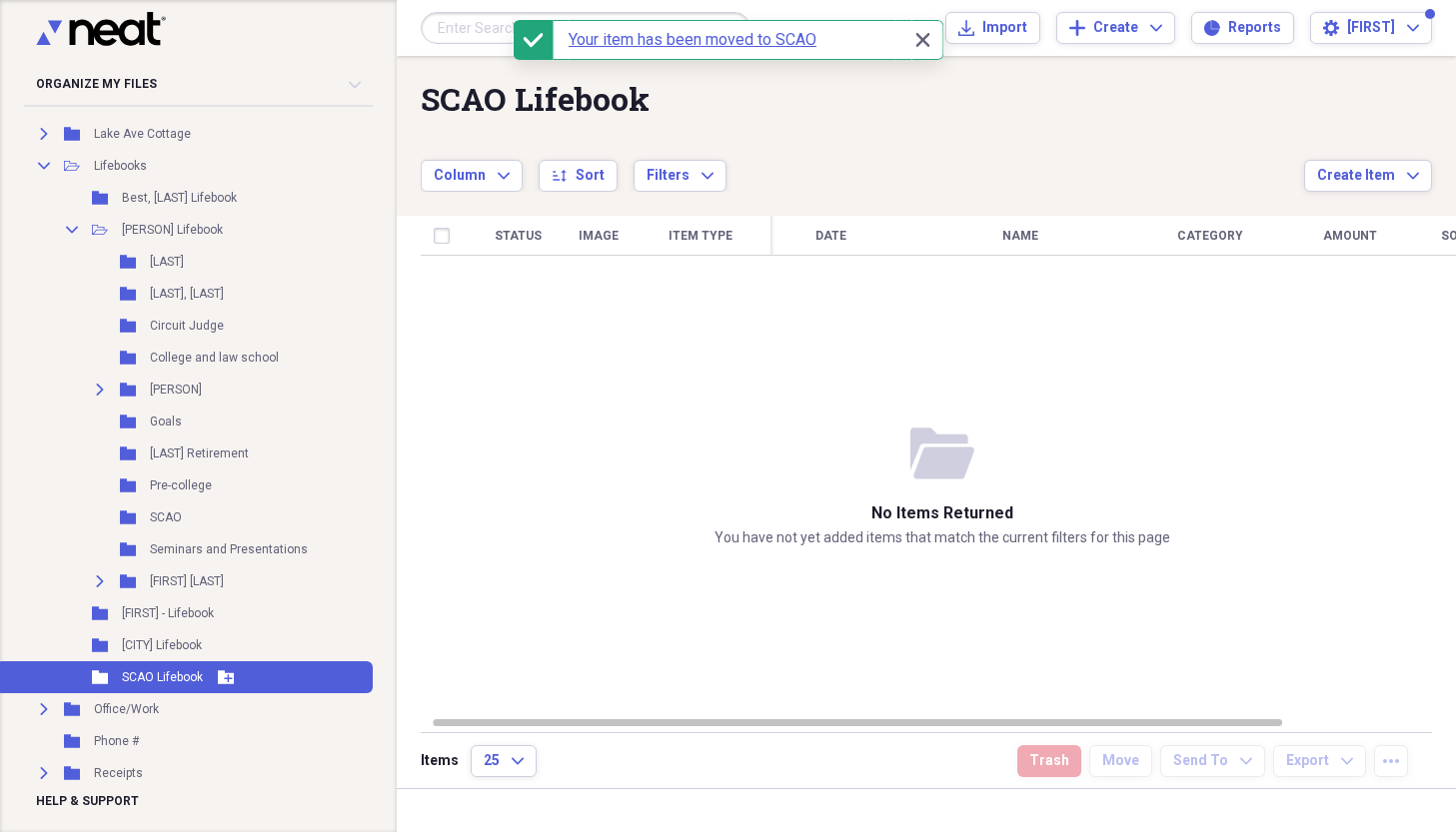 click on "SCAO Lifebook" at bounding box center [162, 677] 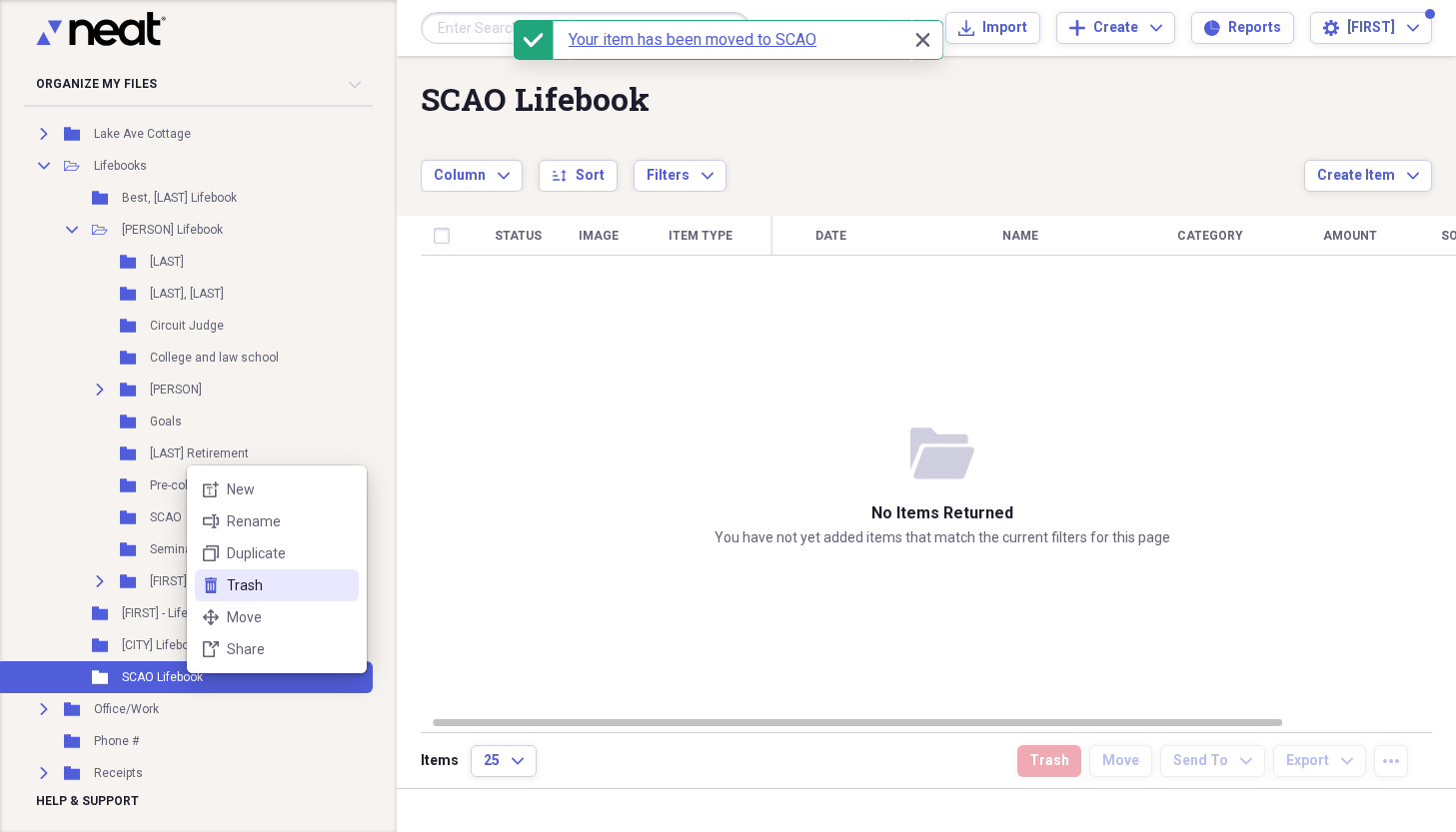 click on "Trash" at bounding box center [289, 585] 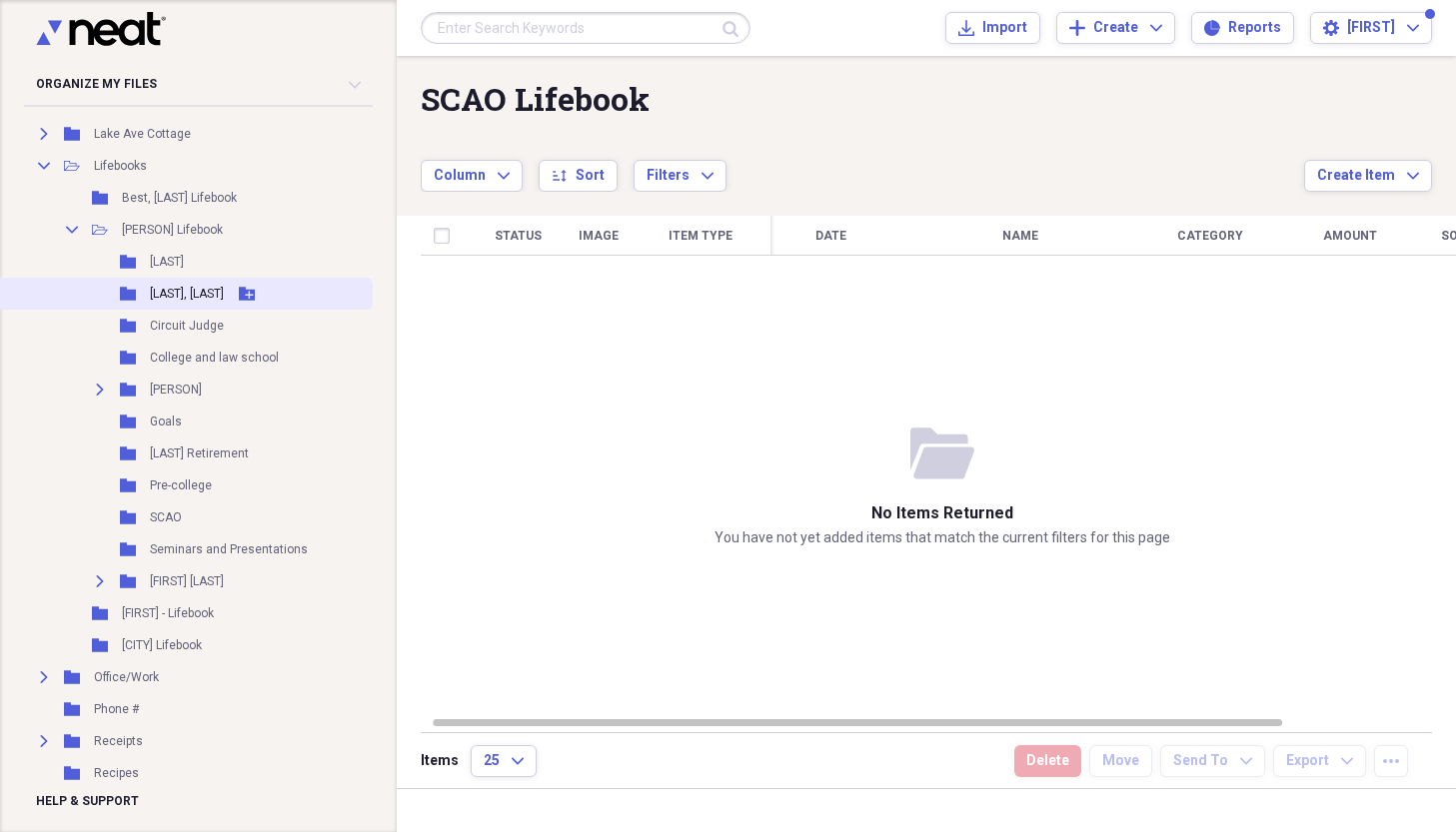 click on "[LAST], [LAST]" at bounding box center [187, 294] 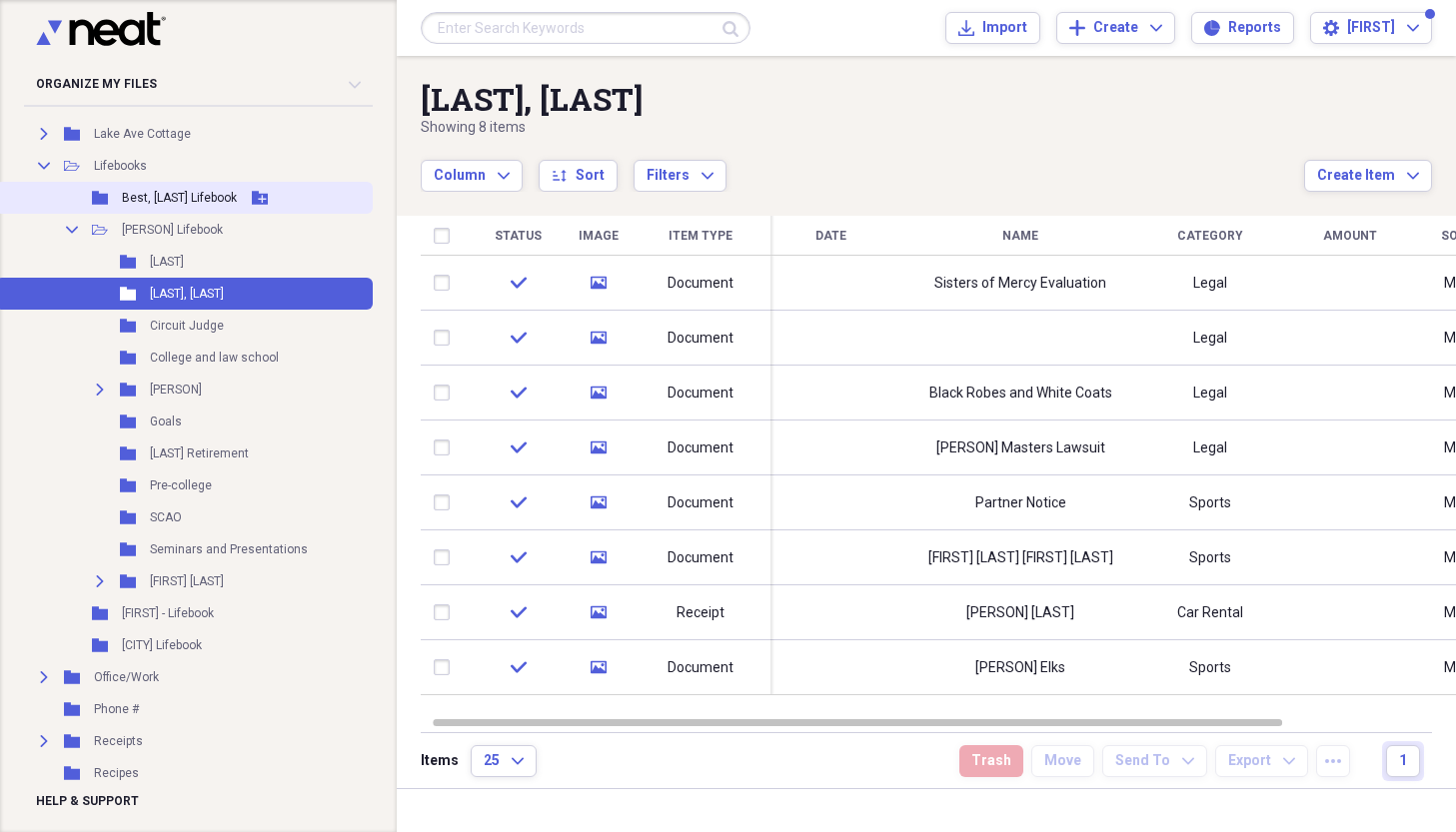 click on "Best, [LAST] Lifebook" at bounding box center [179, 198] 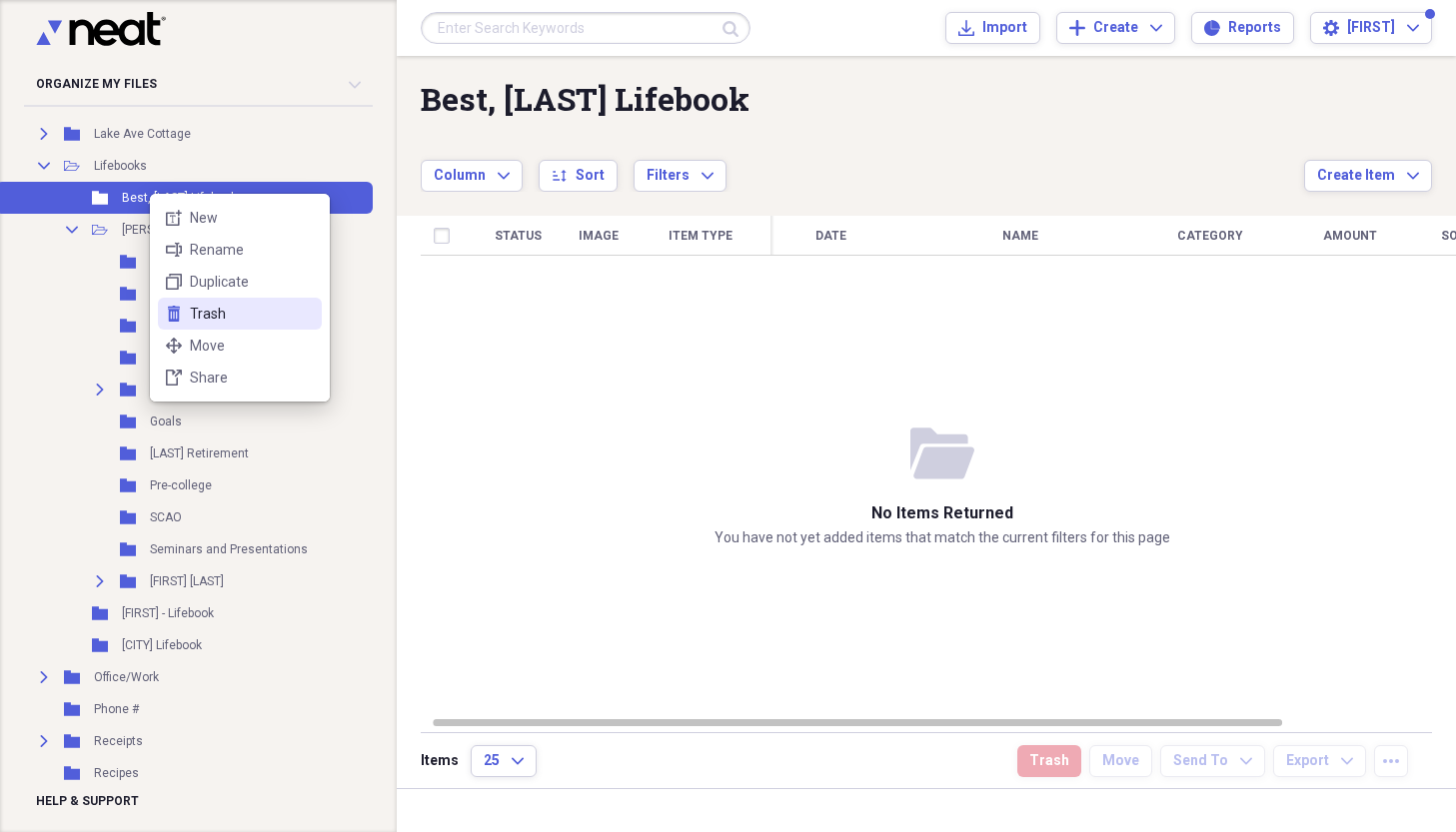 click on "Trash" at bounding box center [252, 314] 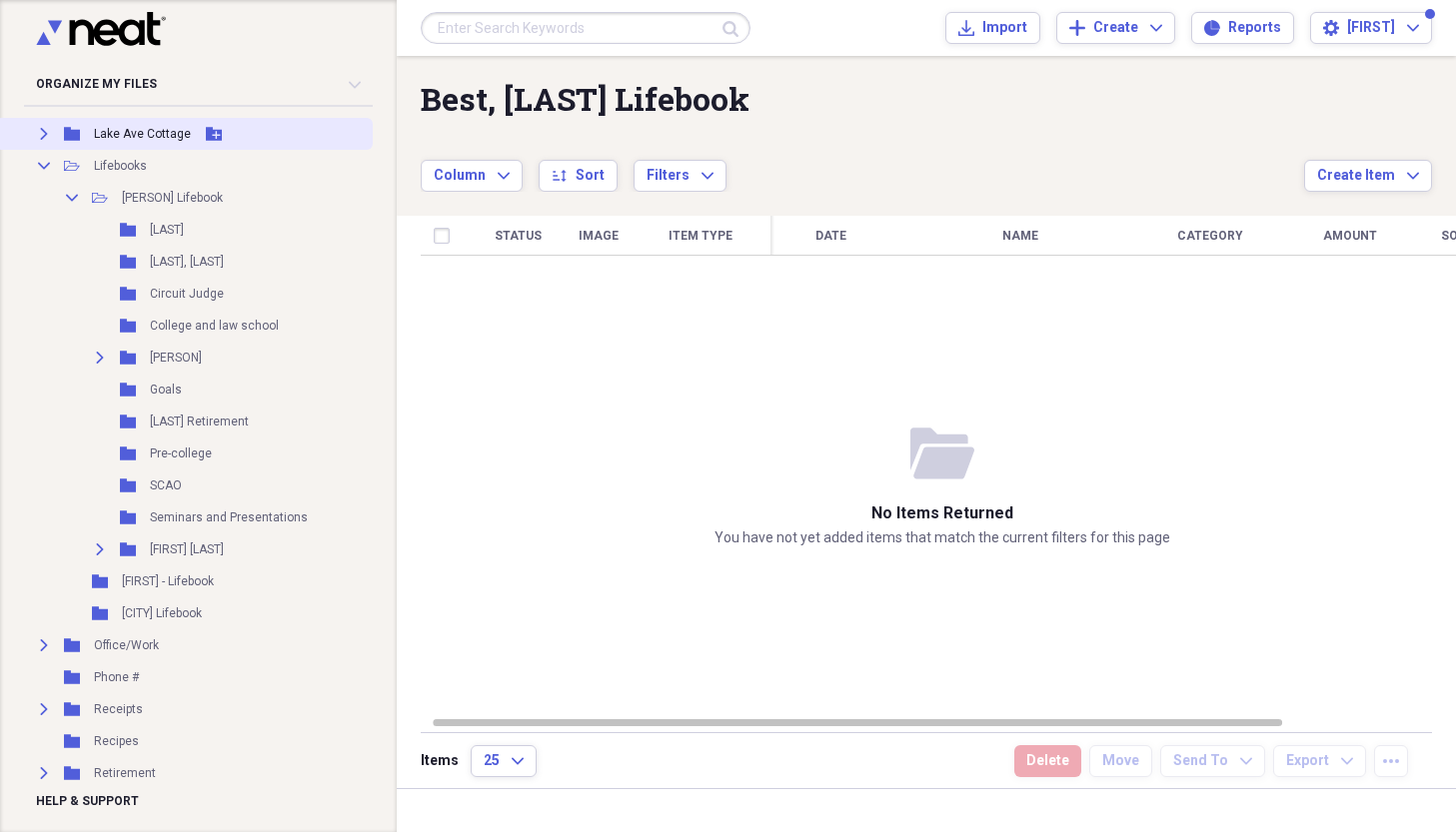 click 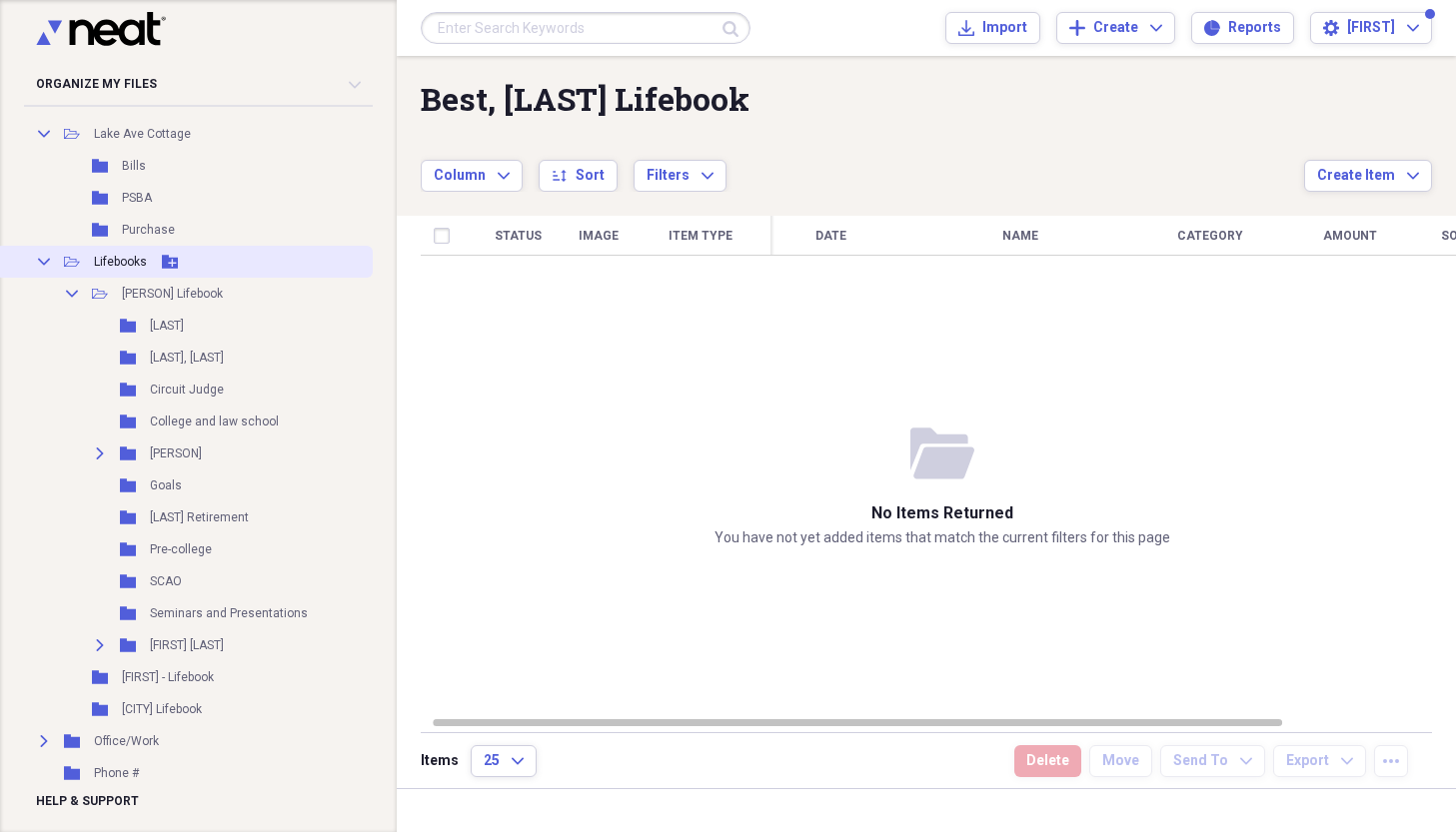 click on "Lifebooks" at bounding box center (120, 262) 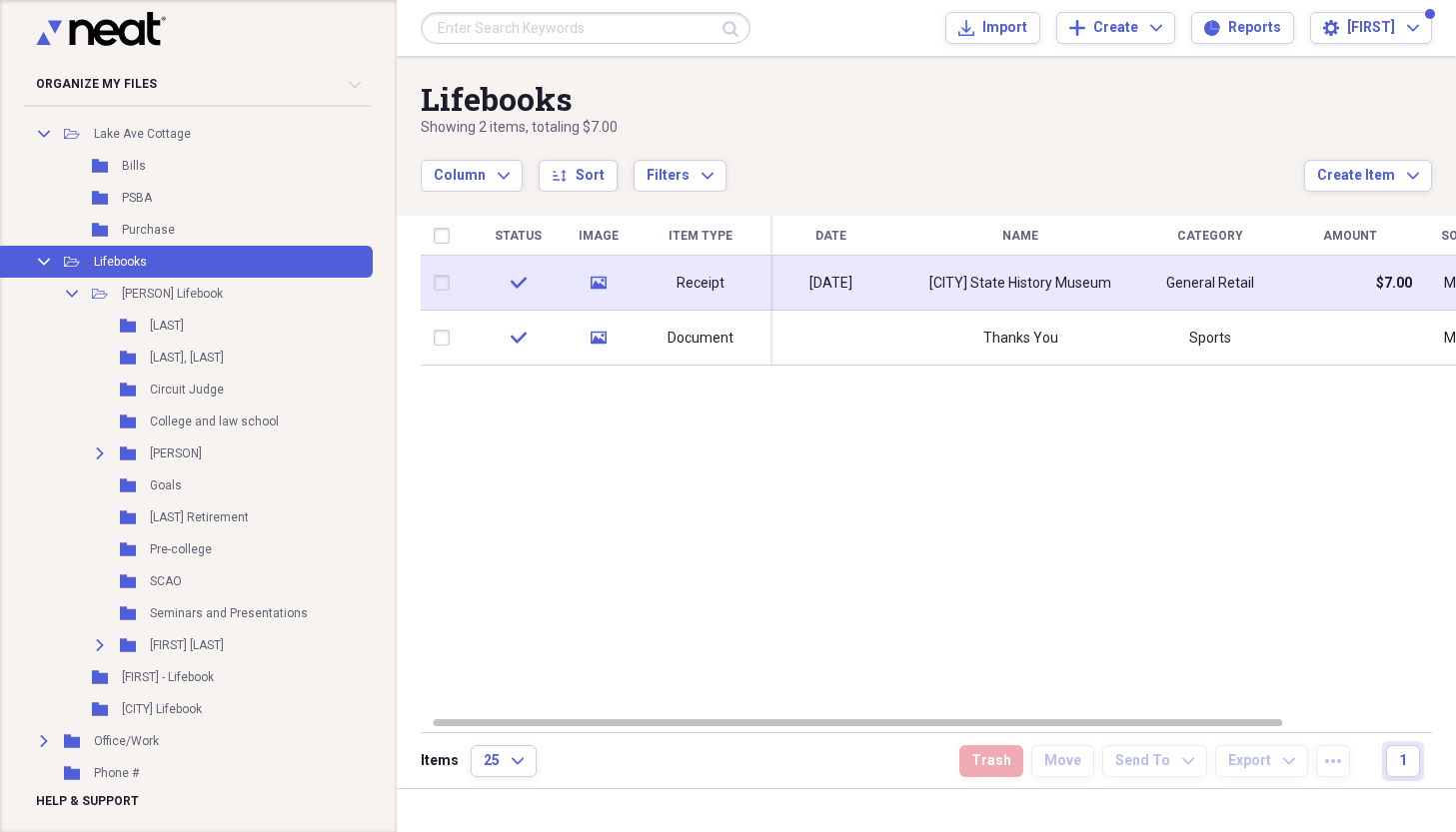 click on "[CITY] State History Museum" at bounding box center (1020, 284) 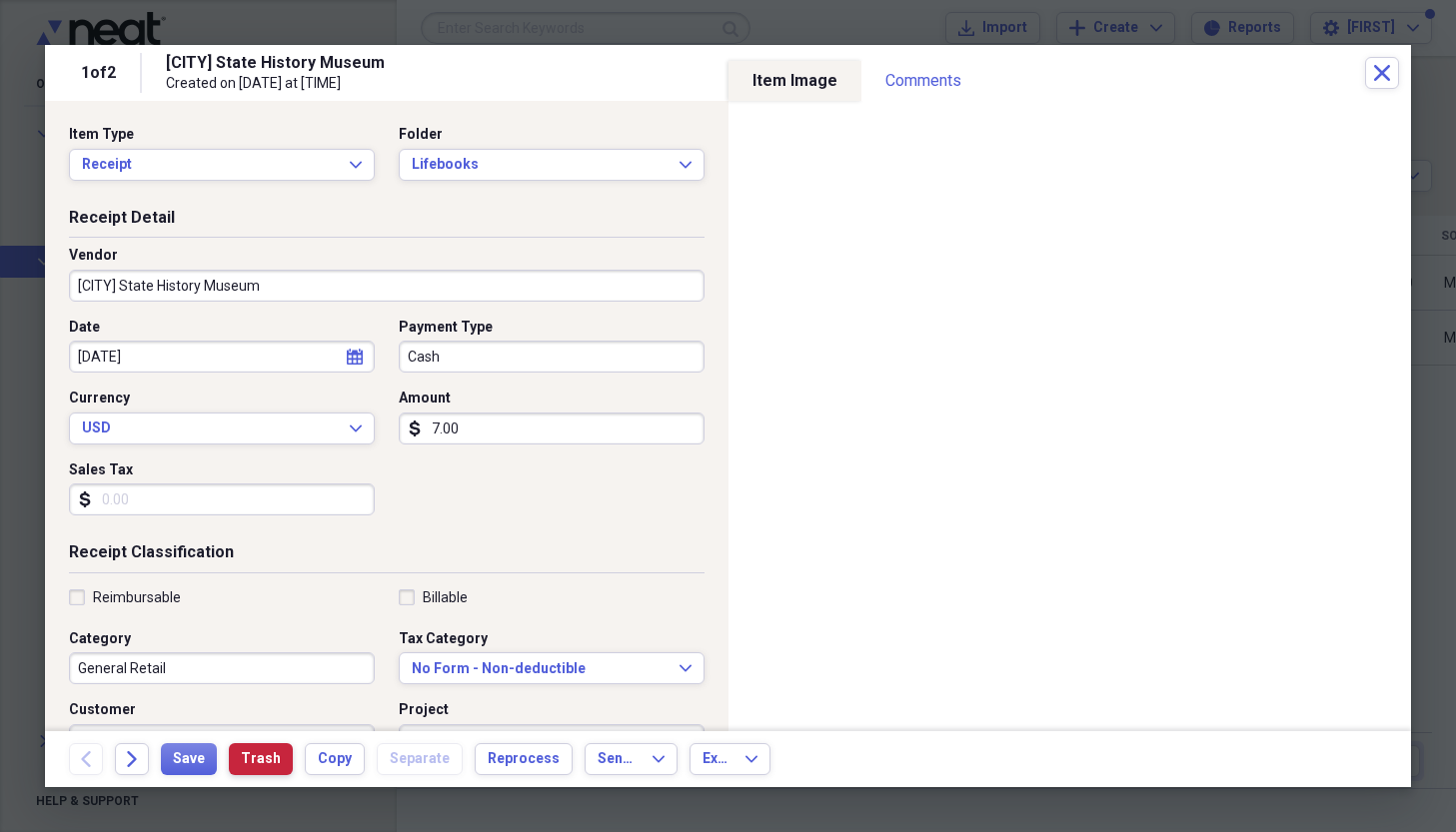 click on "Trash" at bounding box center (261, 759) 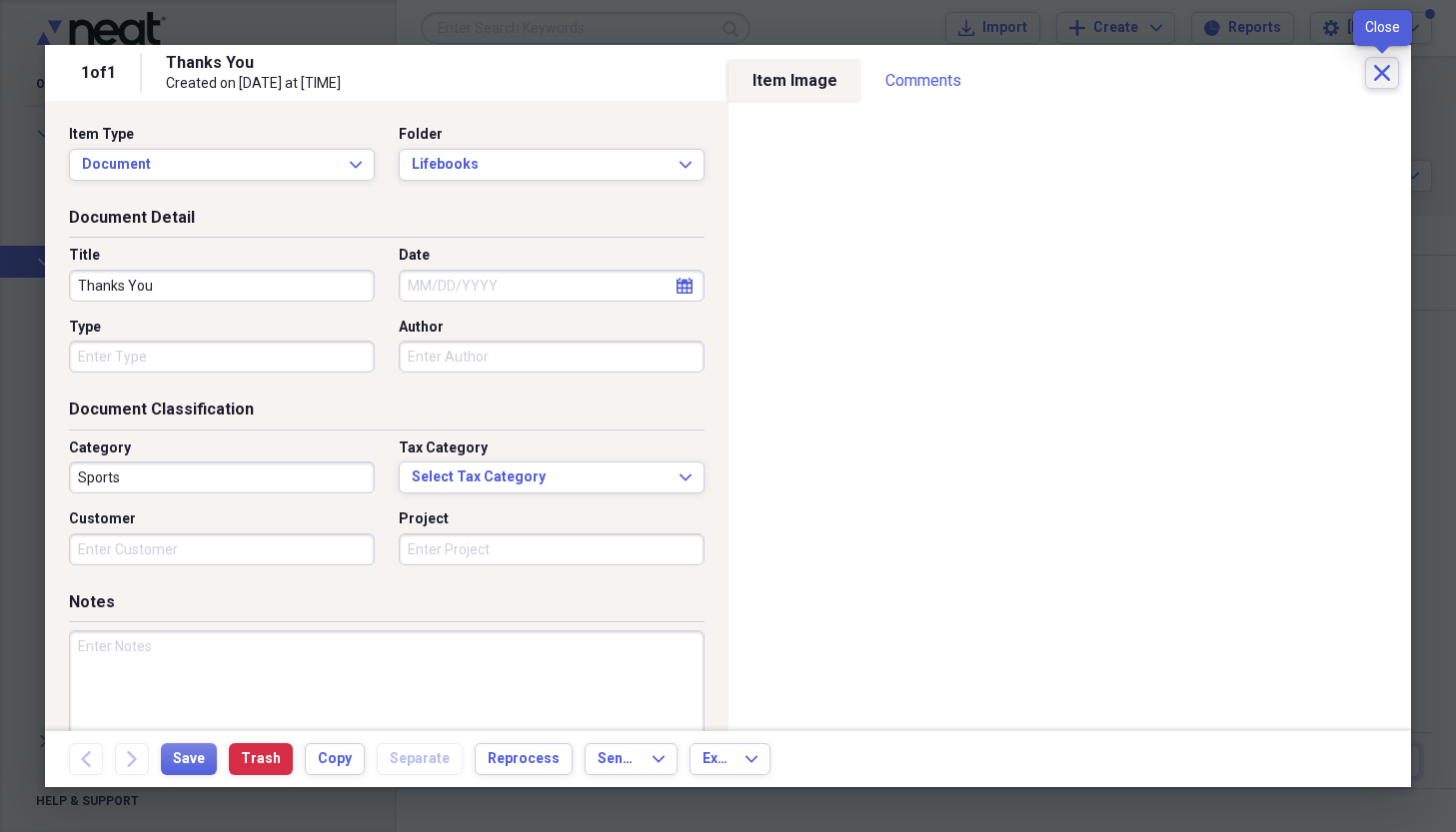 click on "Close" 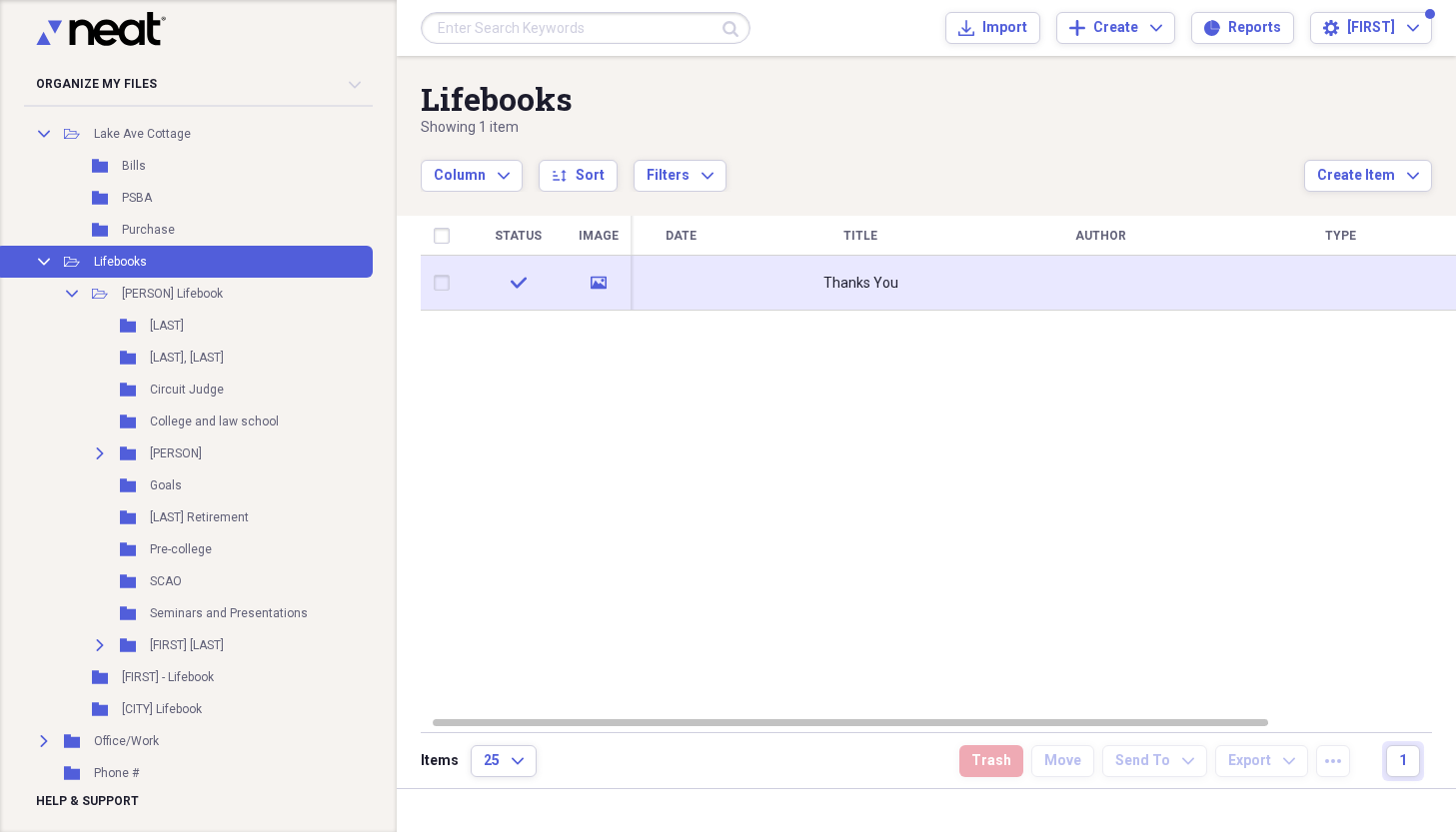 click on "Thanks You" at bounding box center (860, 283) 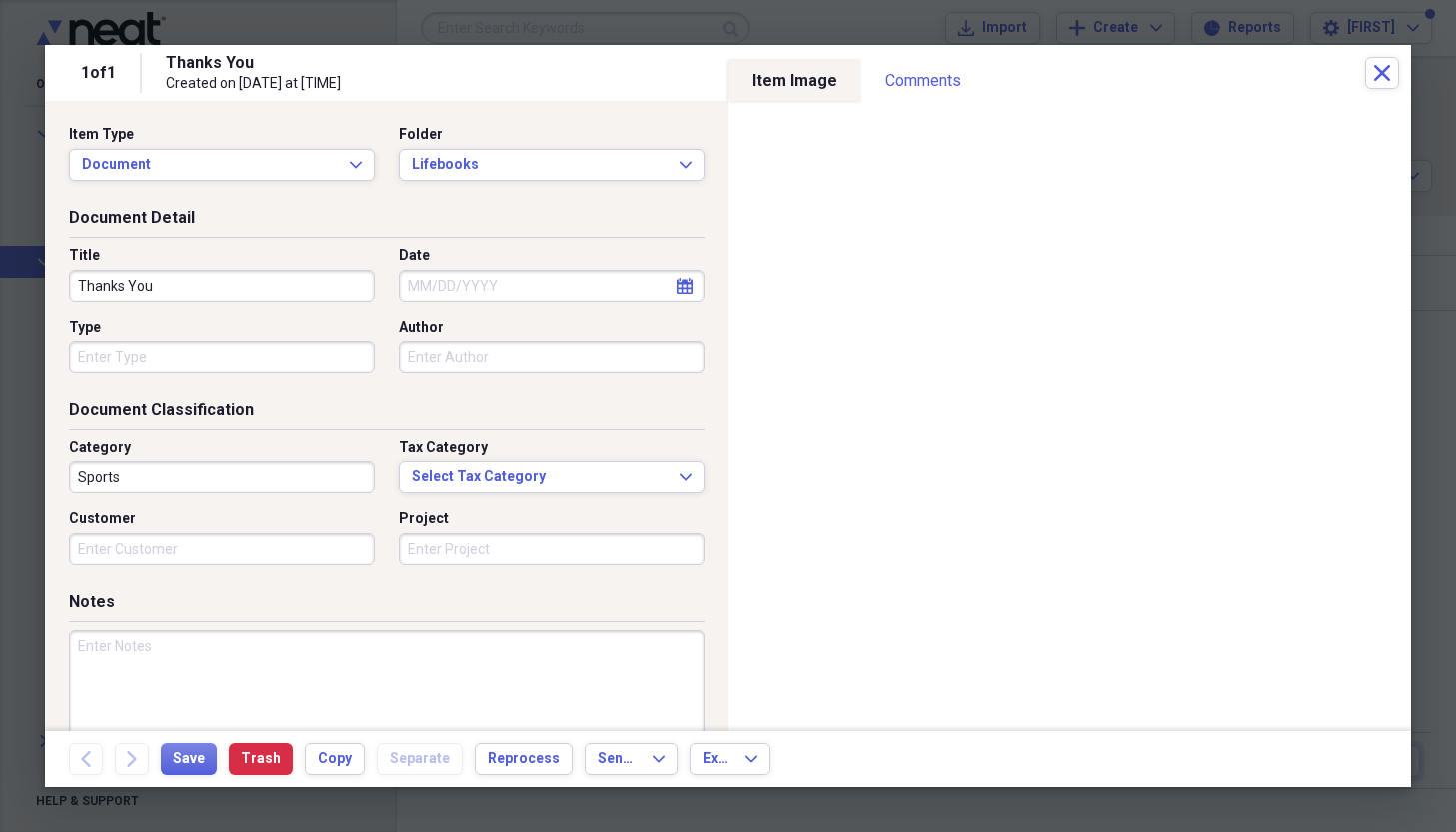 click on "Thanks You" at bounding box center [222, 286] 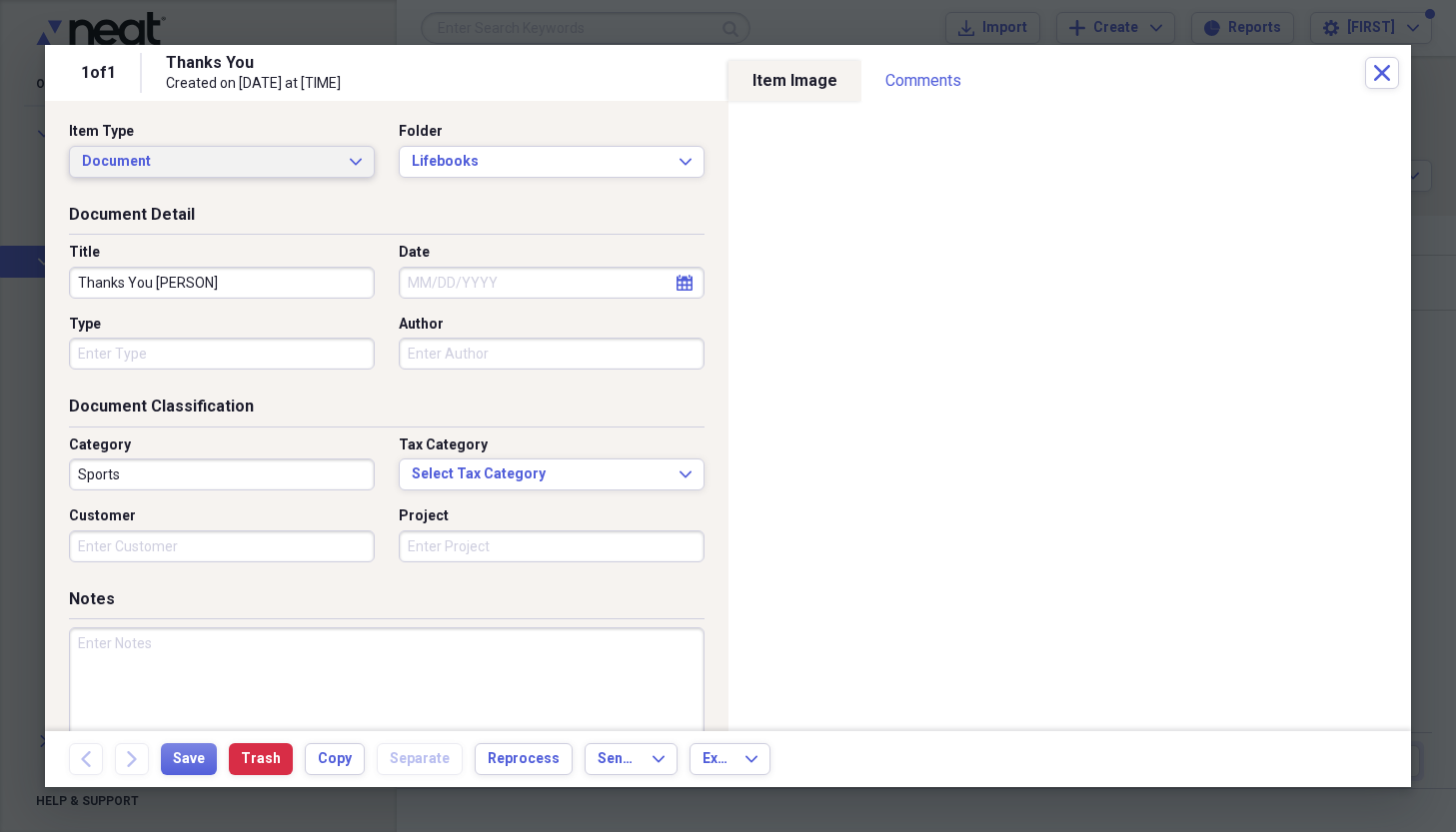 scroll, scrollTop: 4, scrollLeft: 0, axis: vertical 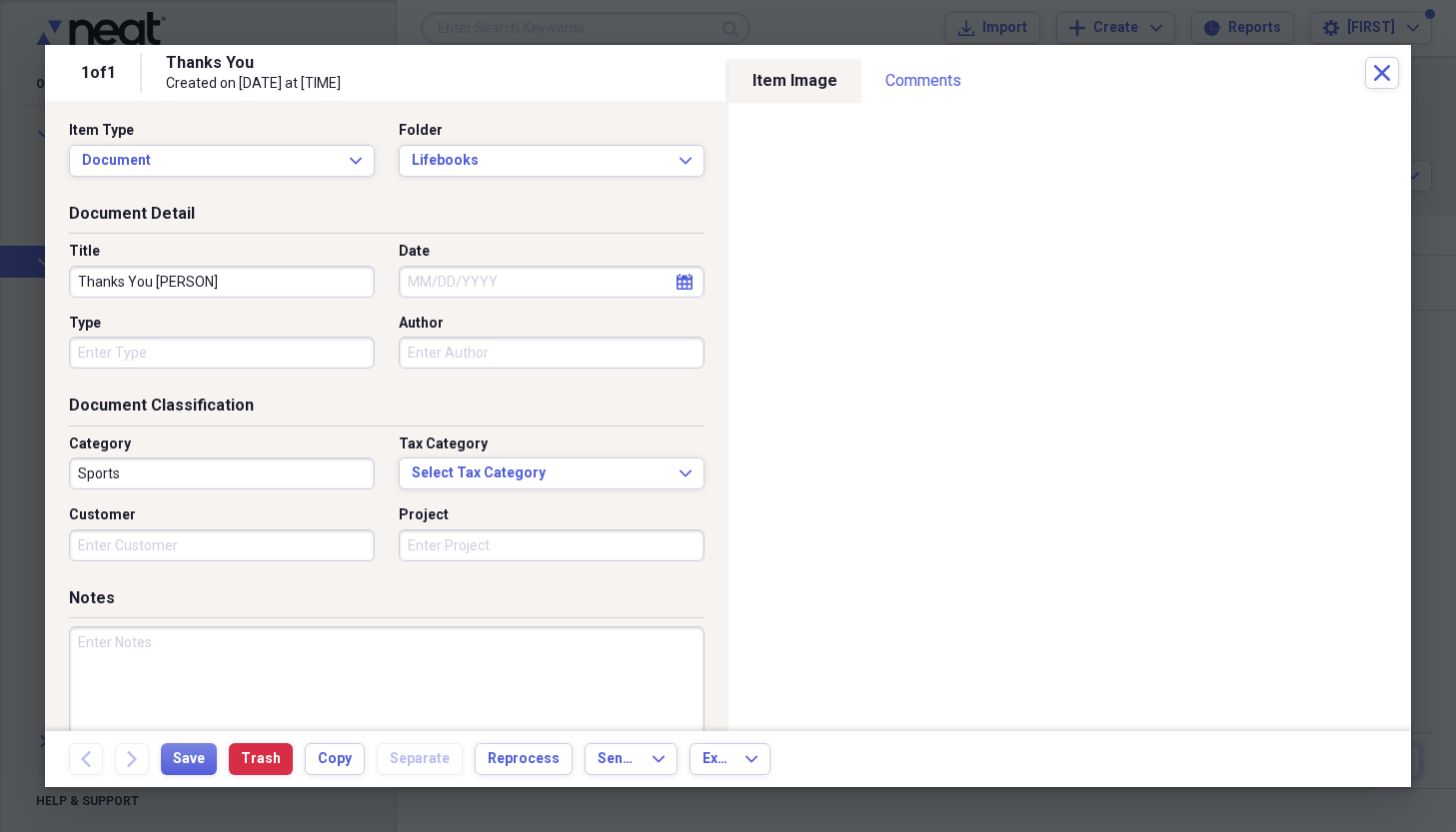 type on "Thanks You [PERSON]" 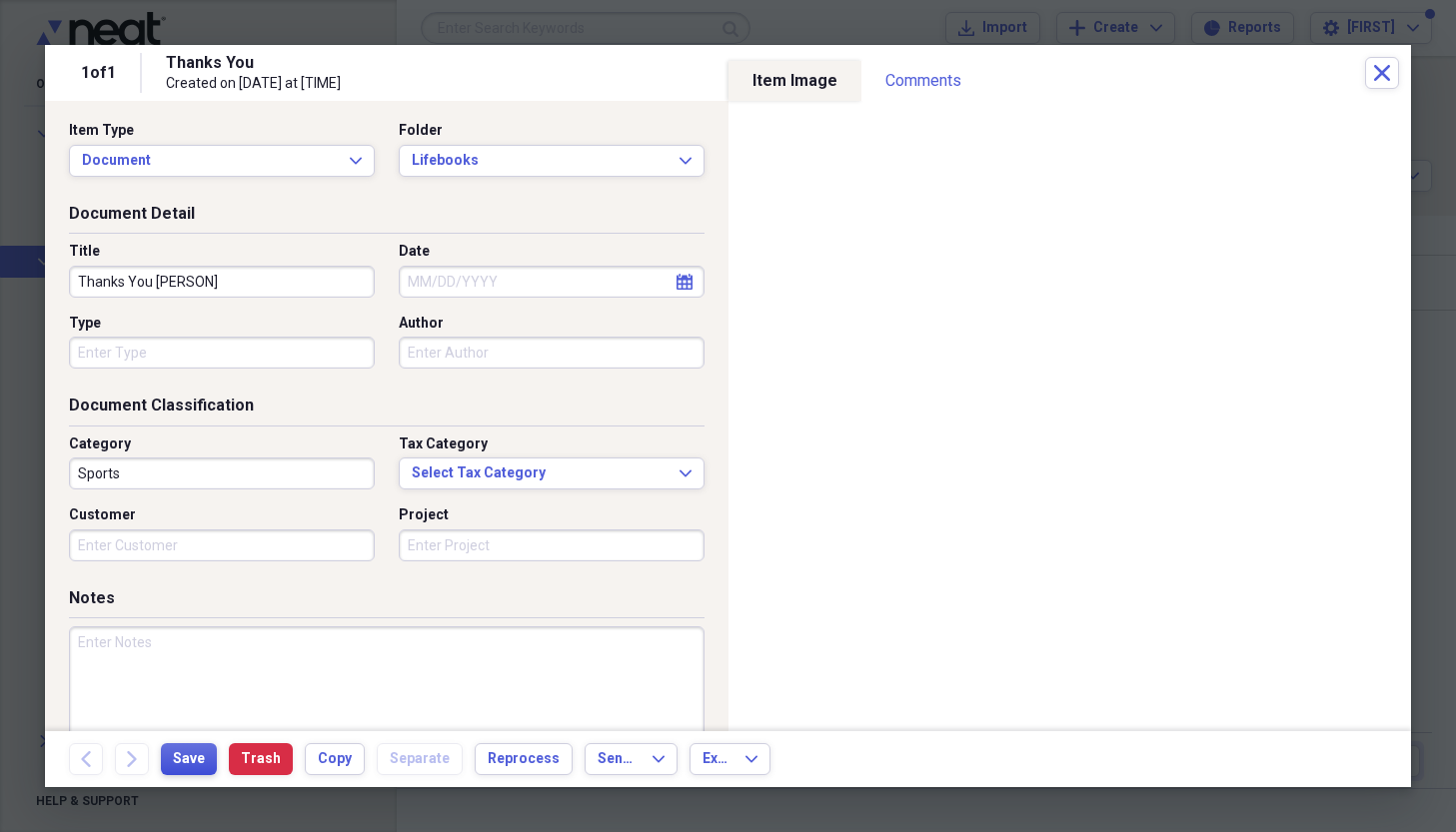 click on "Save" at bounding box center [189, 759] 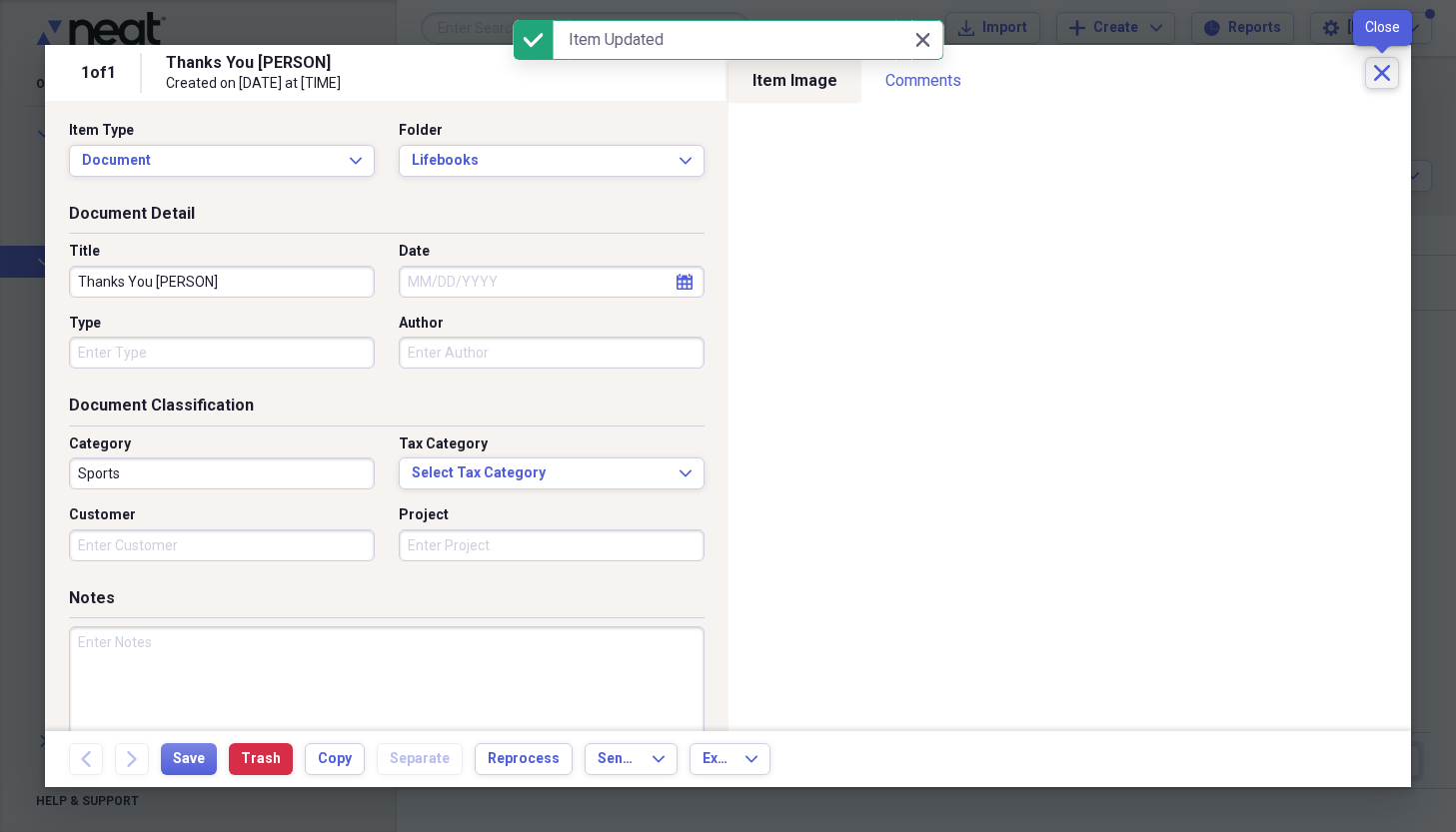 click 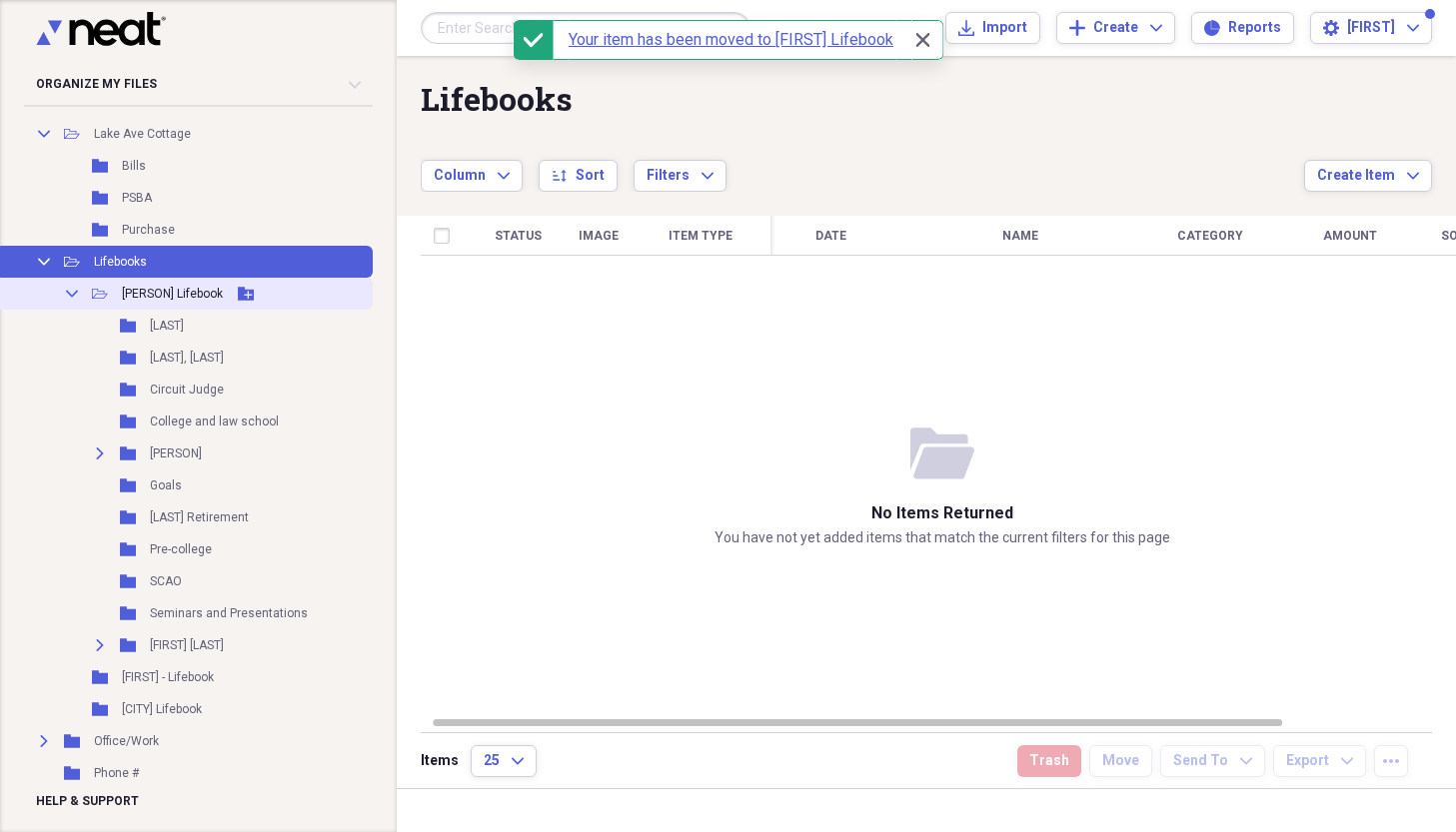 click on "[PERSON] Lifebook" at bounding box center (172, 294) 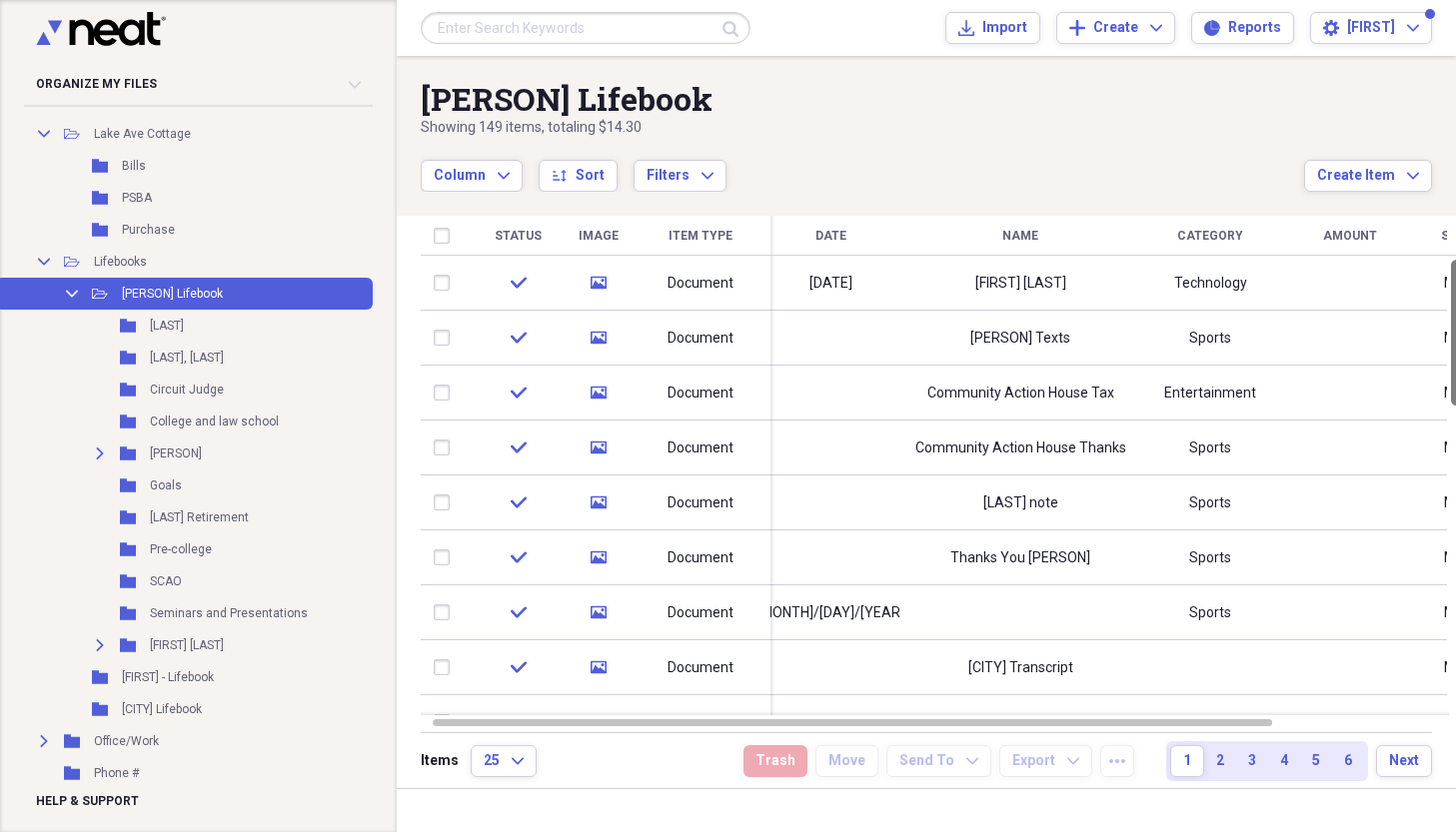 drag, startPoint x: 1447, startPoint y: 276, endPoint x: 1442, endPoint y: 132, distance: 144.08678 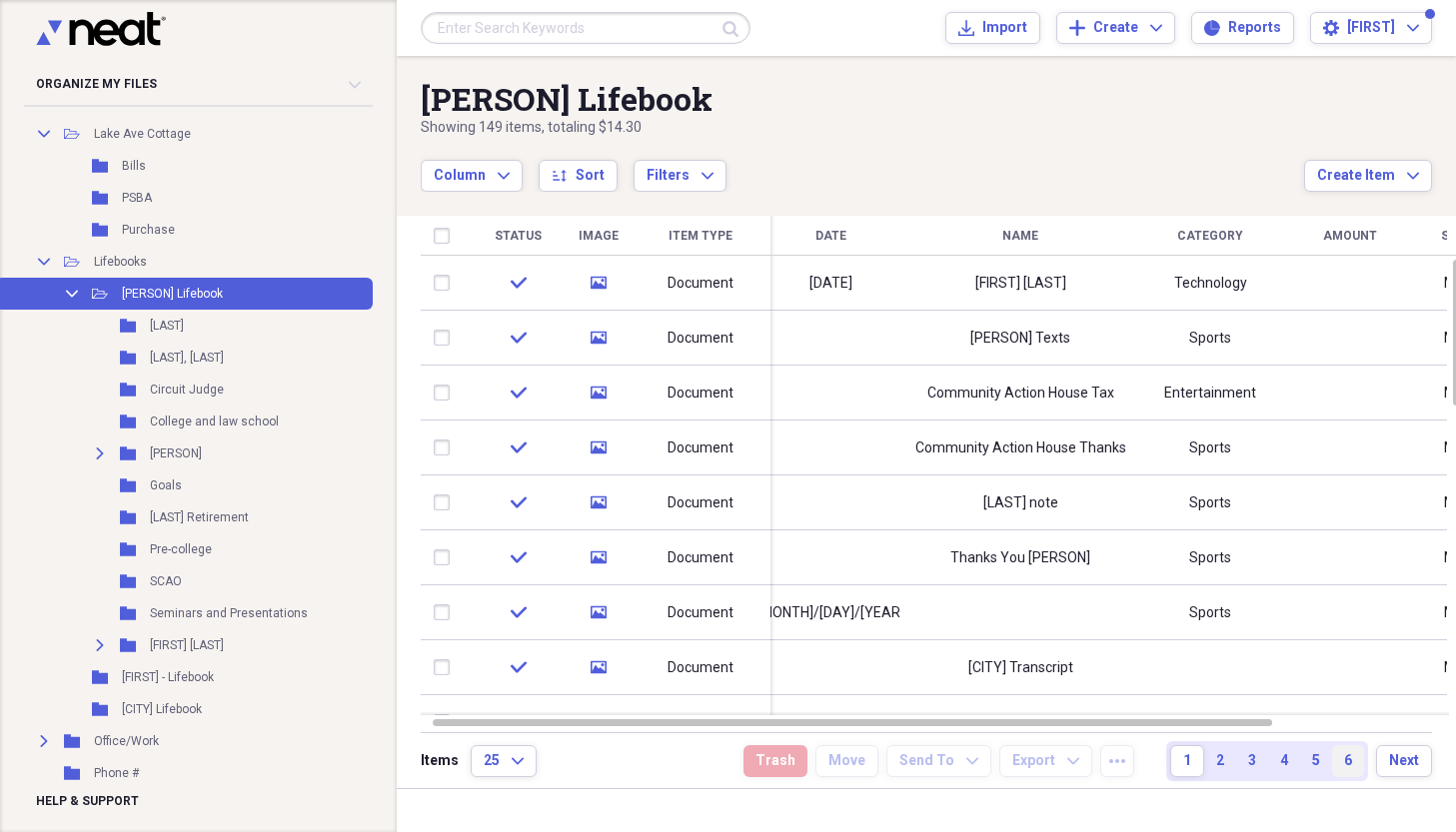 click on "6" at bounding box center (1348, 761) 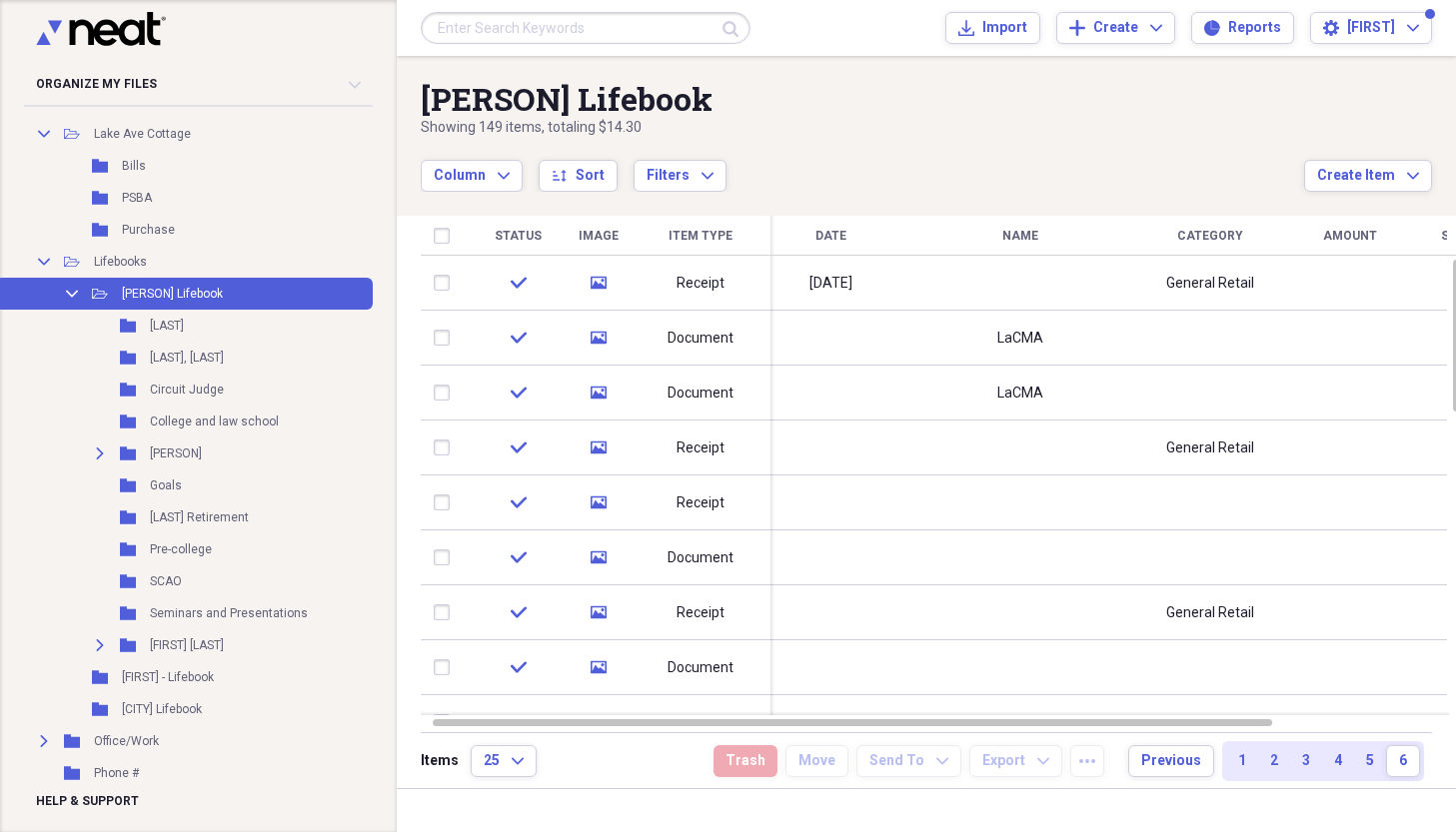 click on "[PERSON] Lifebook" at bounding box center (862, 99) 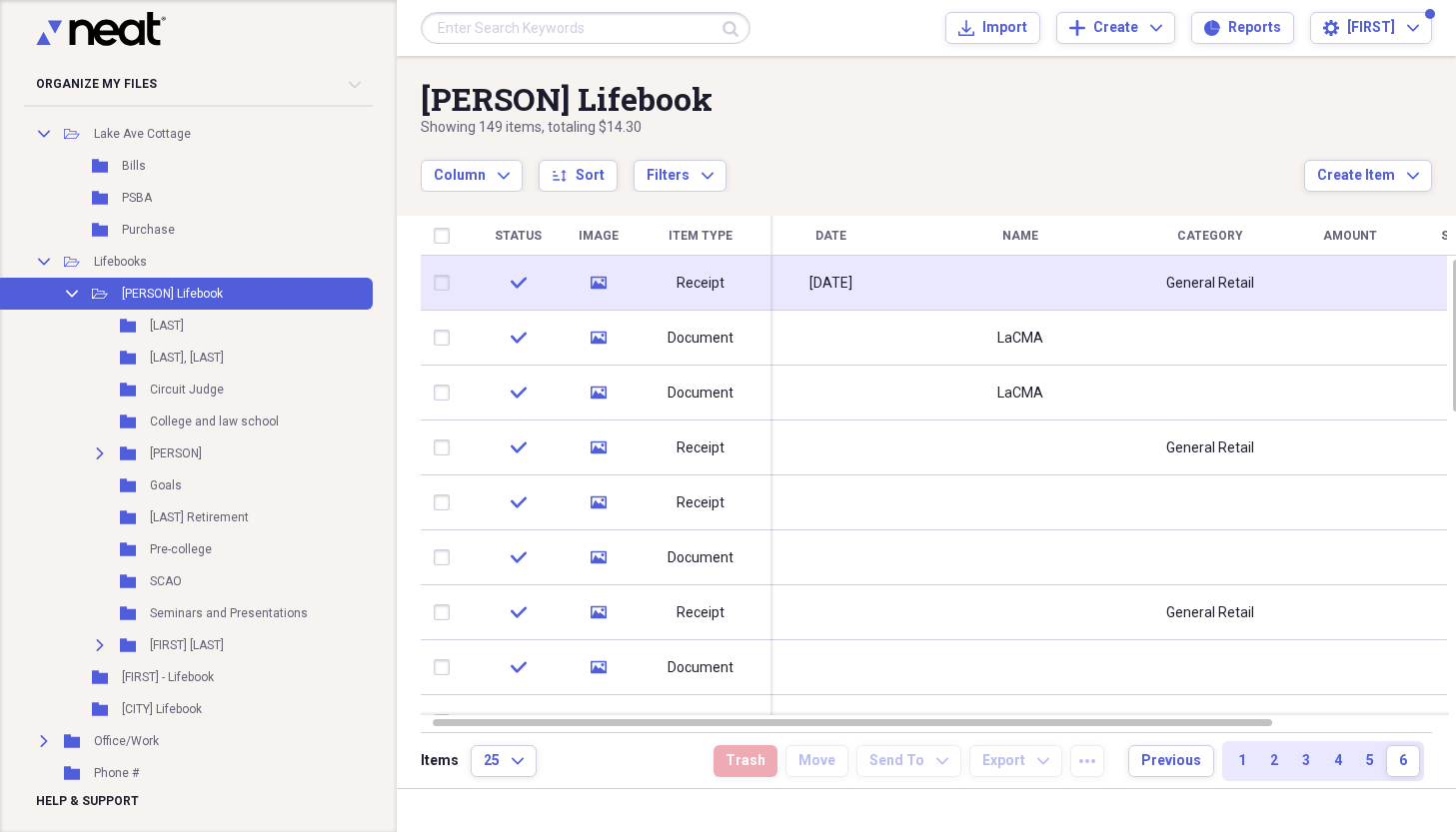 click at bounding box center [1020, 283] 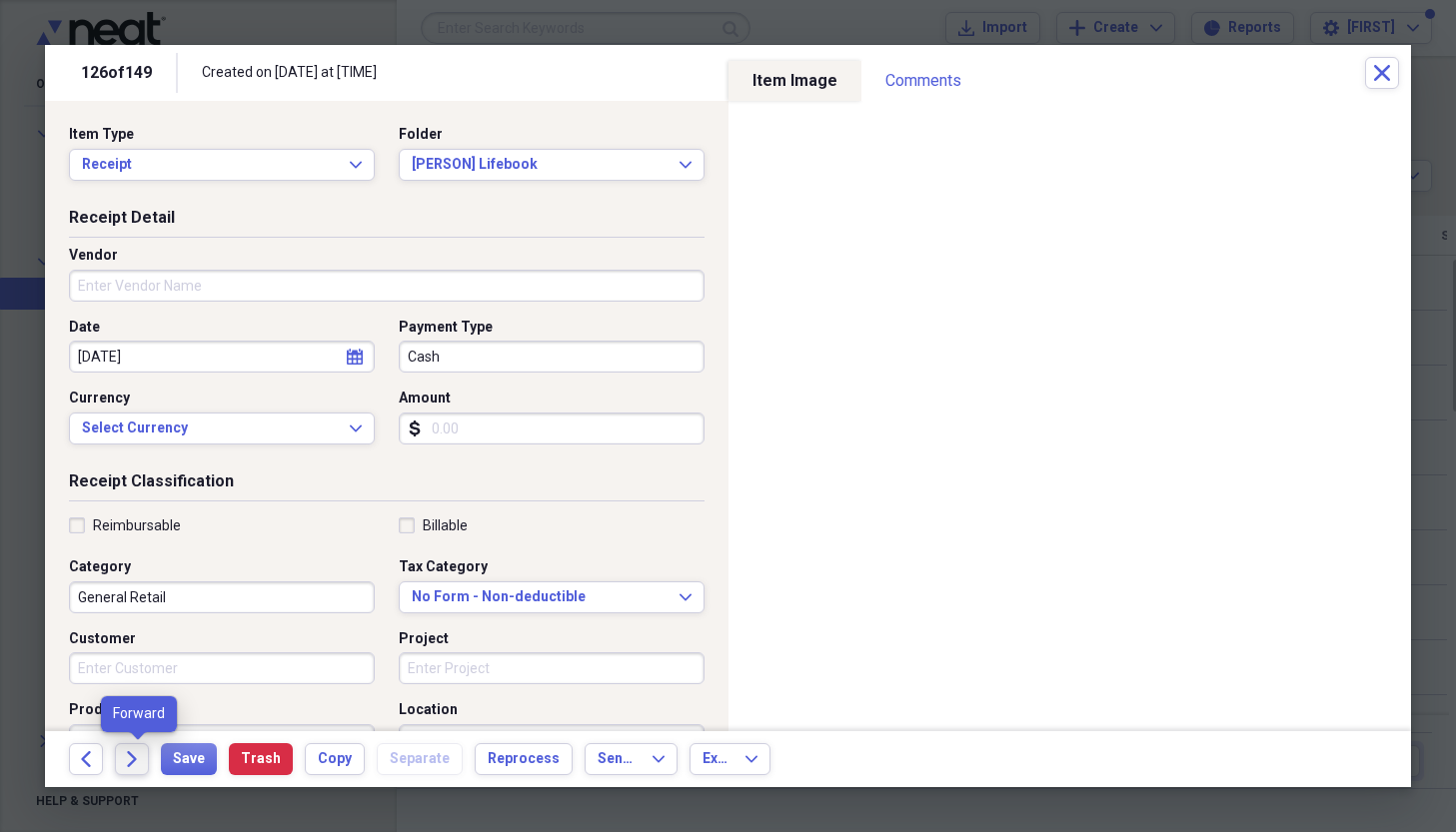 click on "Forward" at bounding box center (132, 759) 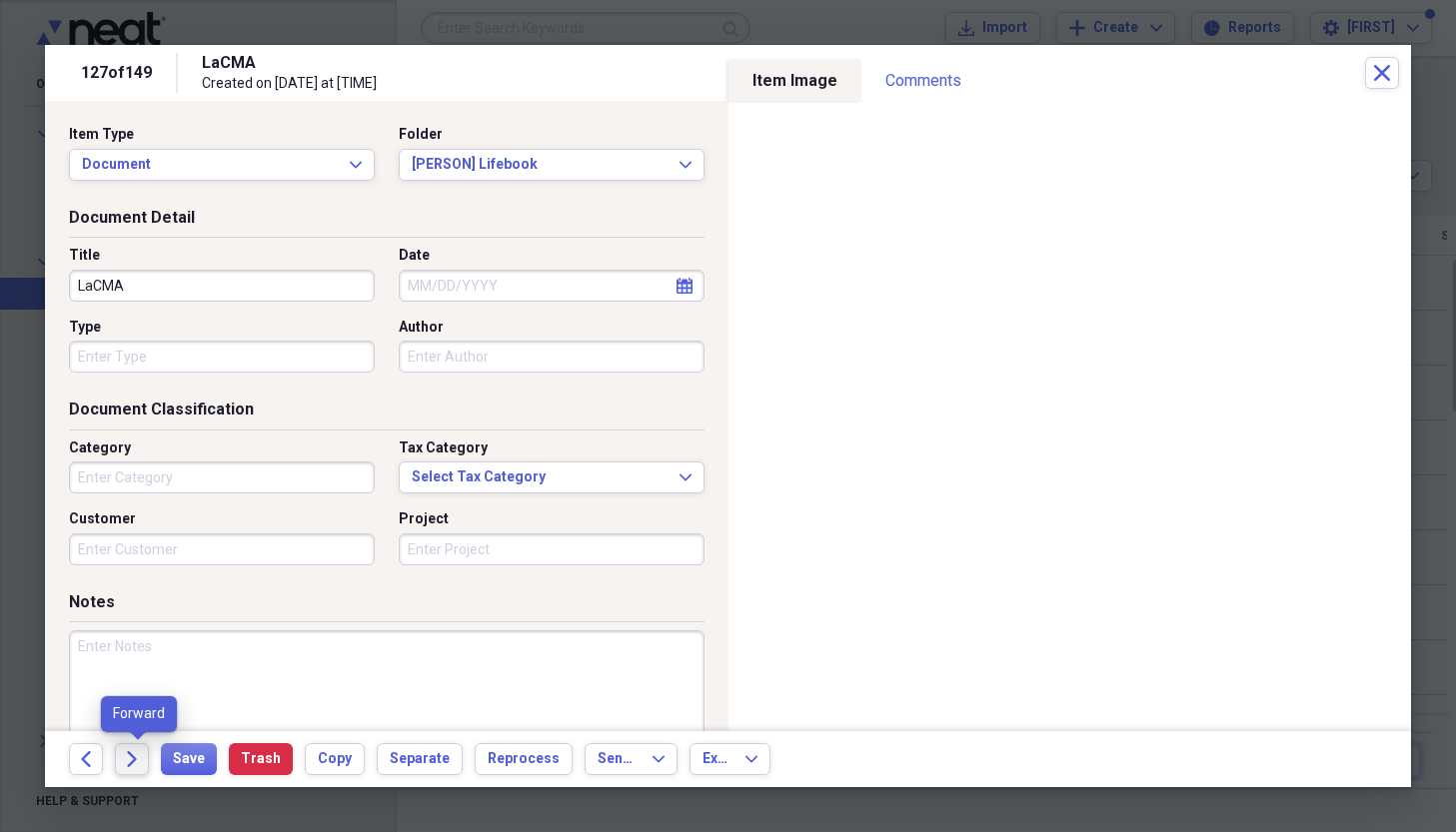 click on "Forward" at bounding box center [132, 759] 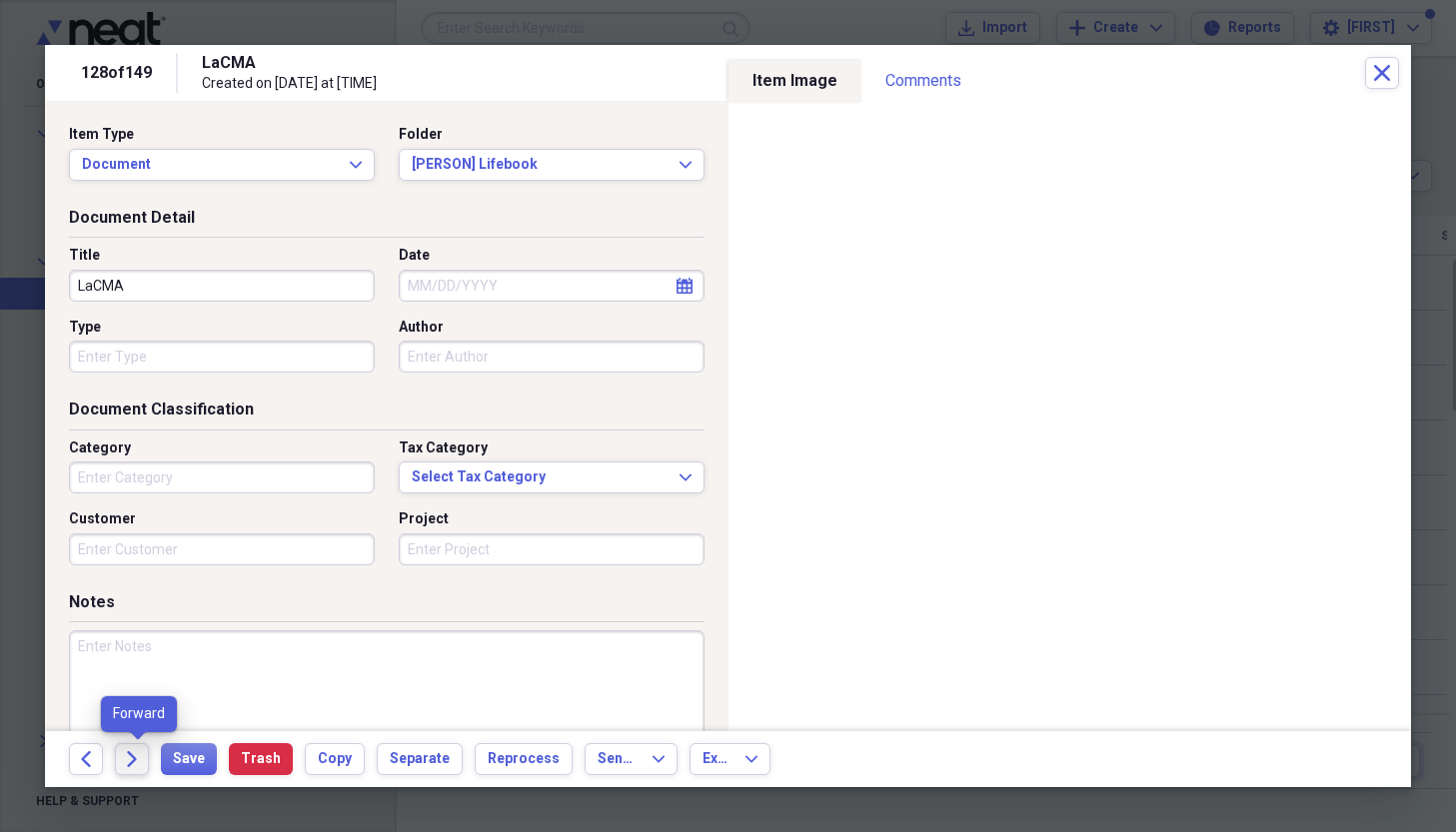 click on "Forward" at bounding box center [132, 759] 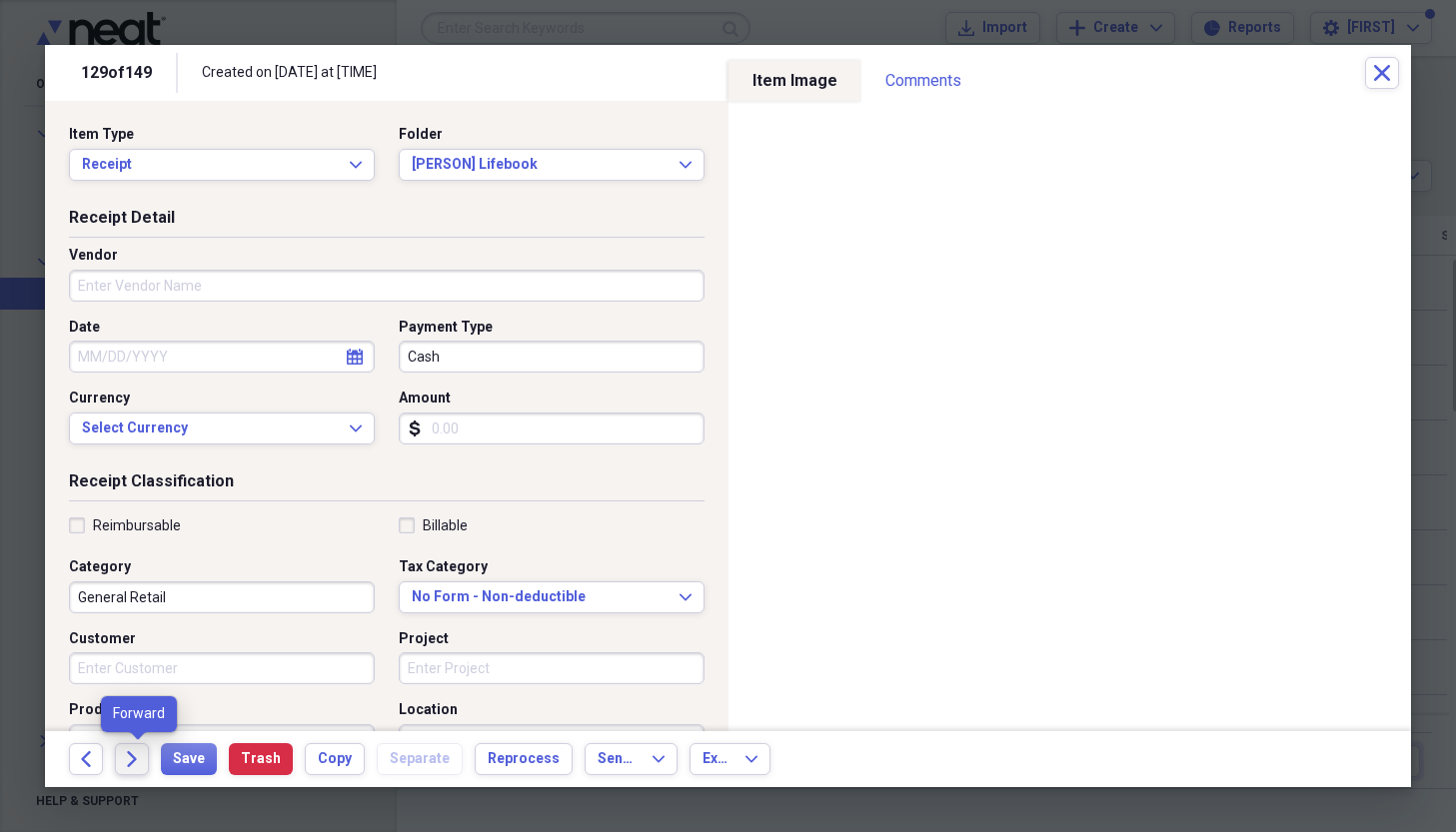 click on "Forward" at bounding box center (132, 759) 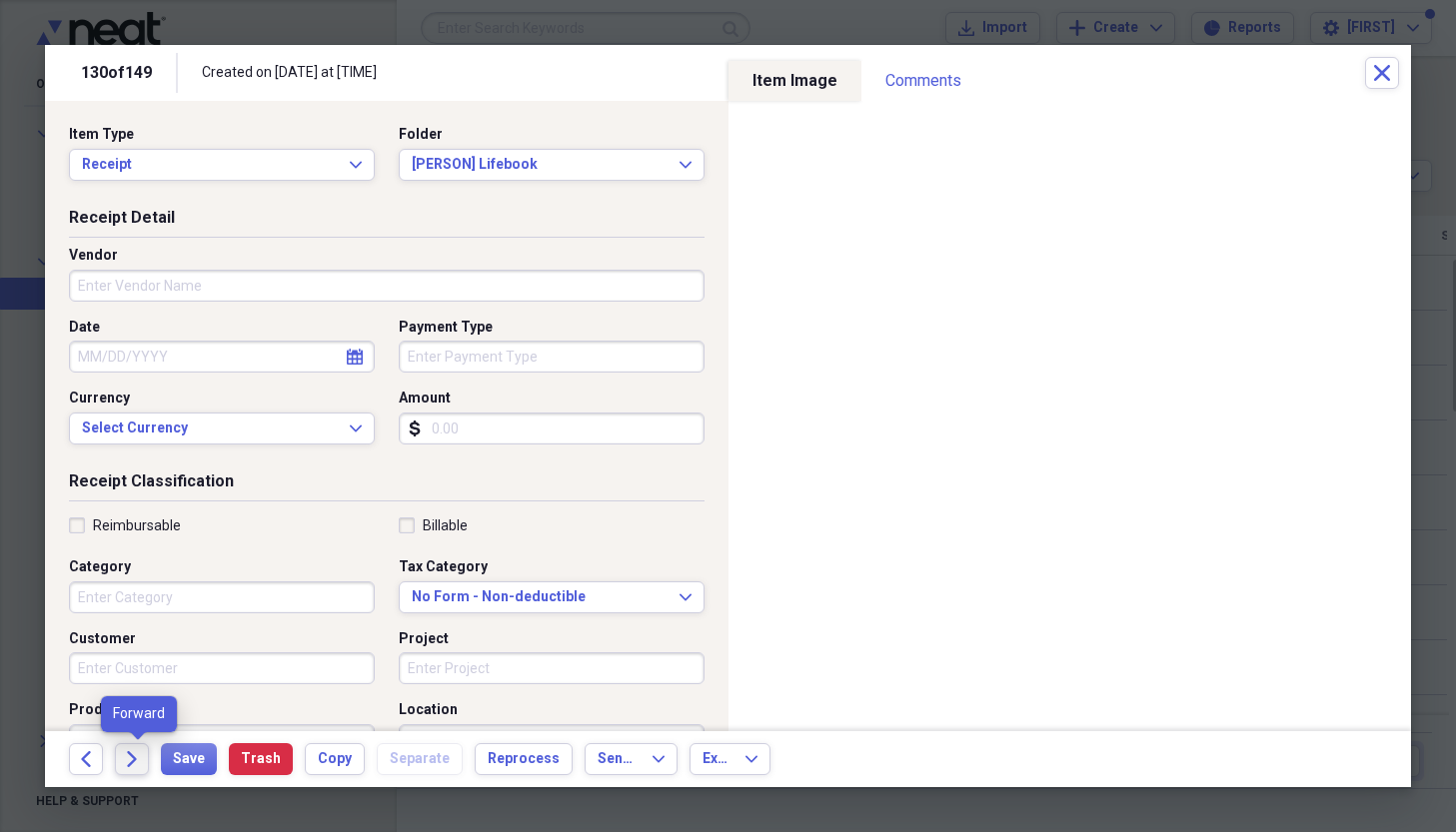 click on "Forward" at bounding box center [132, 759] 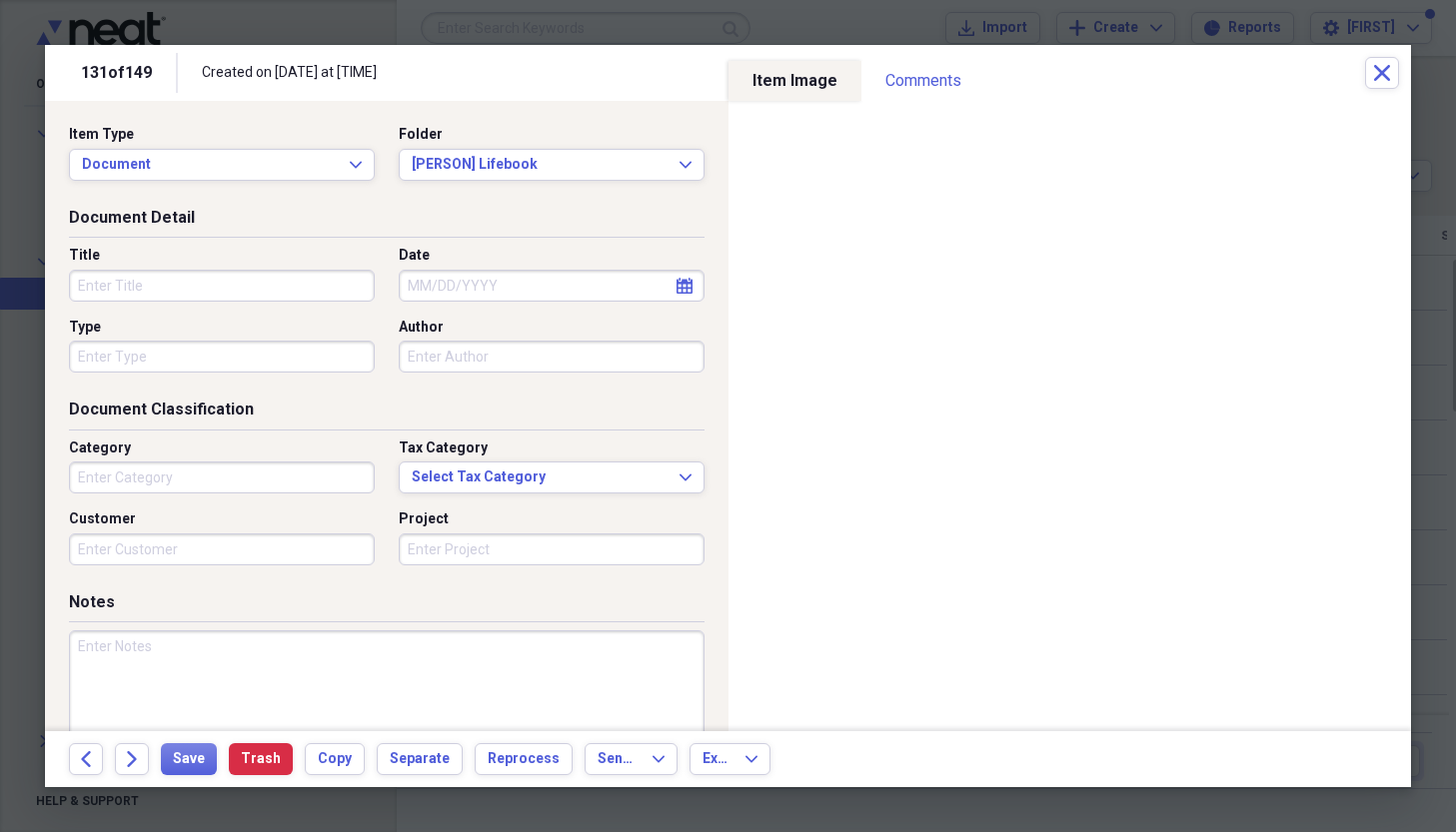 click on "Title" at bounding box center [222, 286] 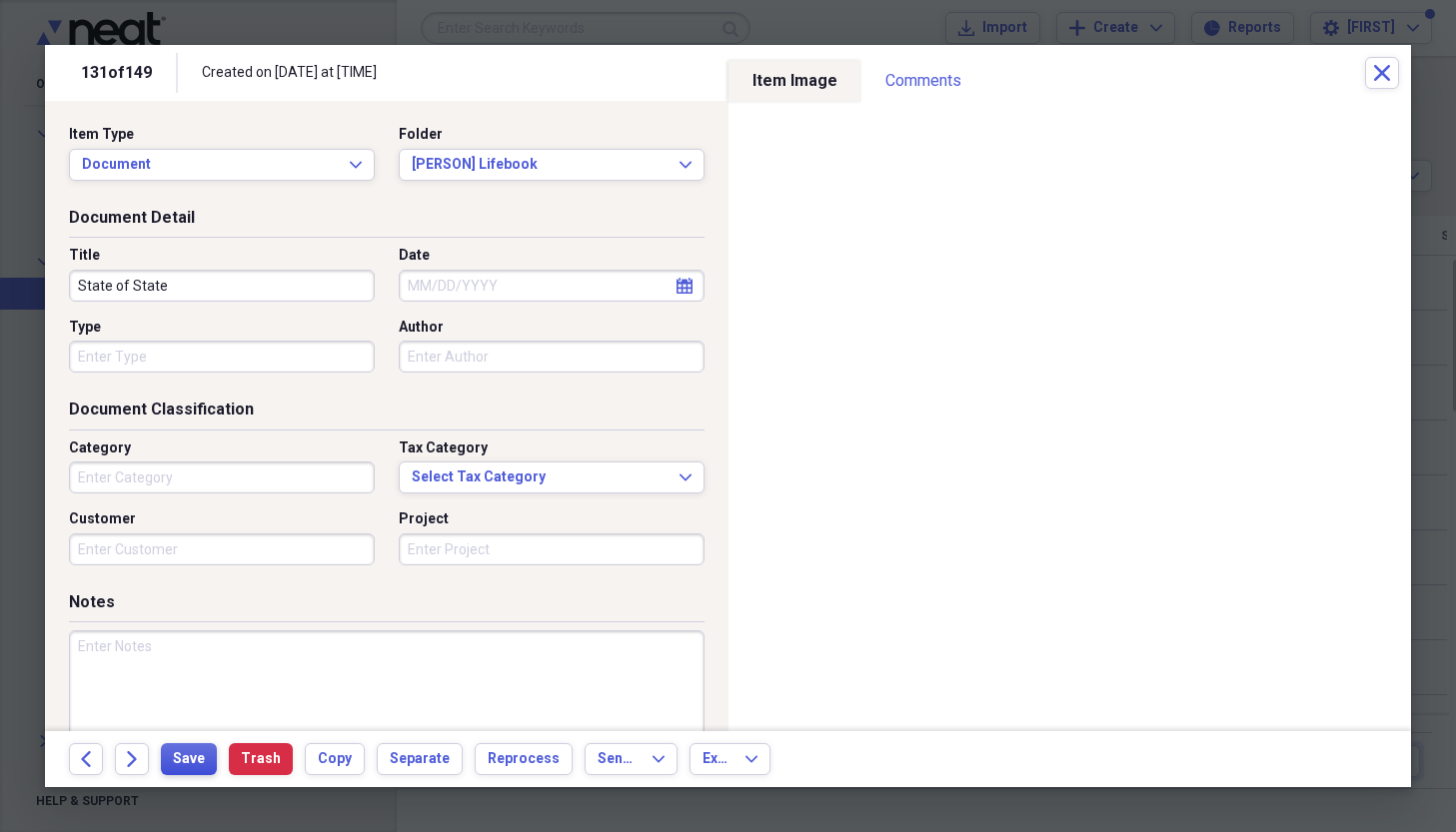 type on "State of State" 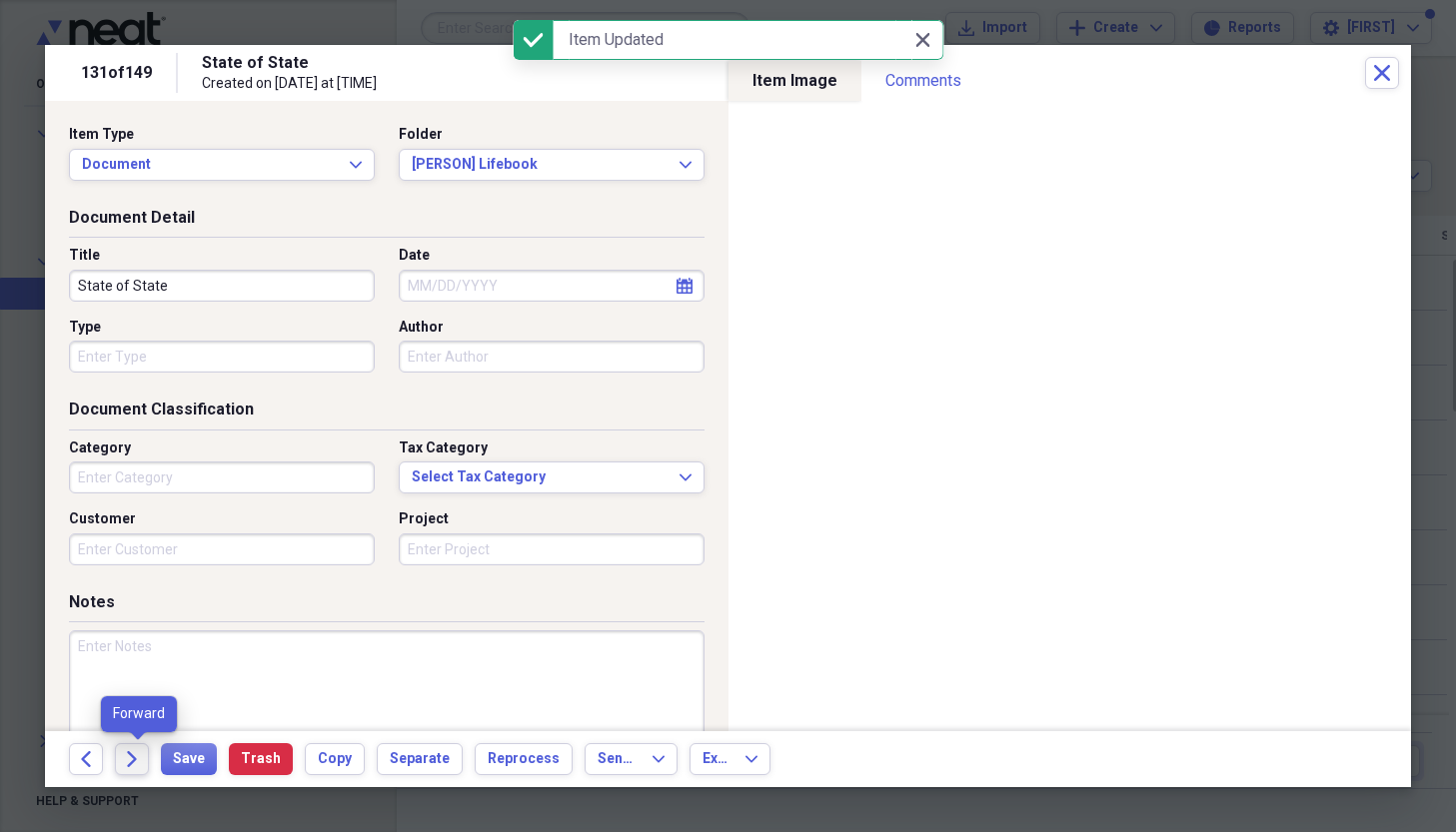 click 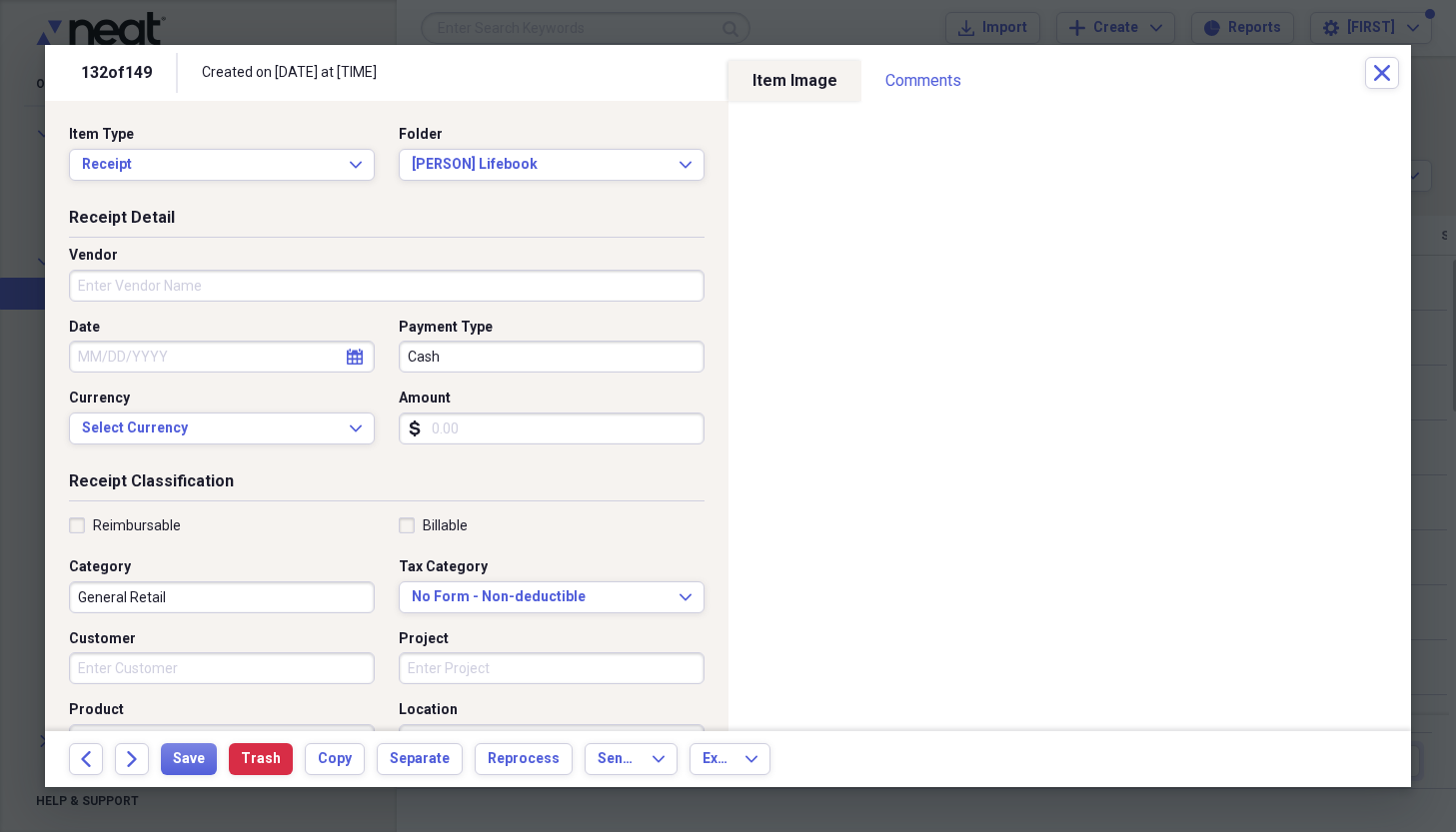 click on "Vendor" at bounding box center (387, 286) 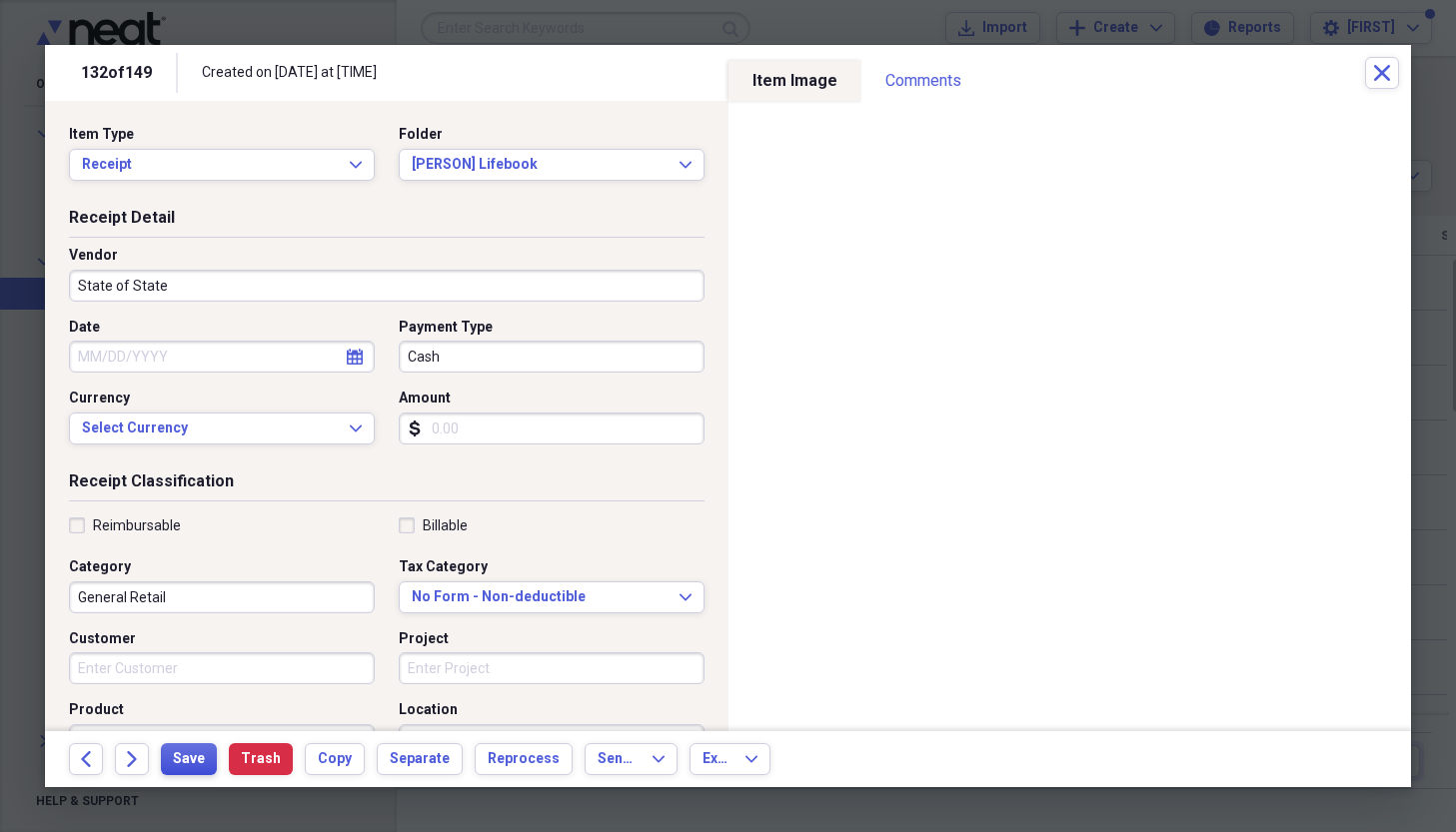 type on "State of State" 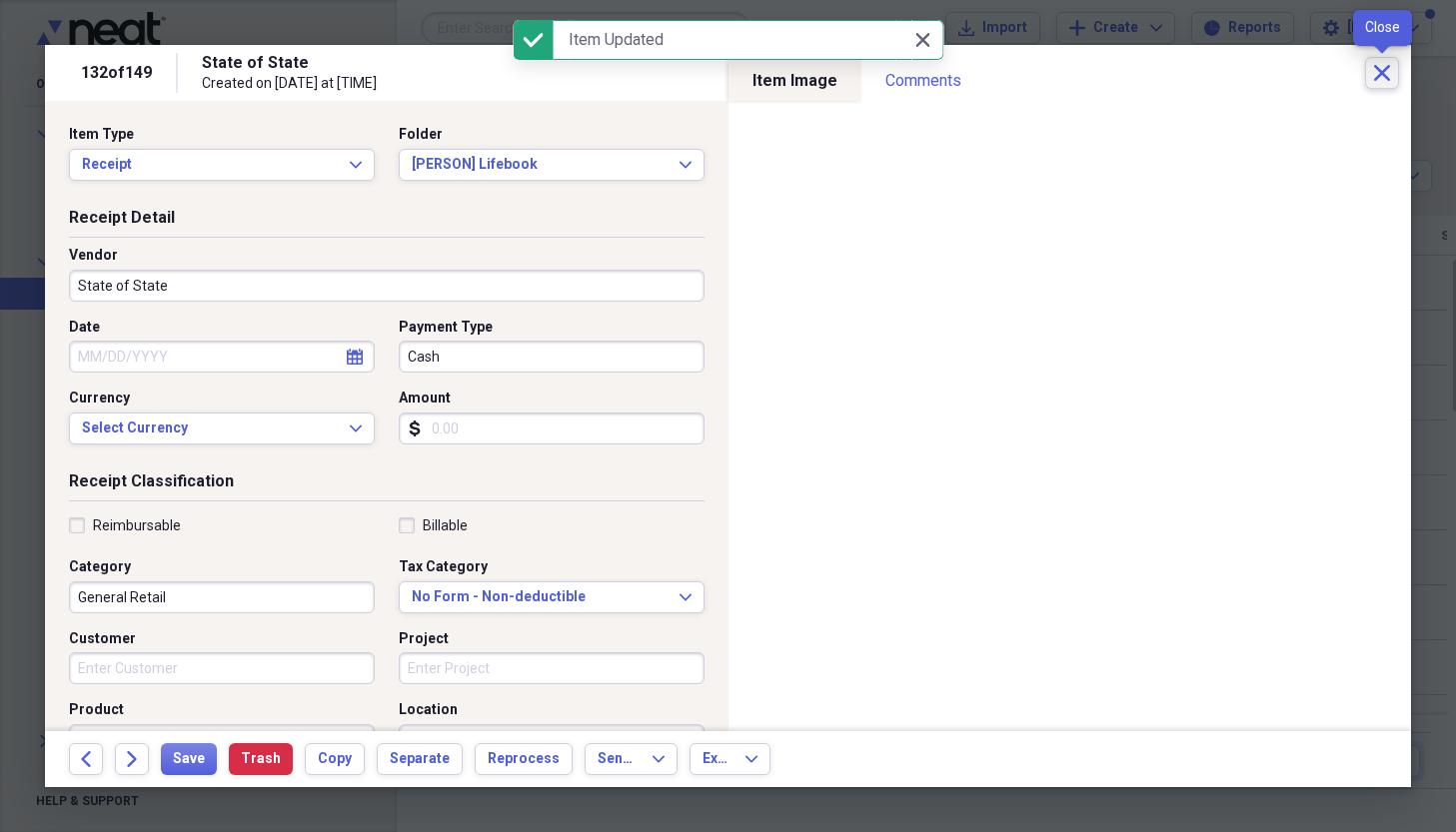 click on "Close" 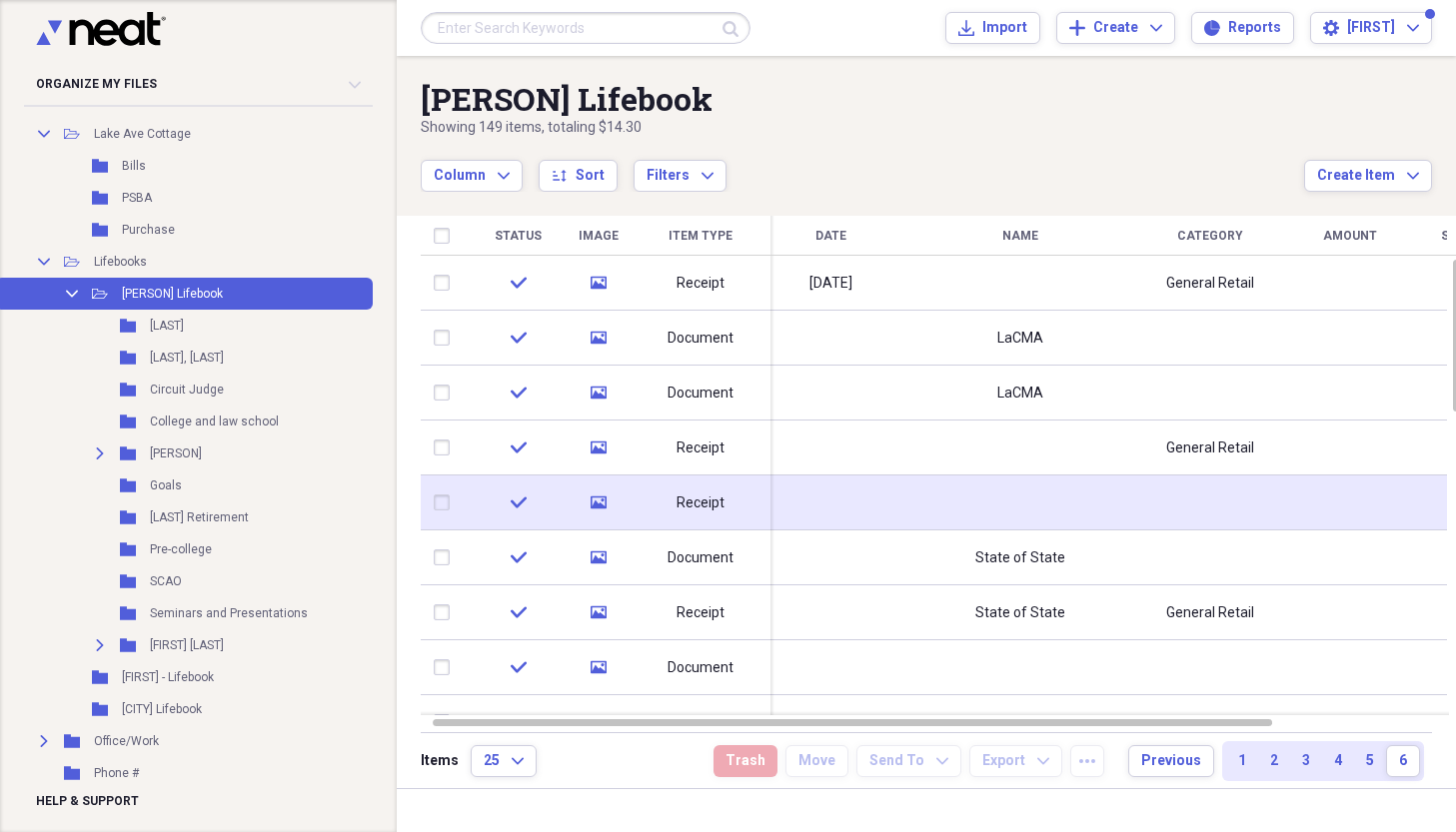 click at bounding box center (1020, 502) 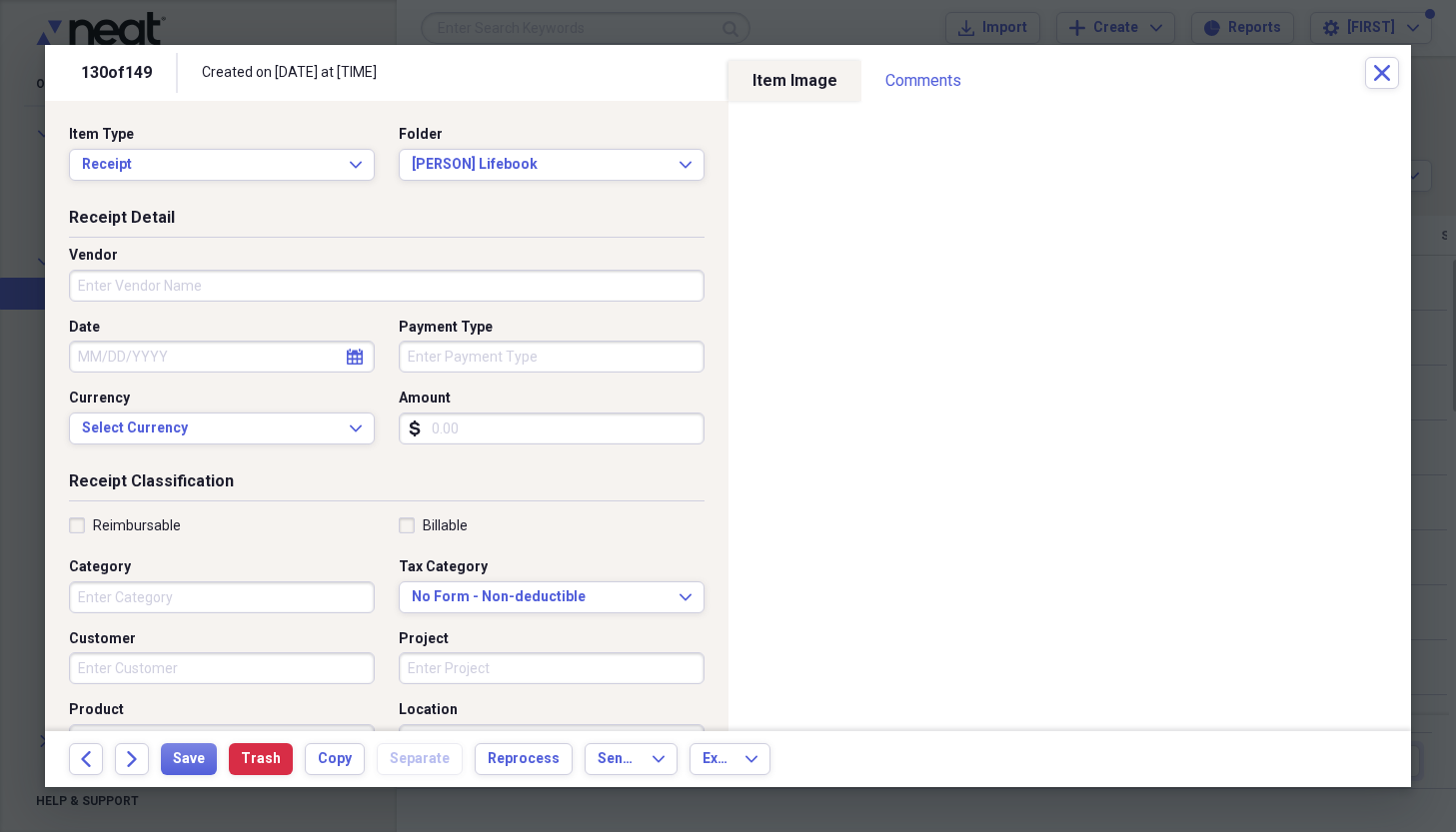 click on "Vendor" at bounding box center [387, 286] 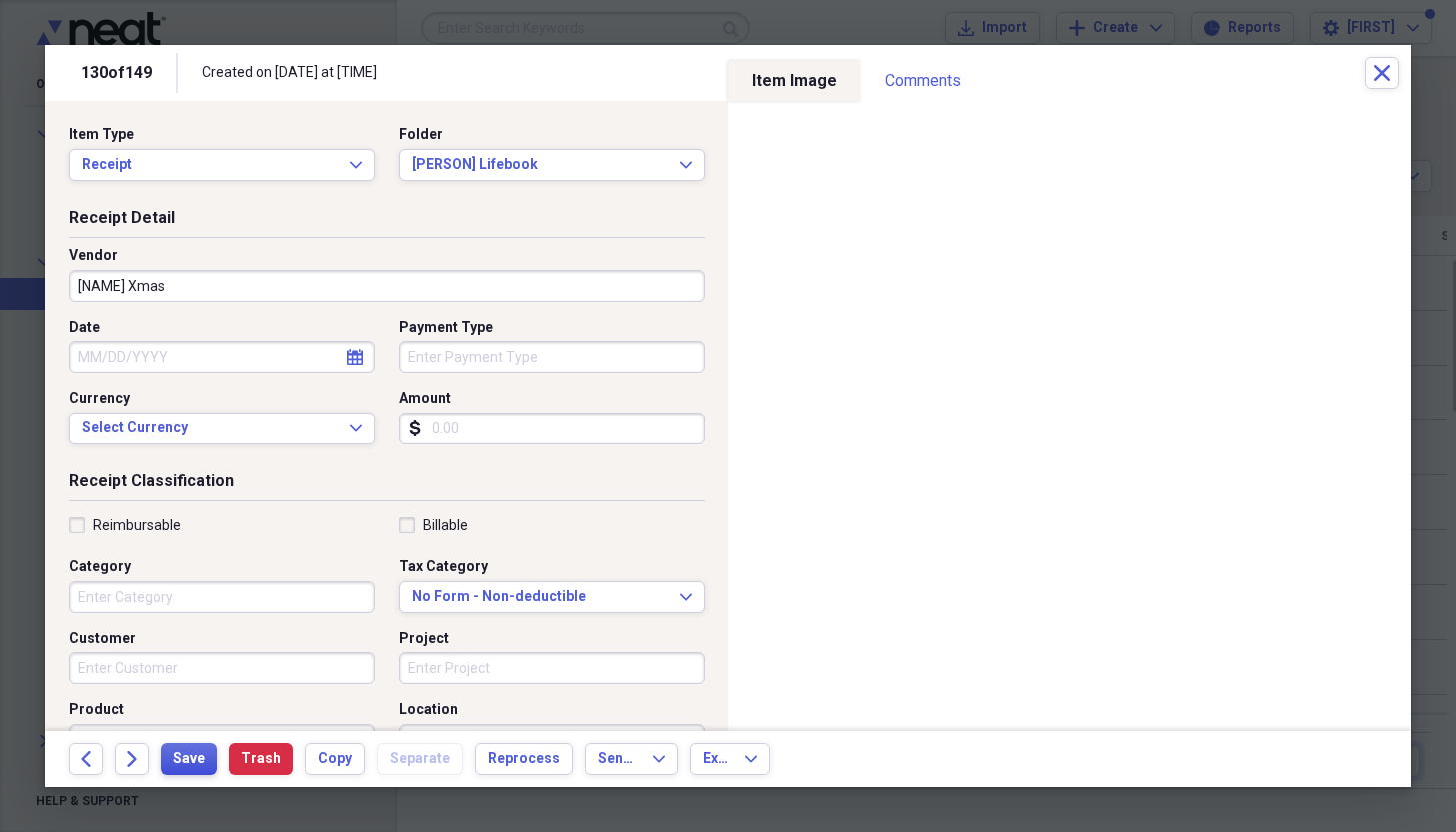 type on "[NAME] Xmas" 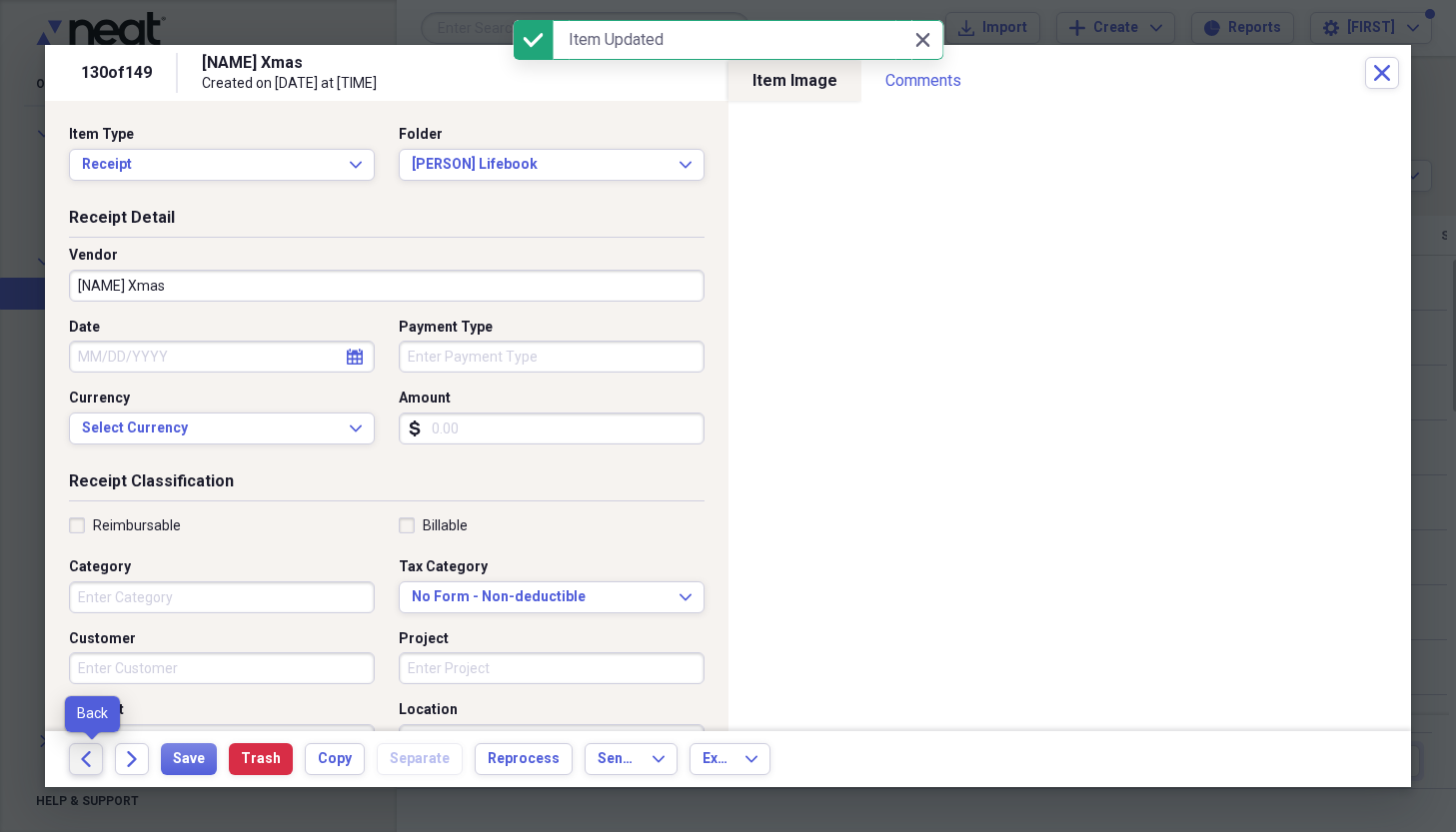 click on "Back" 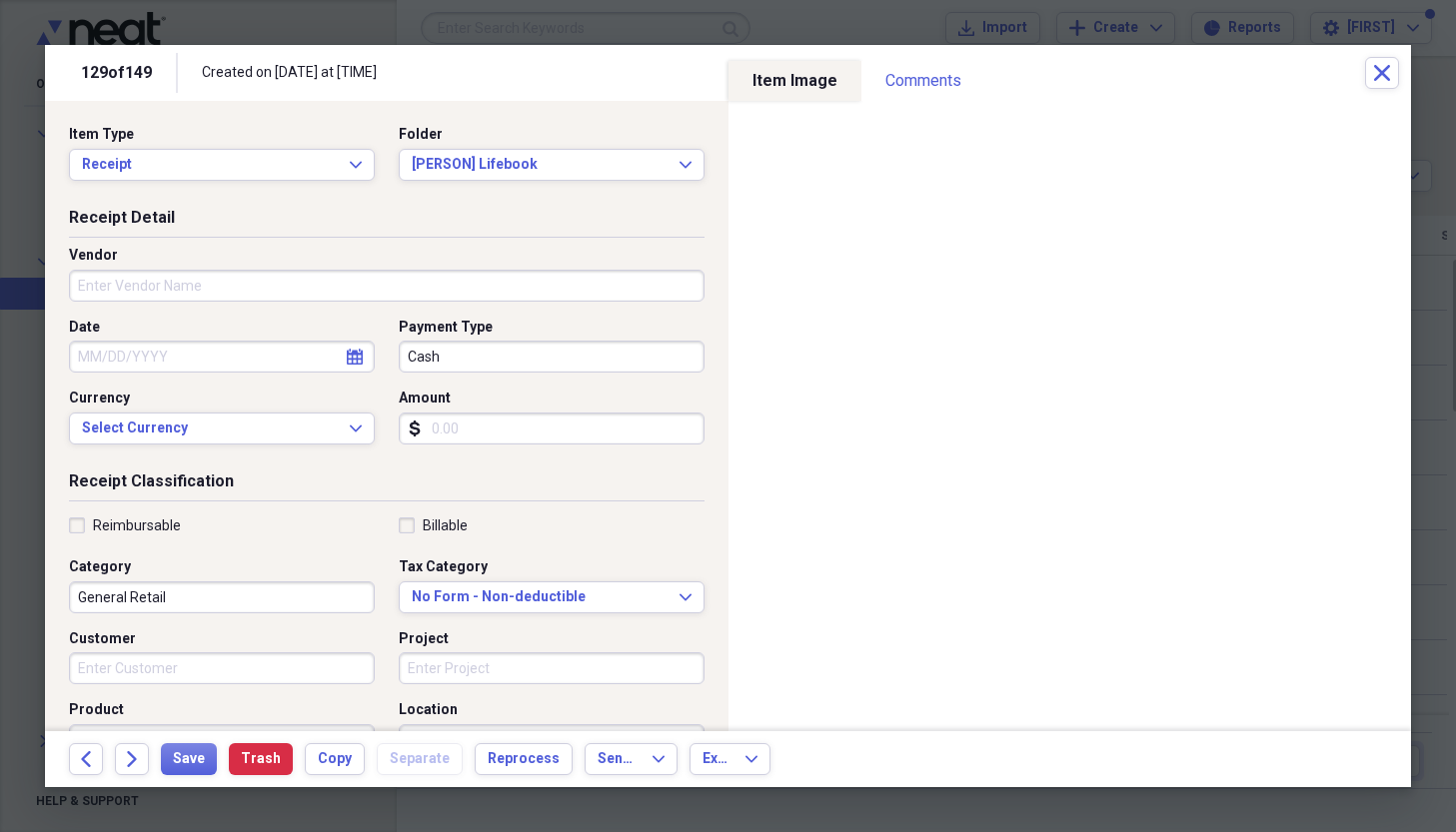 click on "Vendor" at bounding box center [387, 286] 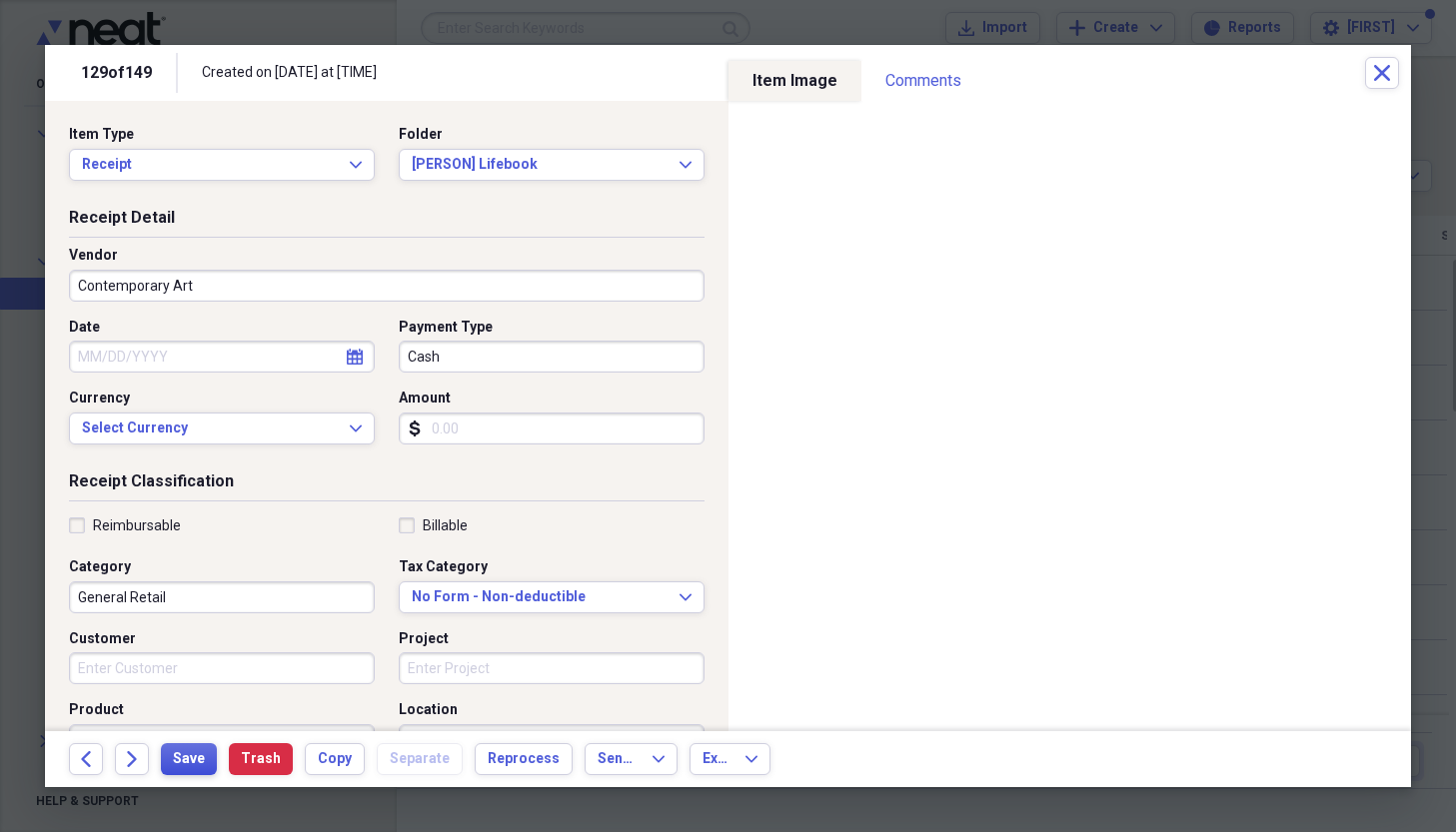type on "Contemporary Art" 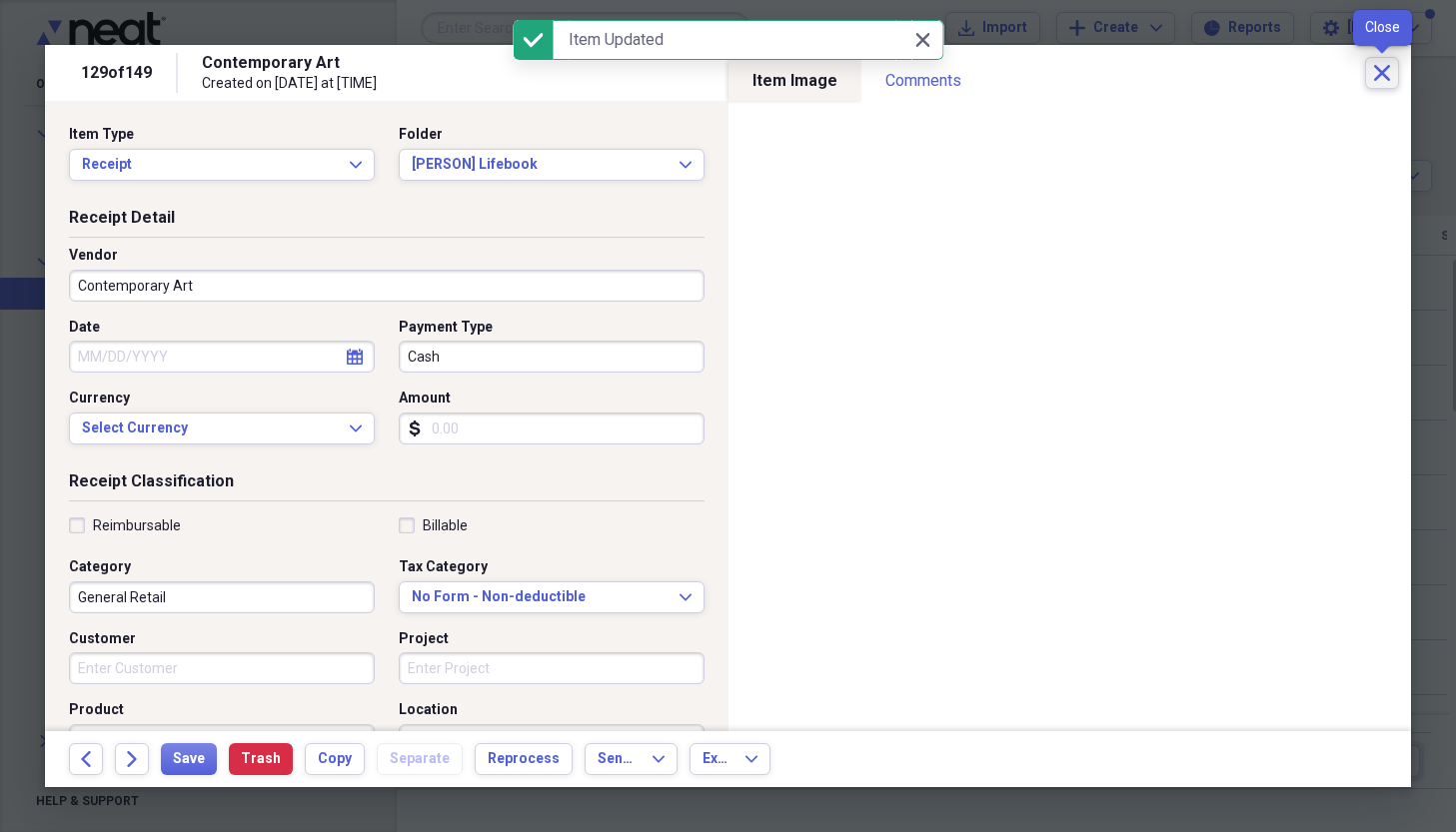click 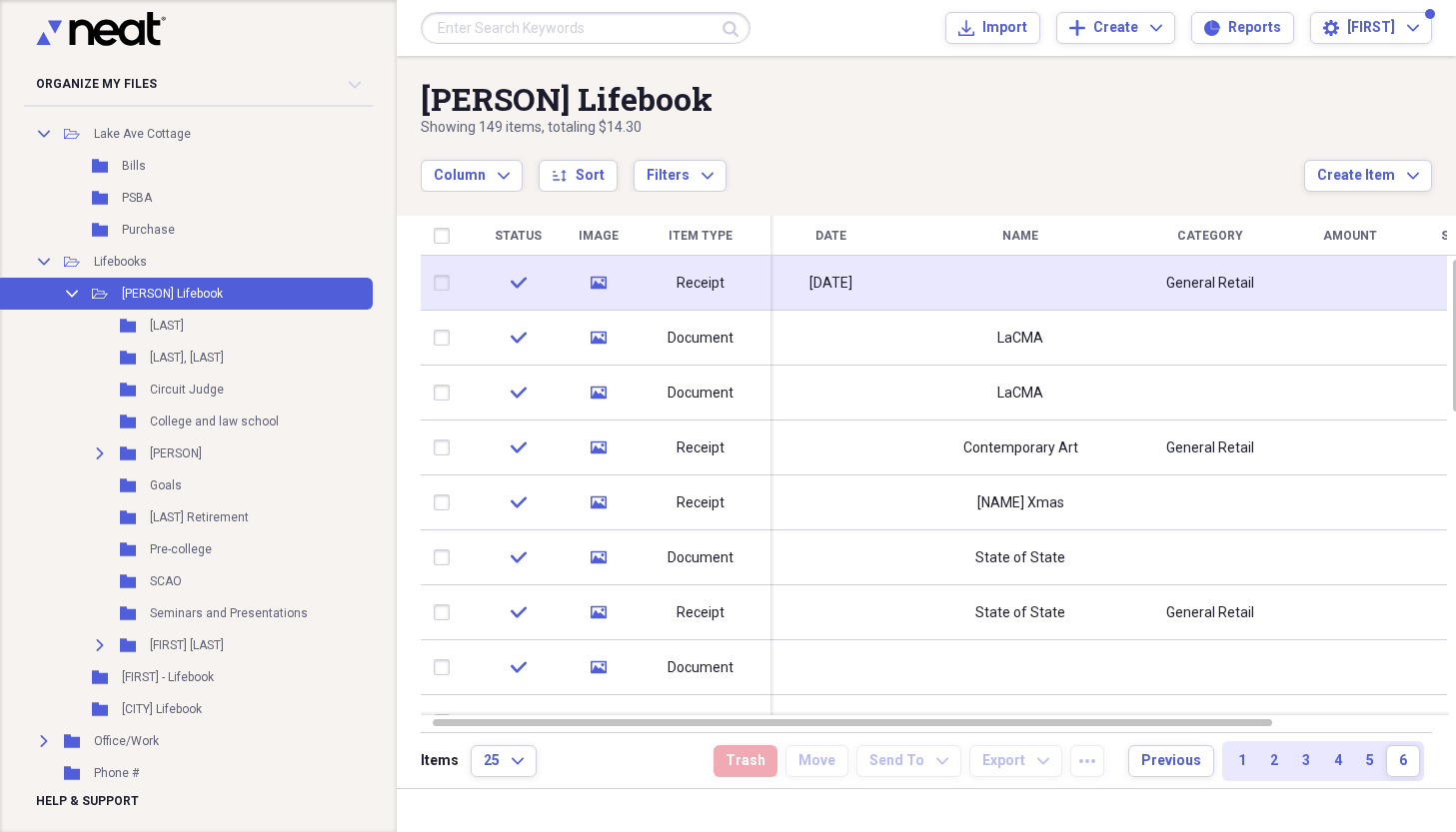 click at bounding box center (1020, 283) 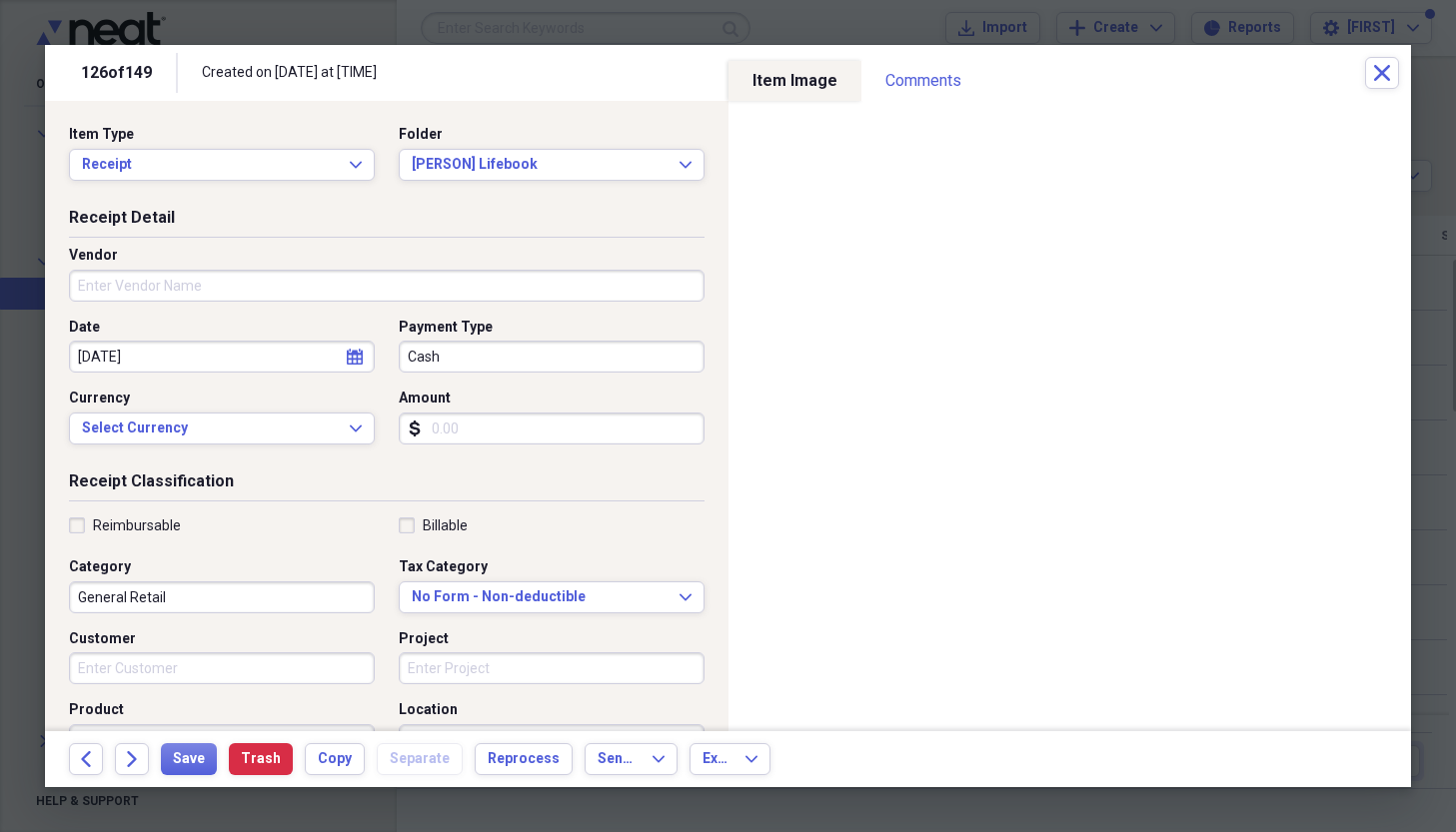 click on "Vendor" at bounding box center [387, 286] 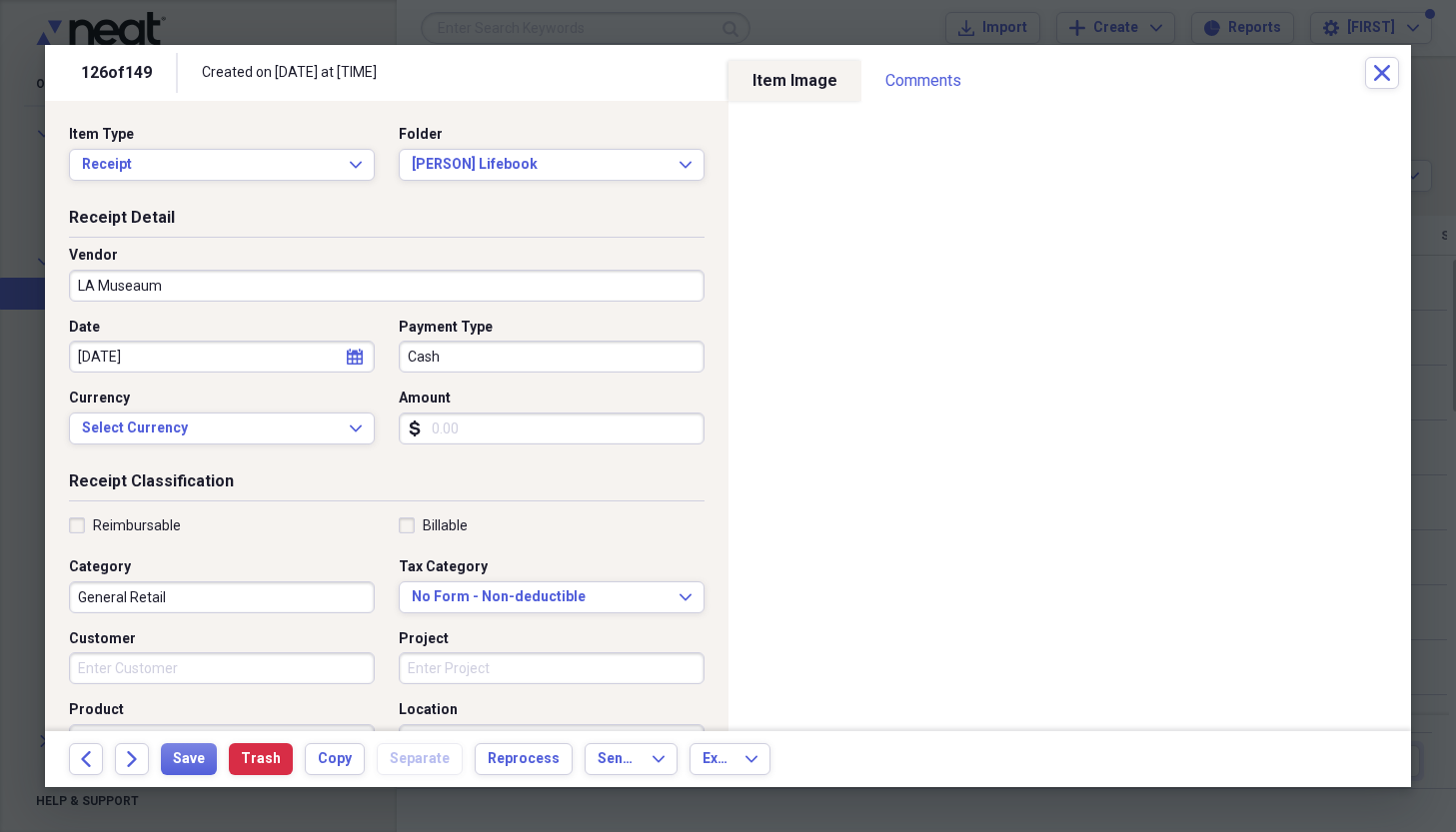type on "LA Museaum" 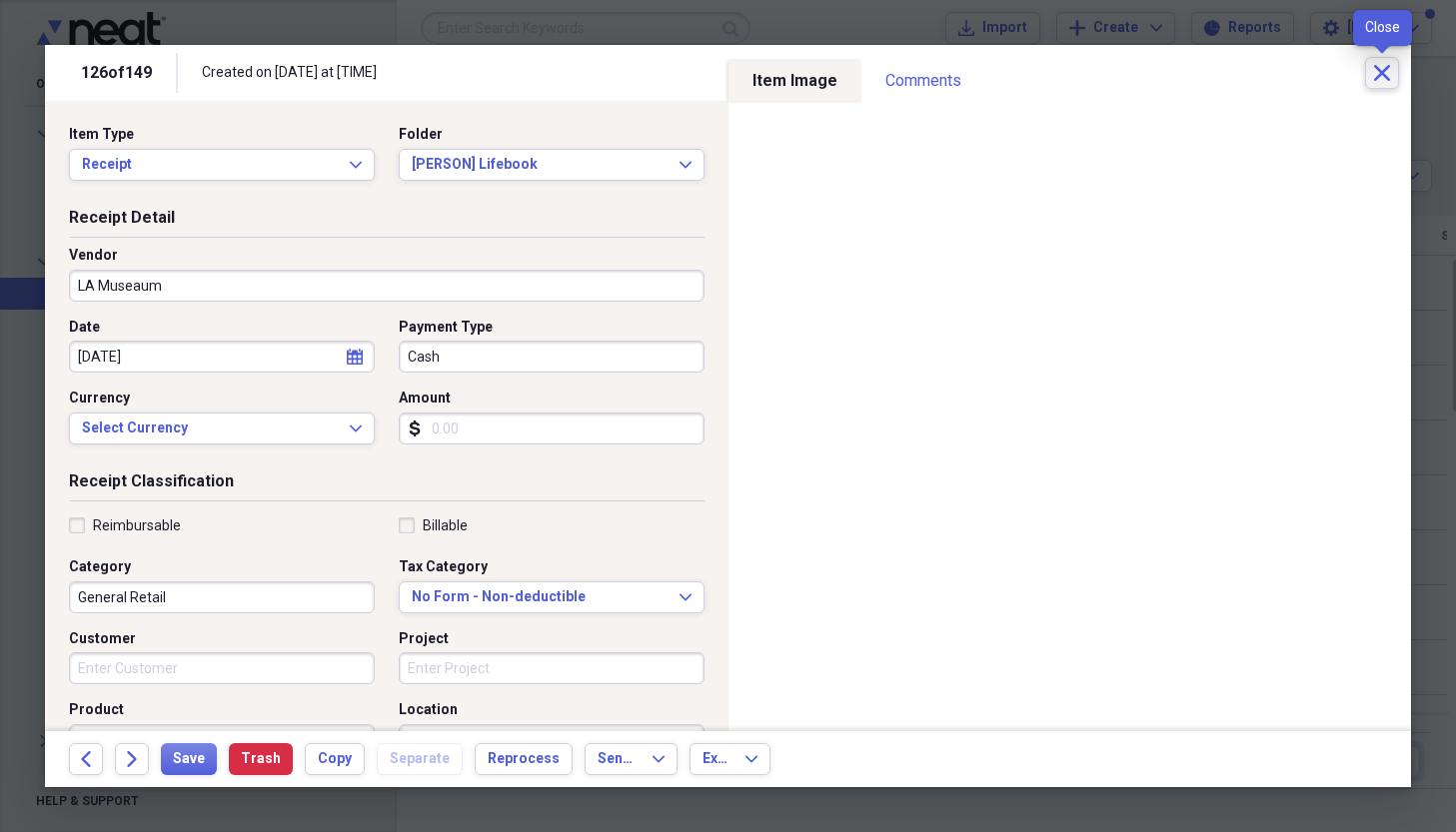 click on "Close" 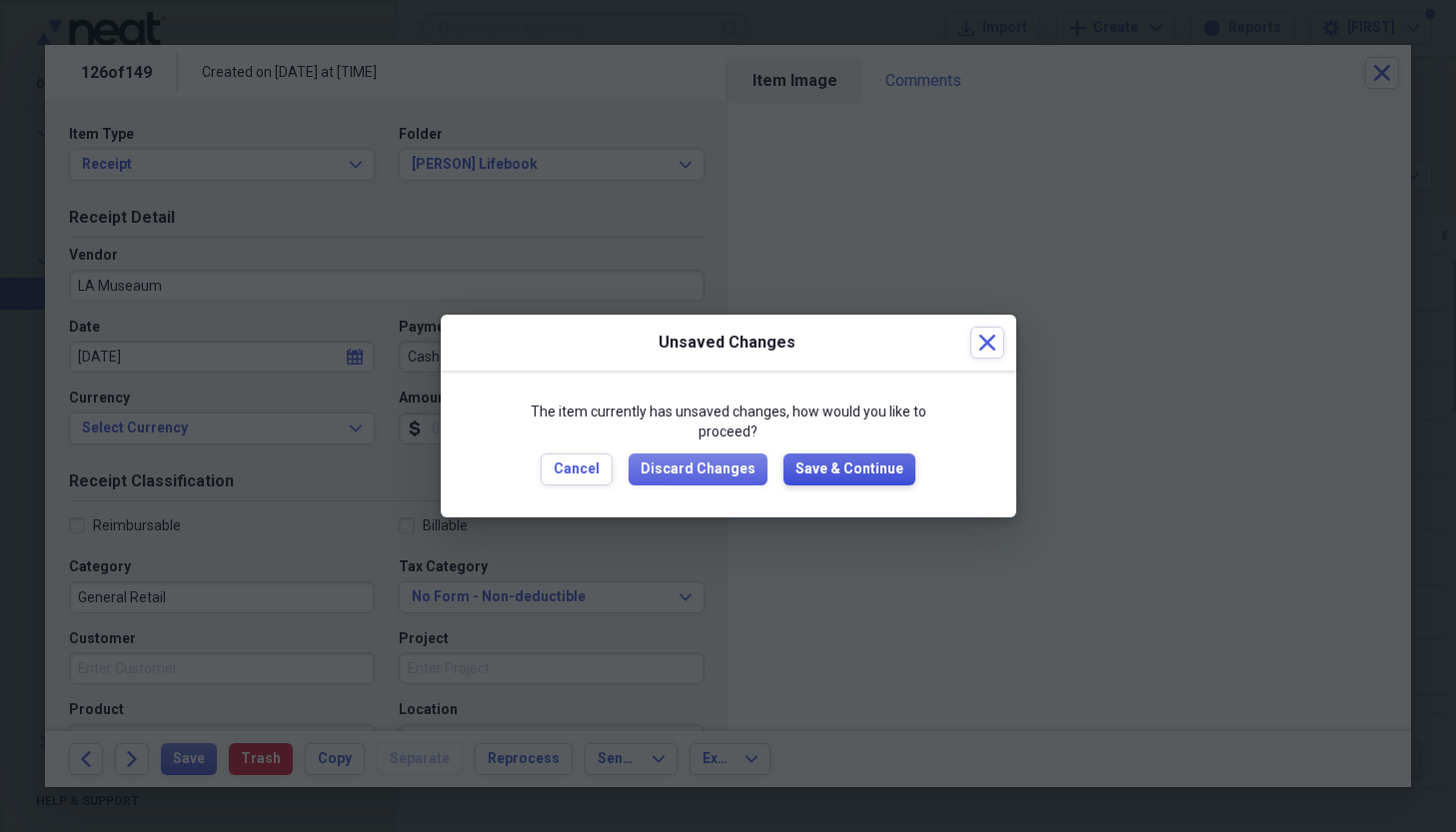 click on "Save & Continue" at bounding box center (849, 469) 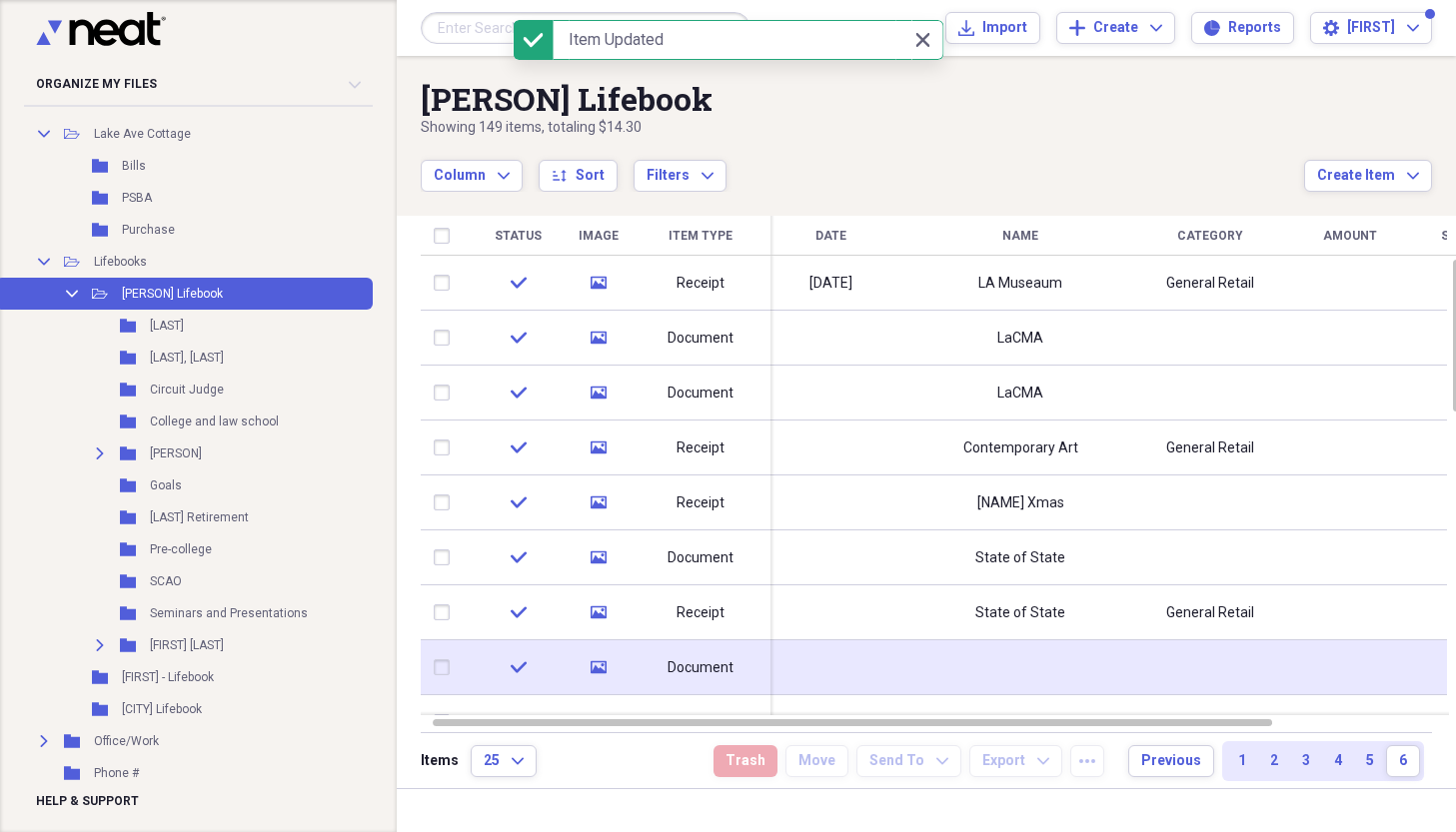 click at bounding box center [1020, 667] 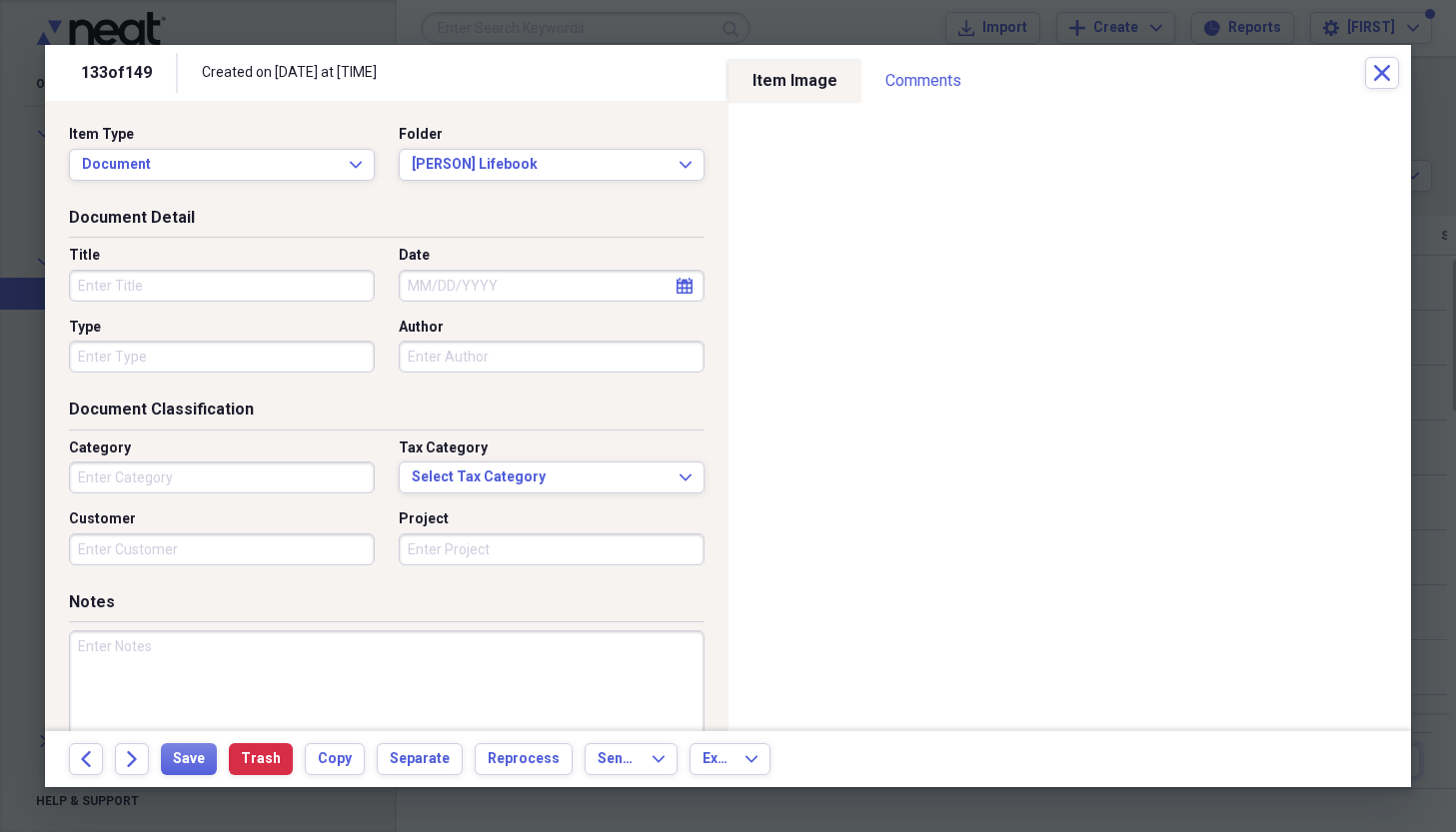 click on "Title" at bounding box center [222, 286] 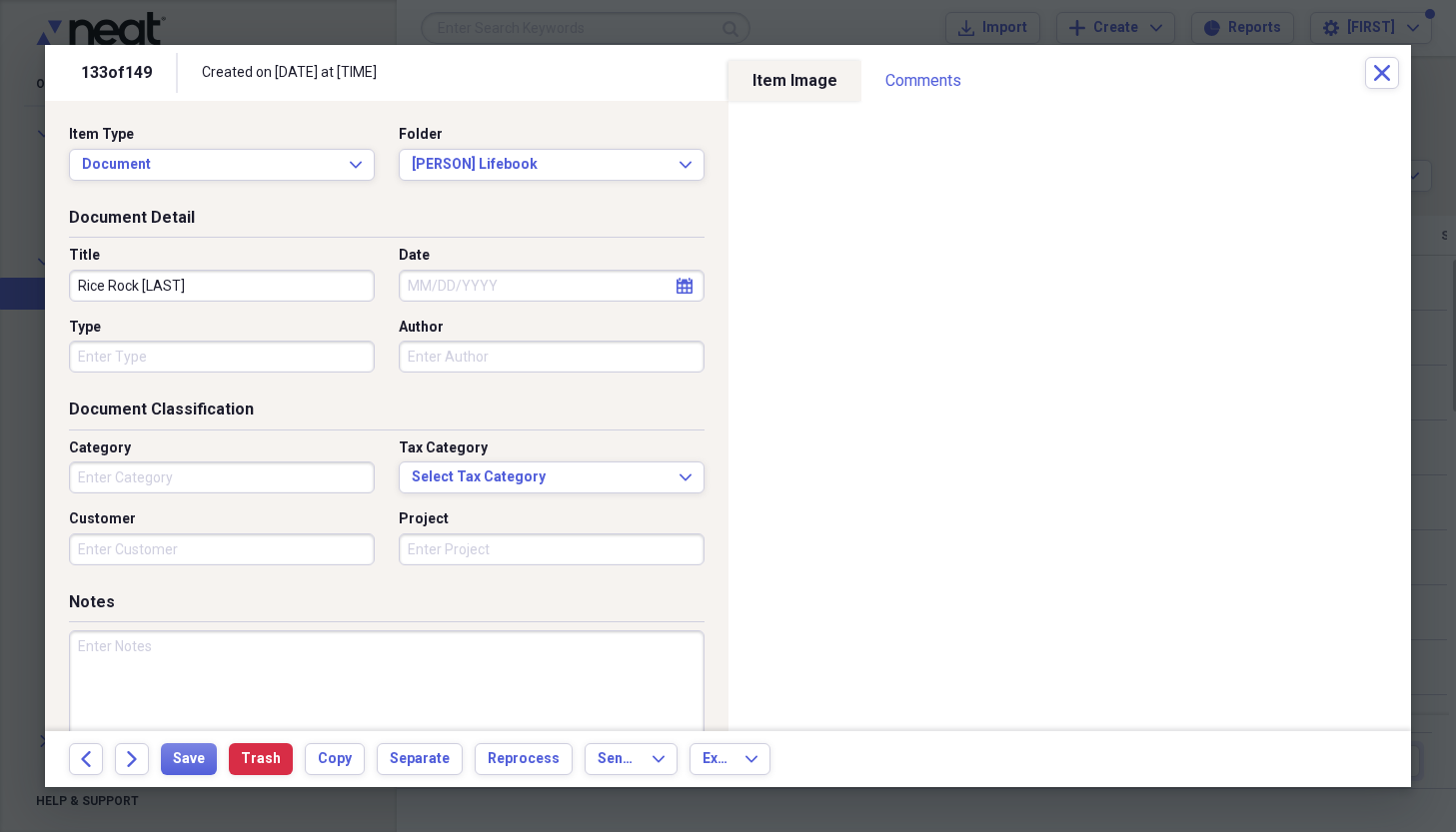 click on "Rice Rock [LAST]" at bounding box center [222, 286] 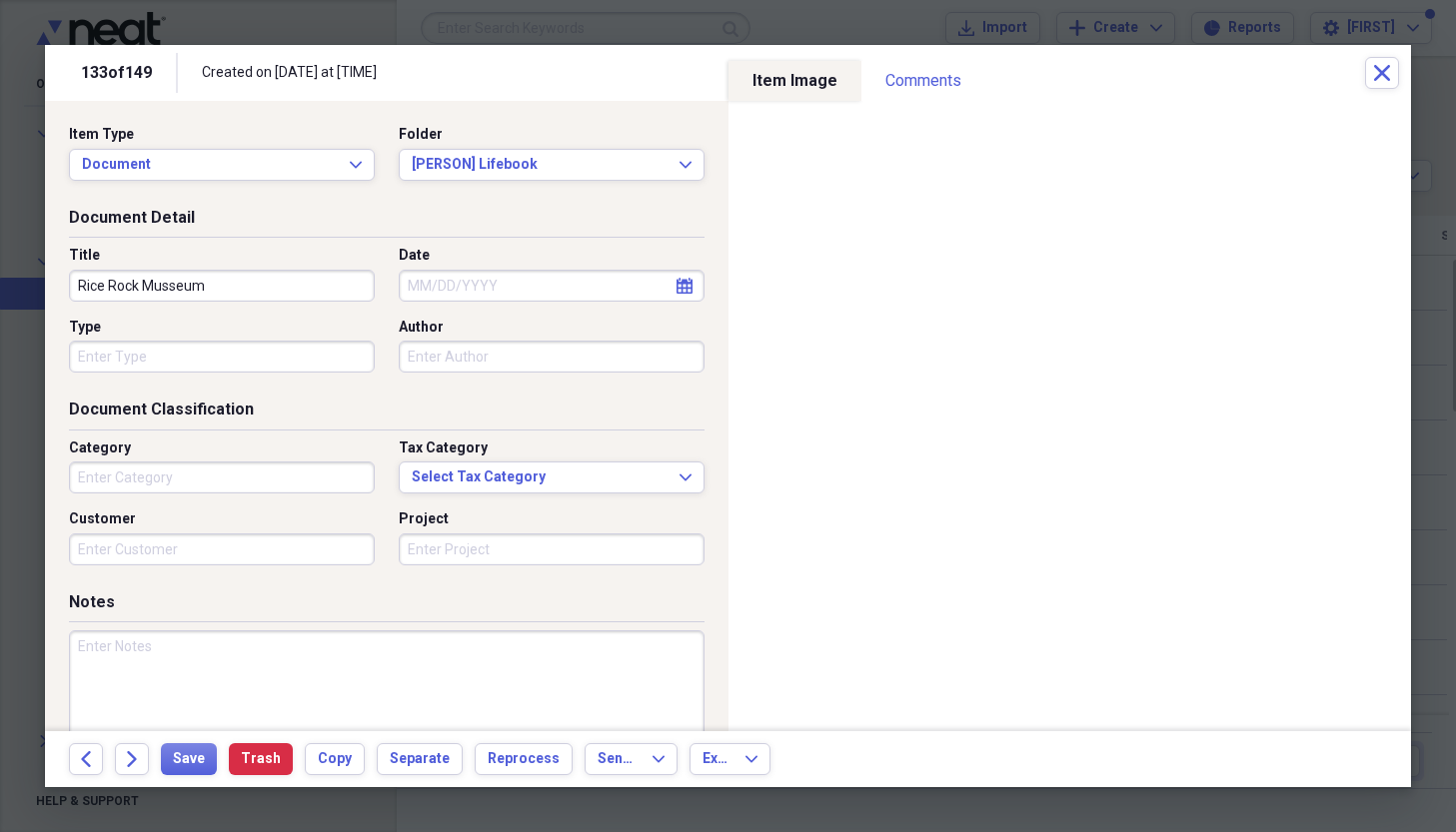 click on "Rice Rock Musseum" at bounding box center (222, 286) 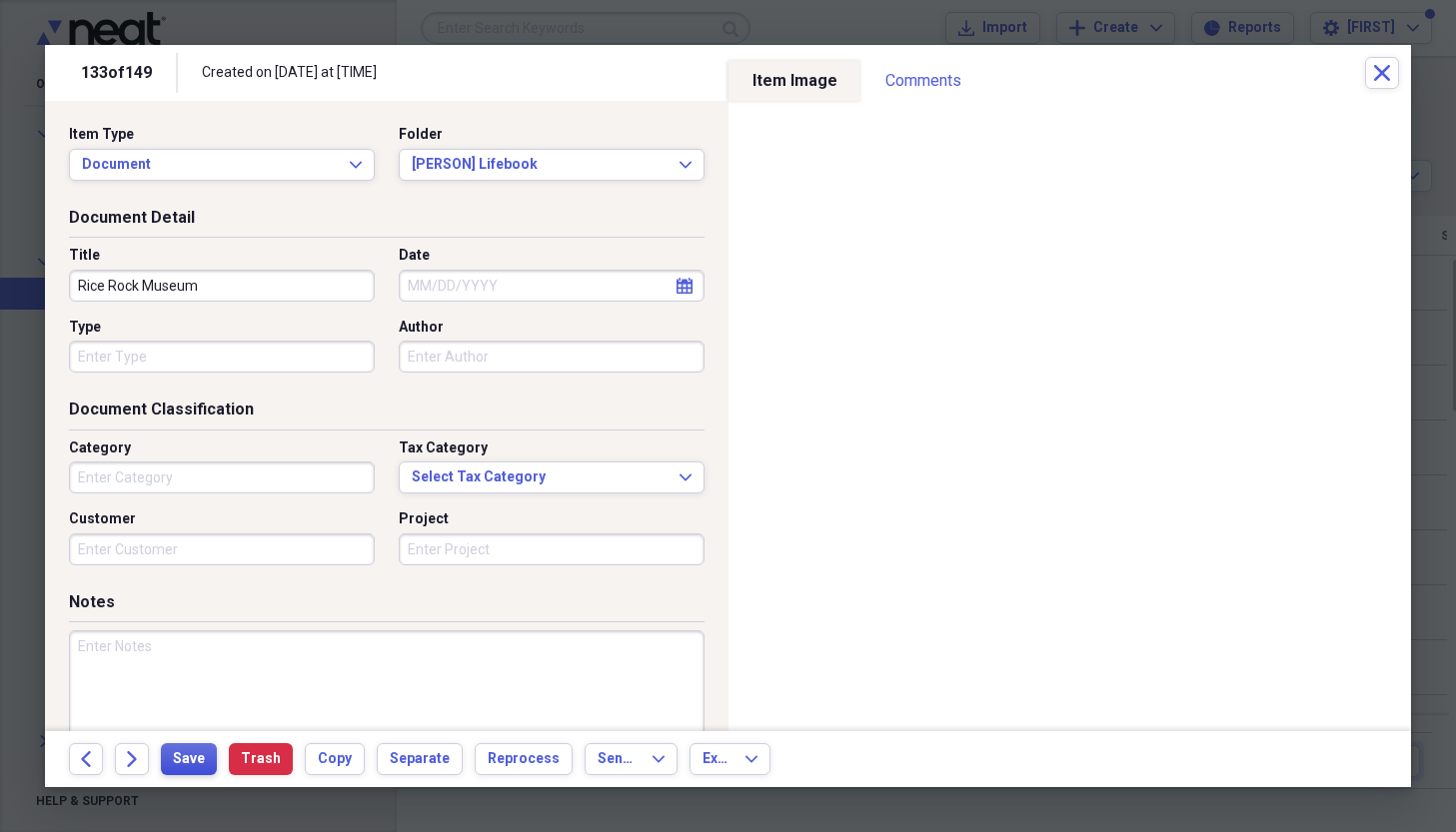 type on "Rice Rock Museum" 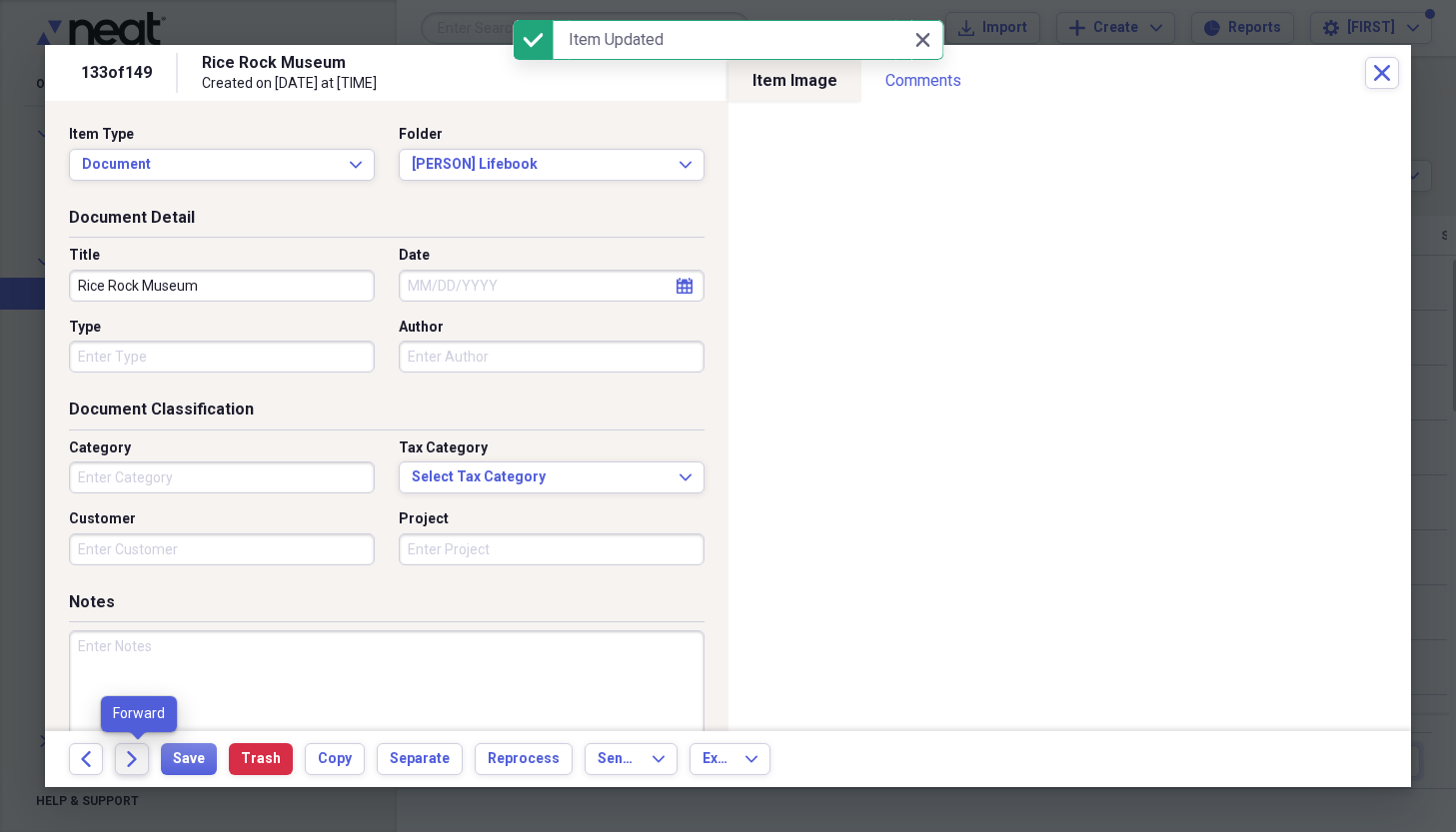 click 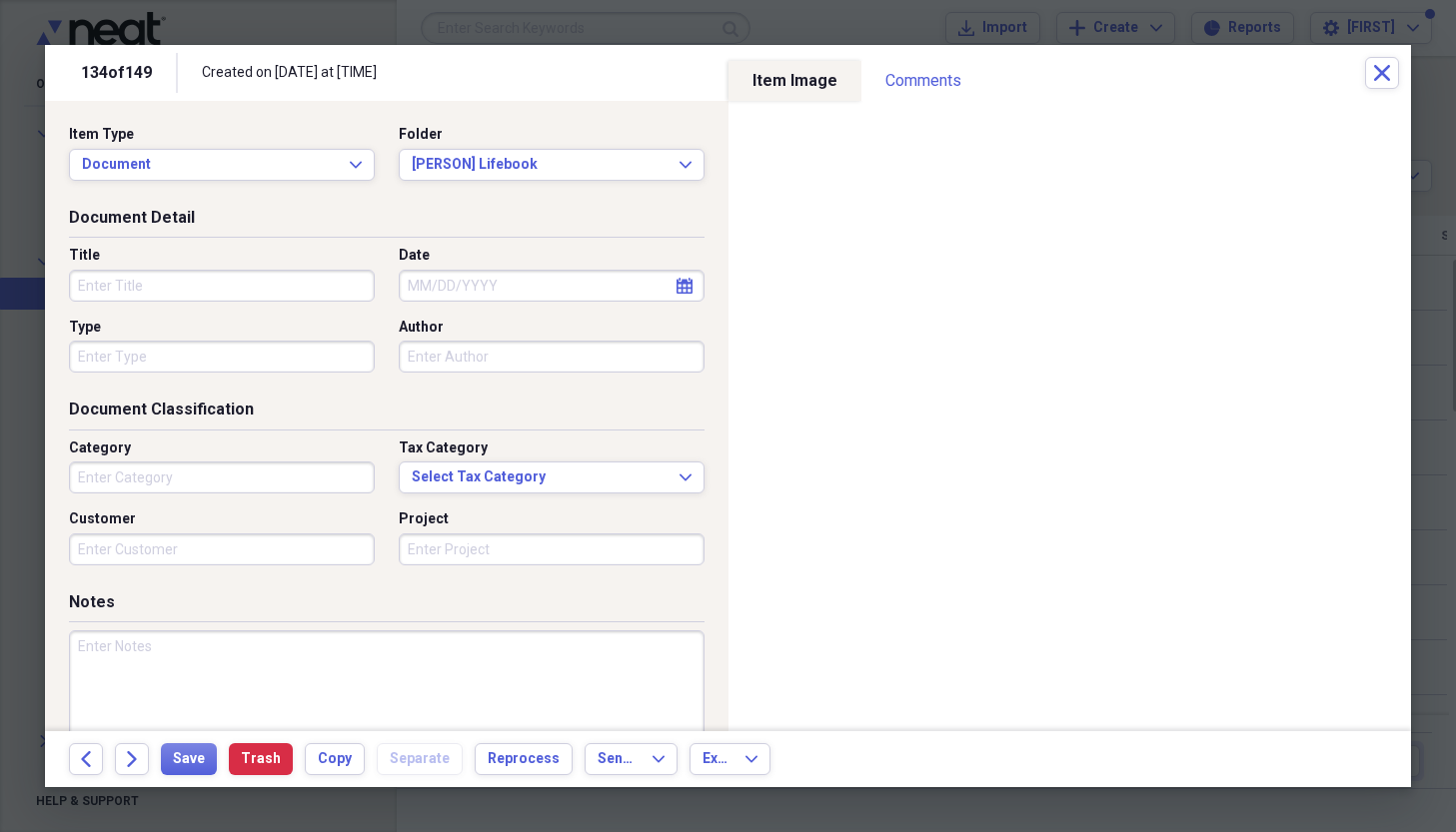 click on "Title" at bounding box center [222, 286] 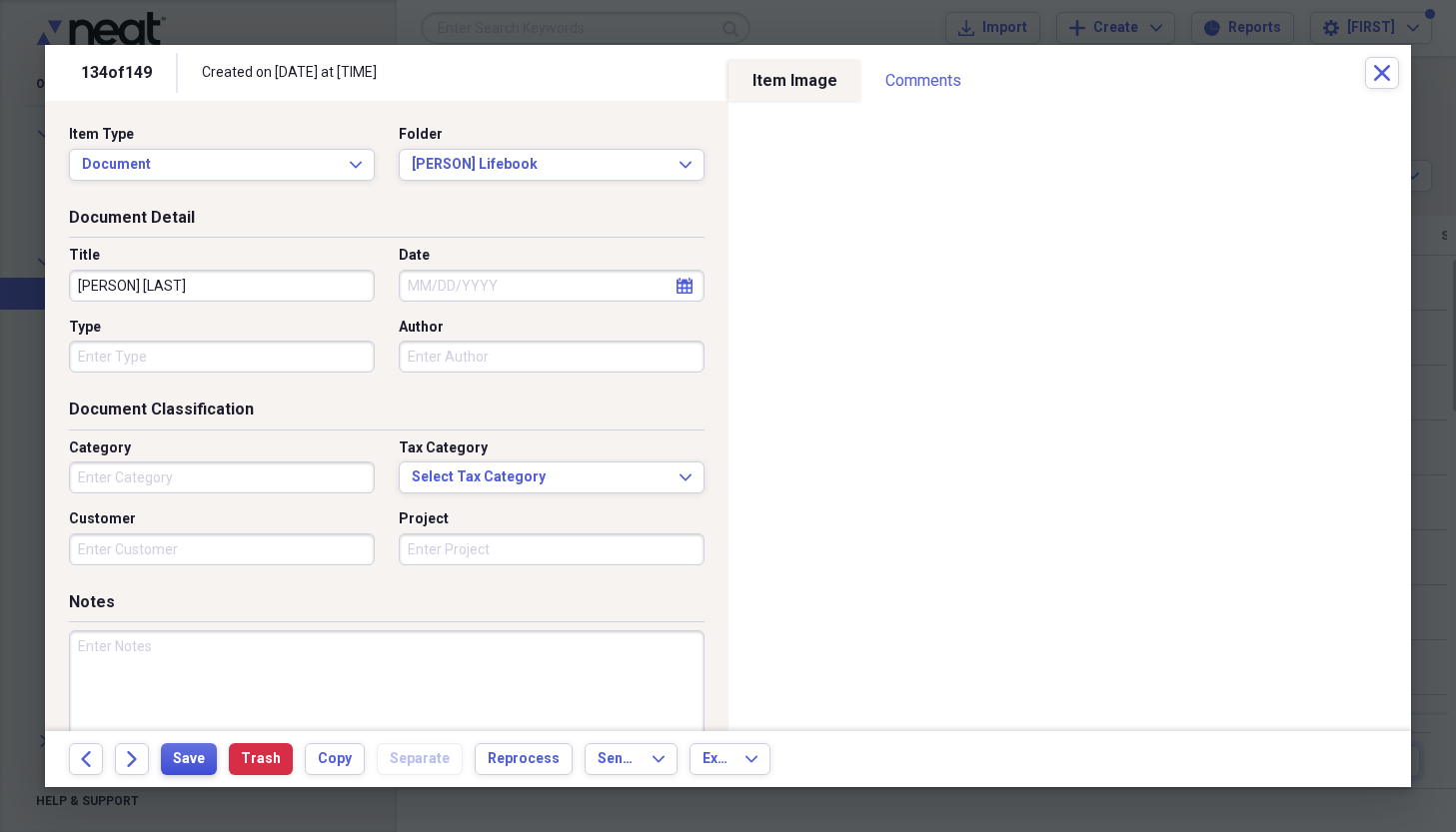 type on "[PERSON] [LAST]" 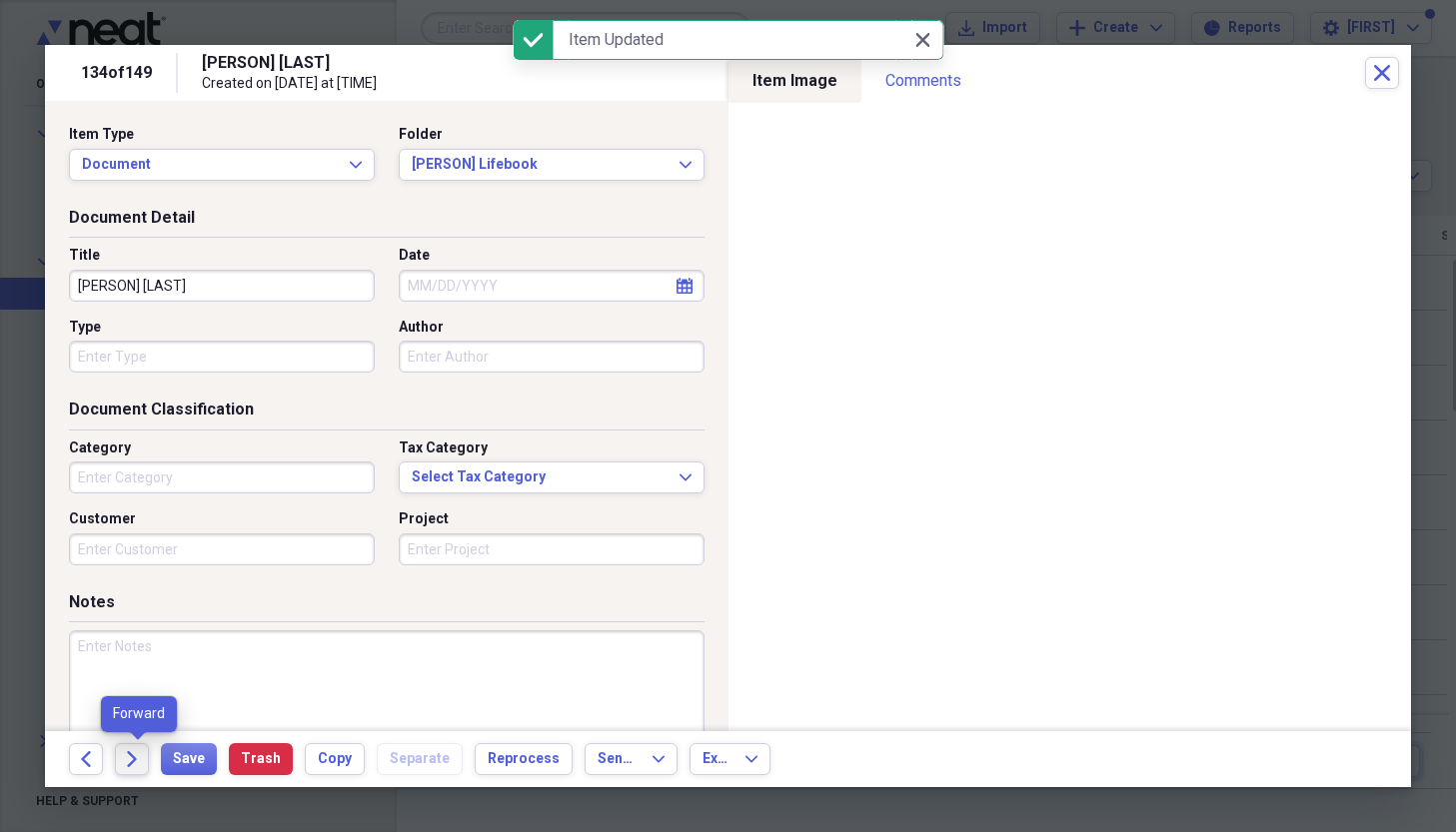 click on "Forward" 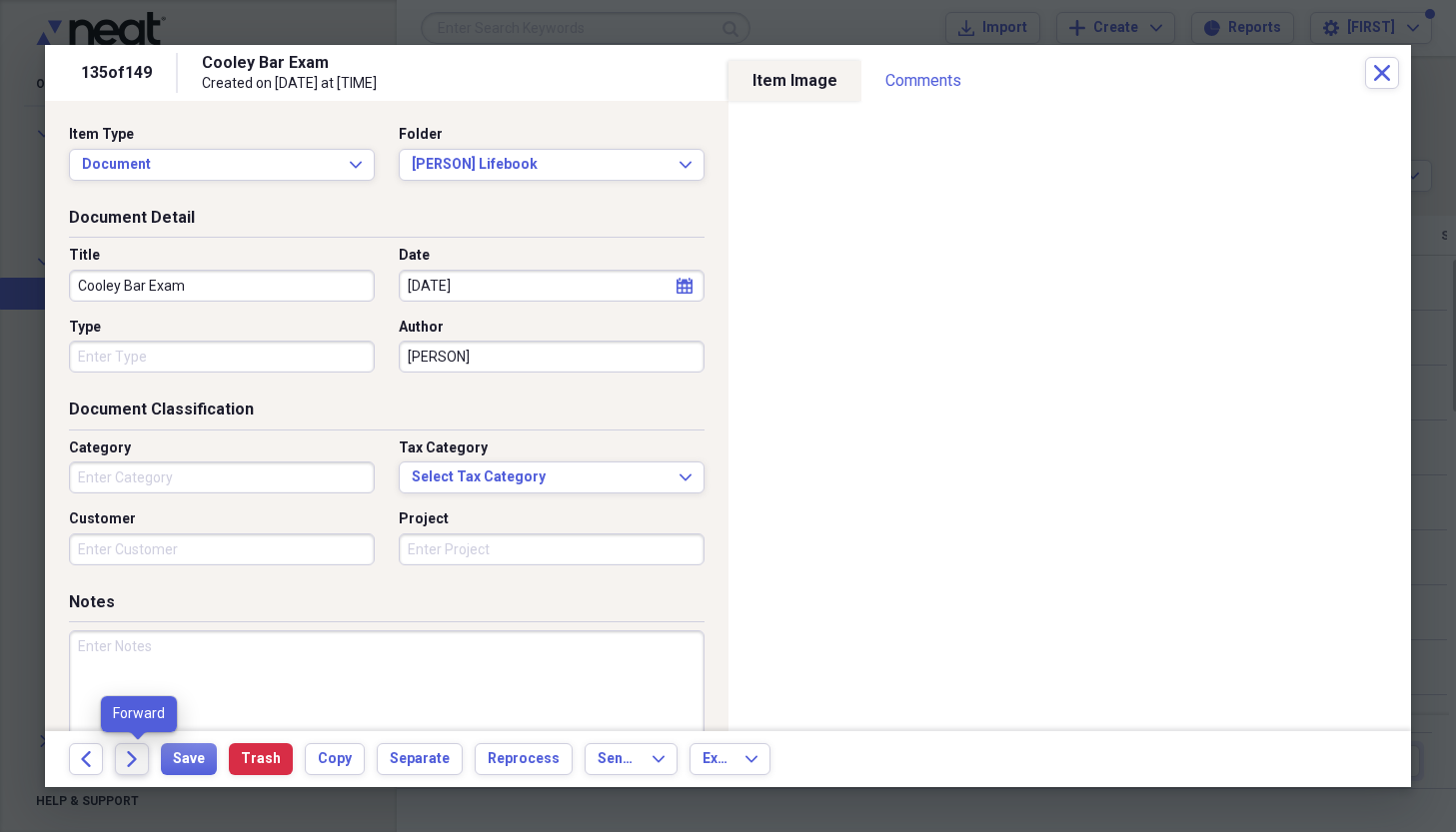 click on "Forward" 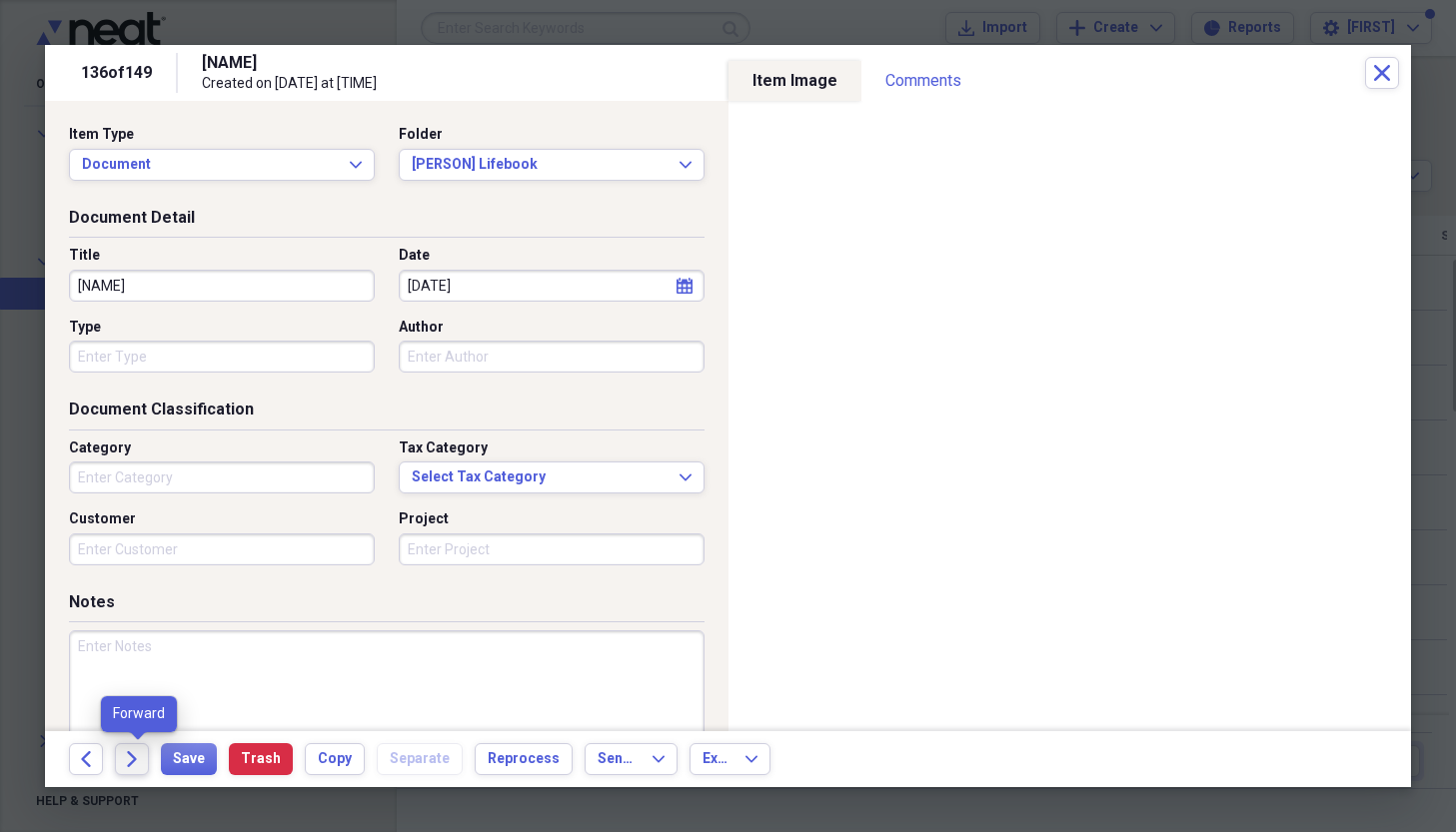 click 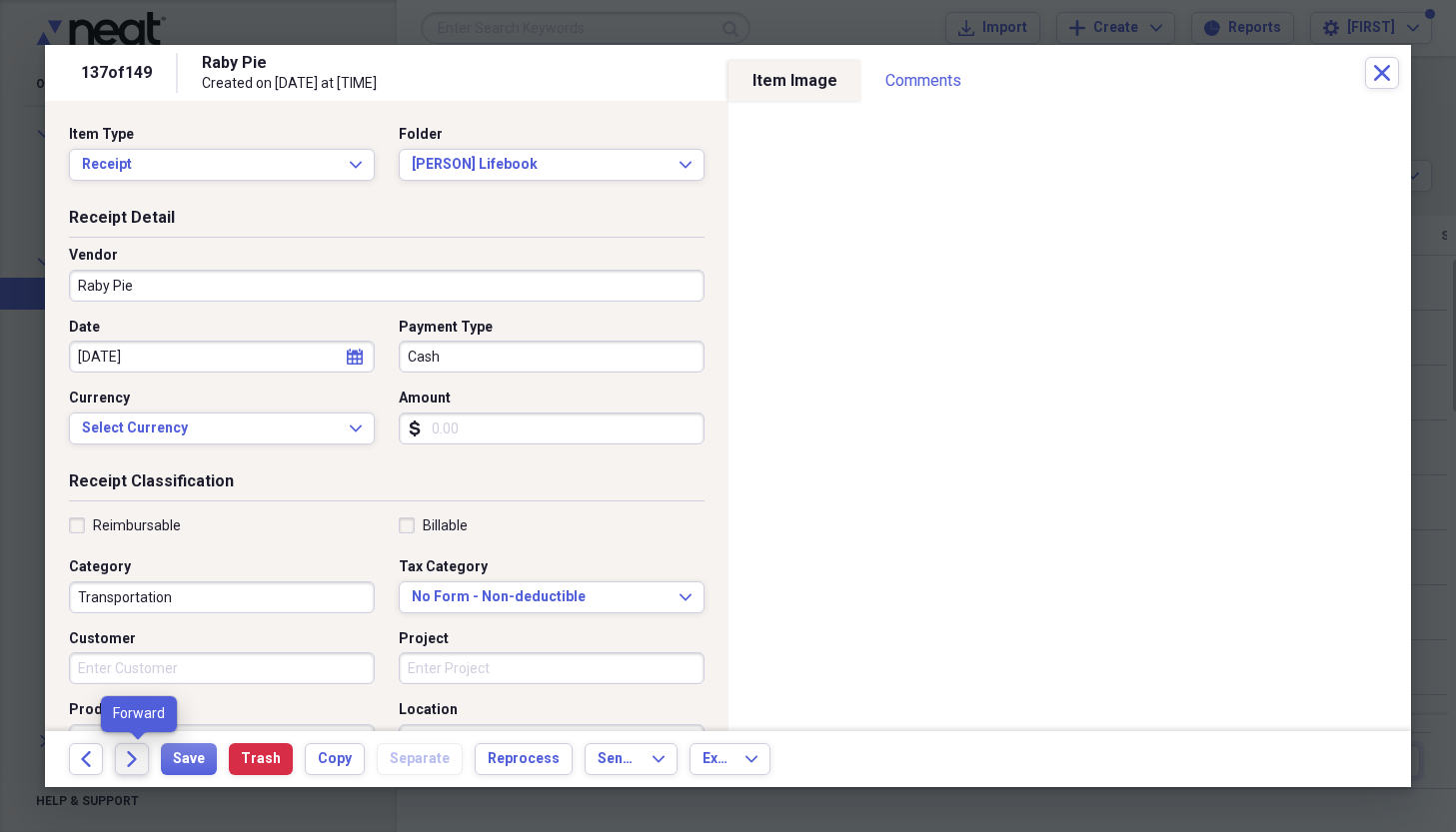 click on "Forward" 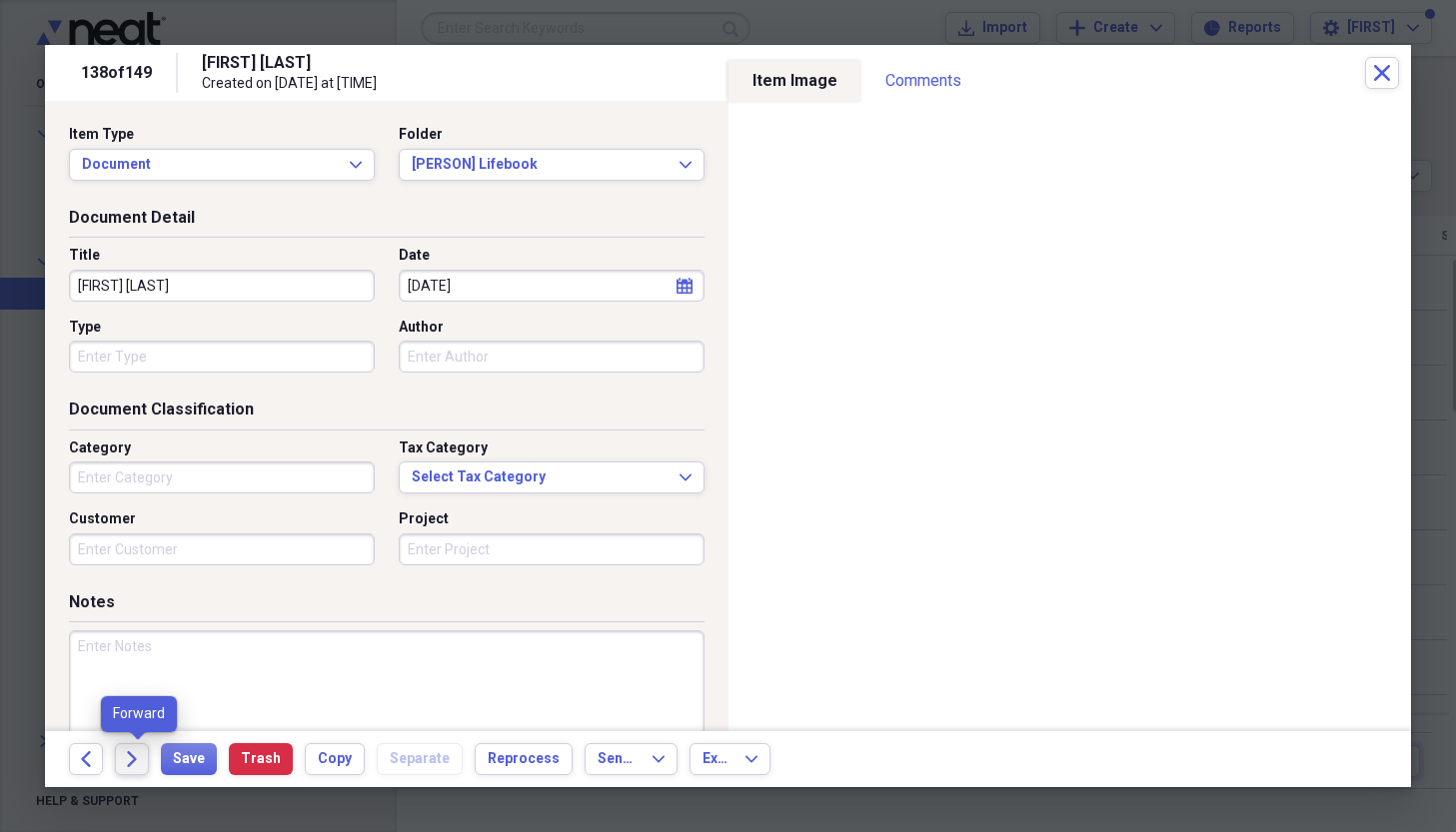 click on "Forward" 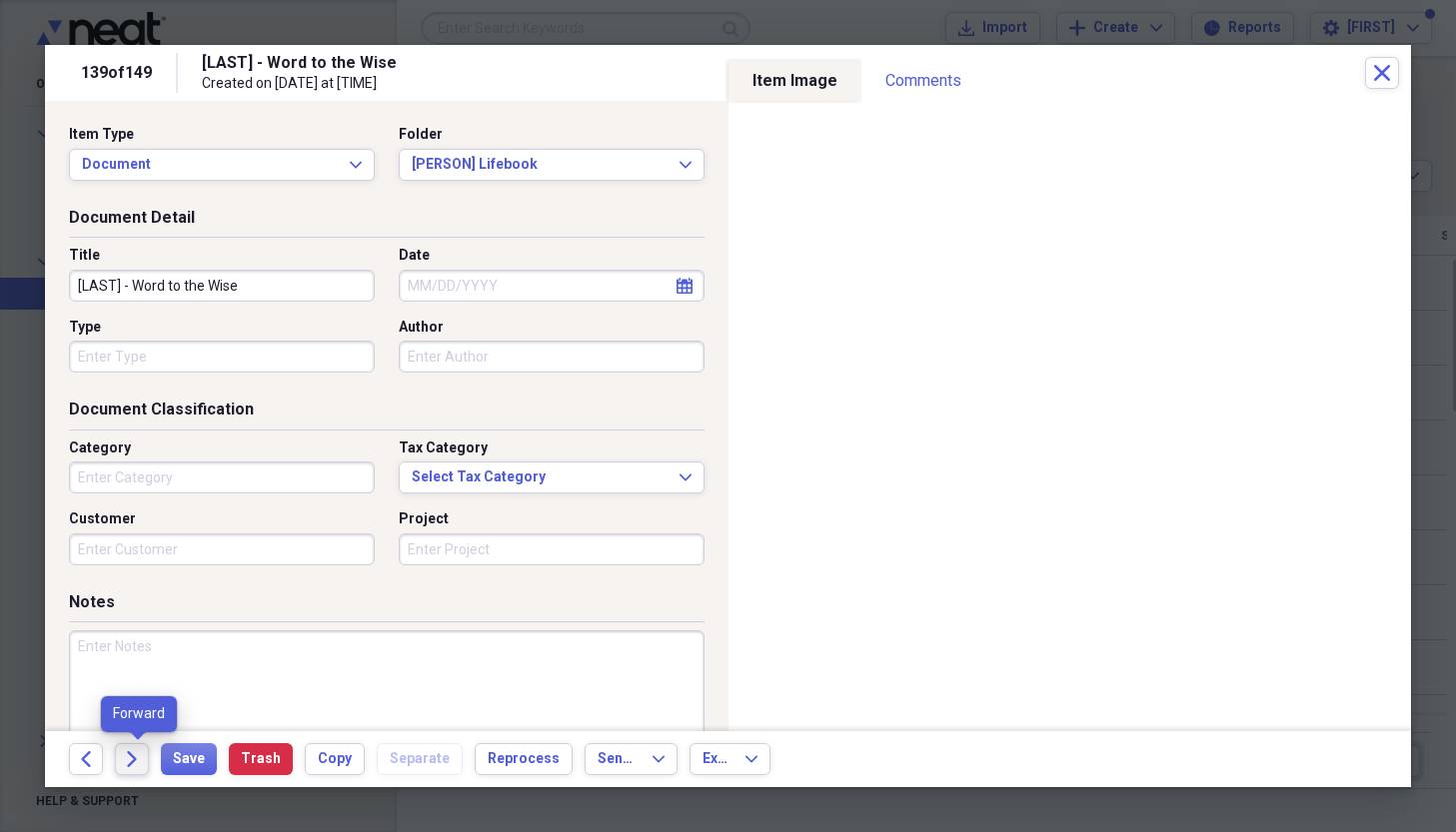click on "Forward" 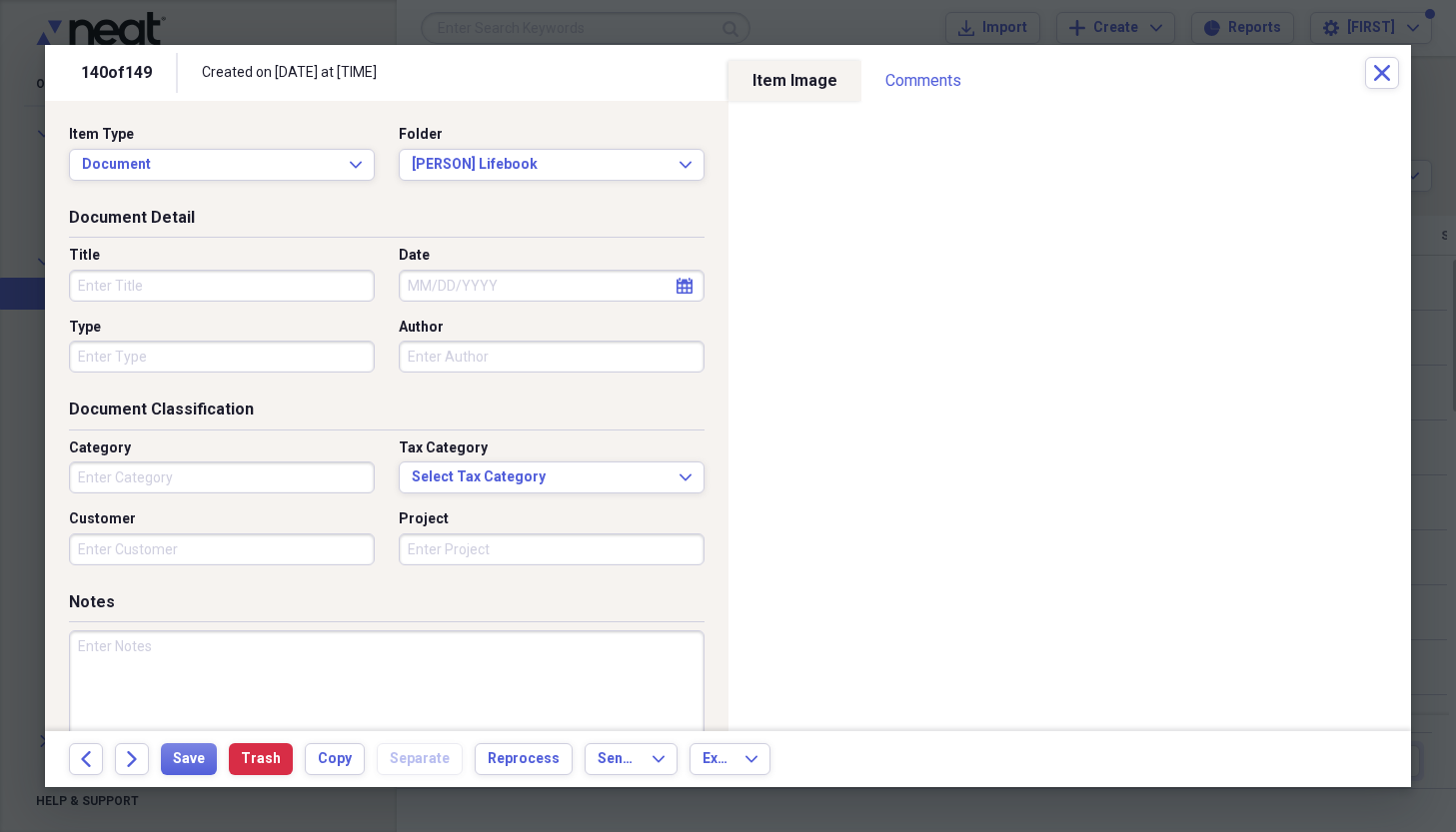 click on "Title" at bounding box center [222, 286] 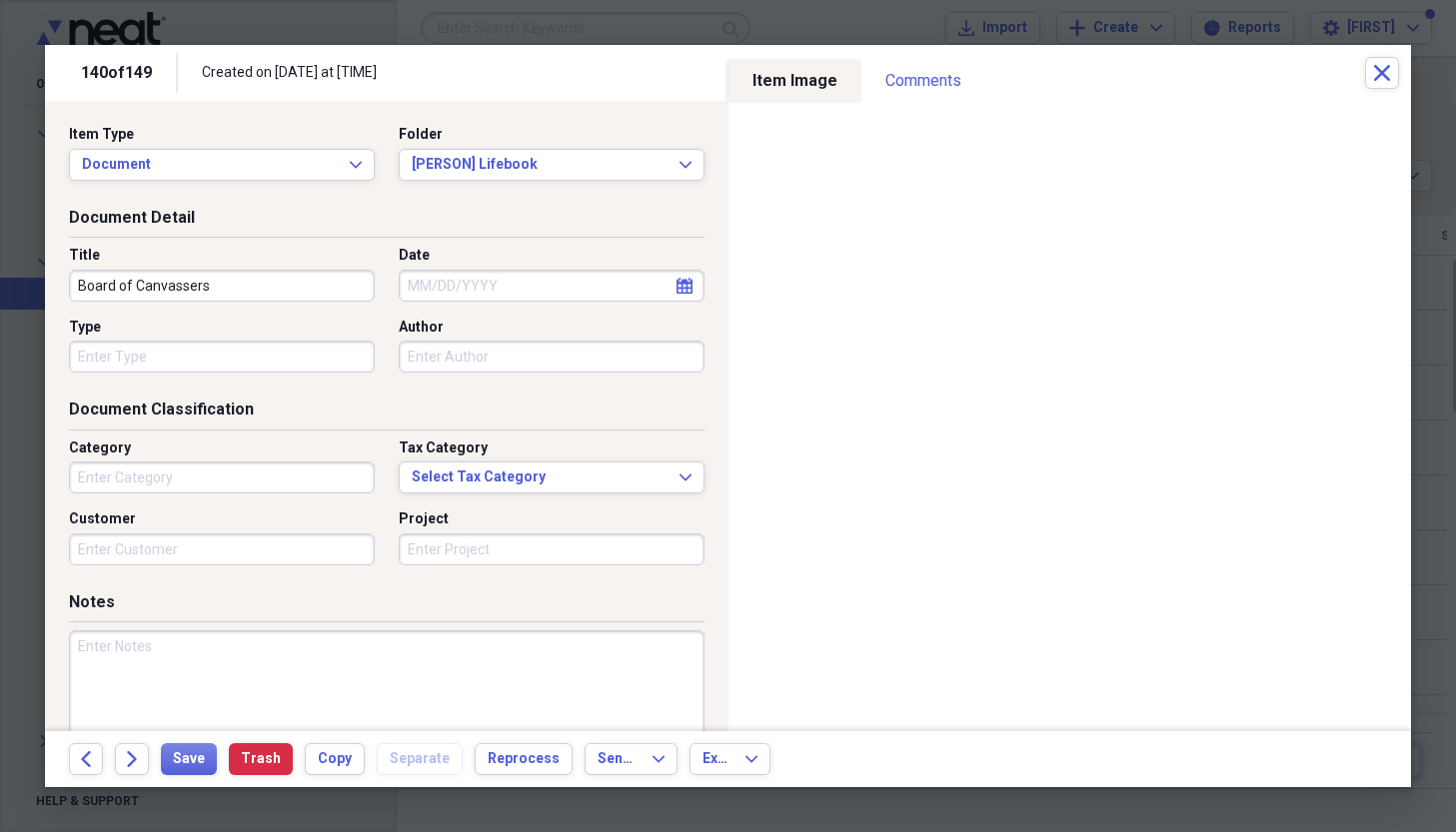 type on "Board of Canvassers" 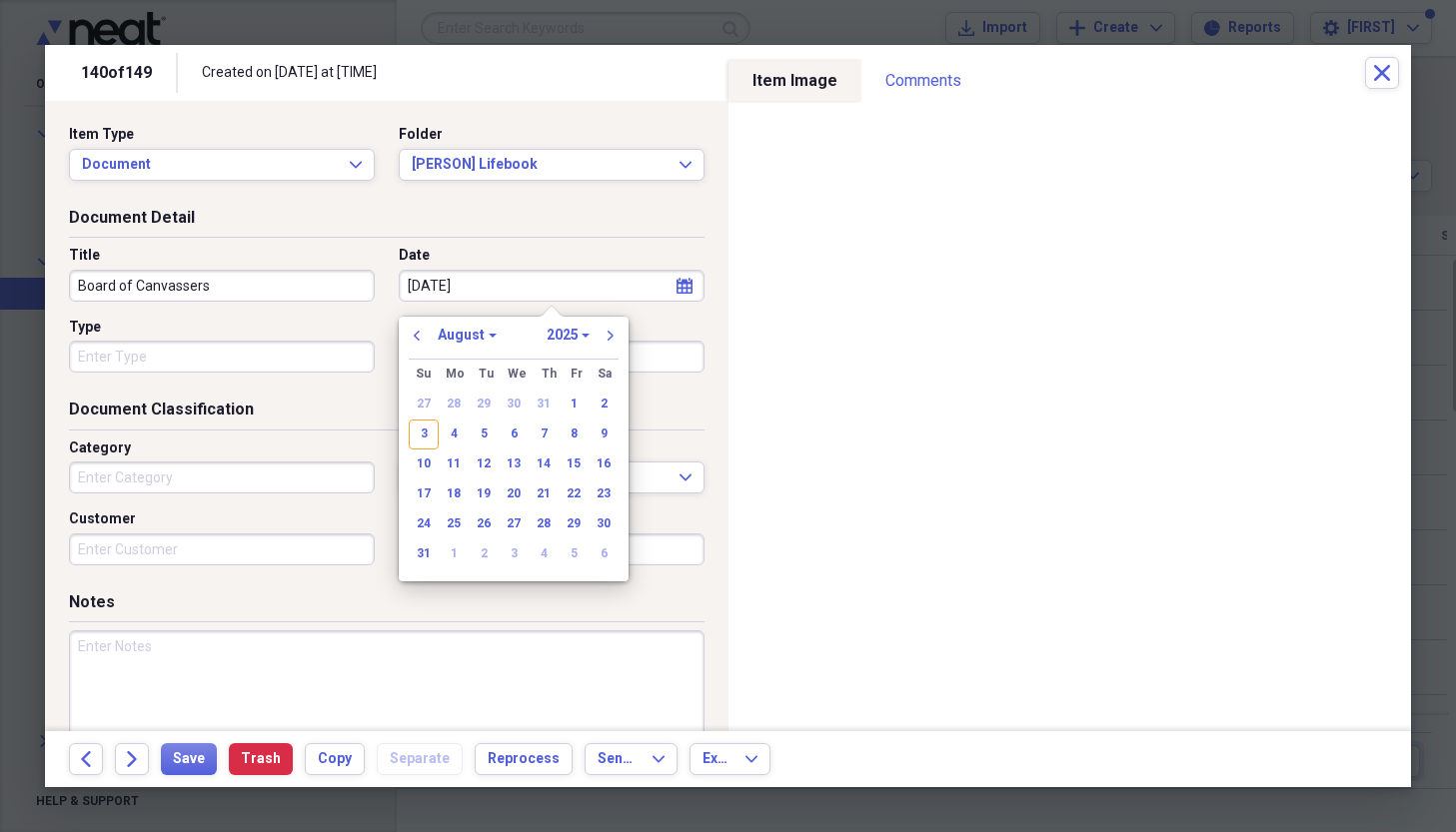 click on "[DATE]" at bounding box center [552, 286] 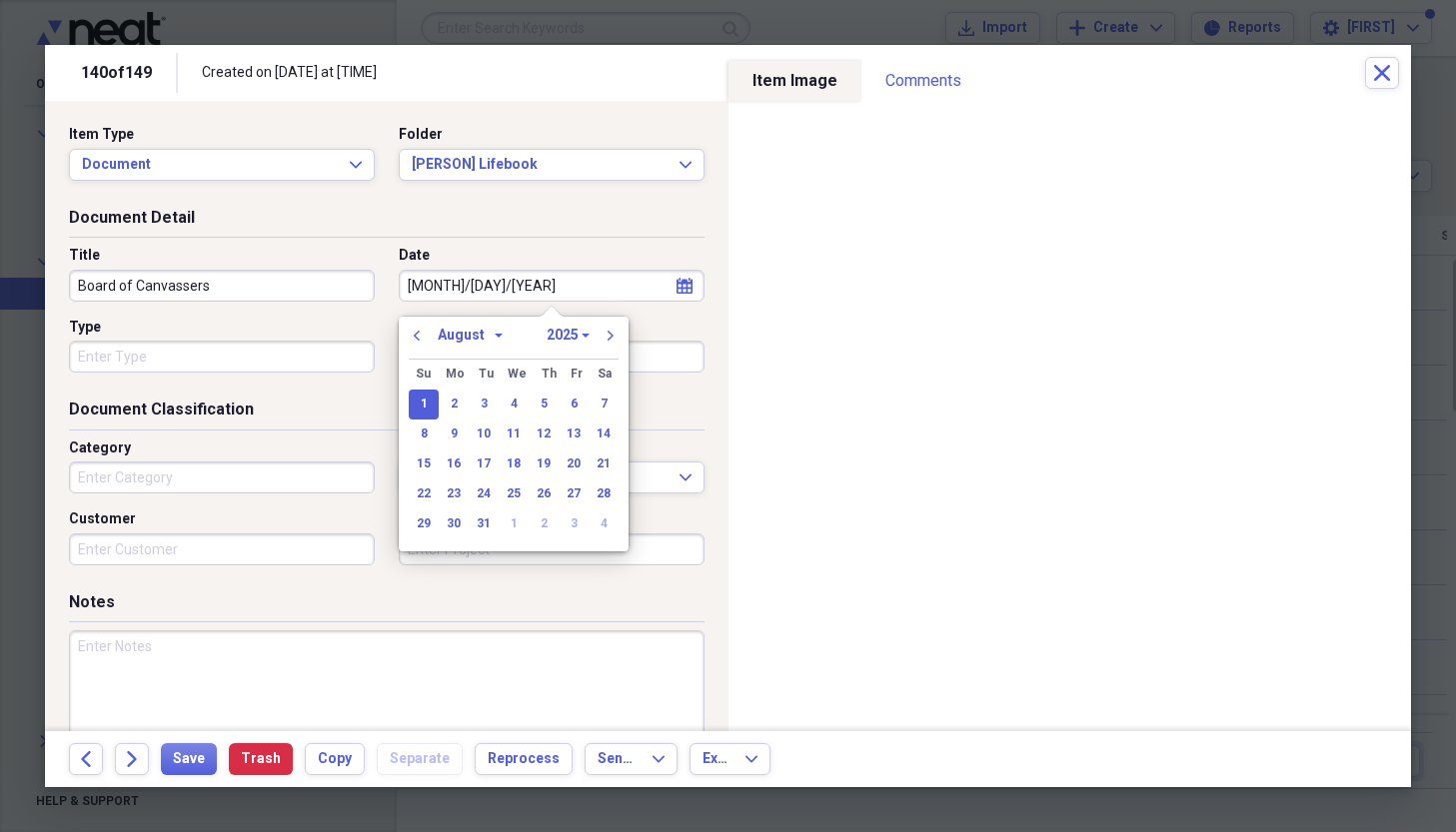 select on "0" 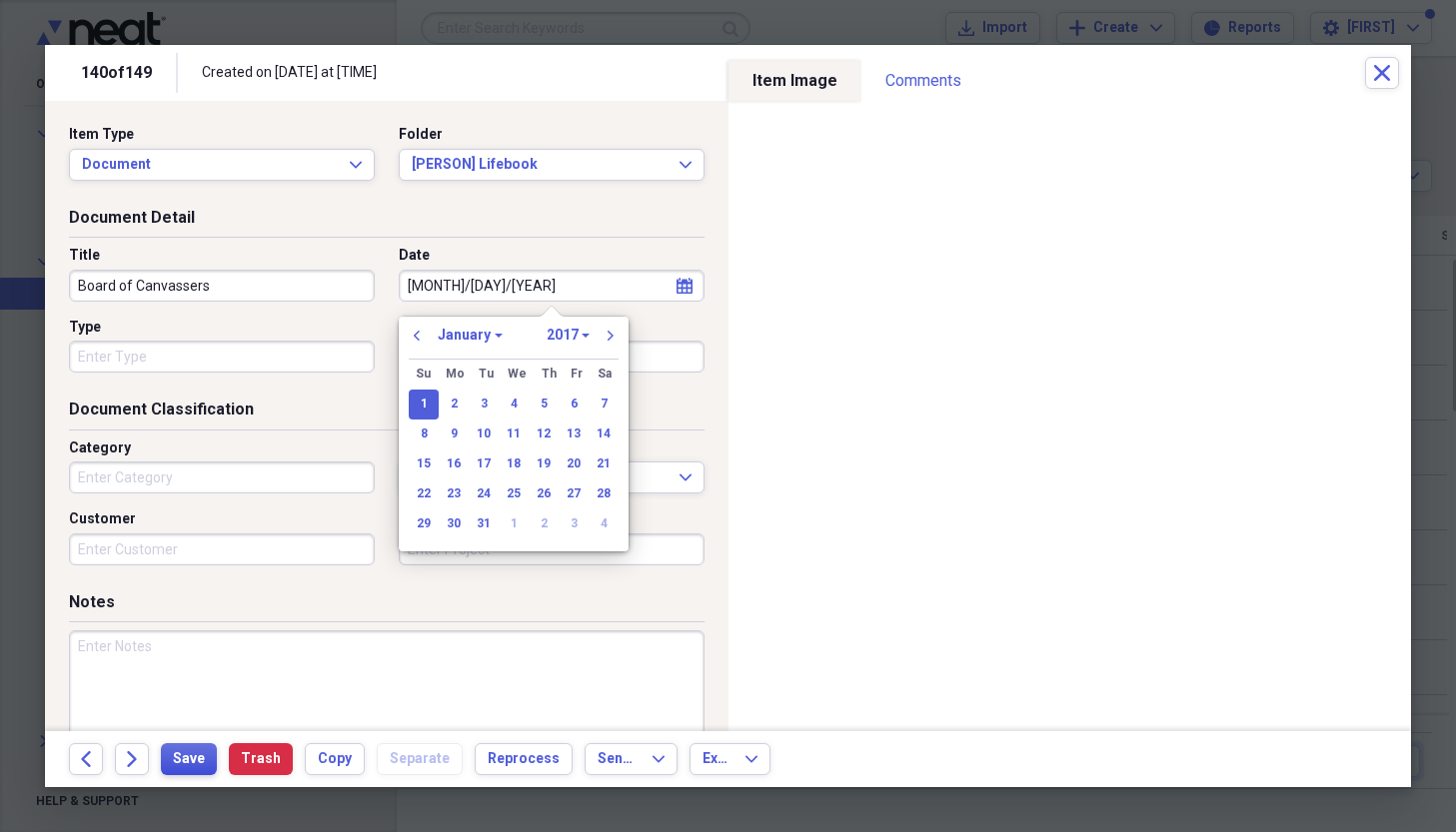 type on "[MONTH]/[DAY]/[YEAR]" 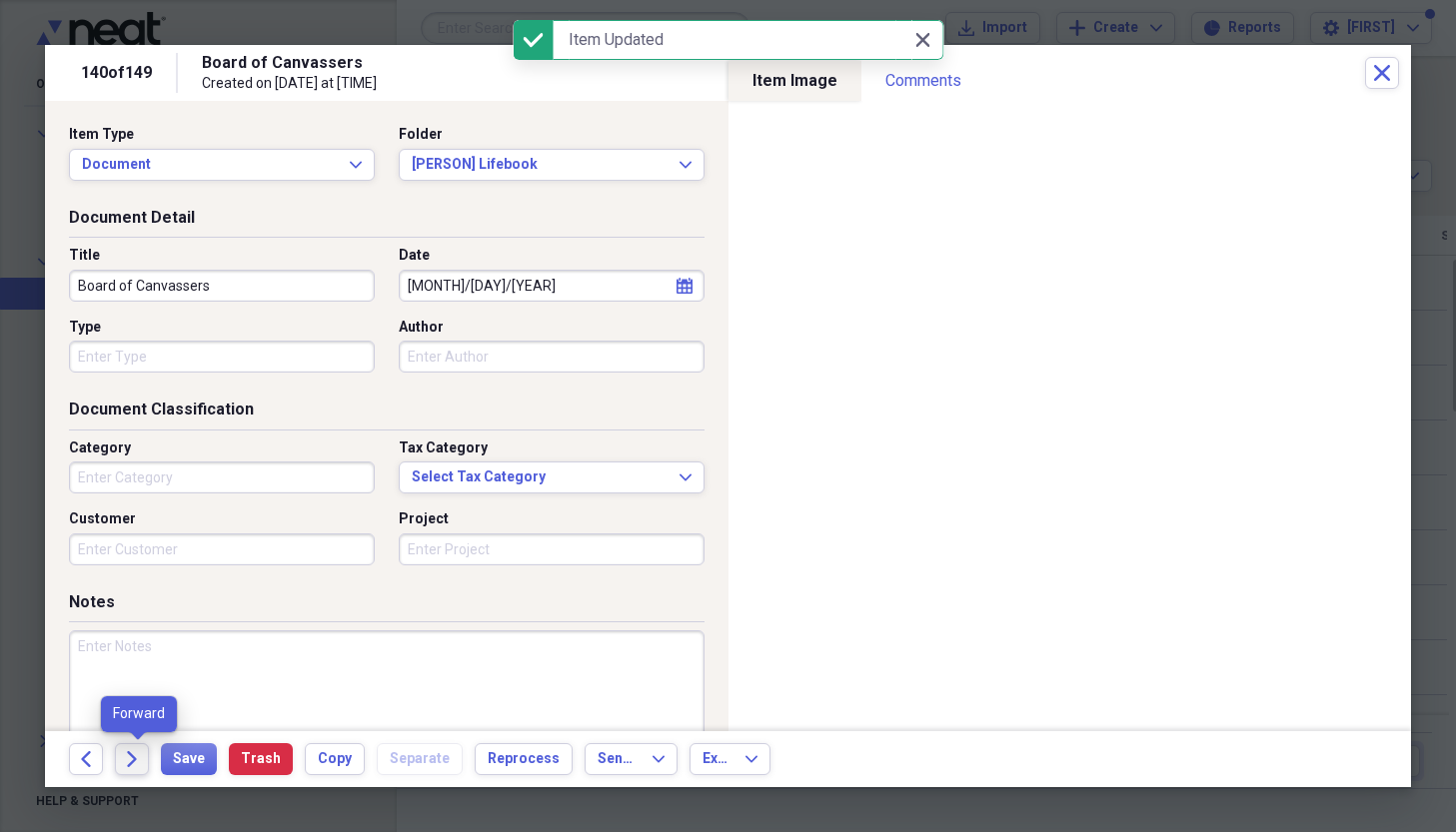 click on "Forward" 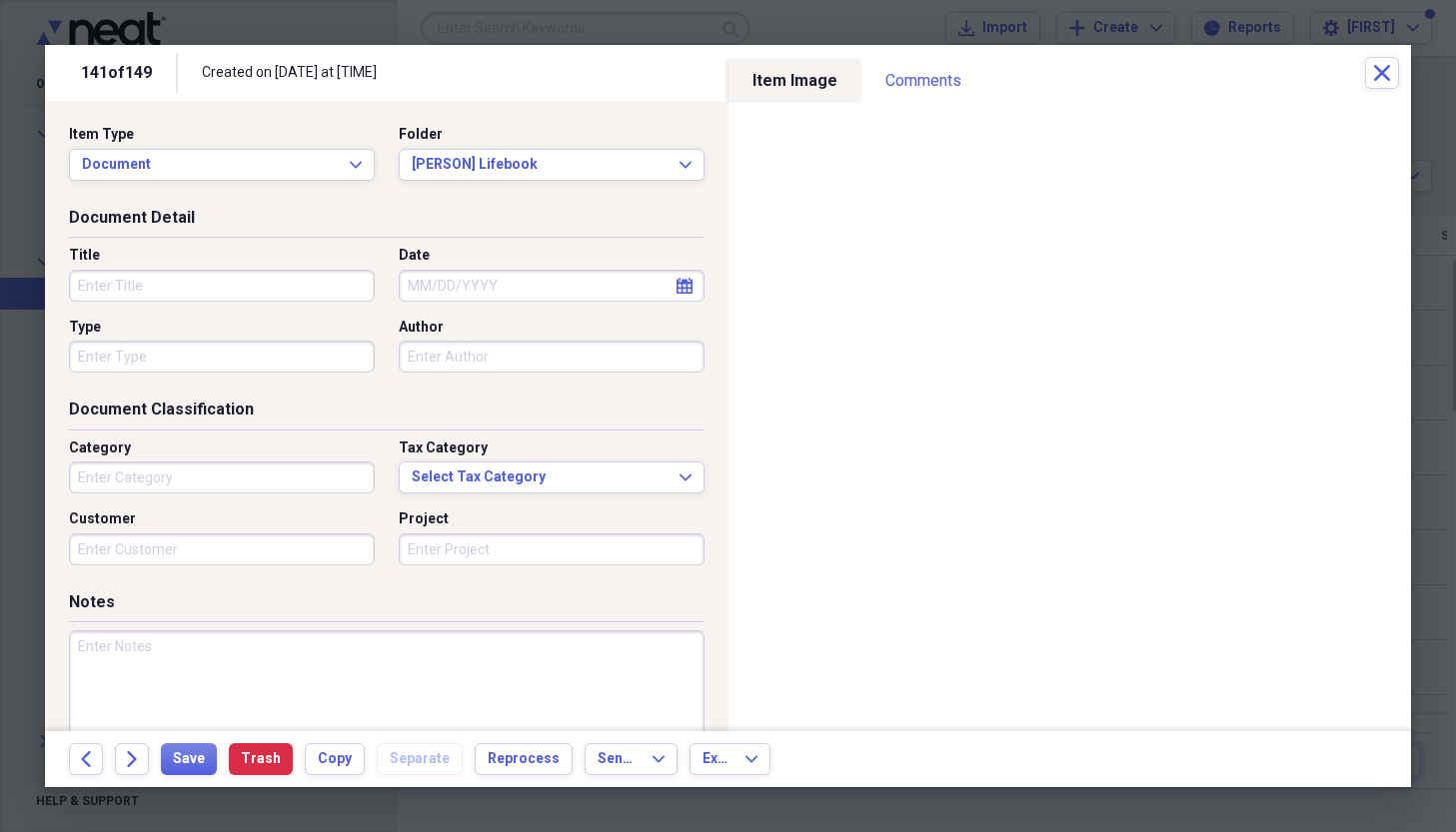 click on "Title" at bounding box center [222, 286] 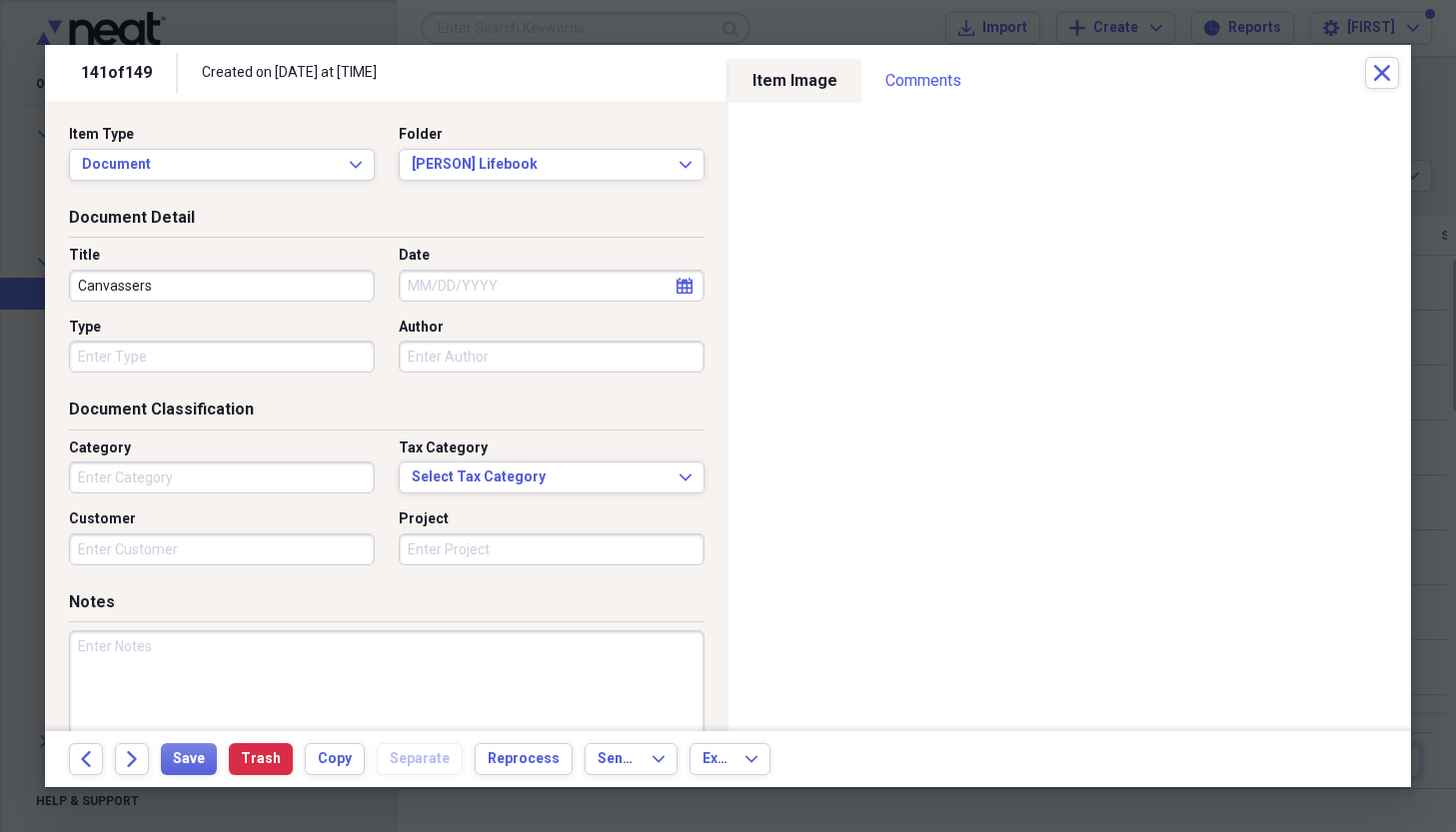 type on "Canvassers" 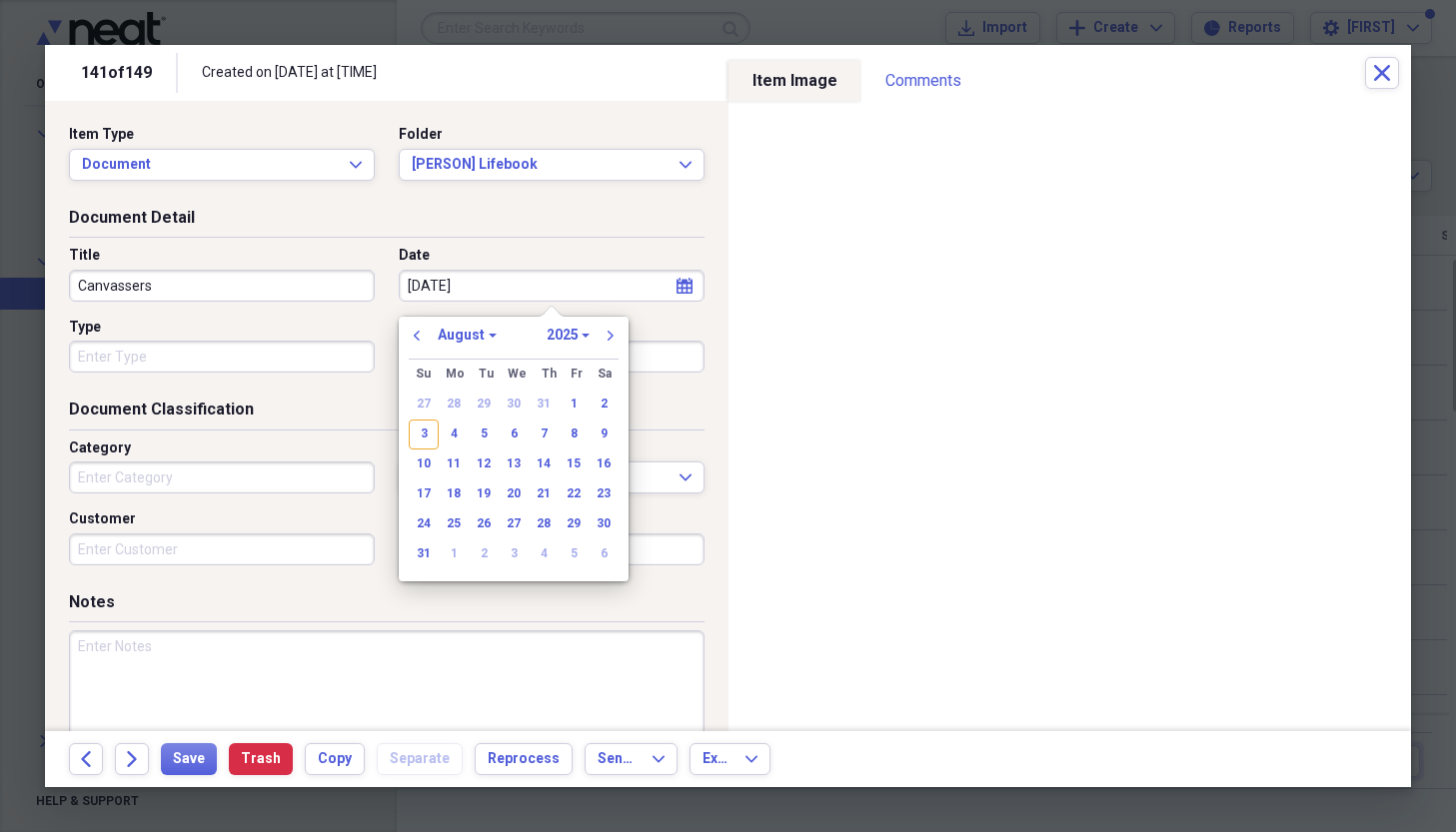 type on "[DATE]" 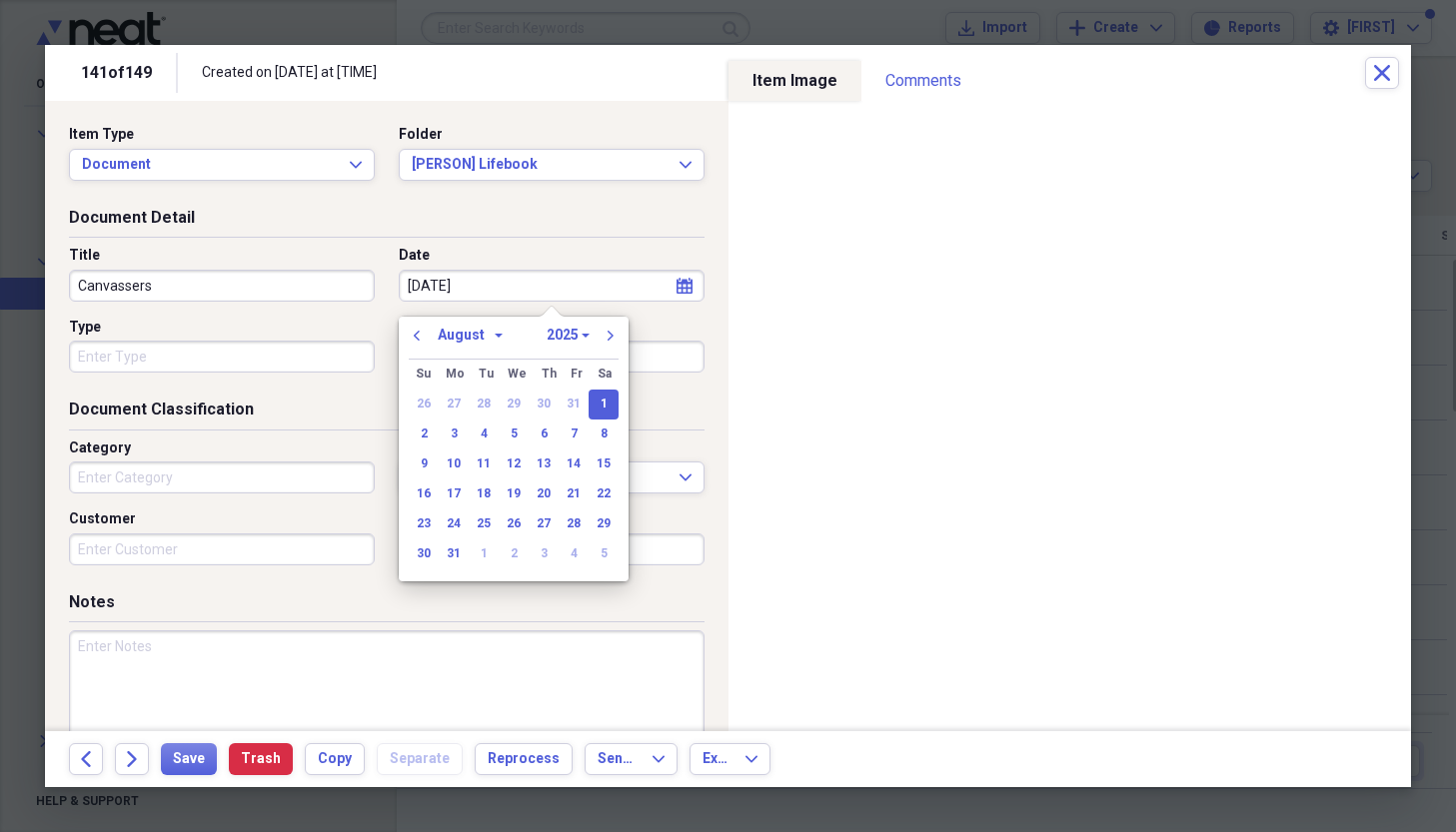 select on "0" 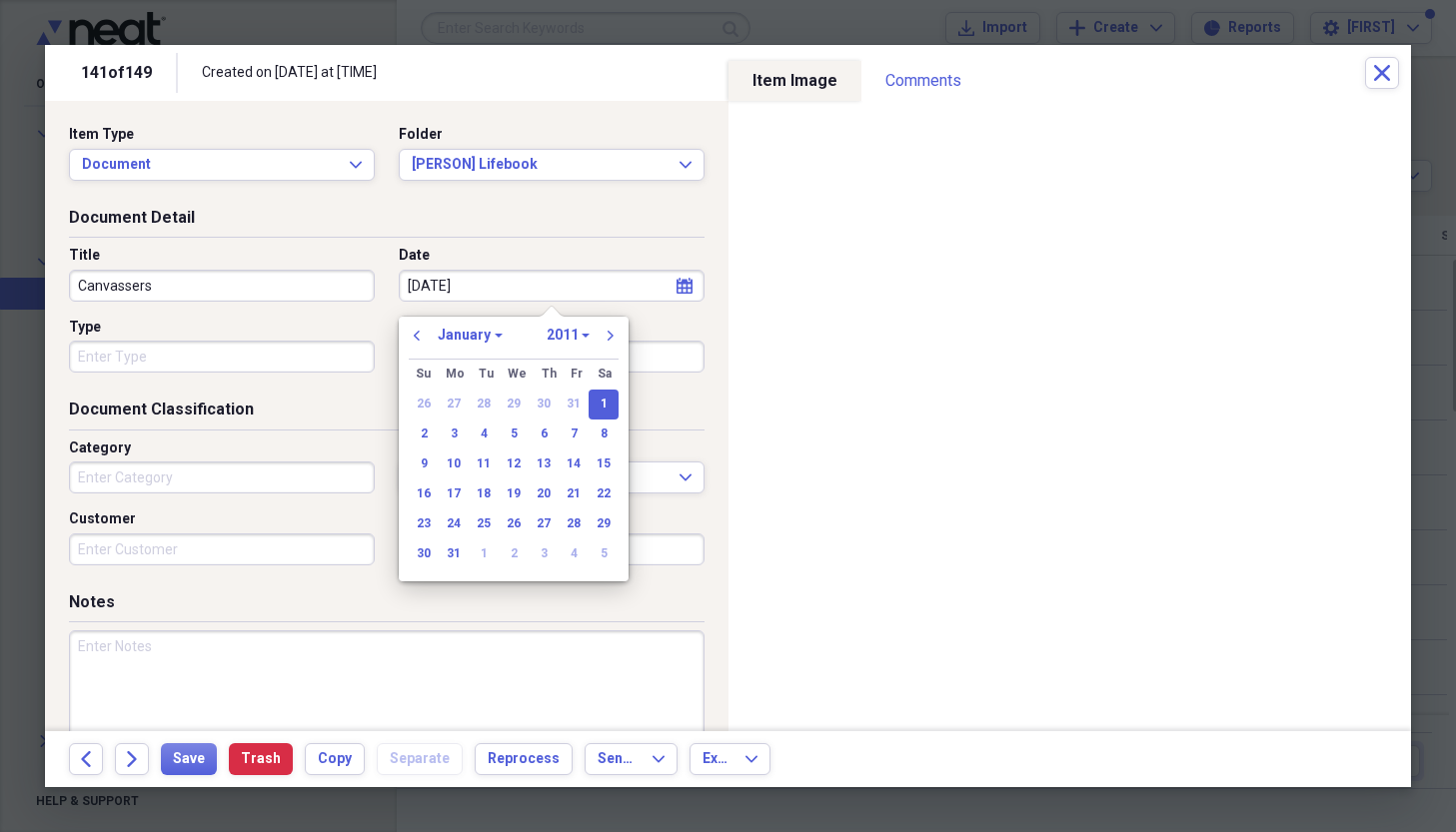 type on "[DATE]" 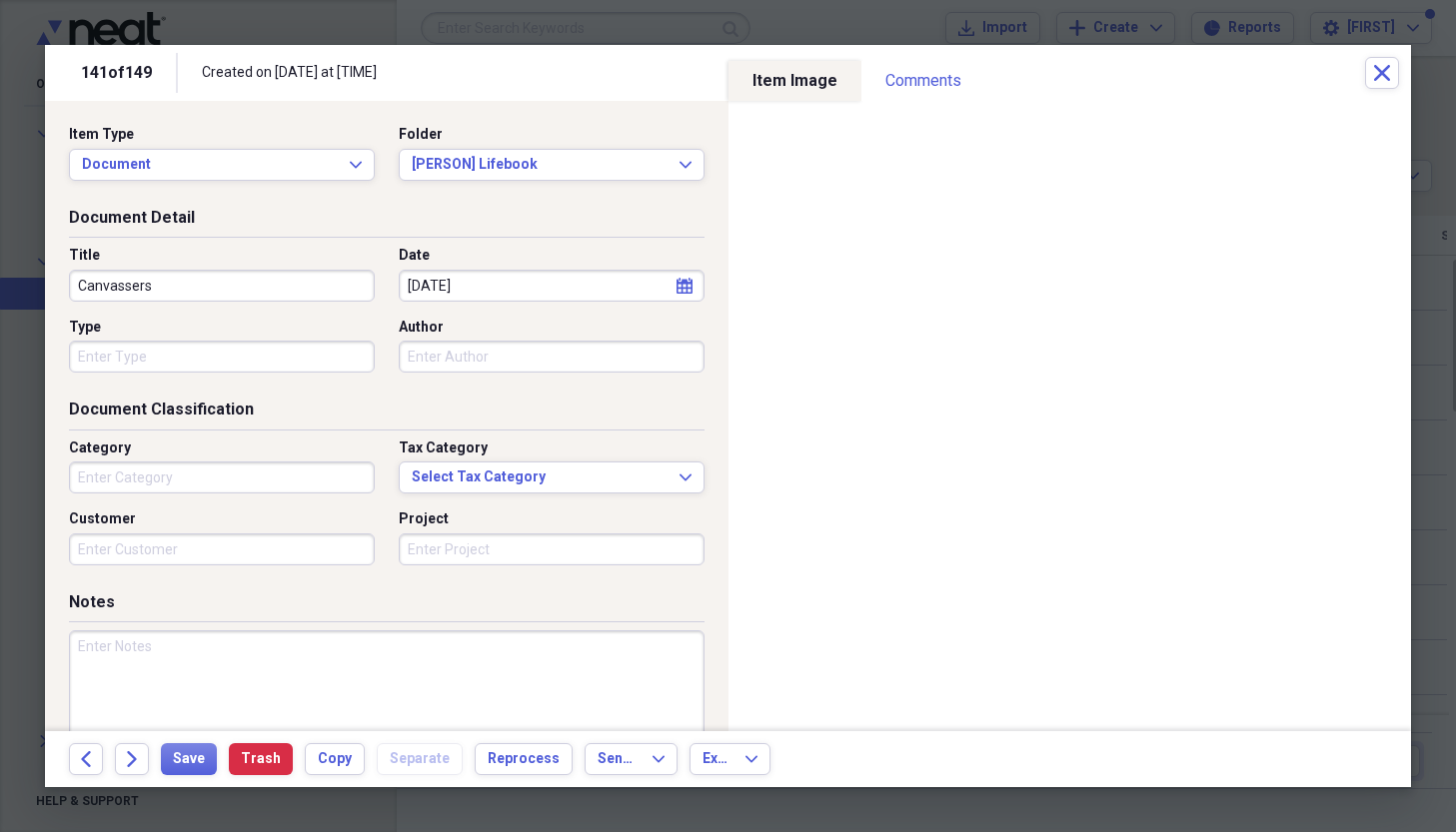 click on "Date" at bounding box center (552, 256) 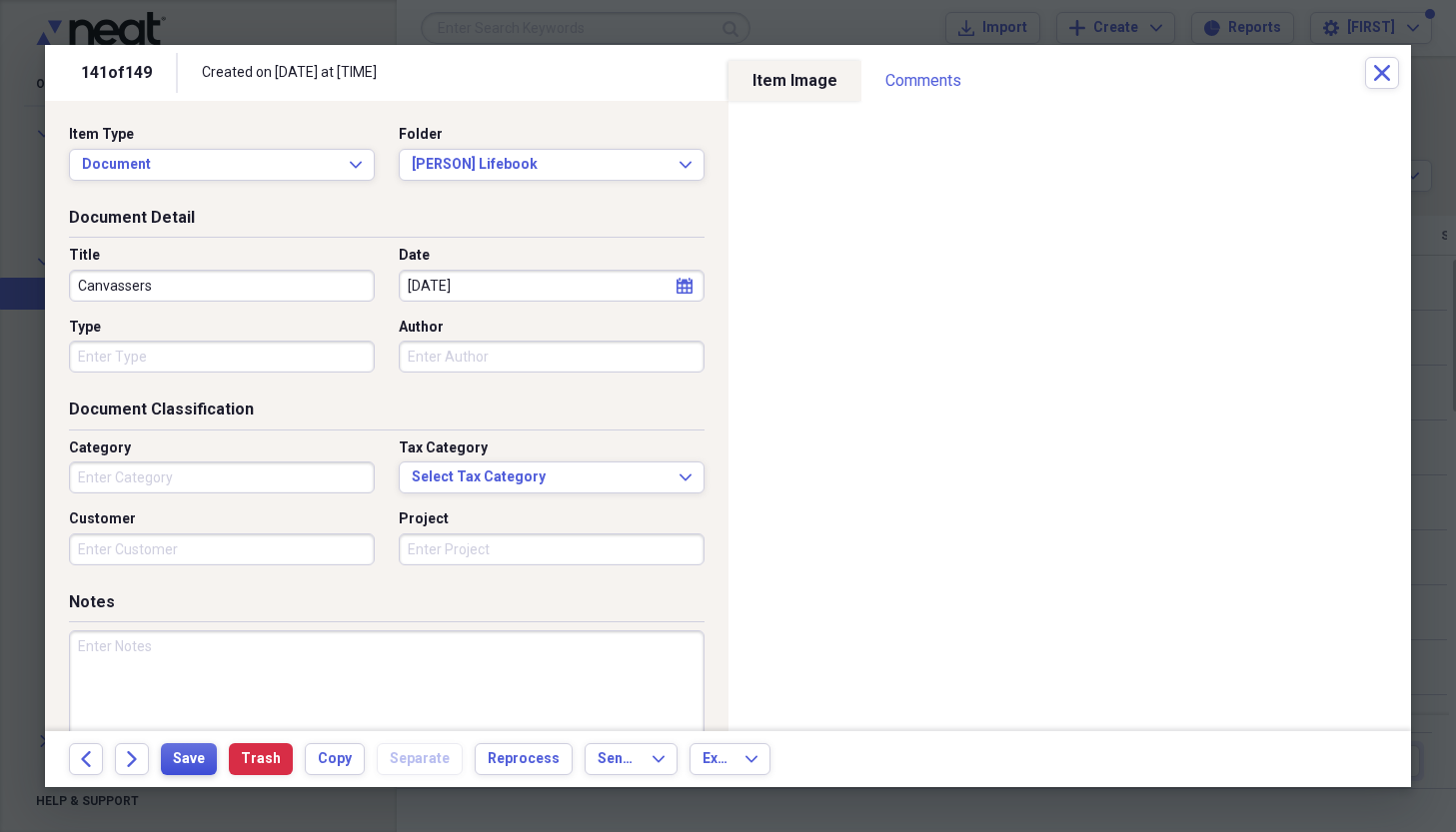 click on "Save" at bounding box center (189, 759) 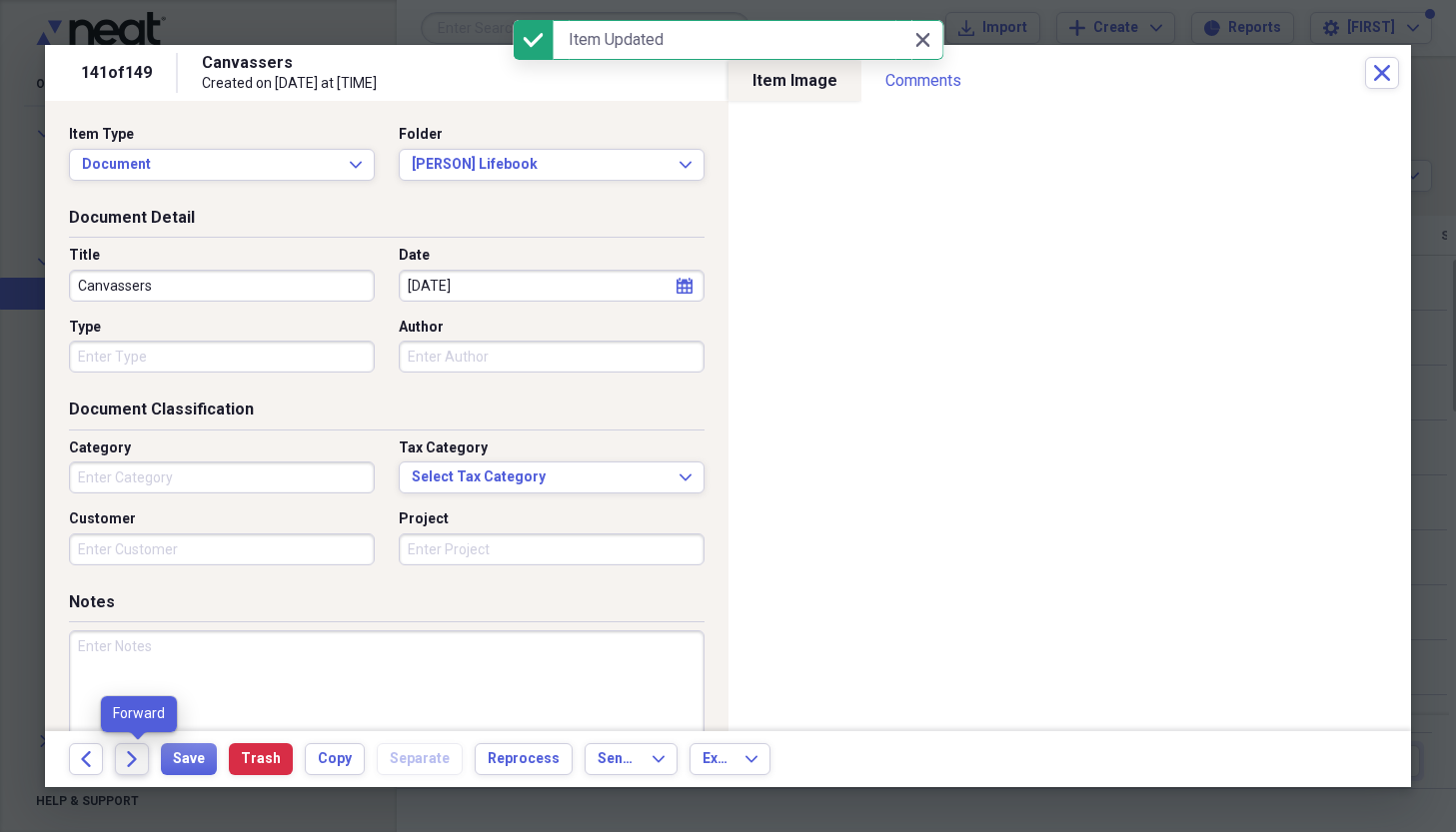 click on "Forward" 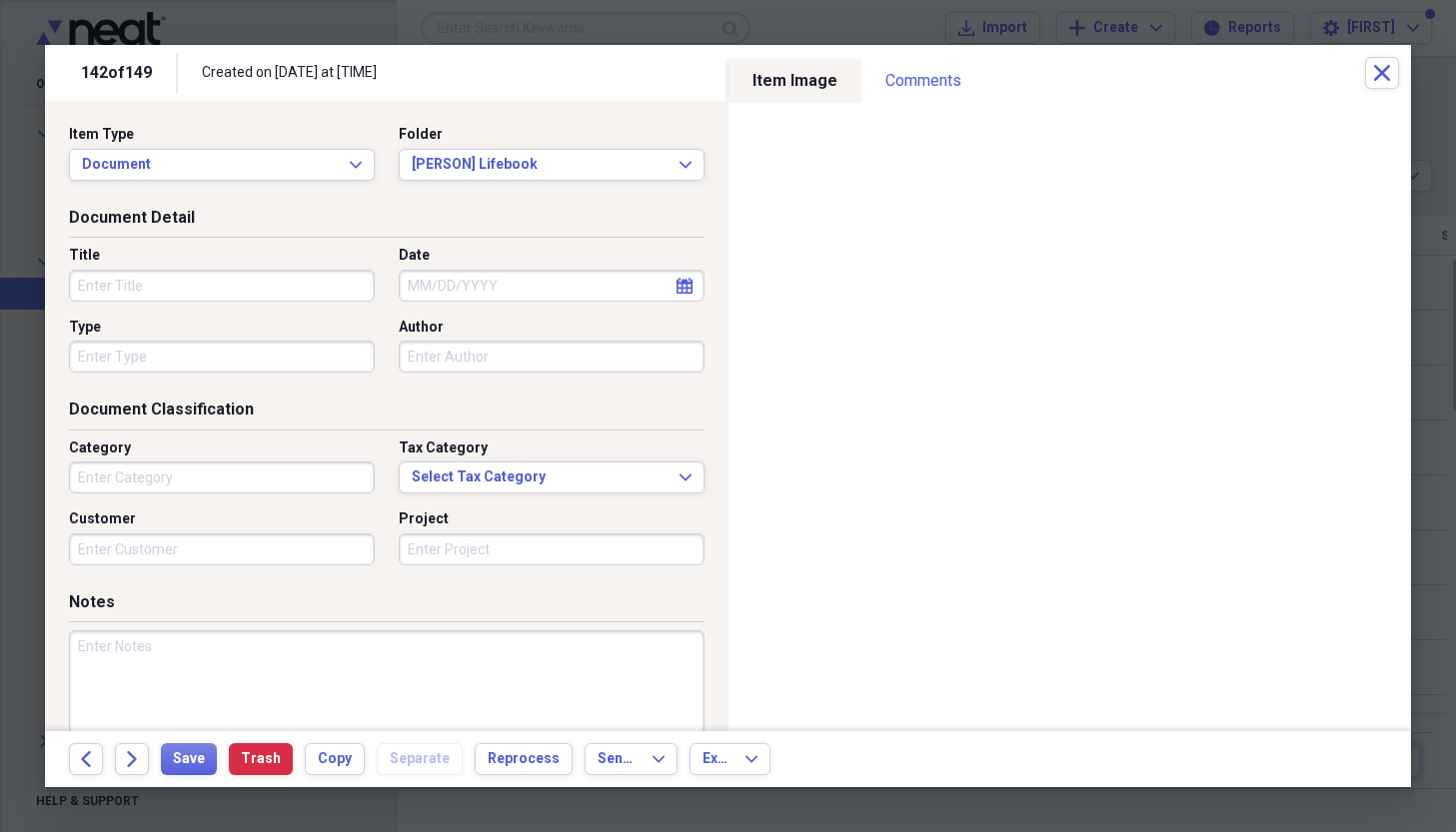 click on "Title" at bounding box center [222, 286] 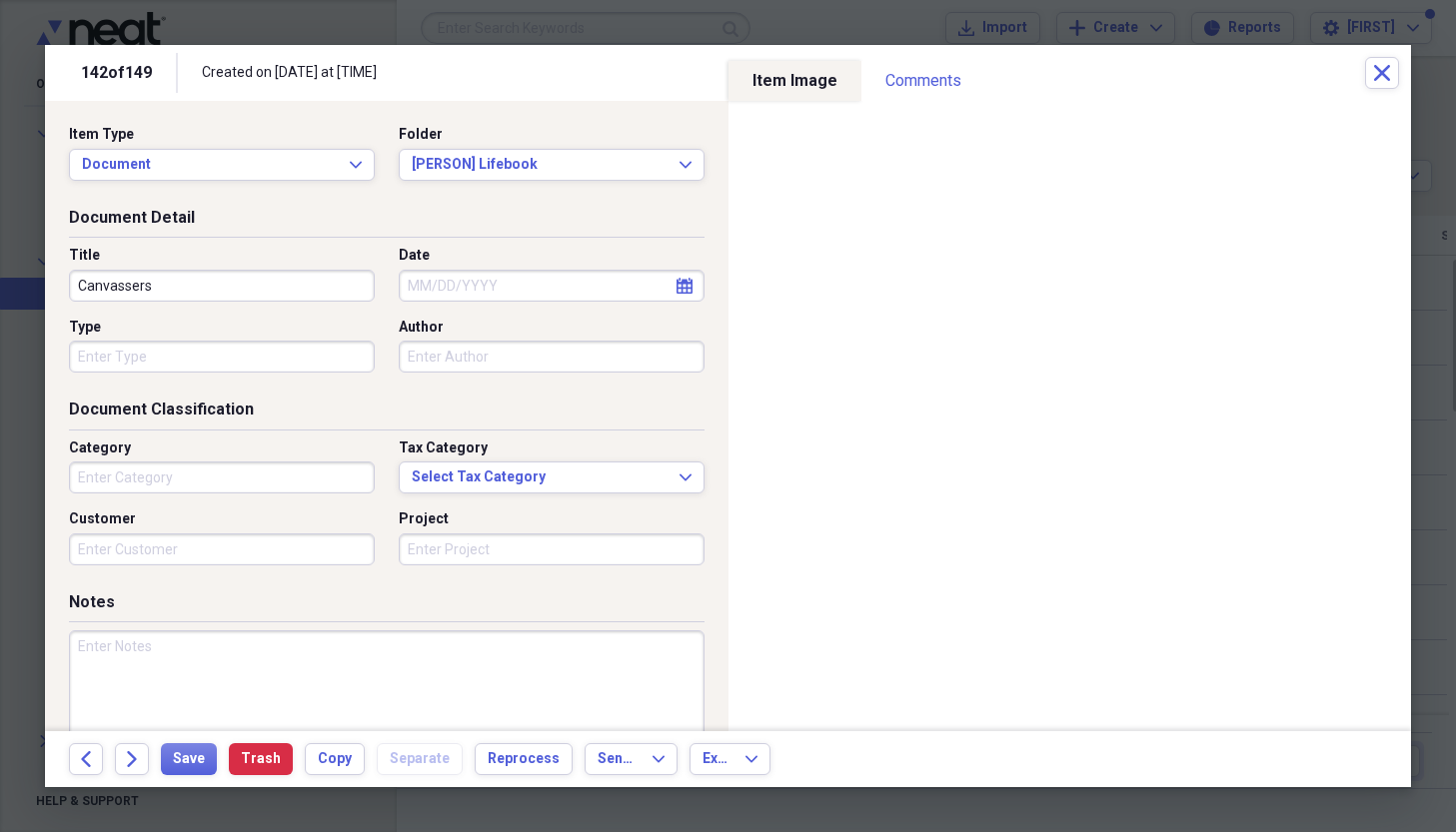type on "Canvassers" 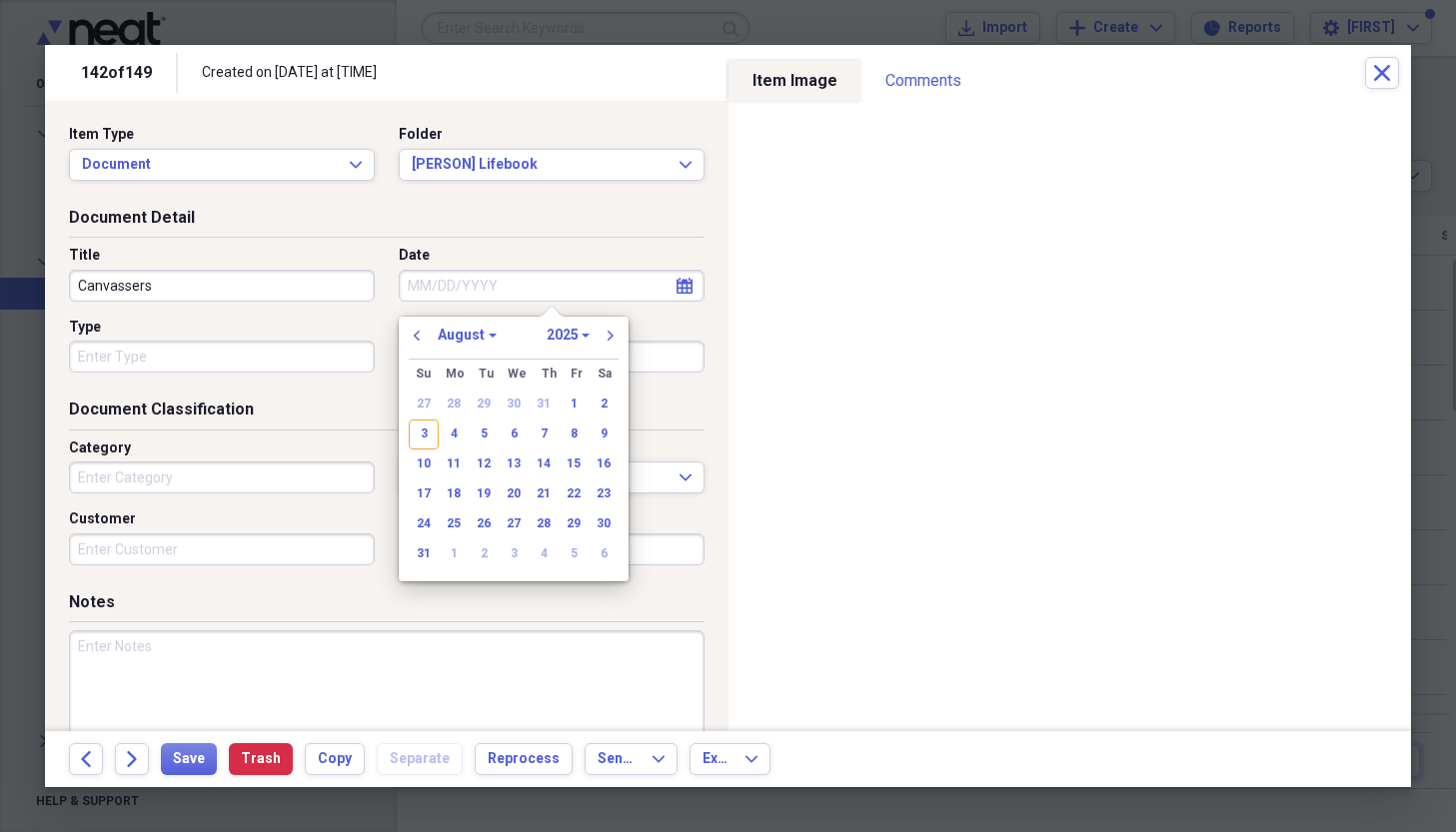 click on "Date" at bounding box center (552, 286) 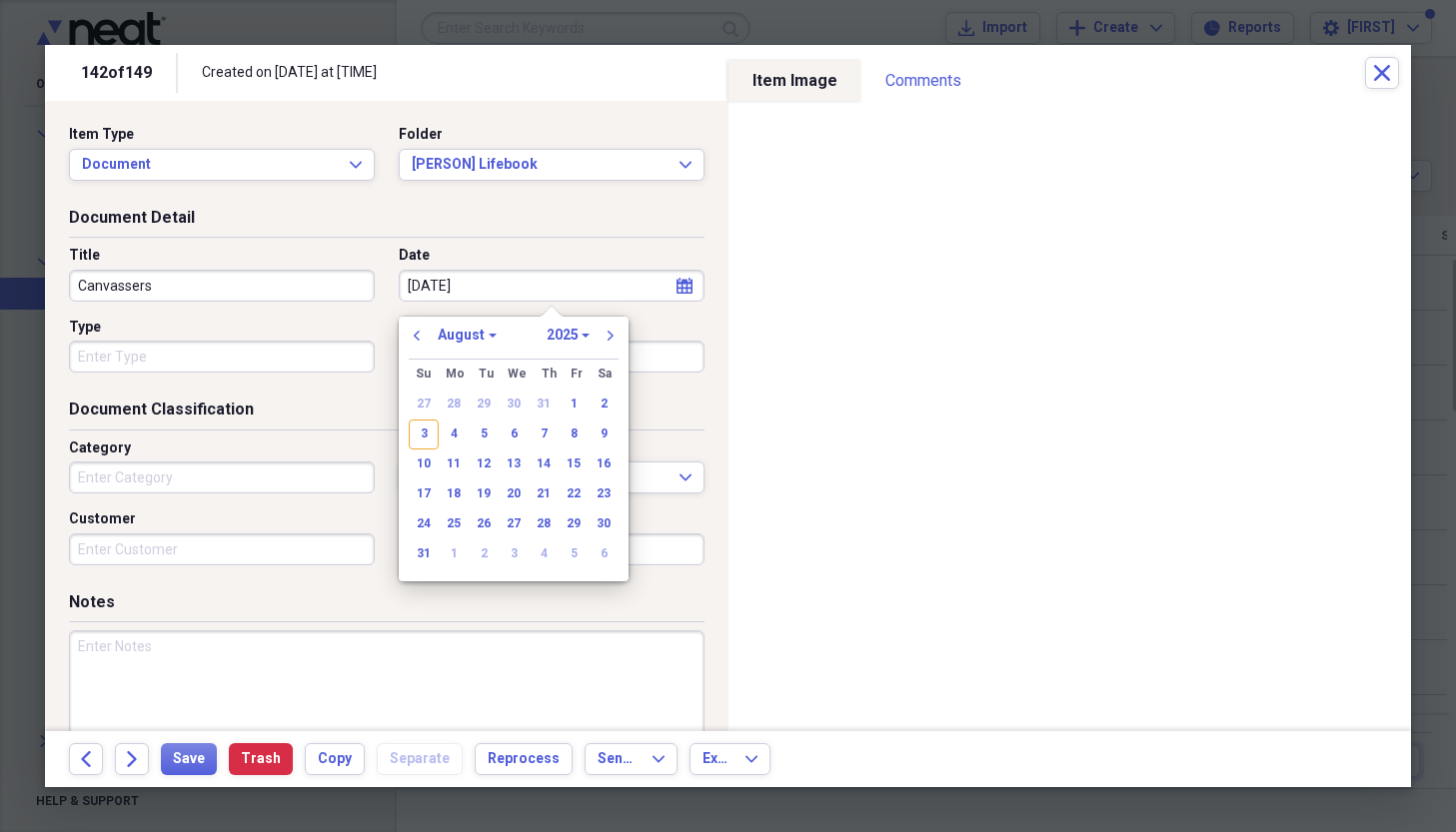 type on "[MONTH]/[DAY]/[YEAR]" 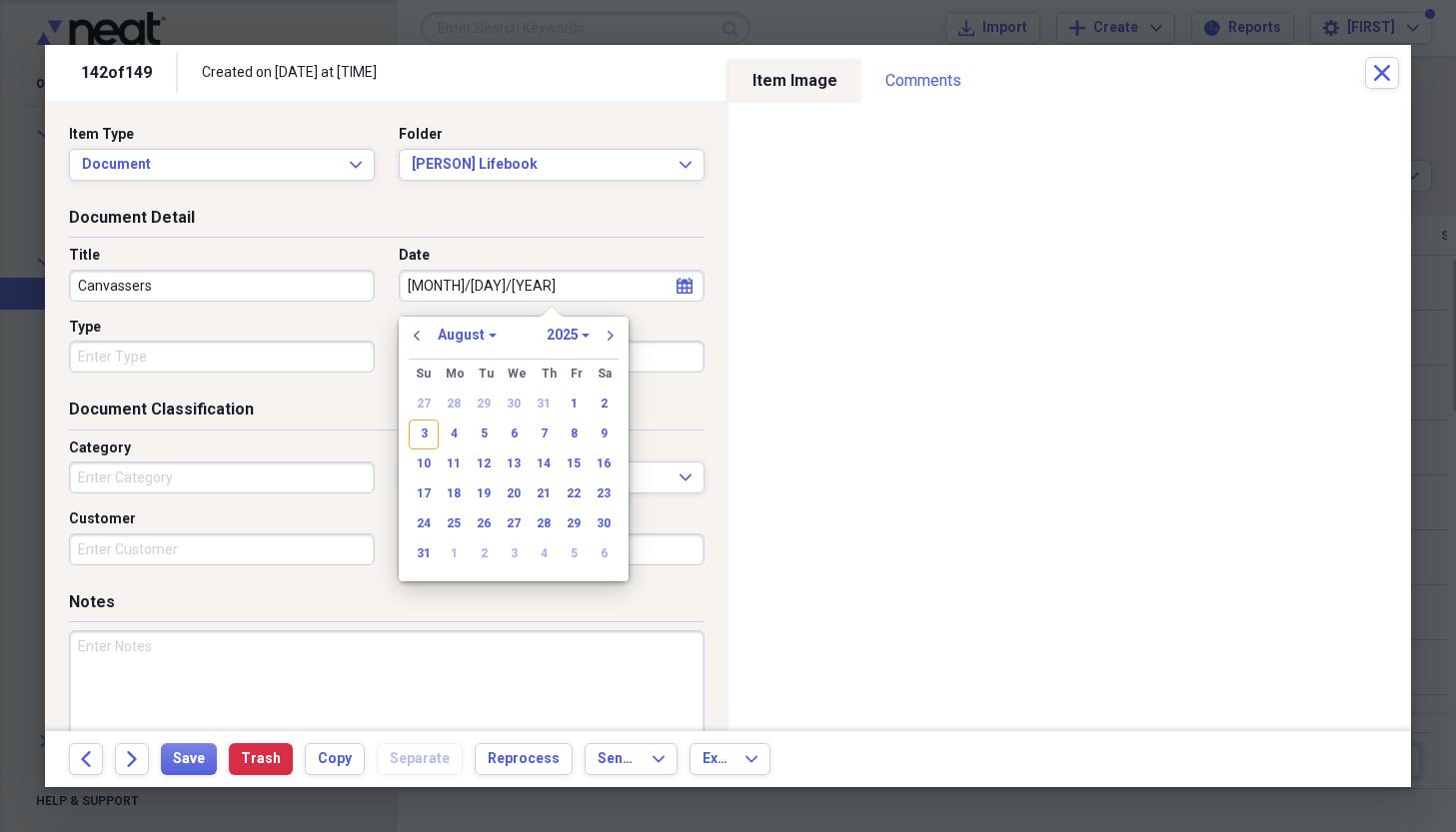 select on "0" 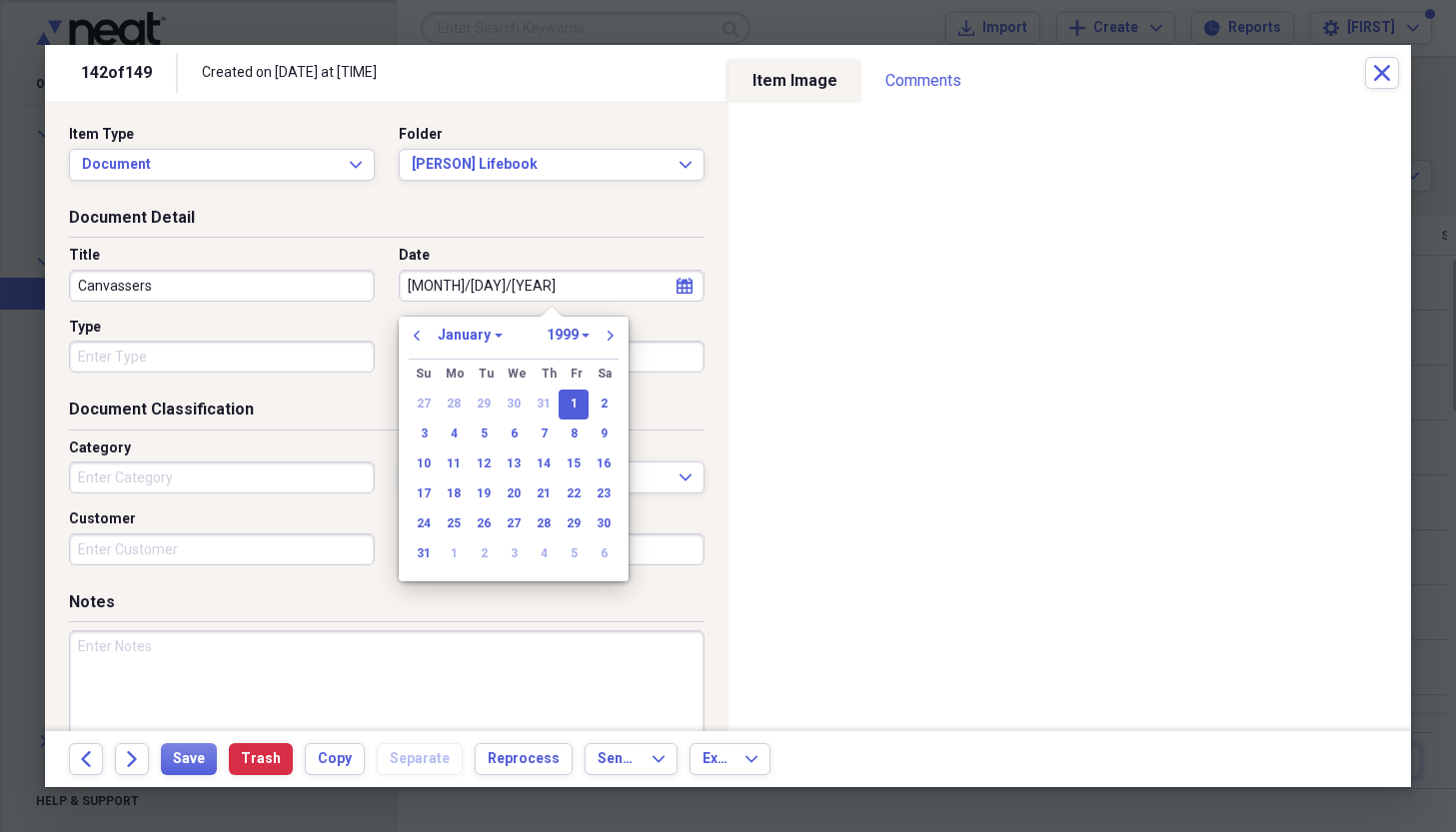 type on "[MONTH]/[DAY]/[YEAR]" 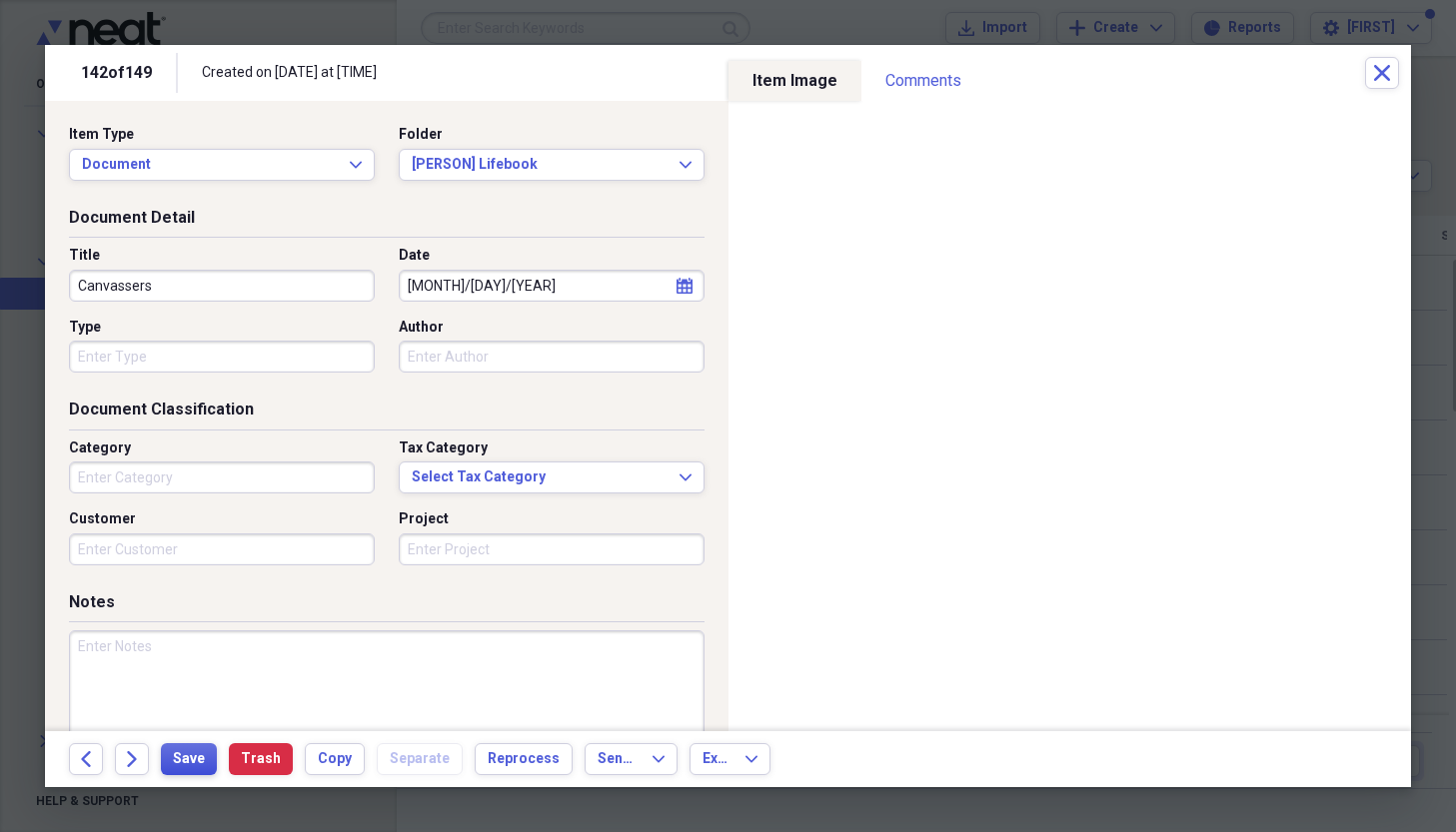 click on "Save" at bounding box center (189, 759) 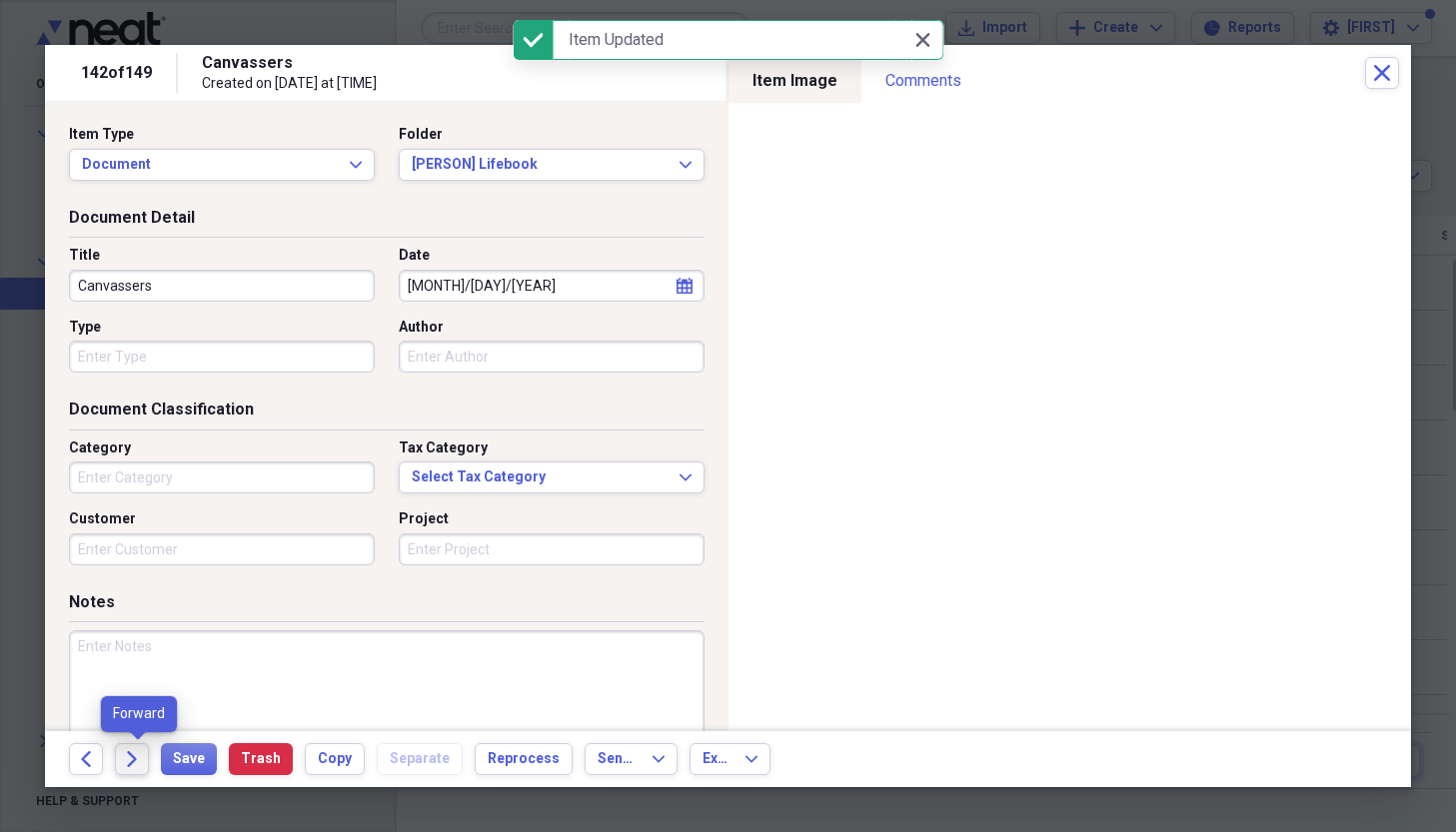 click on "Forward" 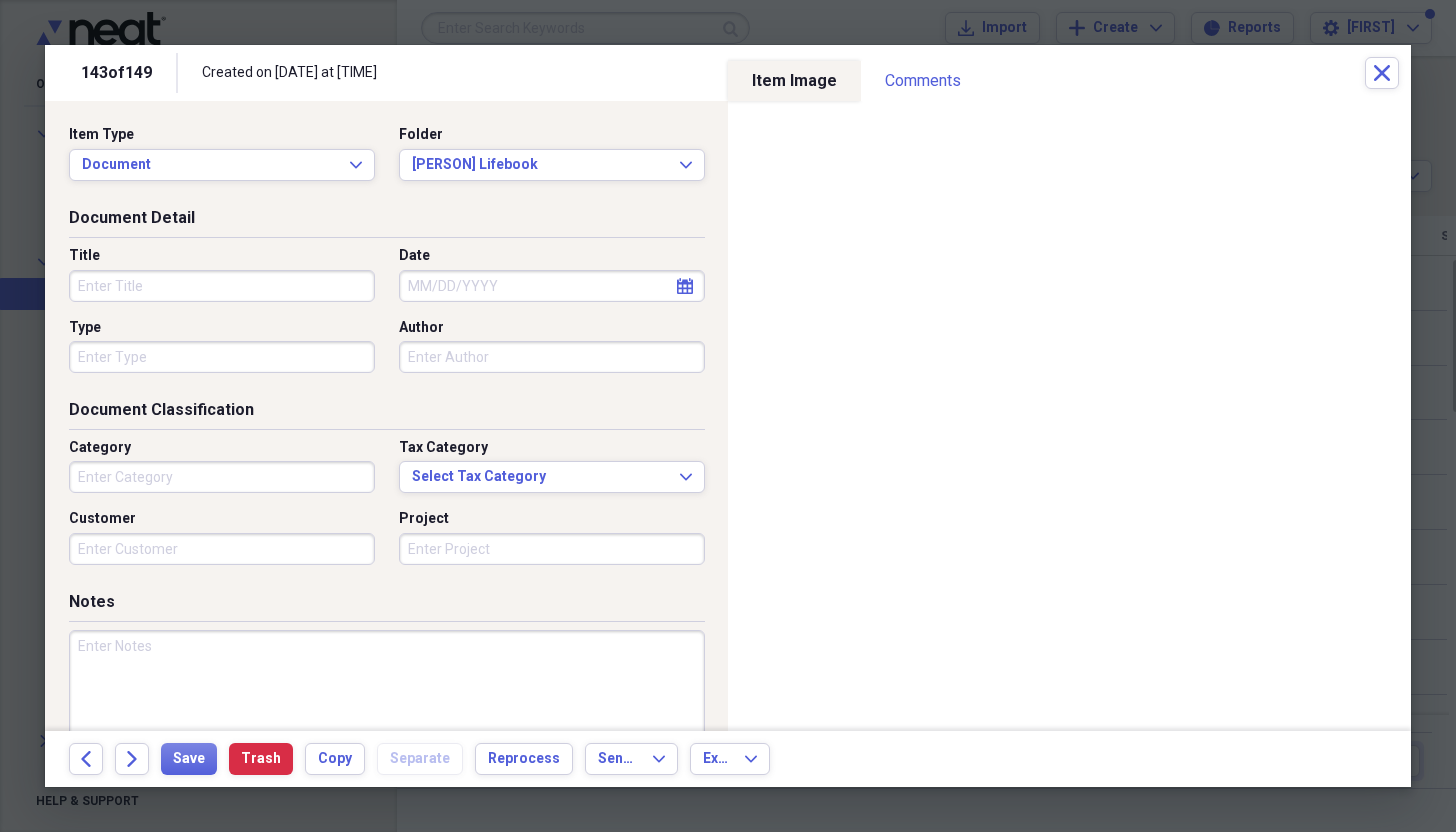 click on "Title" at bounding box center [222, 286] 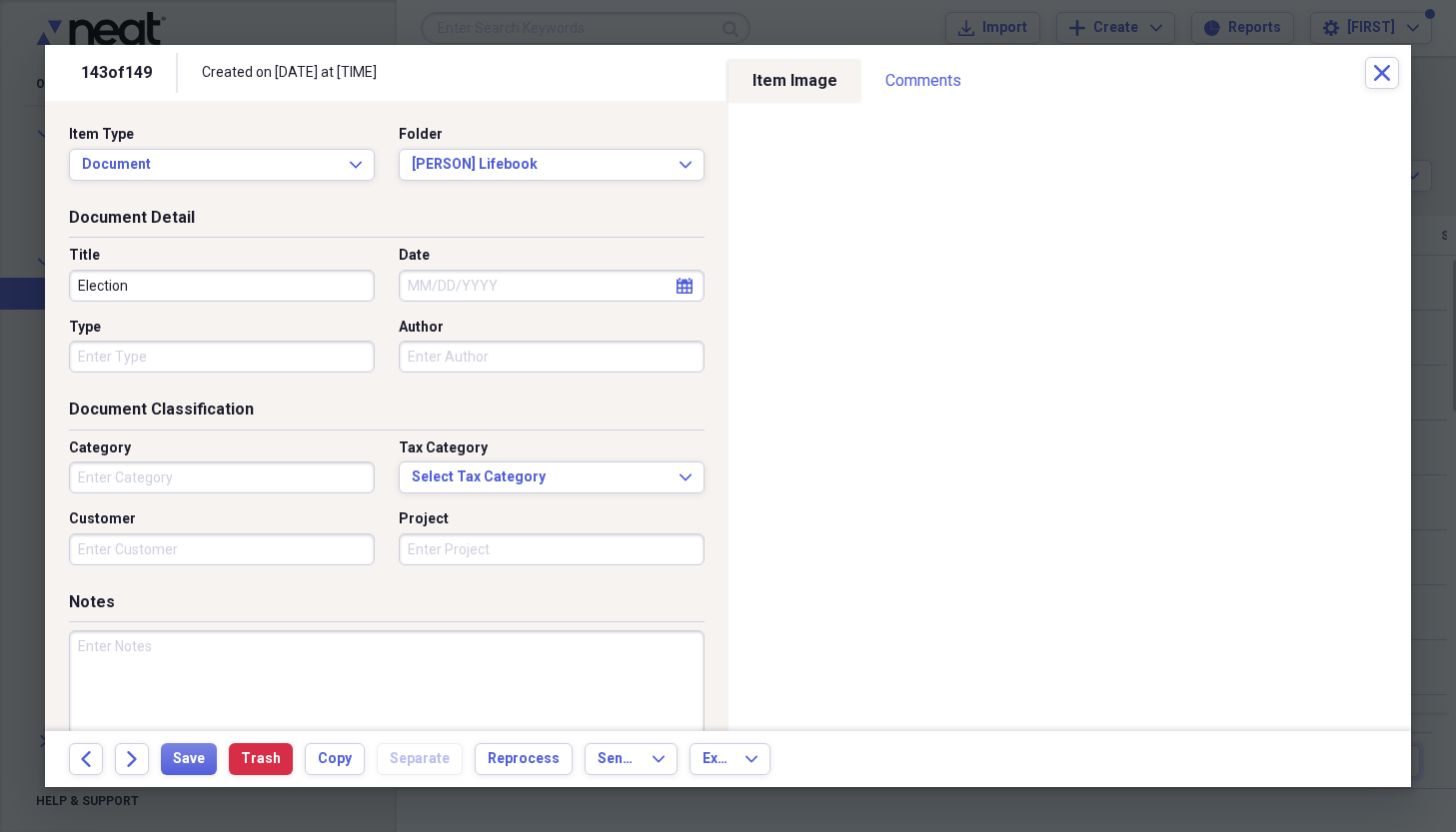 type on "Election" 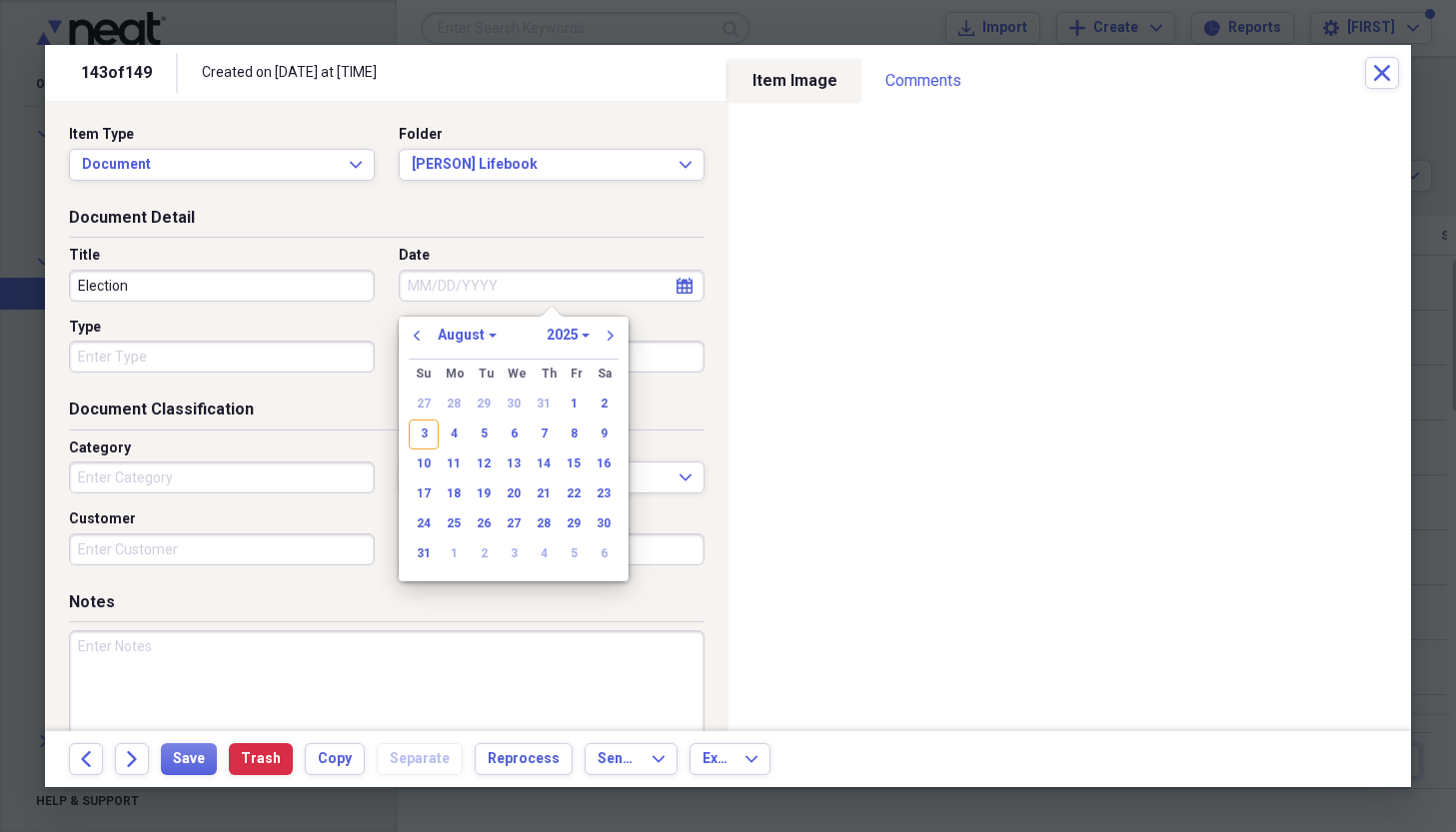 click on "Date" at bounding box center (552, 286) 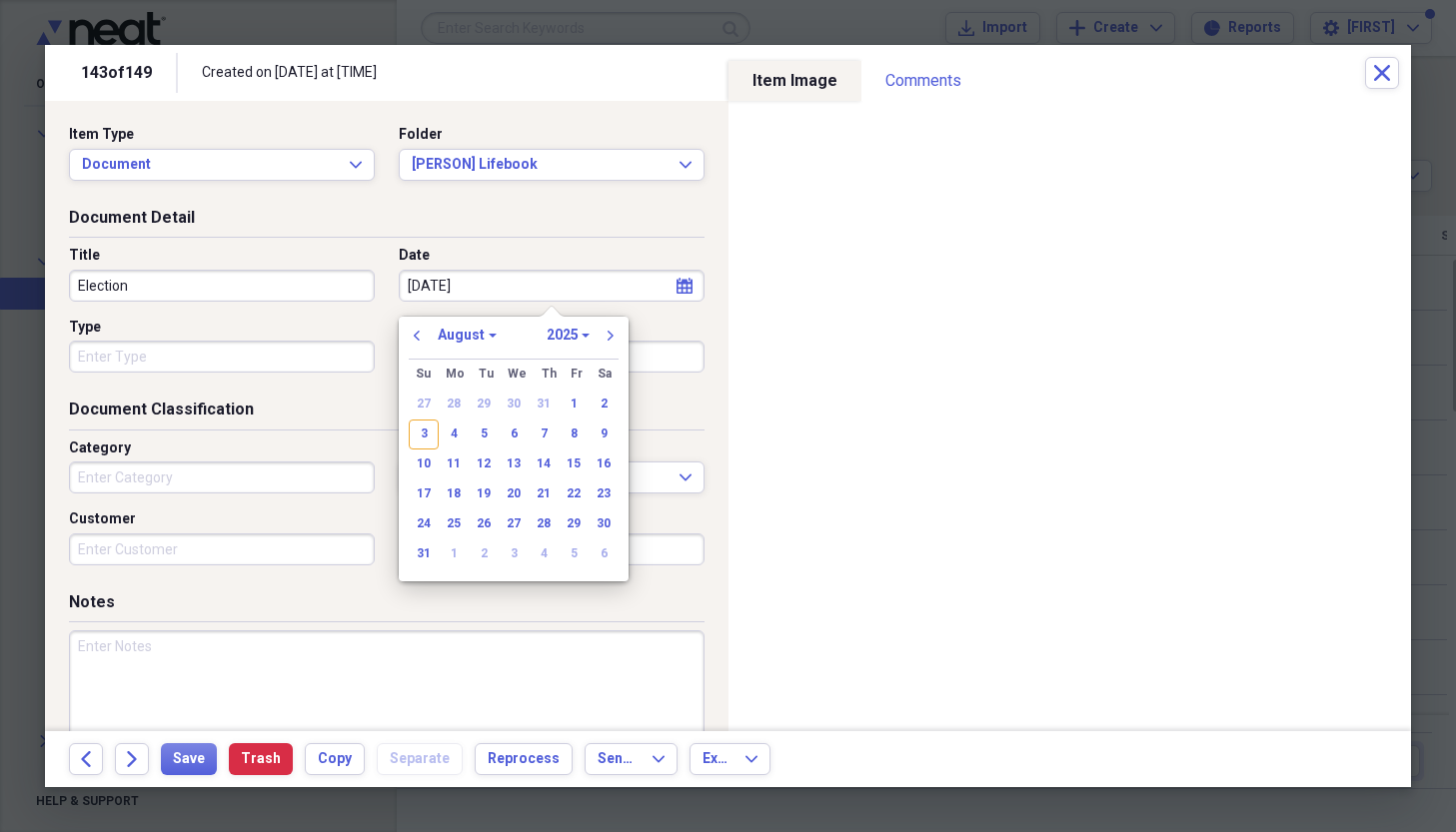type on "[DATE]" 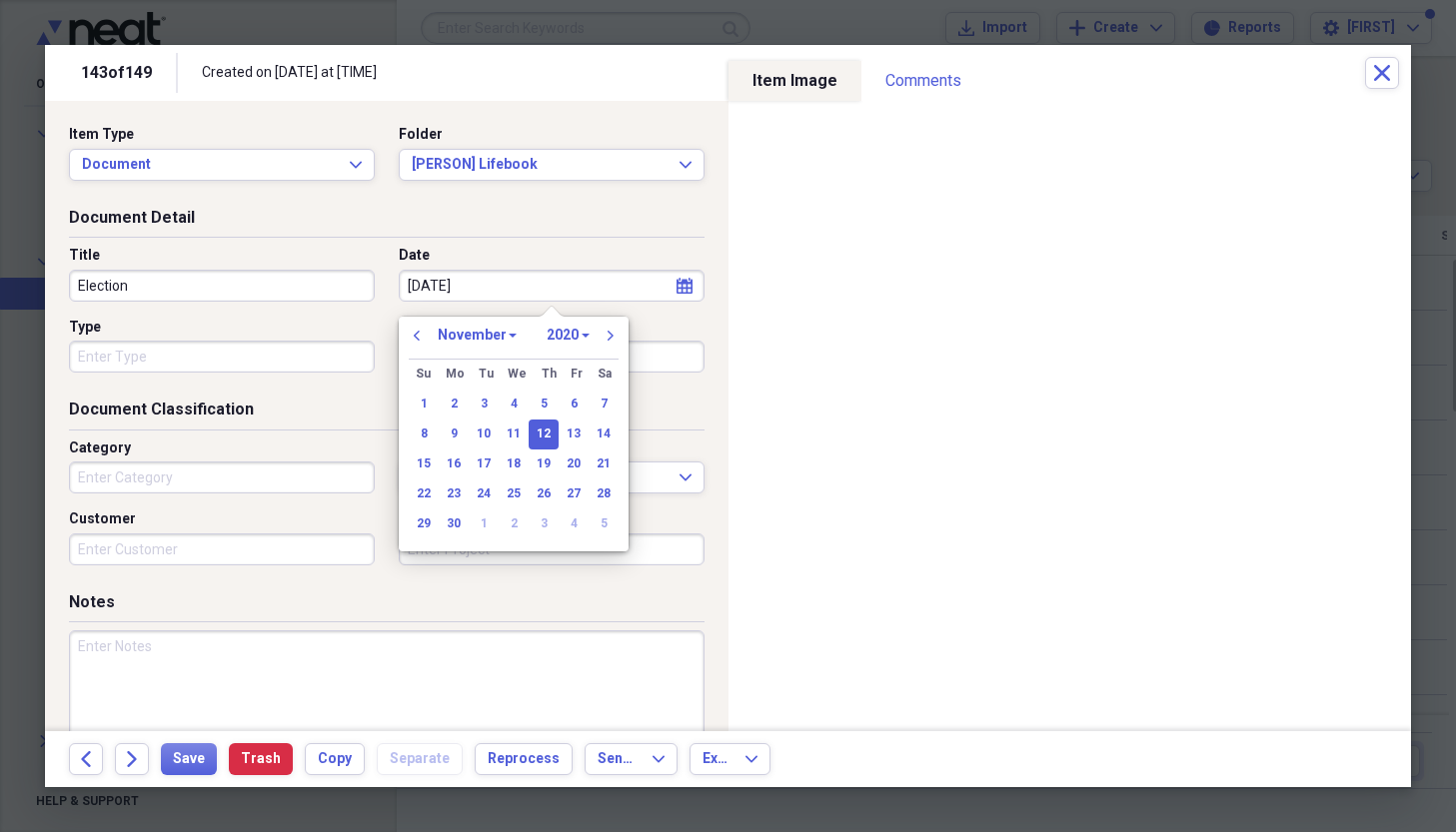 type on "[DATE]" 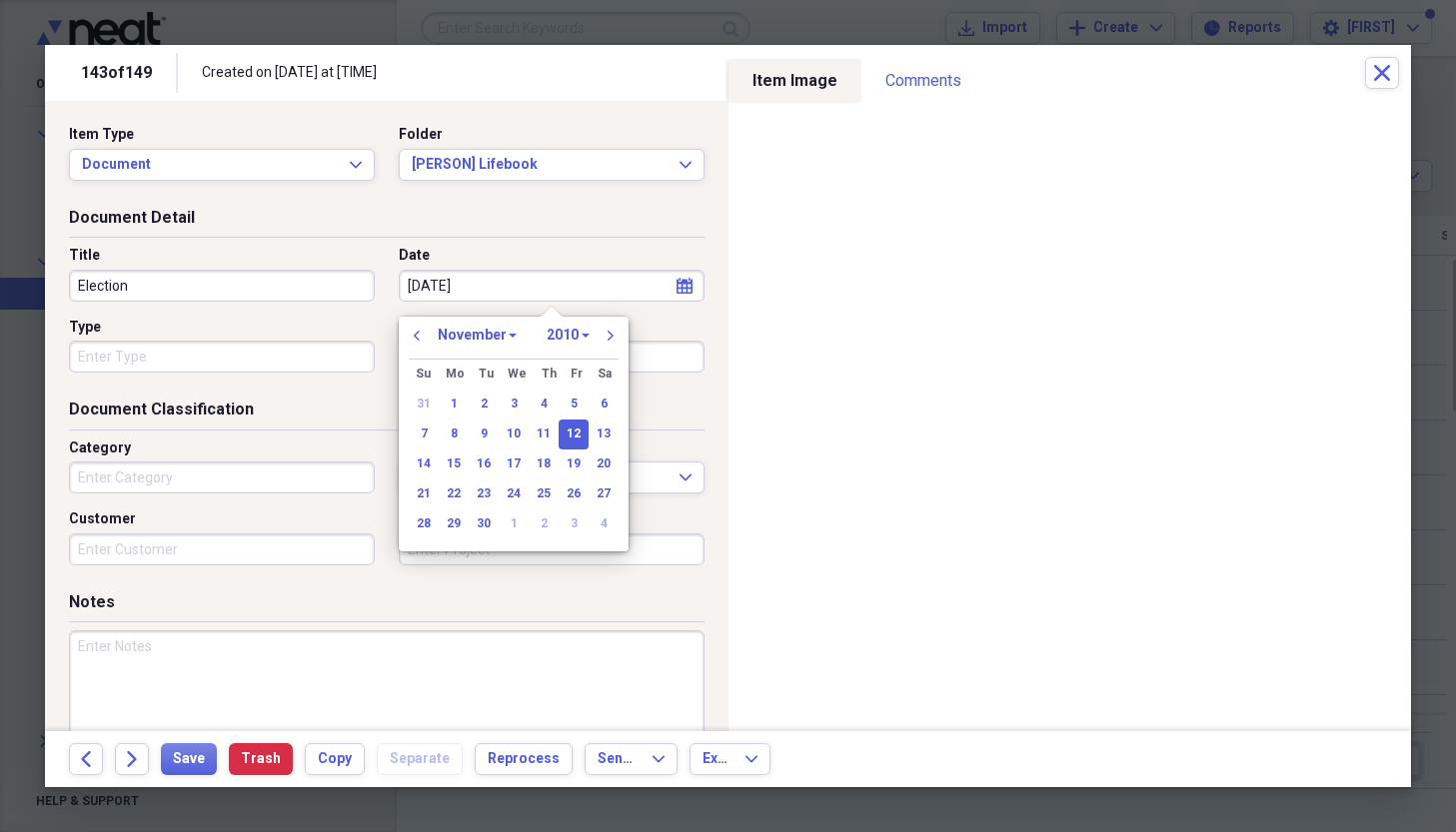 type on "[DATE]" 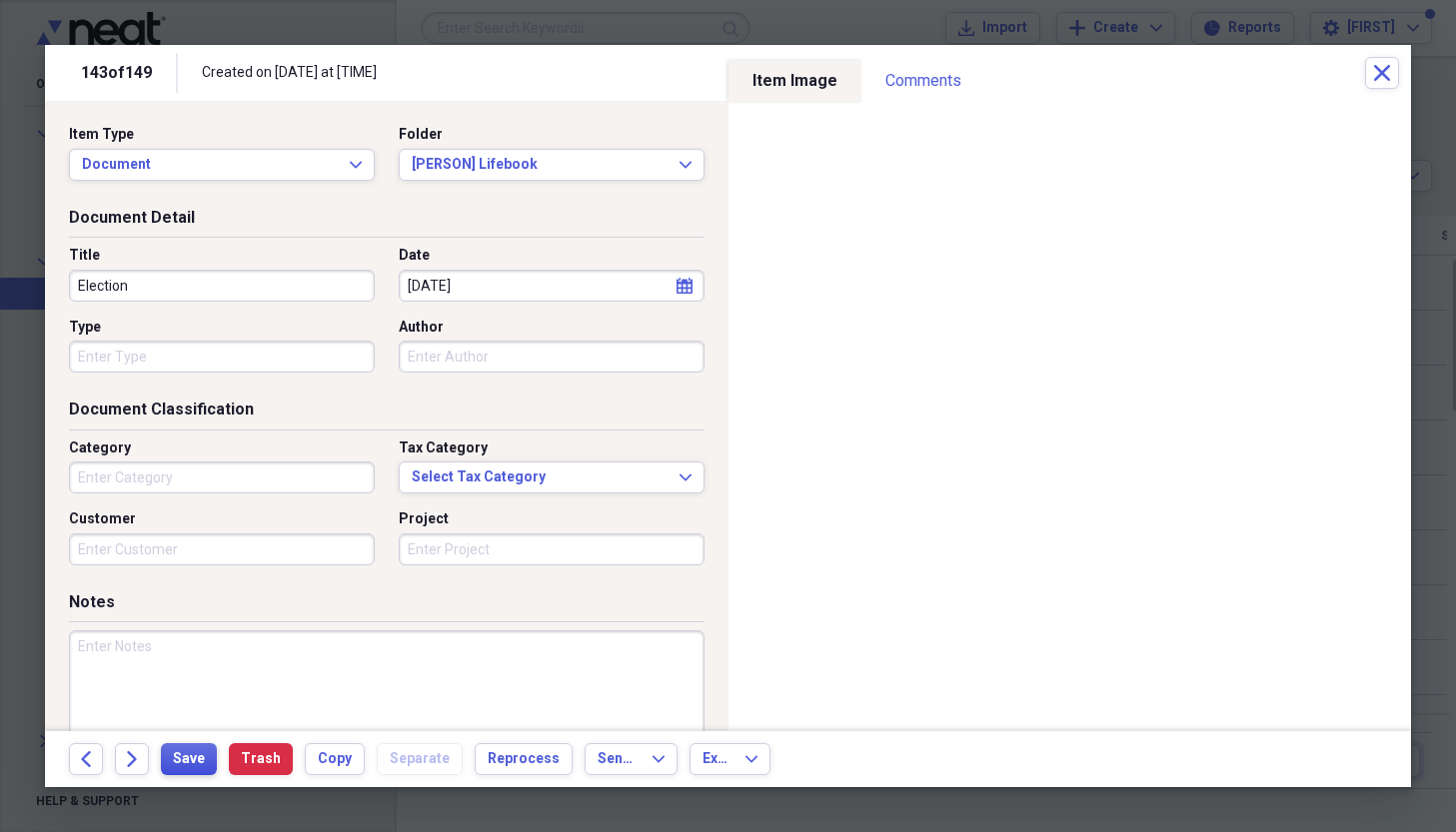 click on "Save" at bounding box center [189, 759] 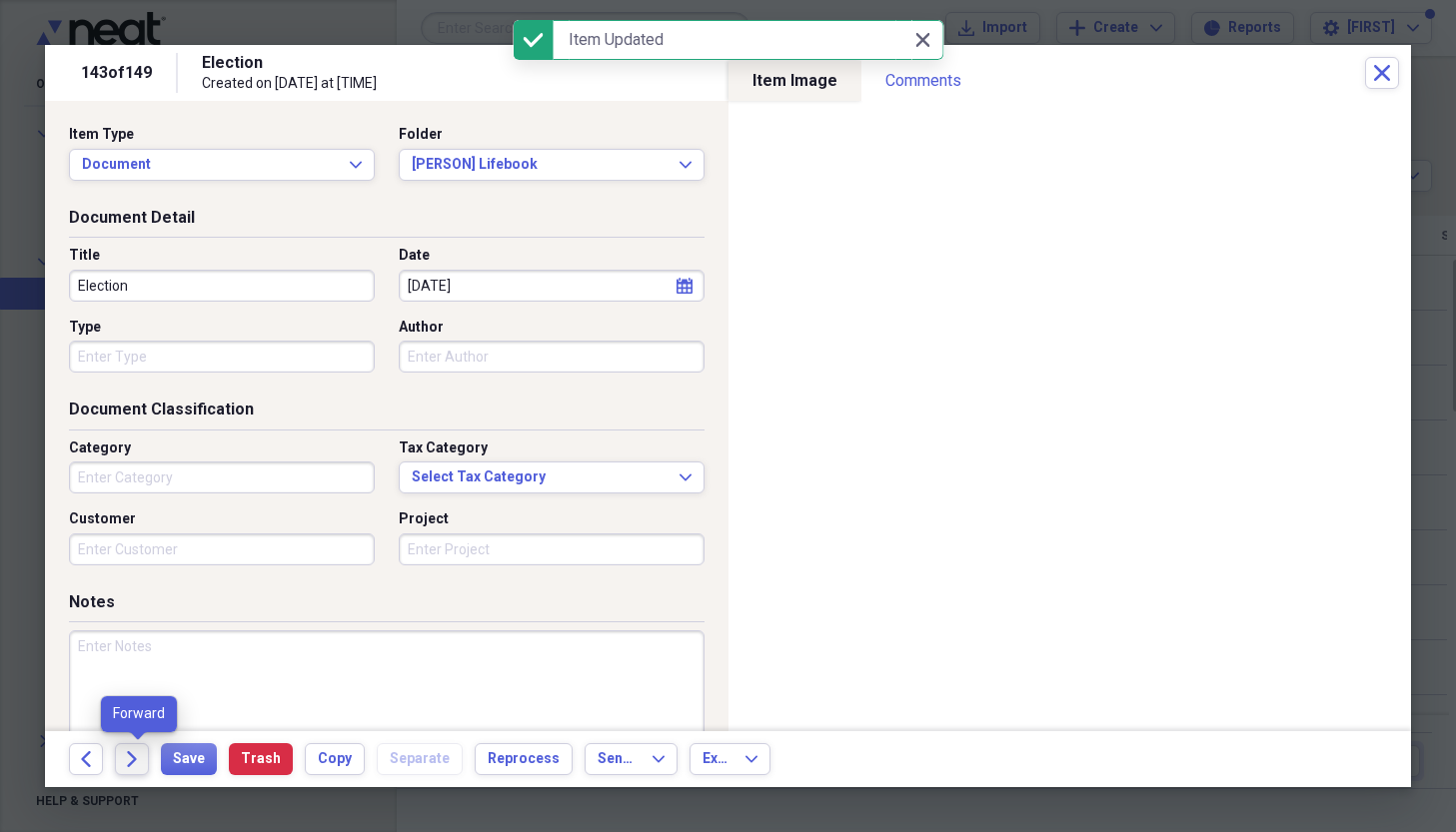 click on "Forward" 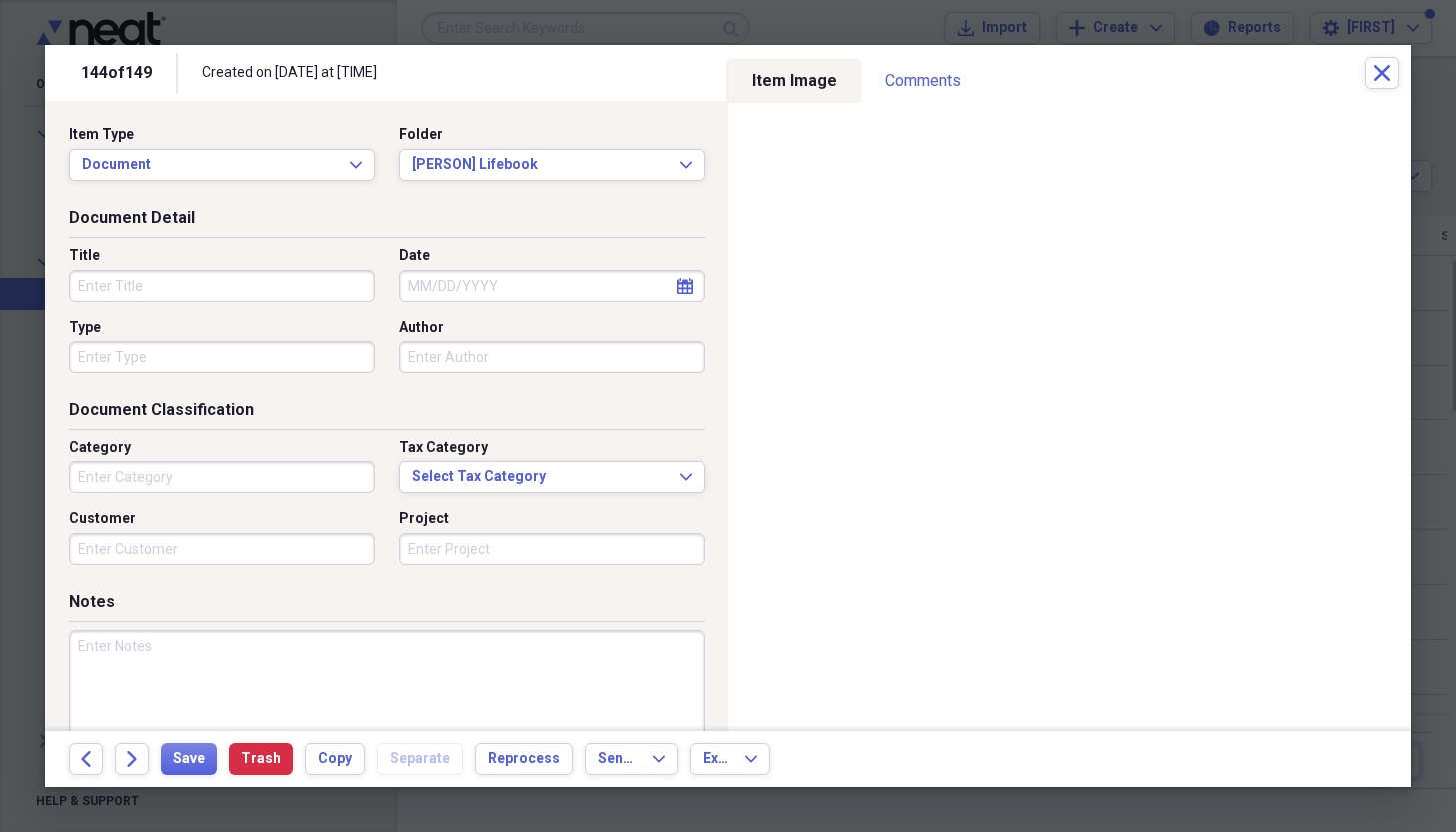 click on "Title" at bounding box center [222, 286] 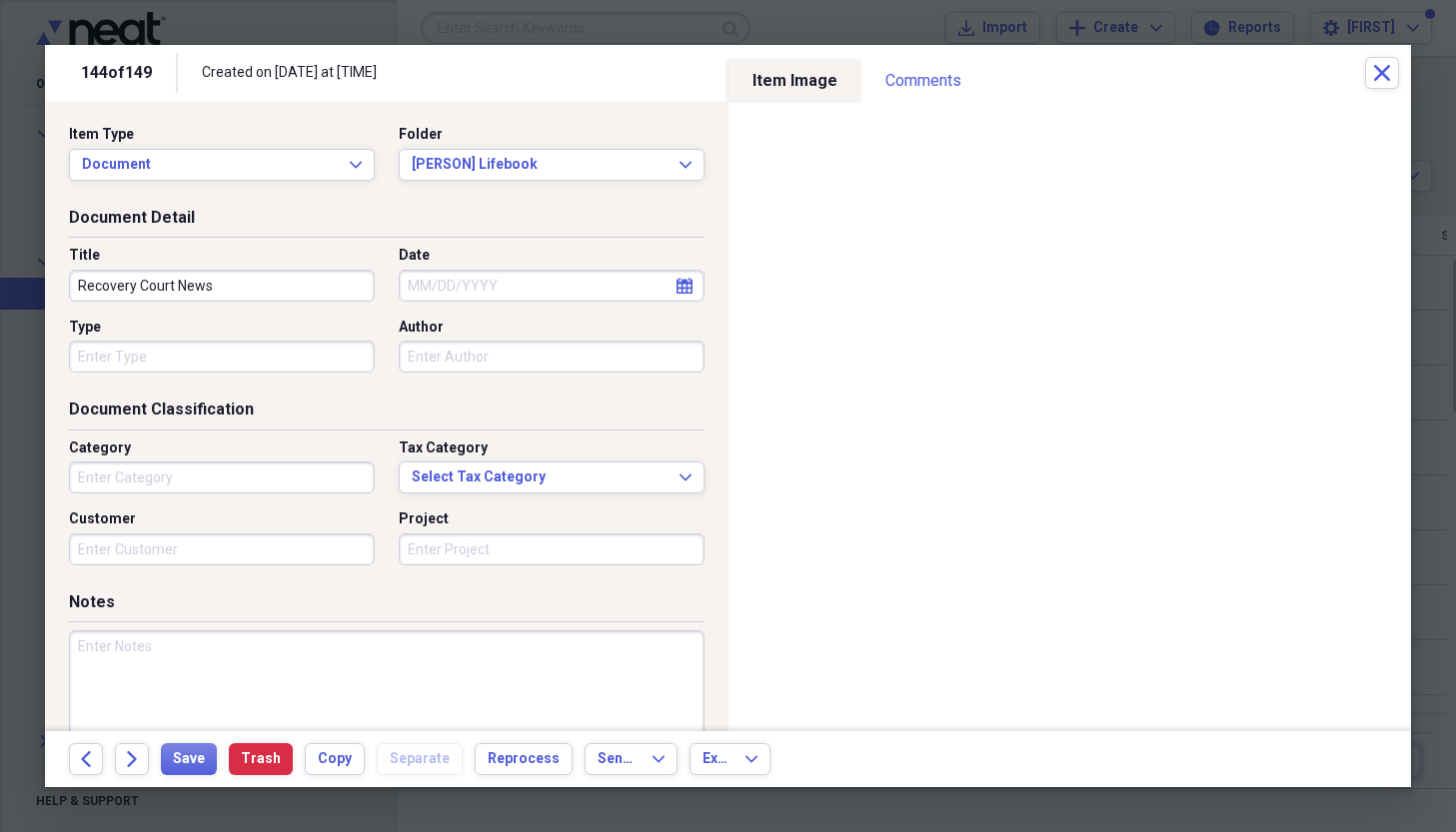 type on "Recovery Court News" 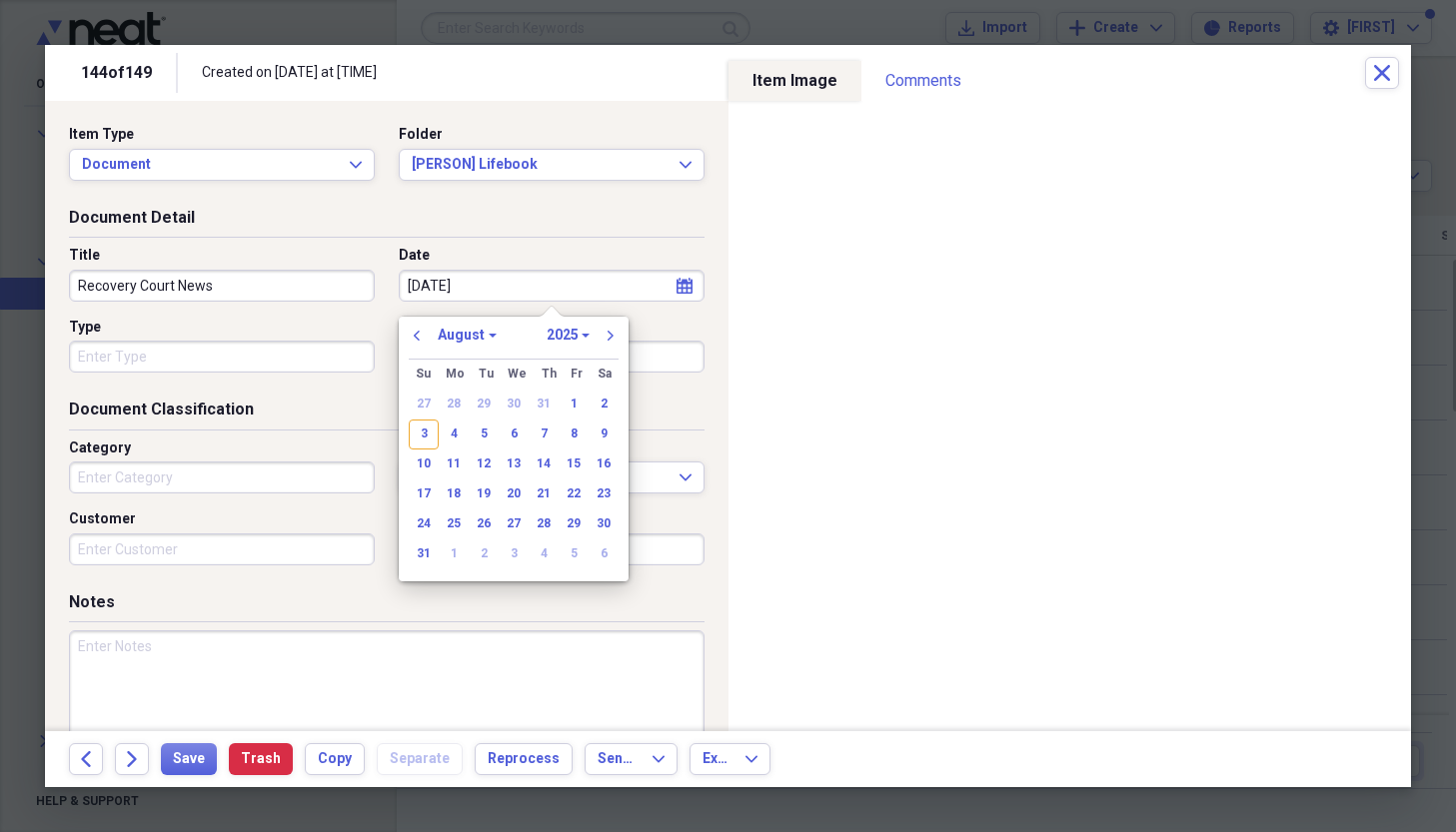 type on "[DATE]" 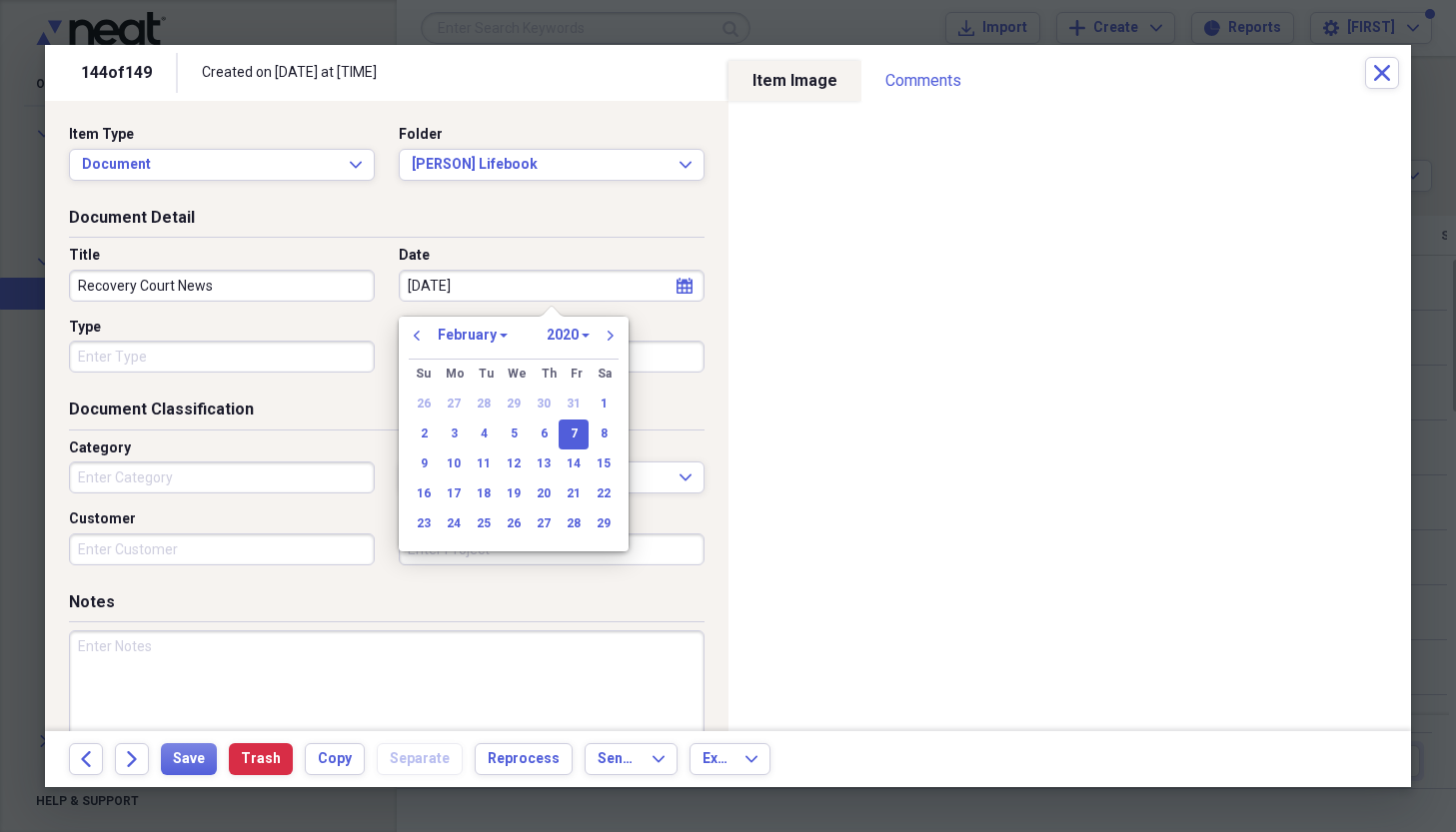 type on "[DATE]" 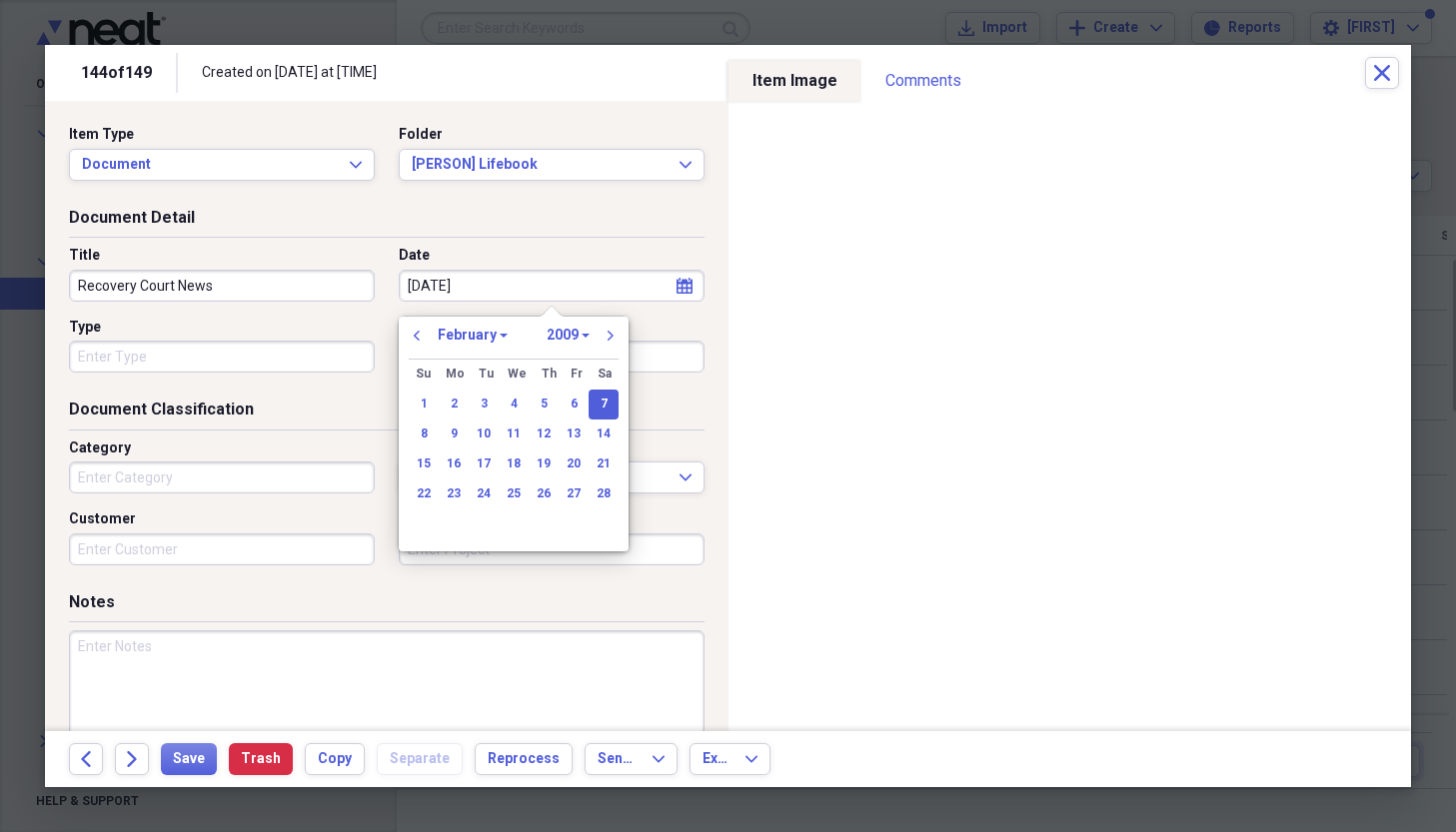 type on "[DATE]" 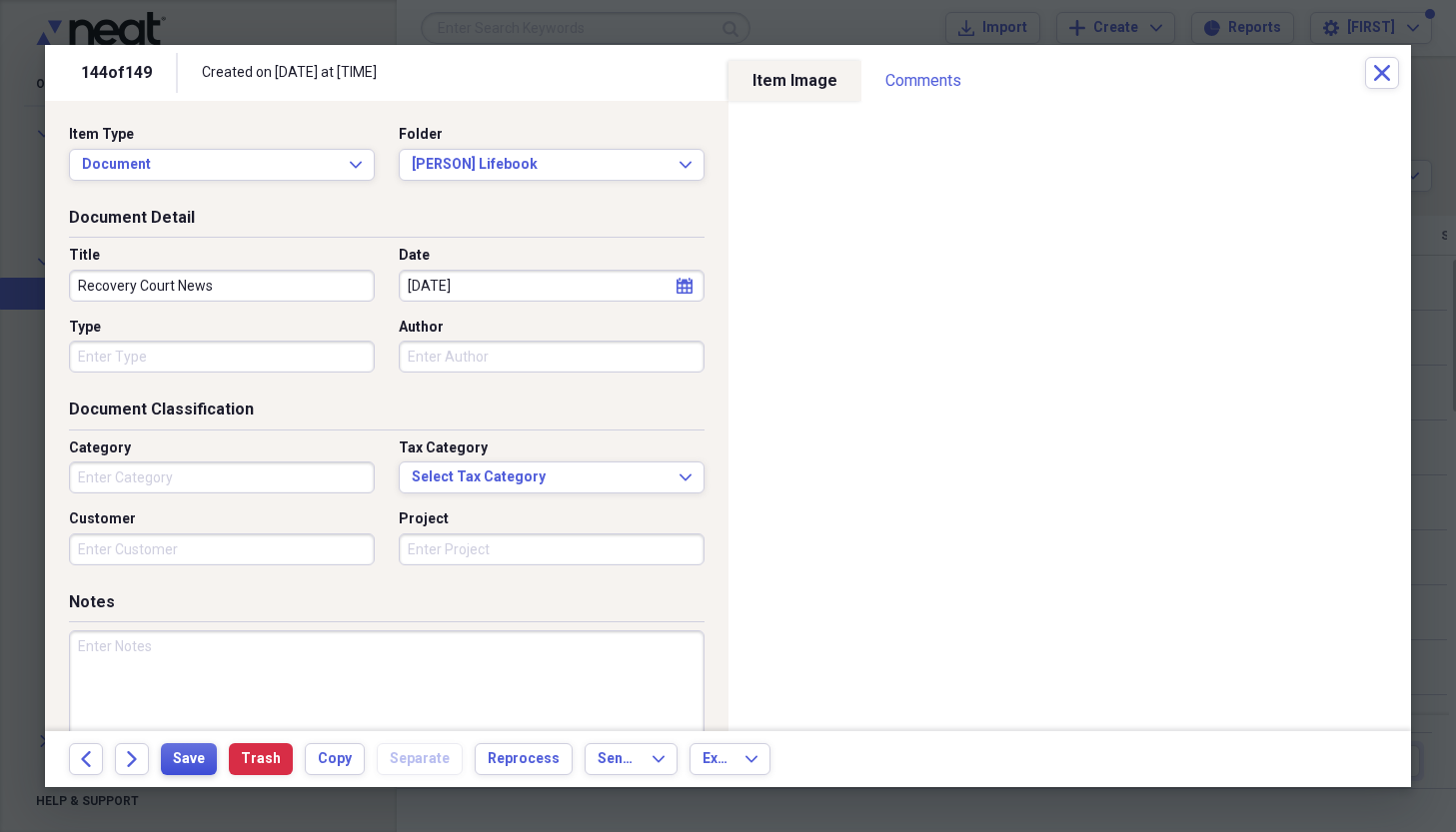click on "Save" at bounding box center (189, 759) 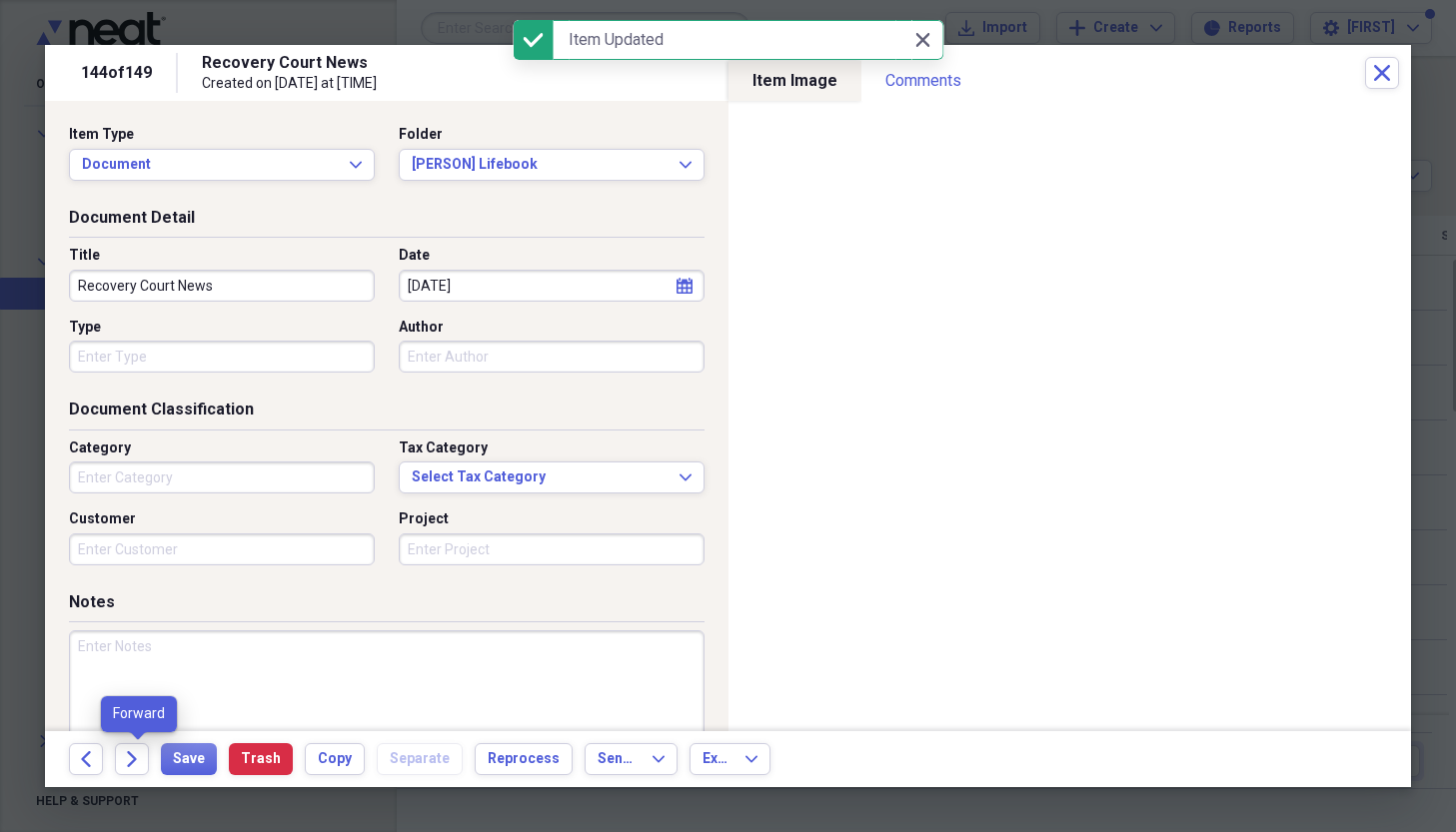 click on "Forward" at bounding box center [138, 759] 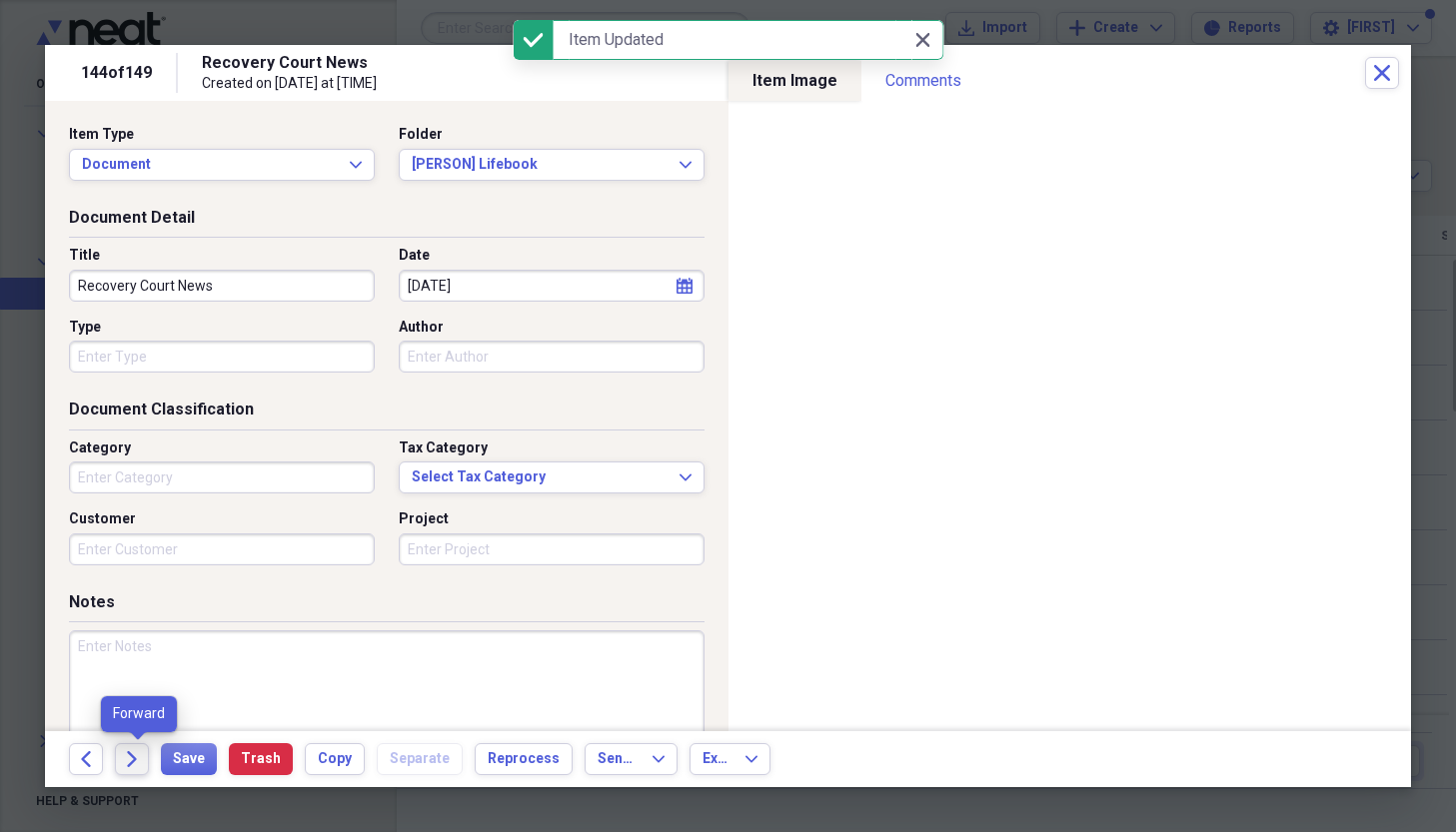 click 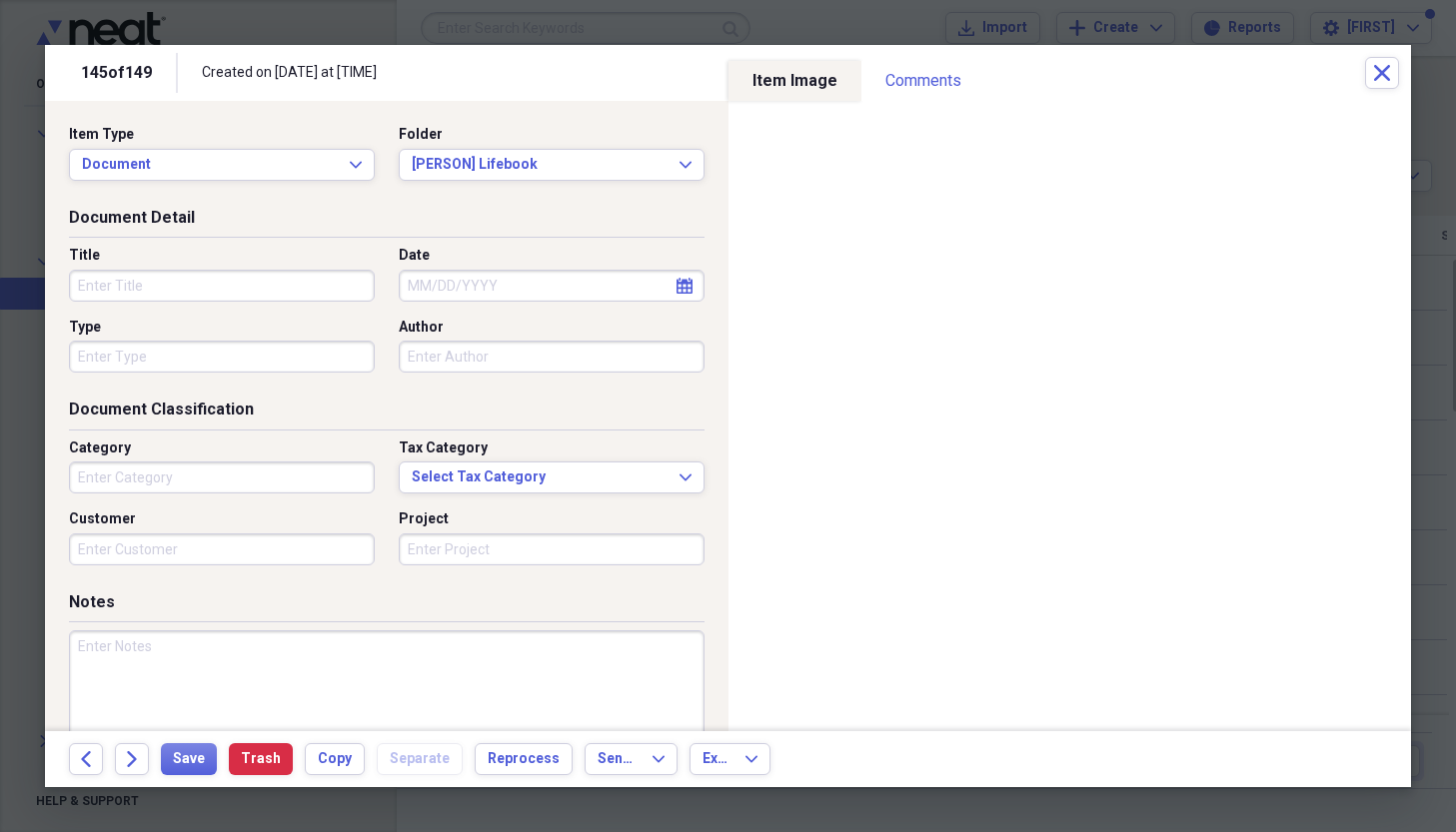 click on "Title" at bounding box center [222, 286] 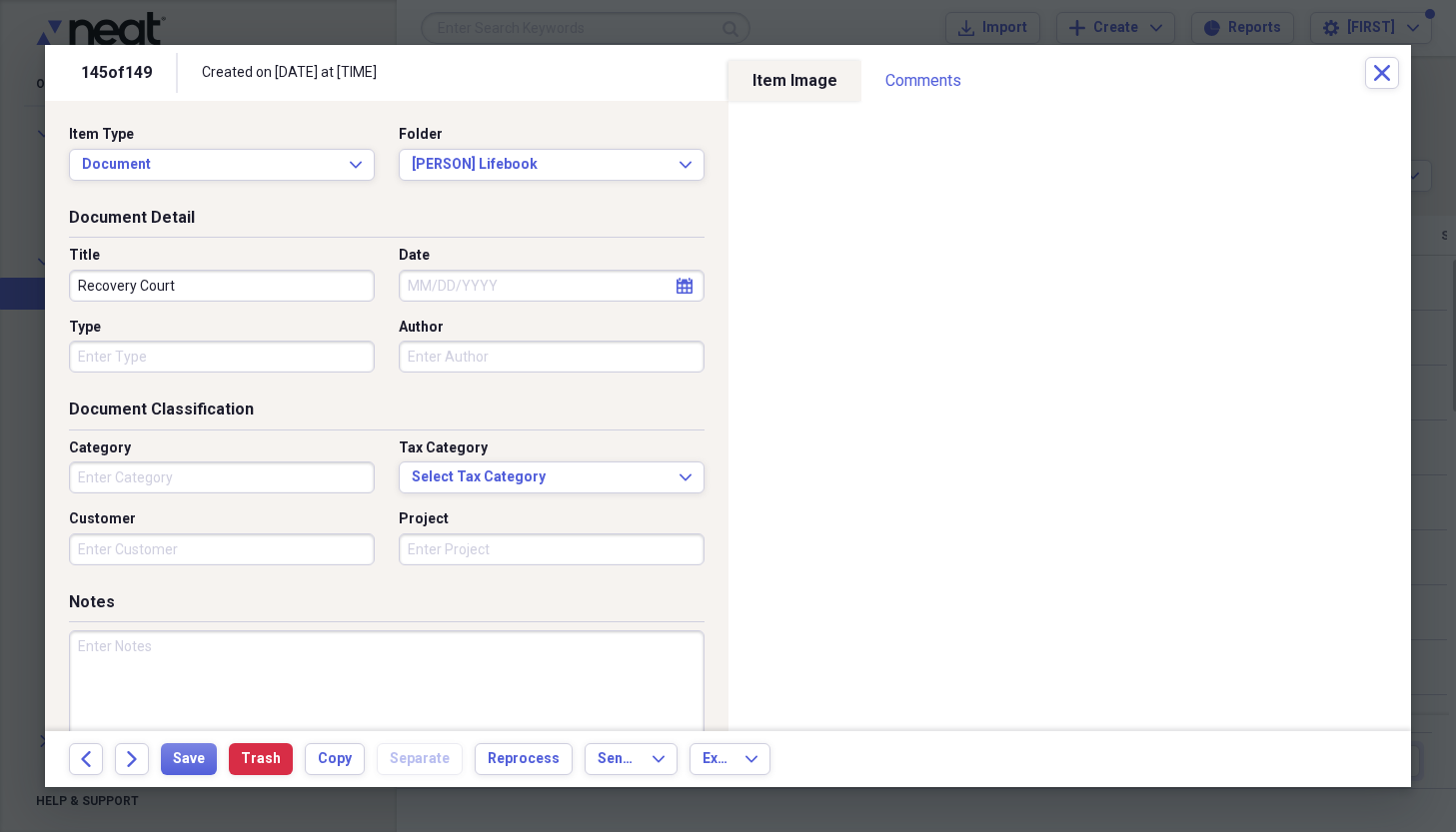 type on "Recovery Court" 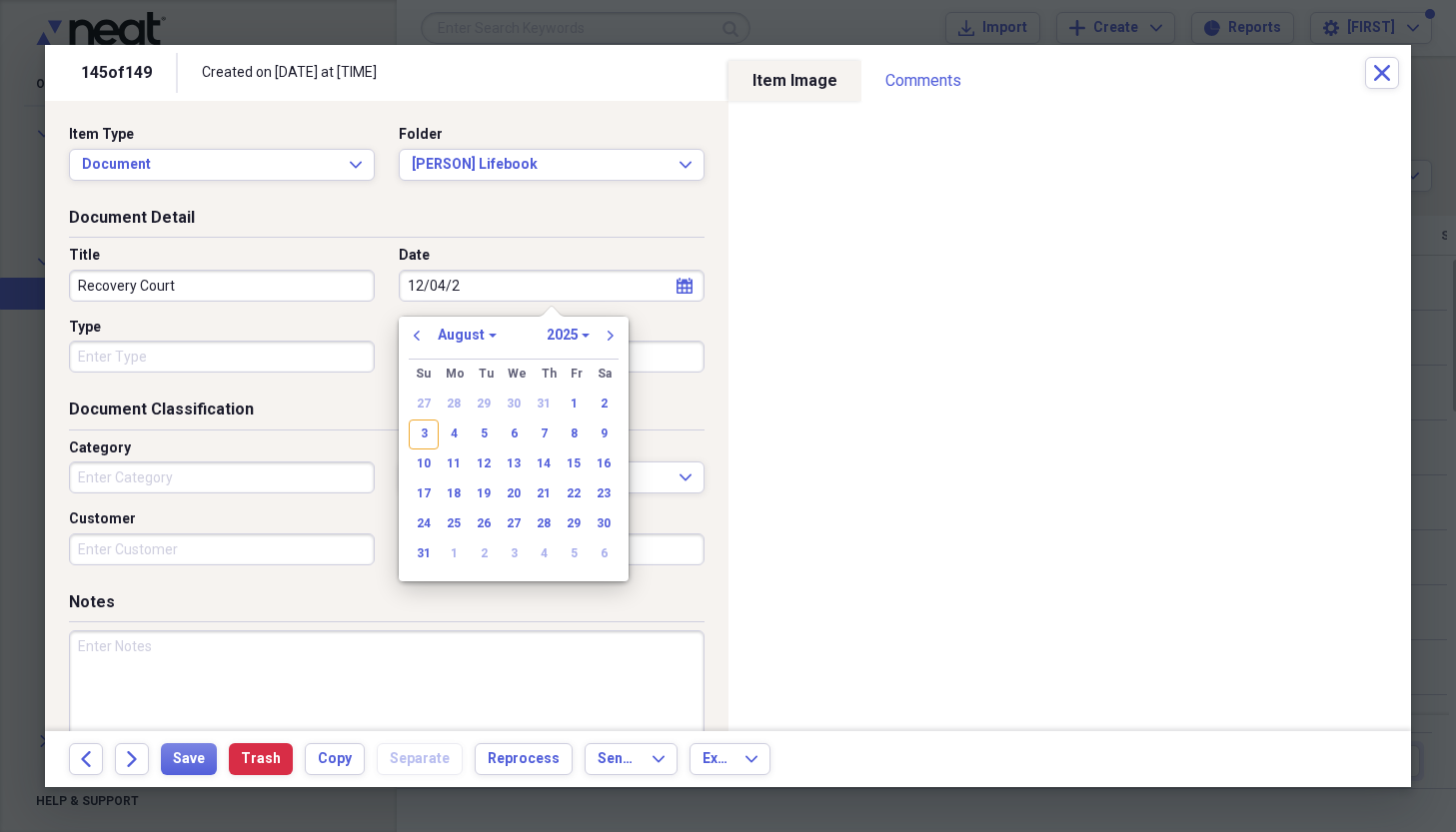 type on "[DATE]" 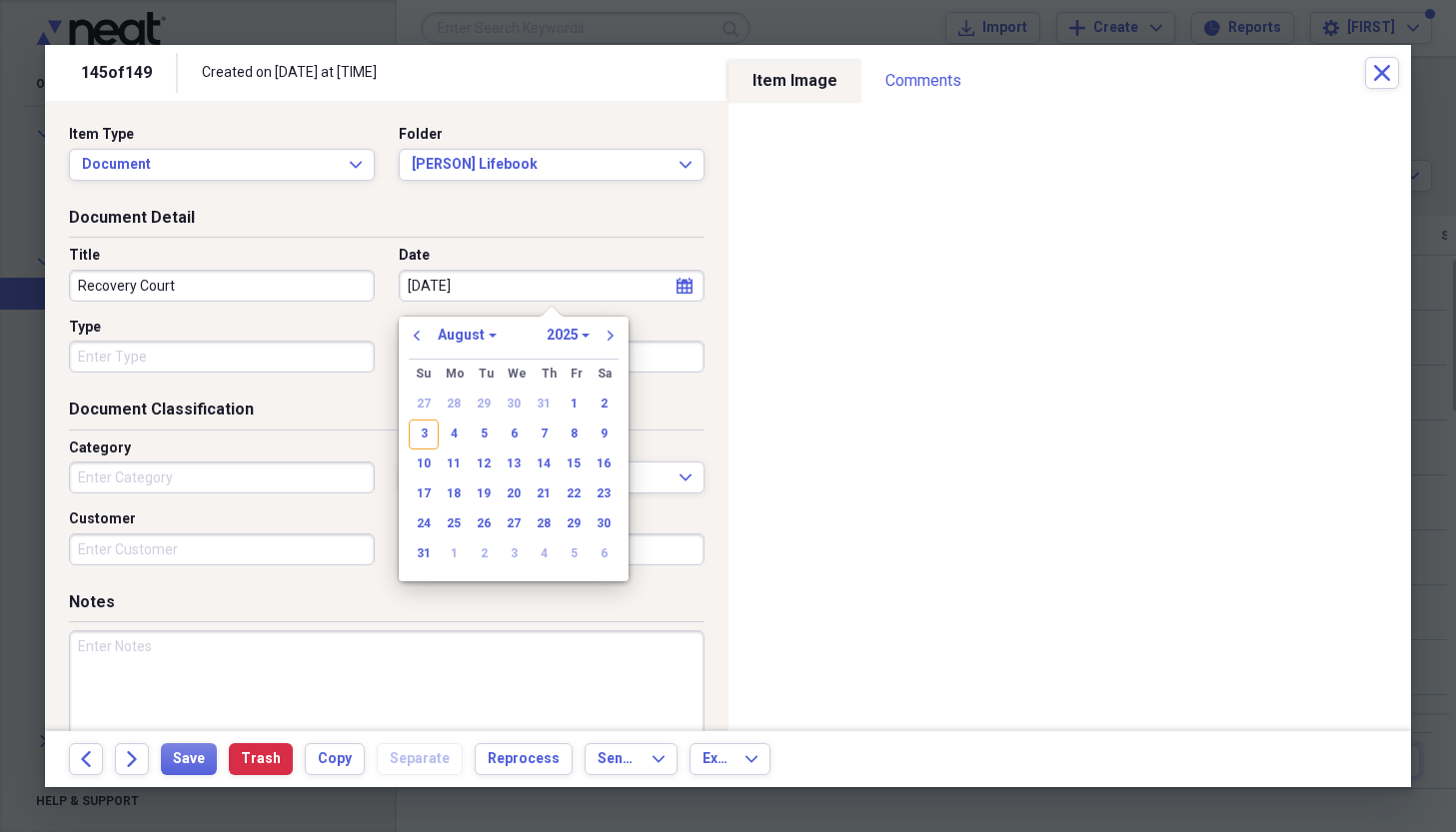 select on "11" 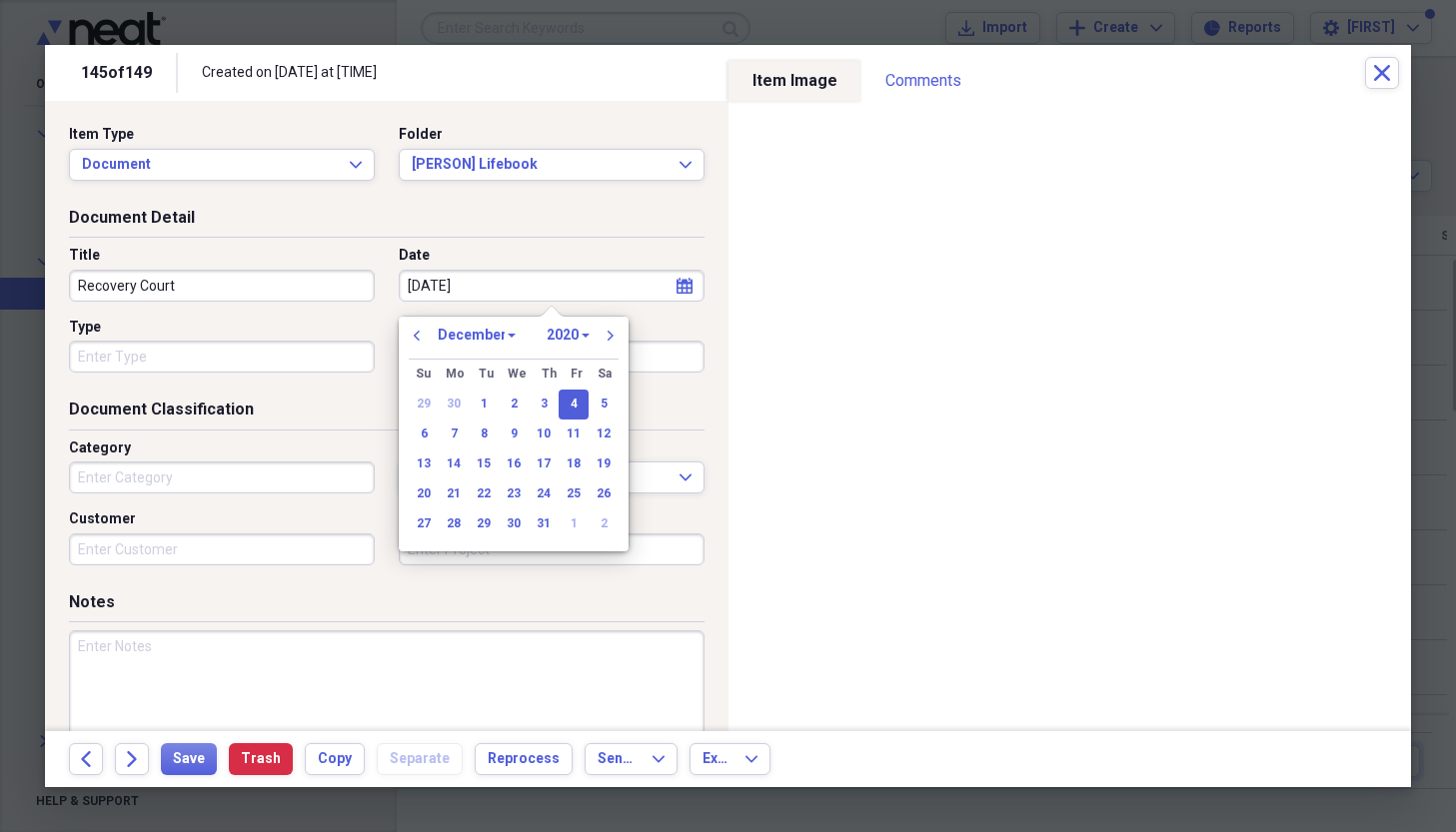 type on "[DATE]" 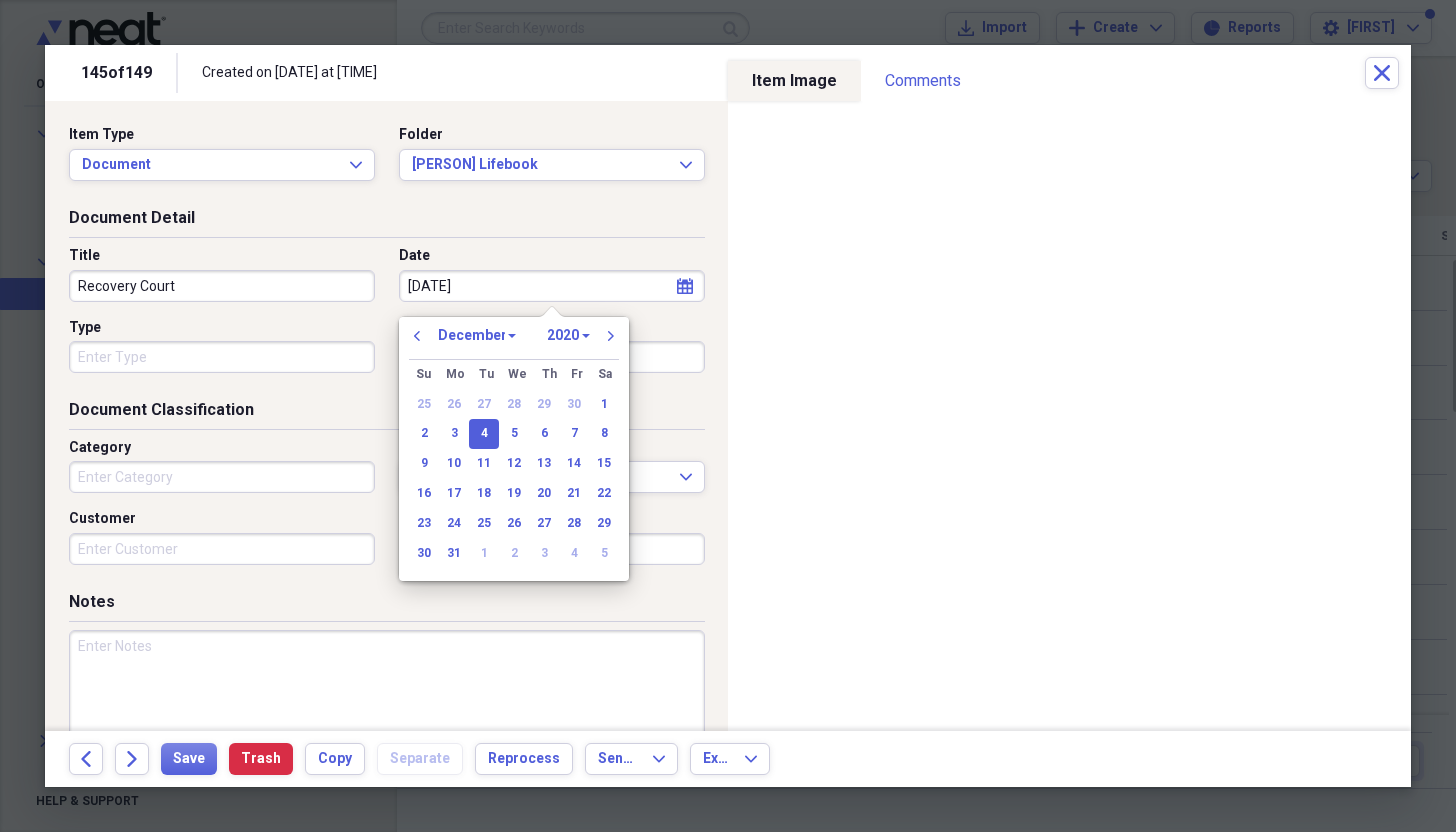 select on "2007" 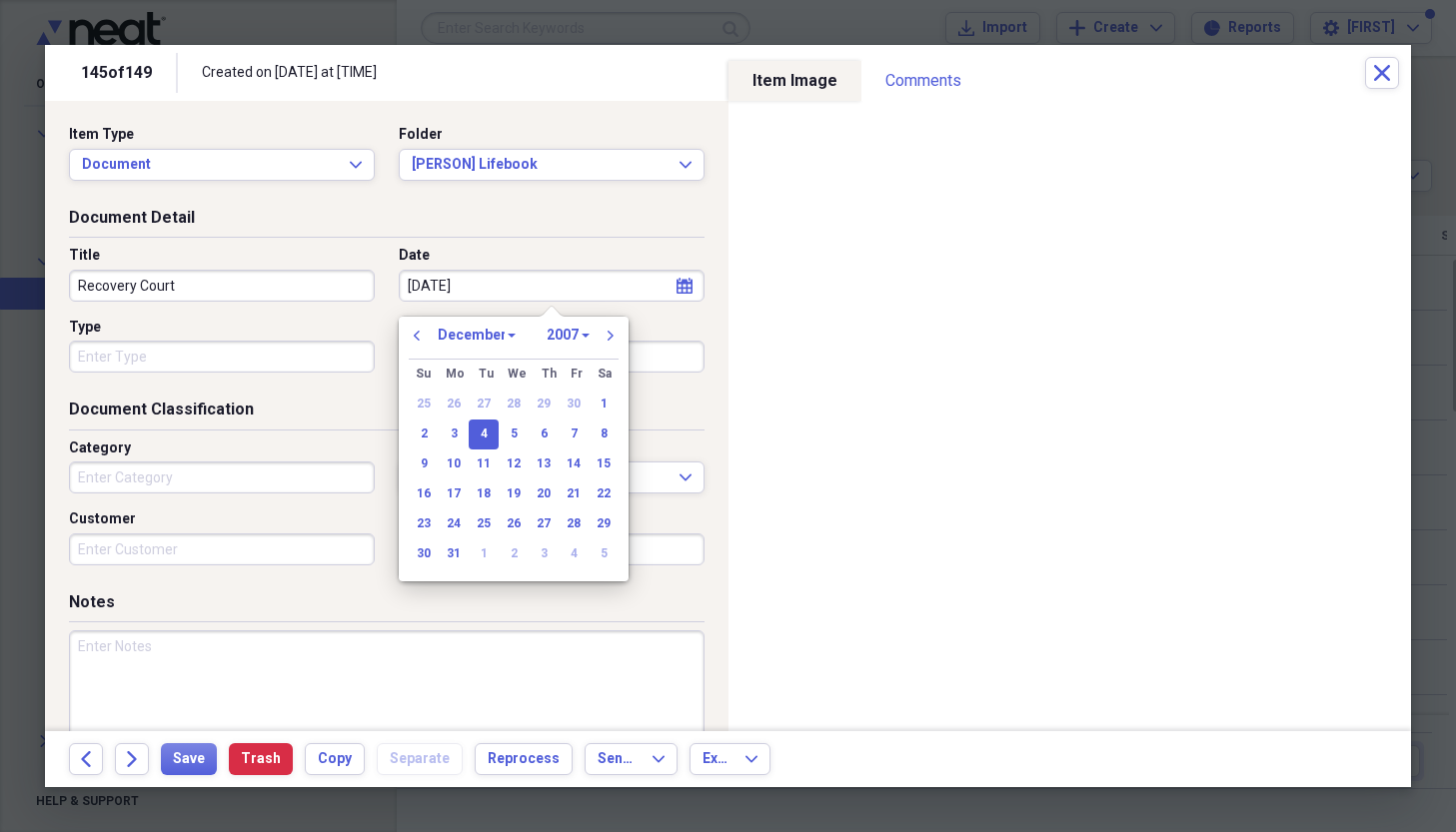 type on "[DATE]" 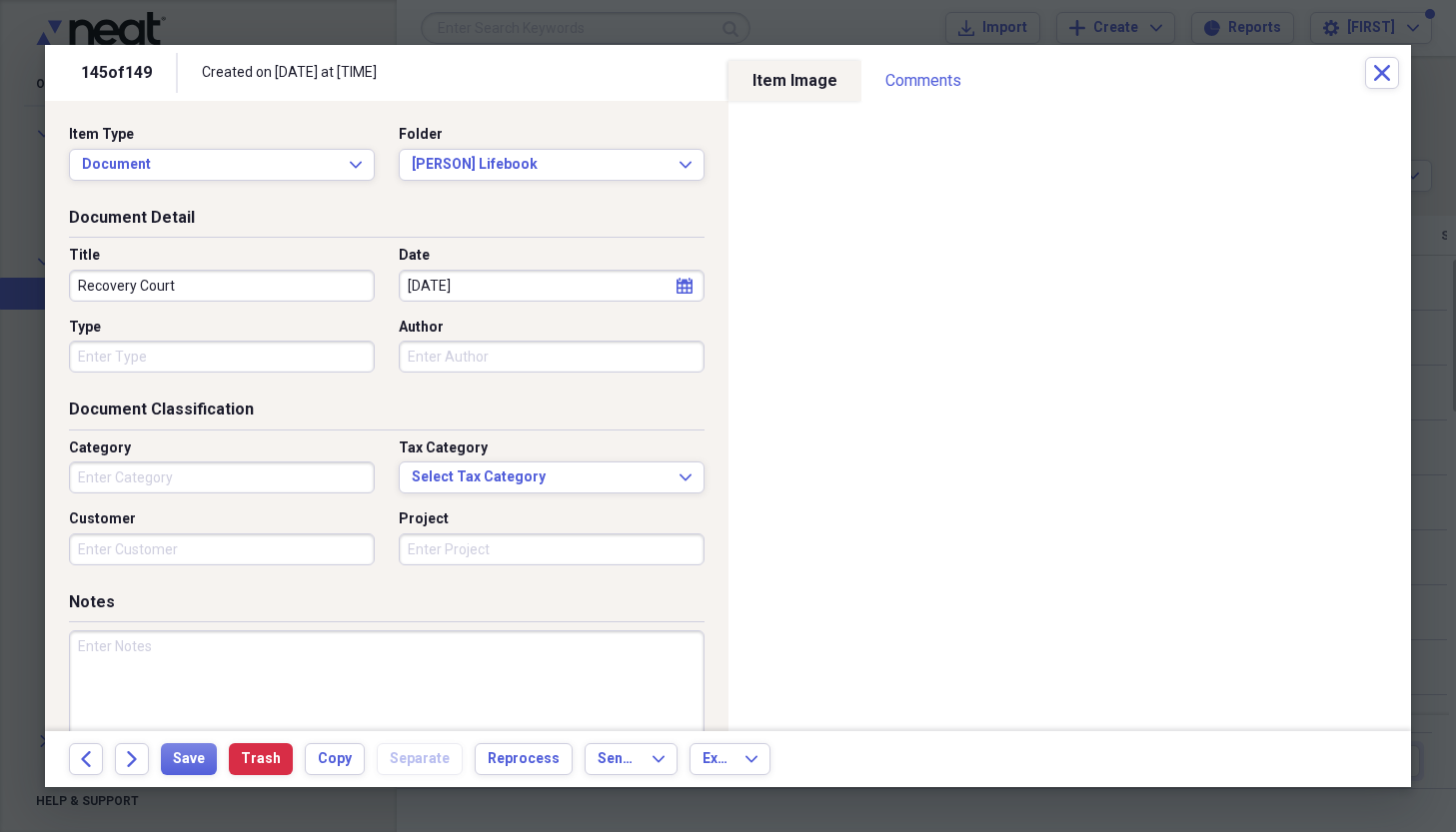 click on "Item Type Document Expand Folder [NAME] Lifebook Expand" at bounding box center [387, 166] 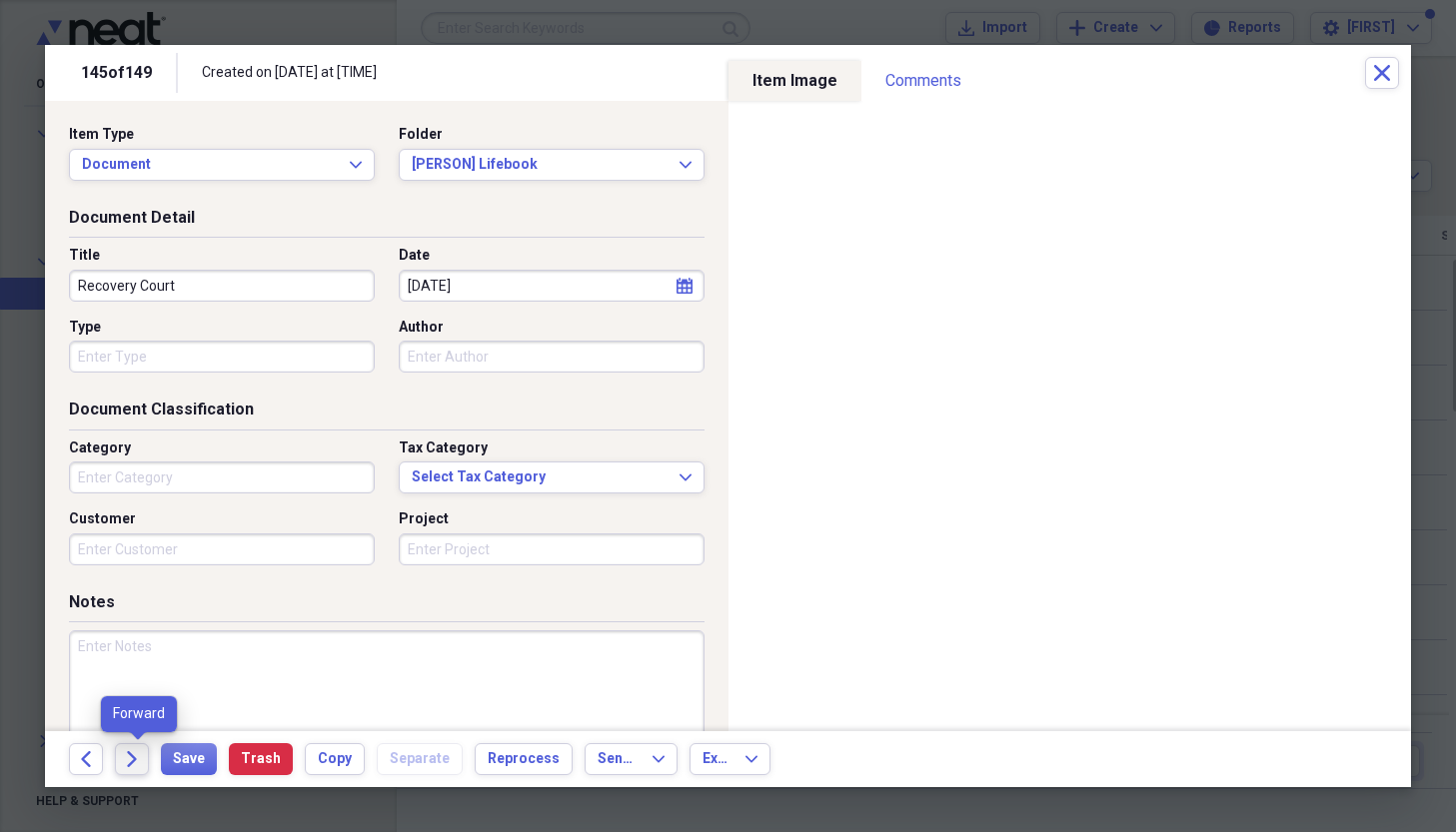 click 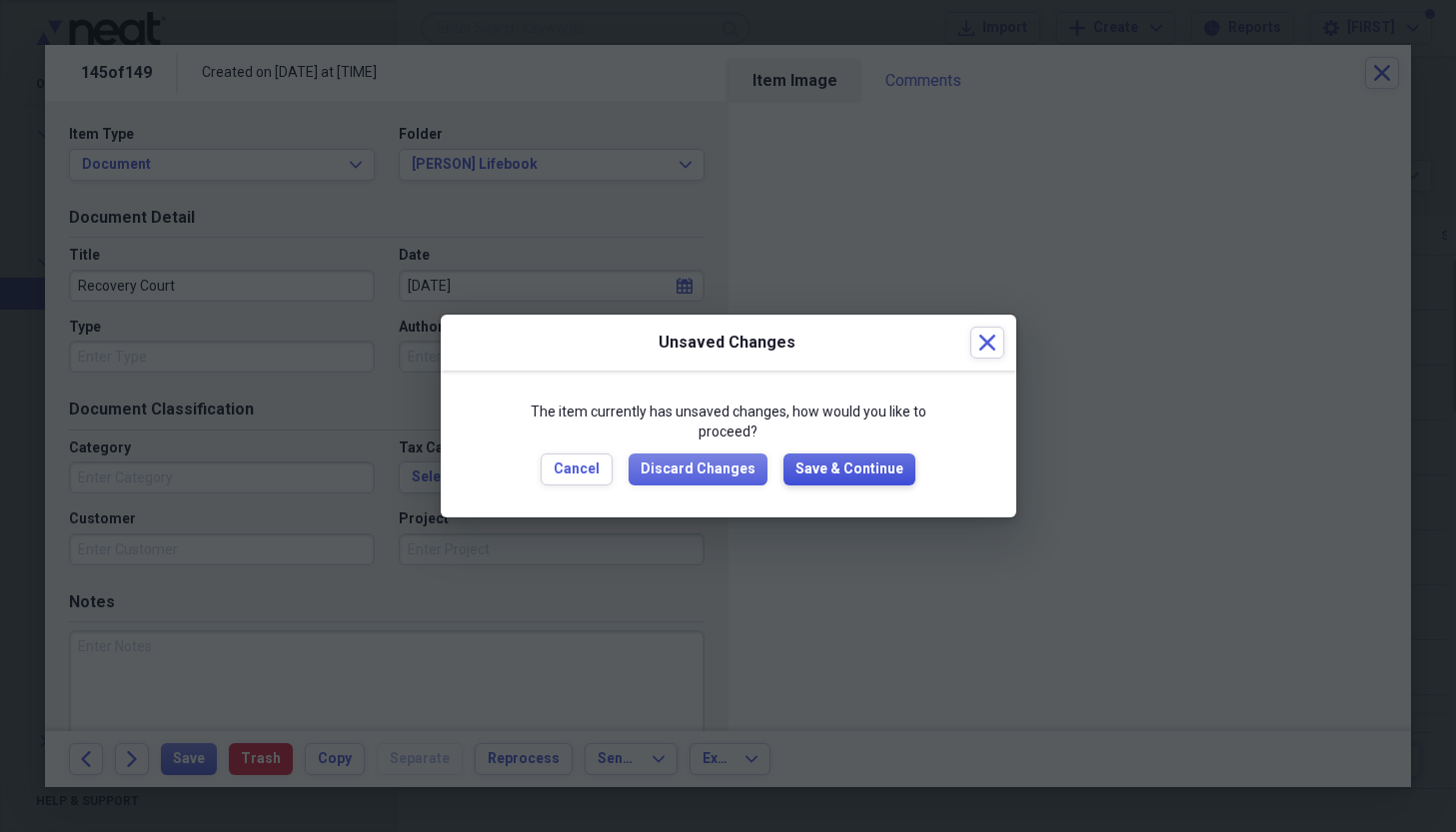 click on "Save & Continue" at bounding box center (849, 469) 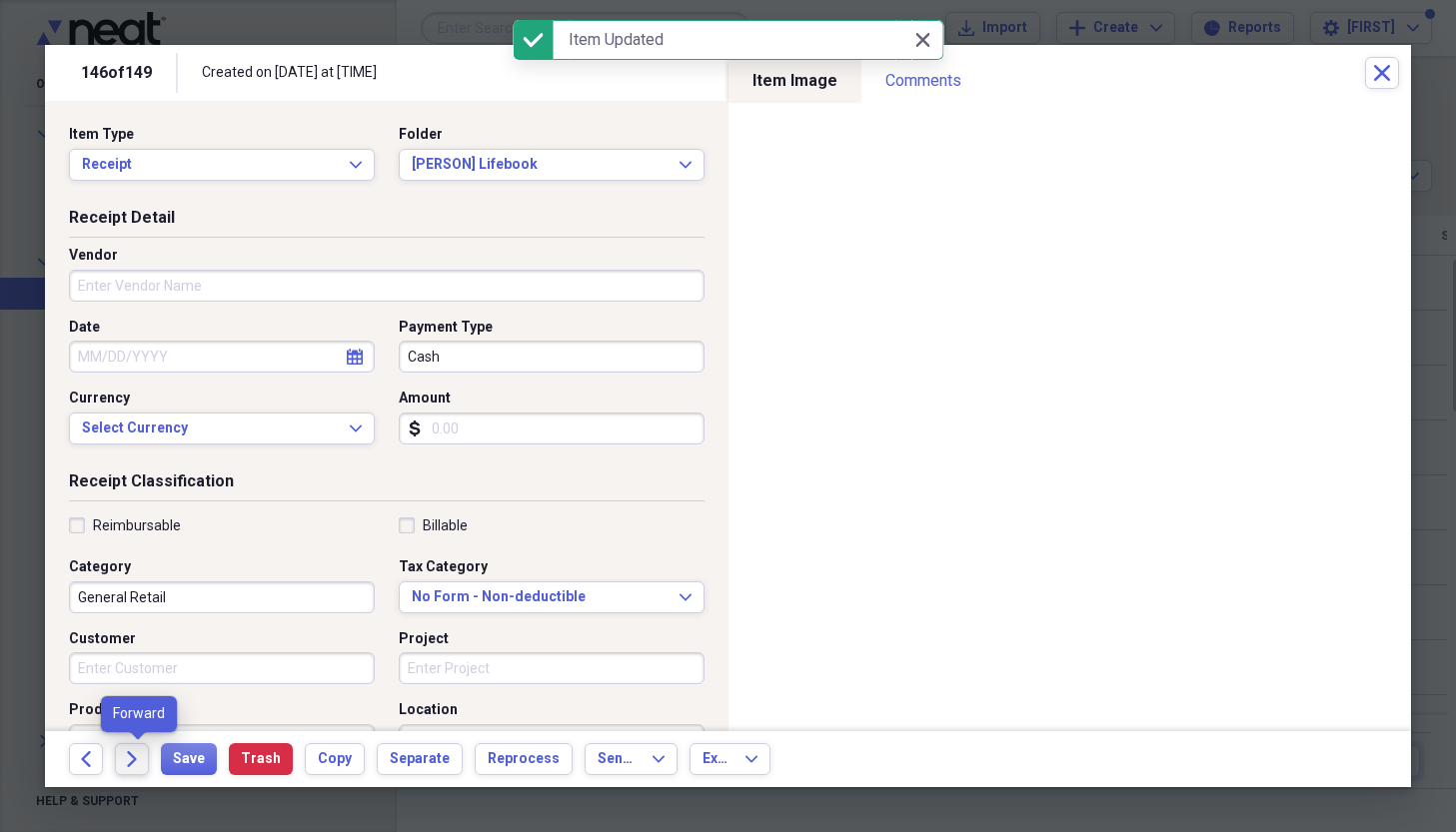 click on "Forward" 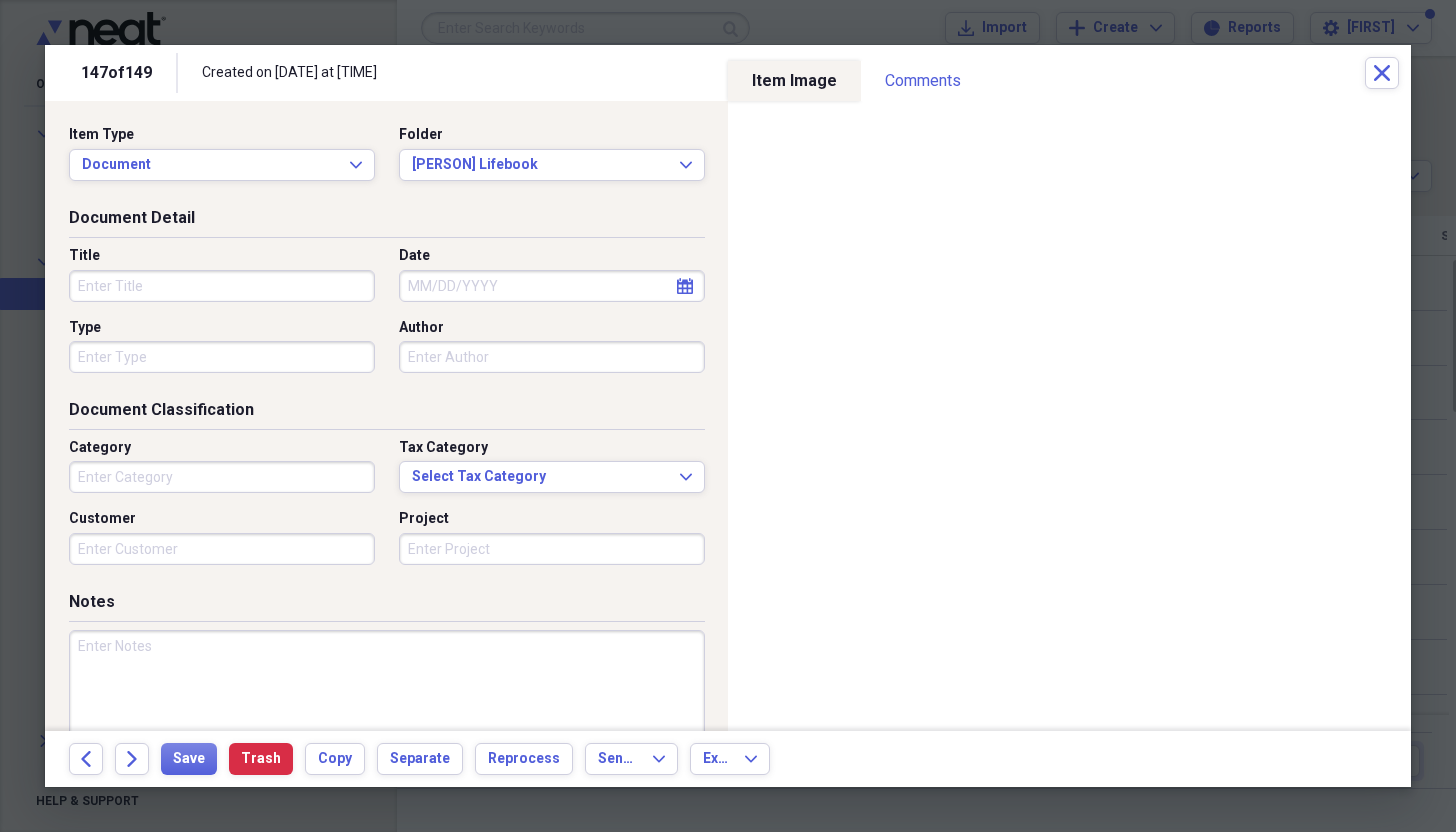 click on "Title" at bounding box center [222, 286] 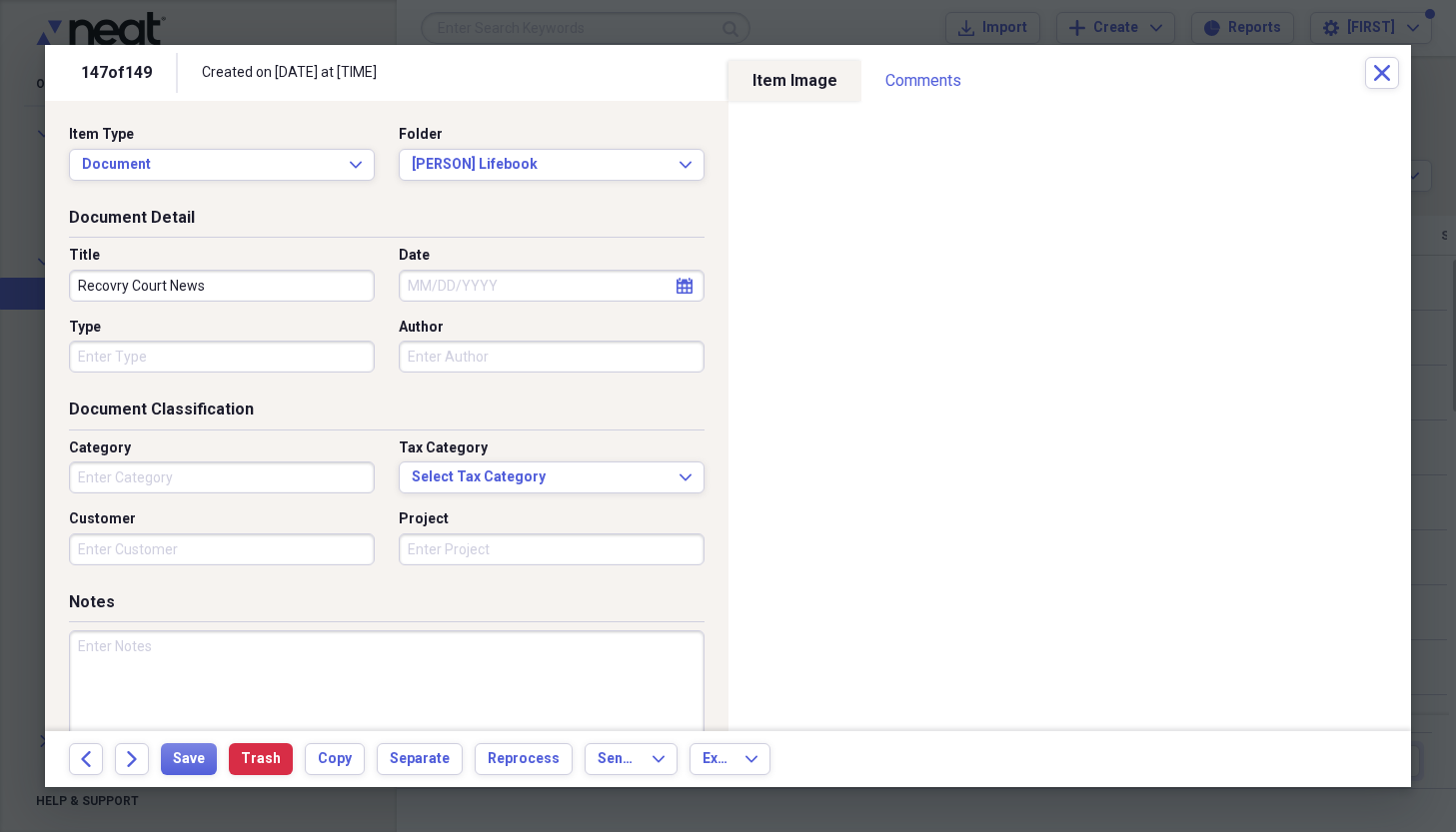 type on "Recovry Court News" 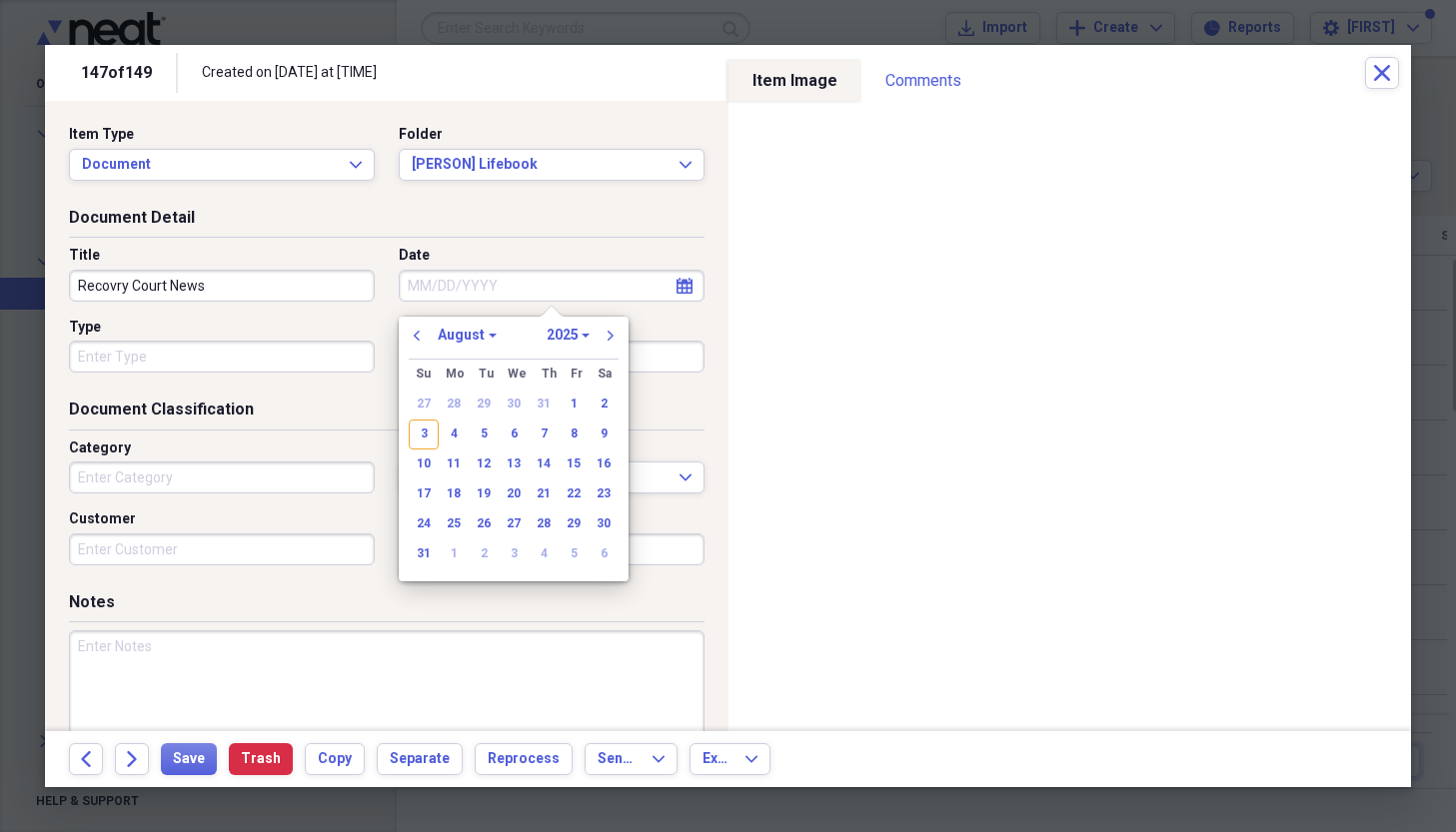 click on "Date" at bounding box center [552, 286] 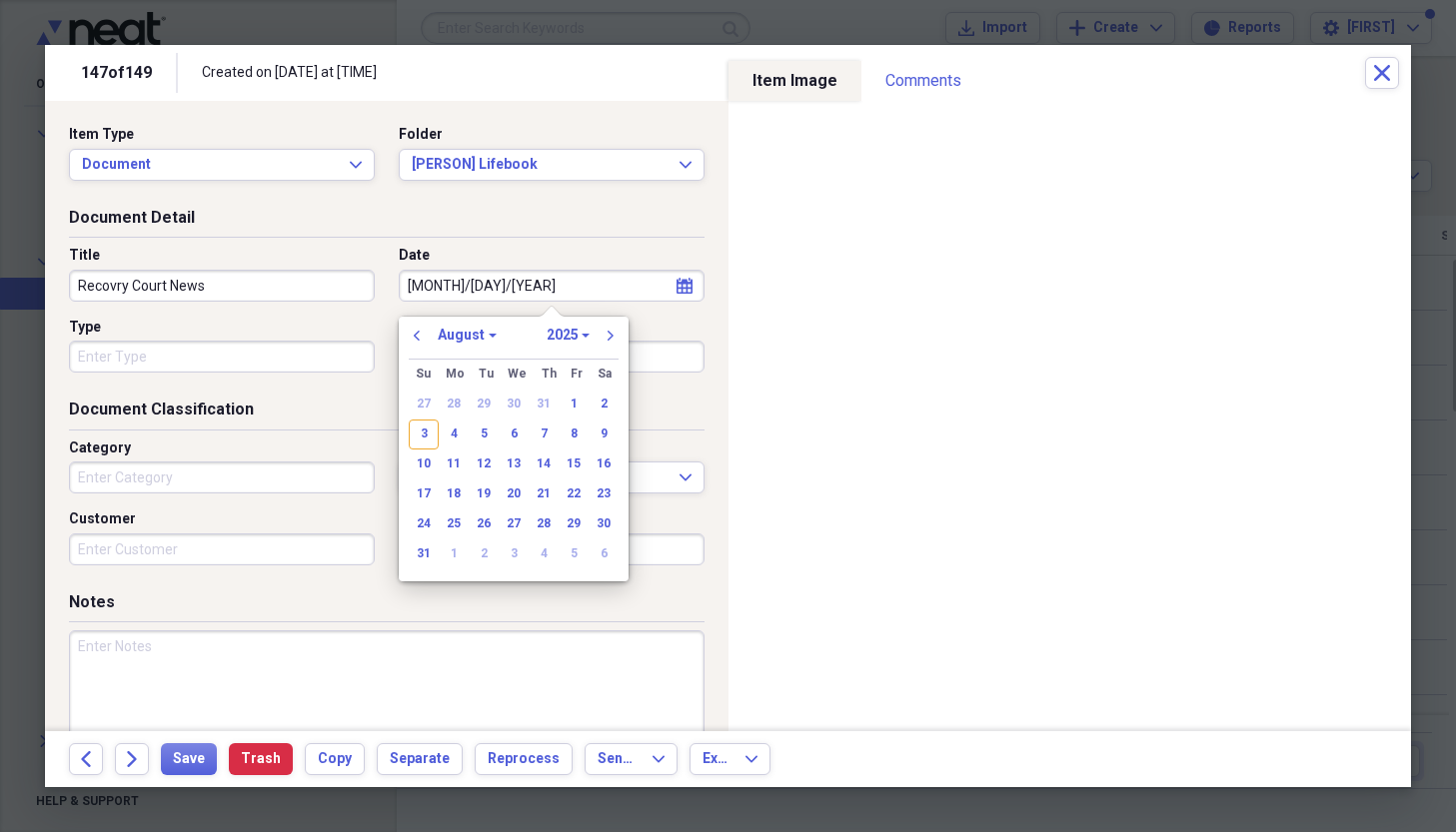 type on "[DATE]" 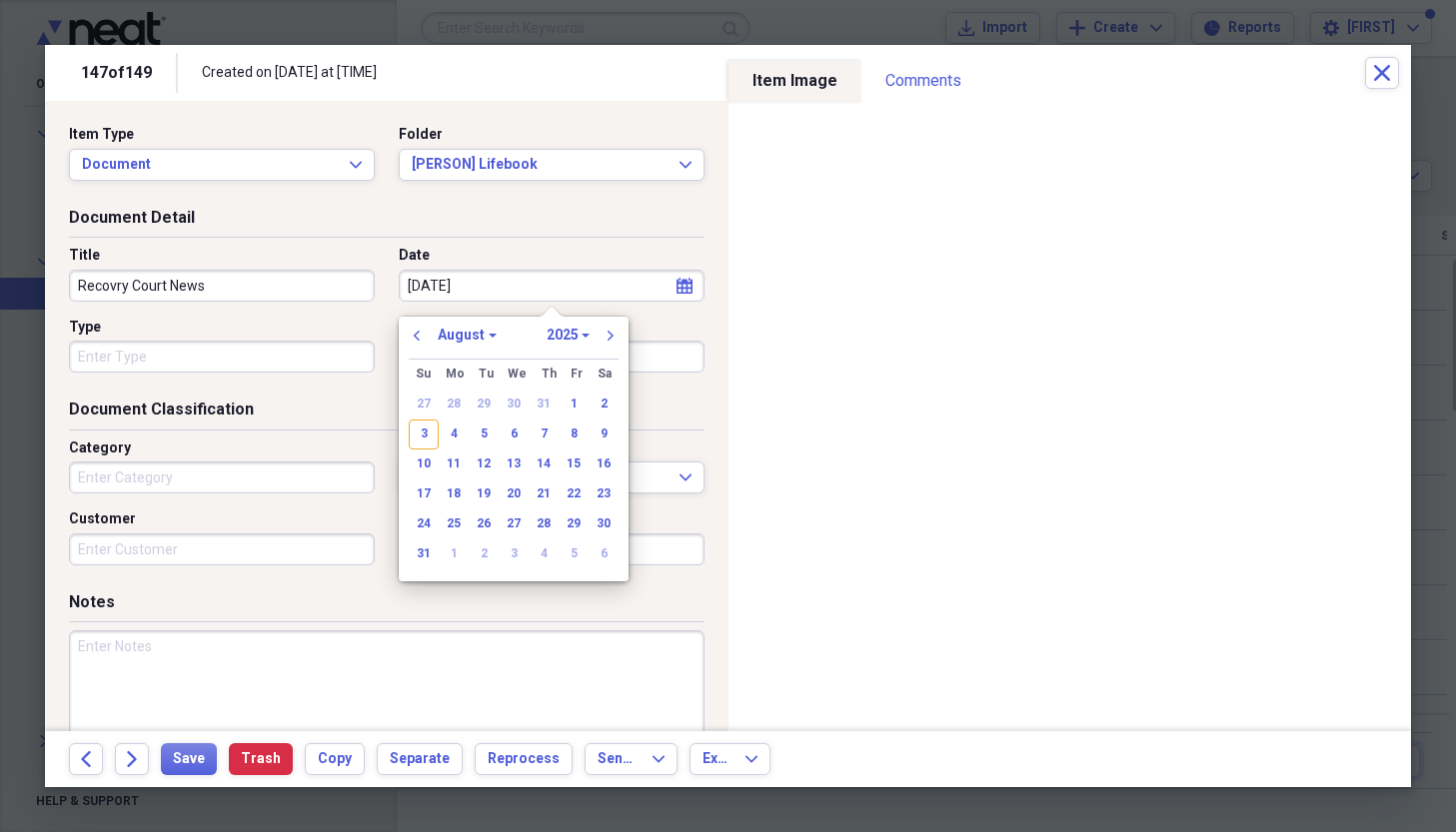 select on "6" 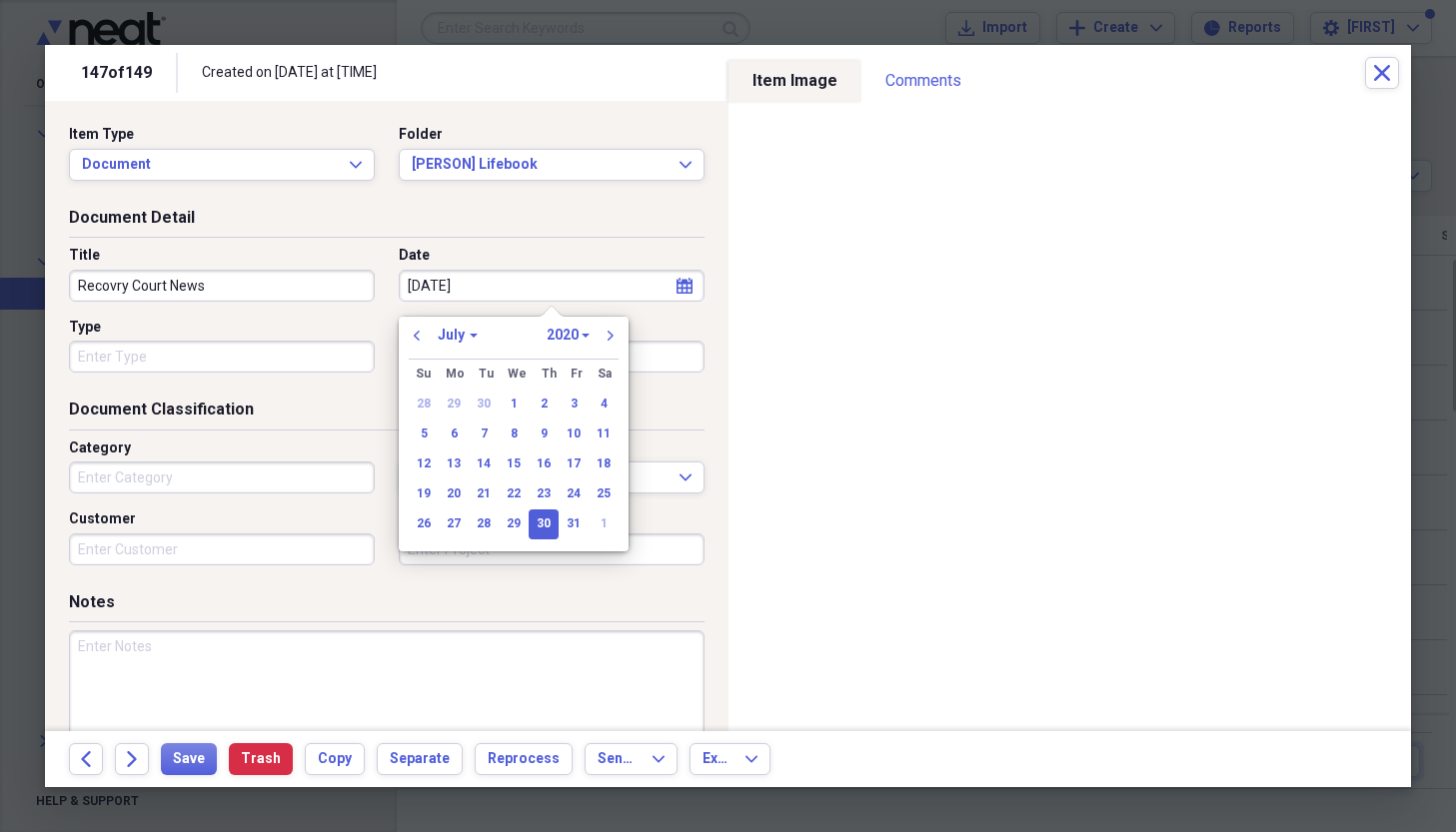 type on "[DATE]" 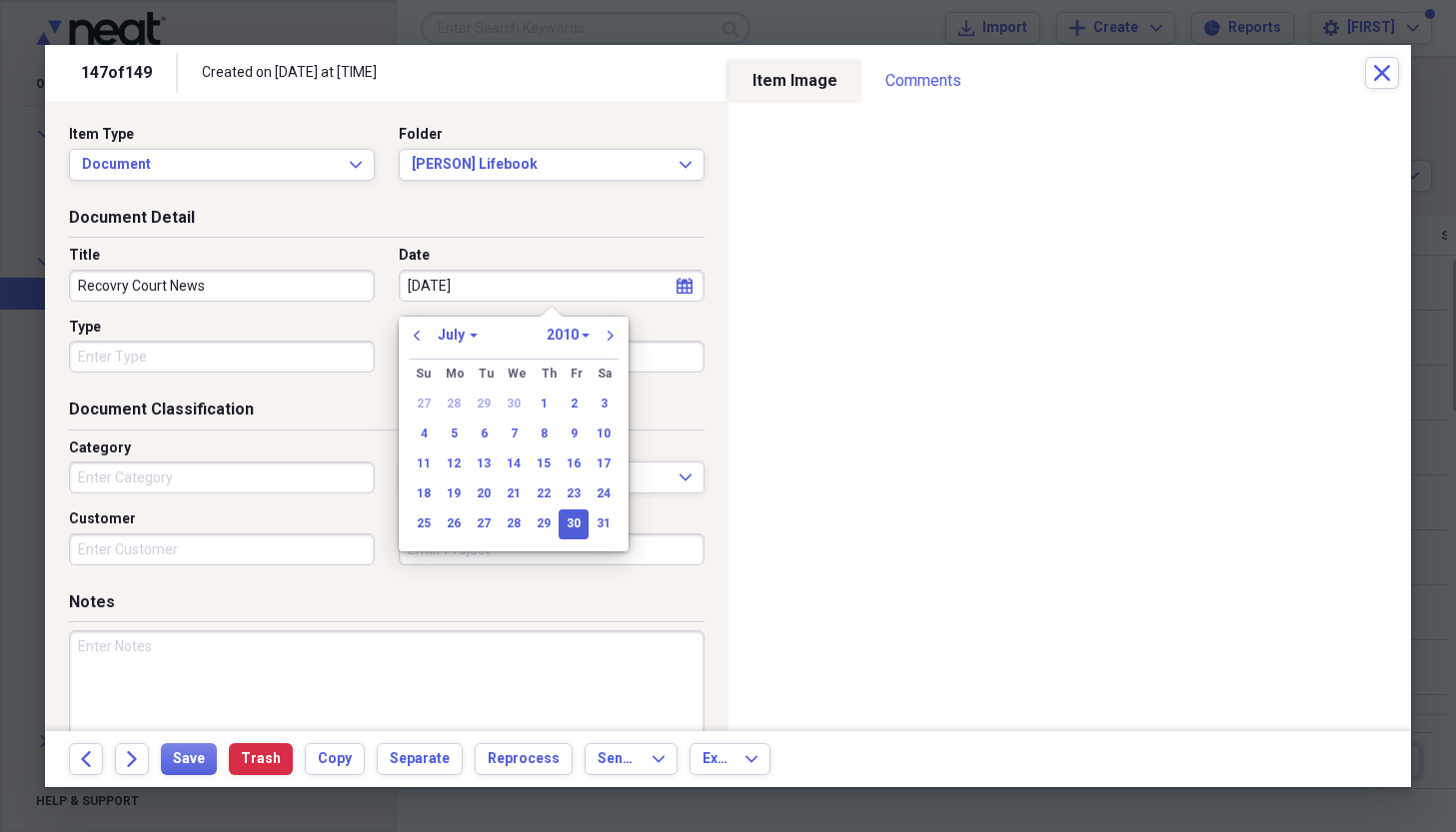 type on "[DATE]" 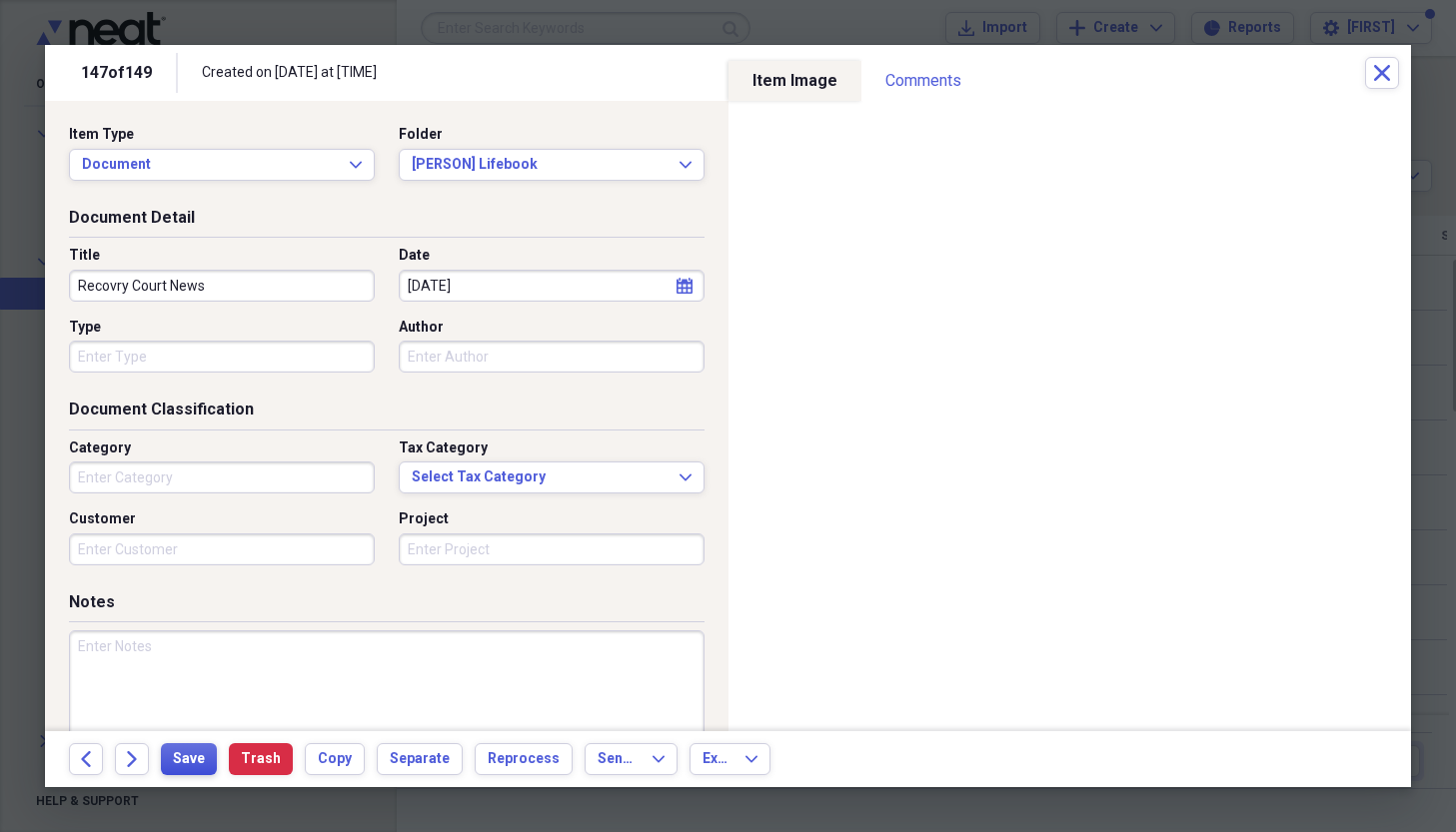 click on "Save" at bounding box center (189, 759) 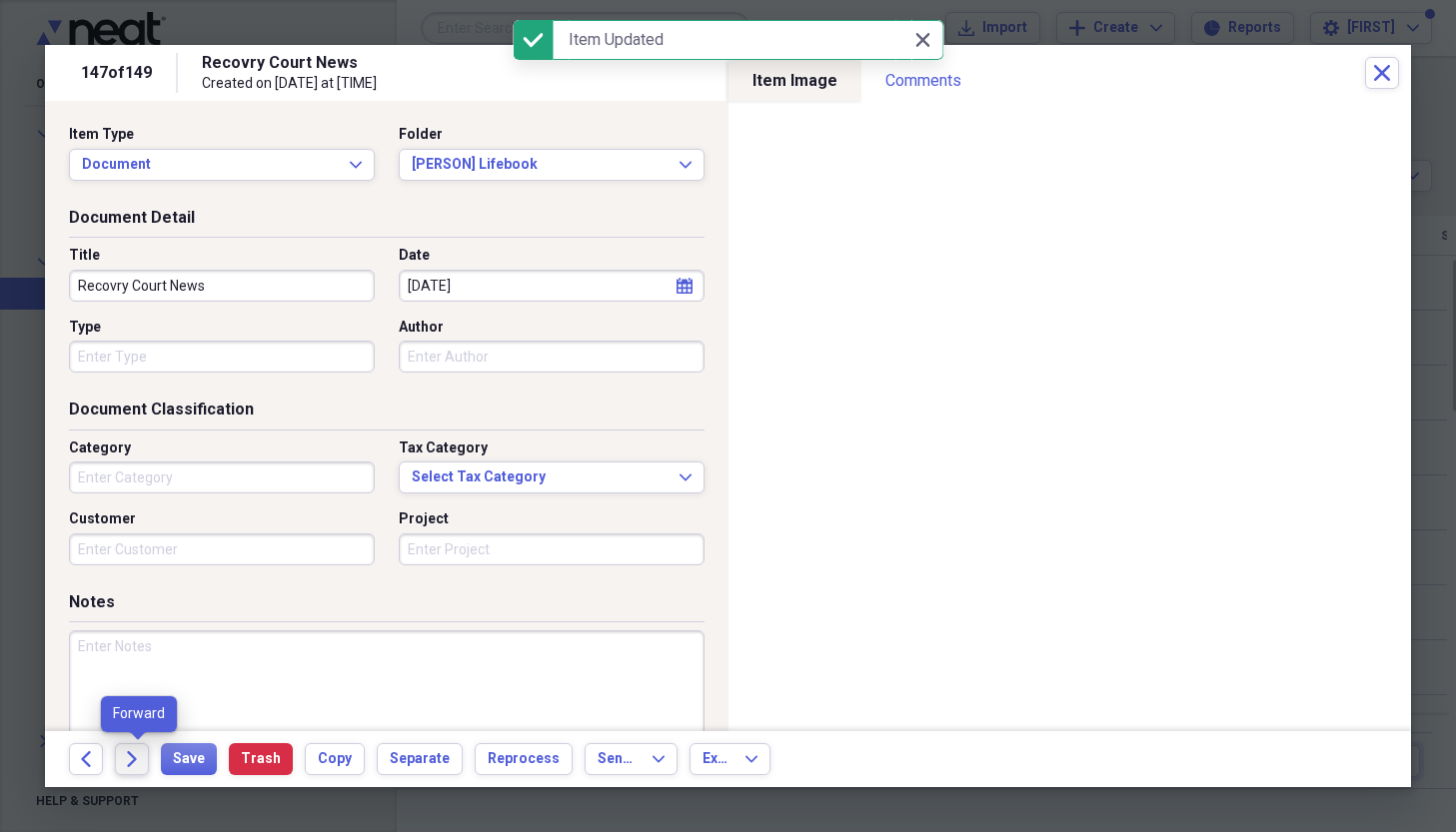 click on "Forward" 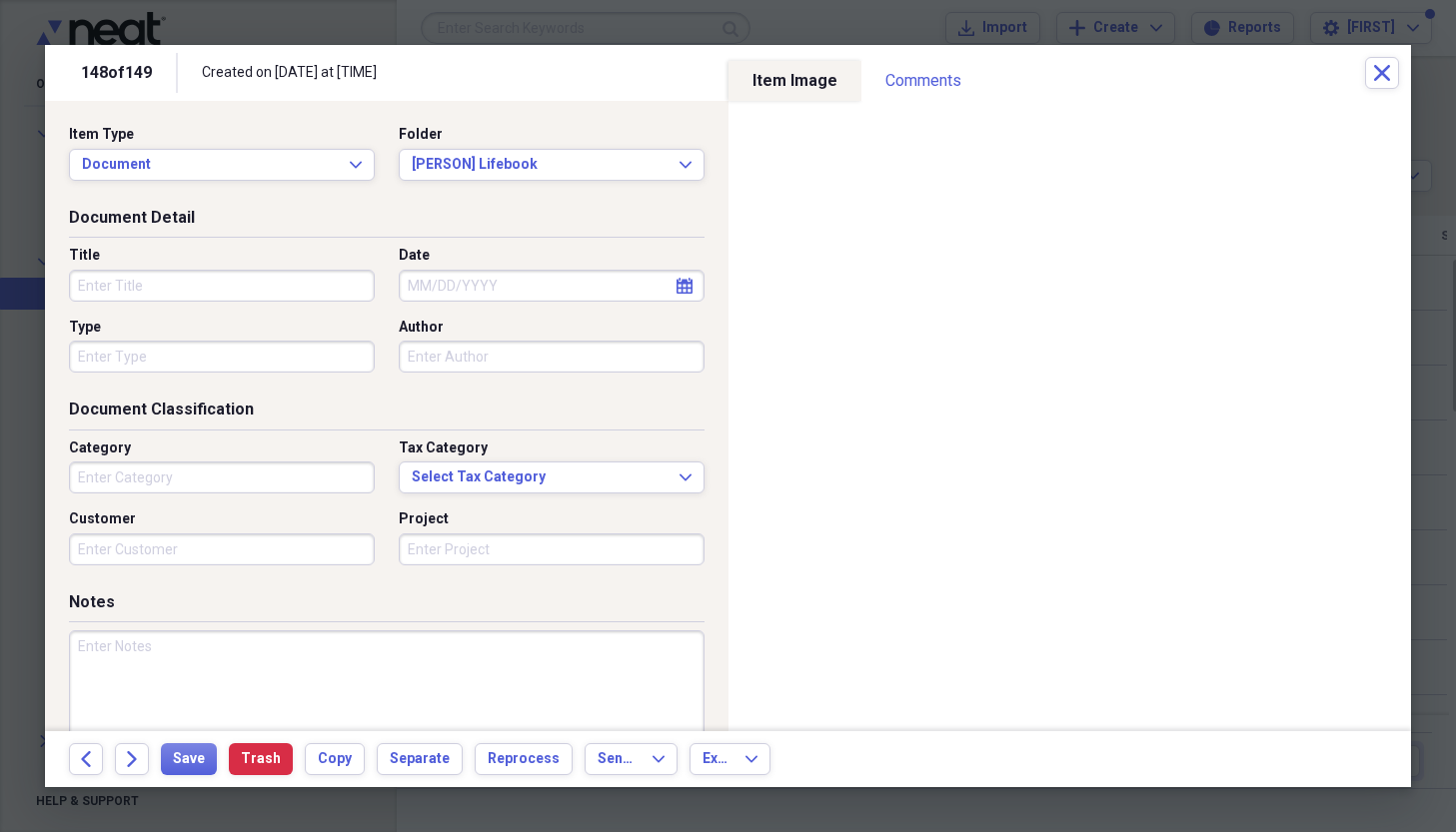 click on "Title" at bounding box center (222, 286) 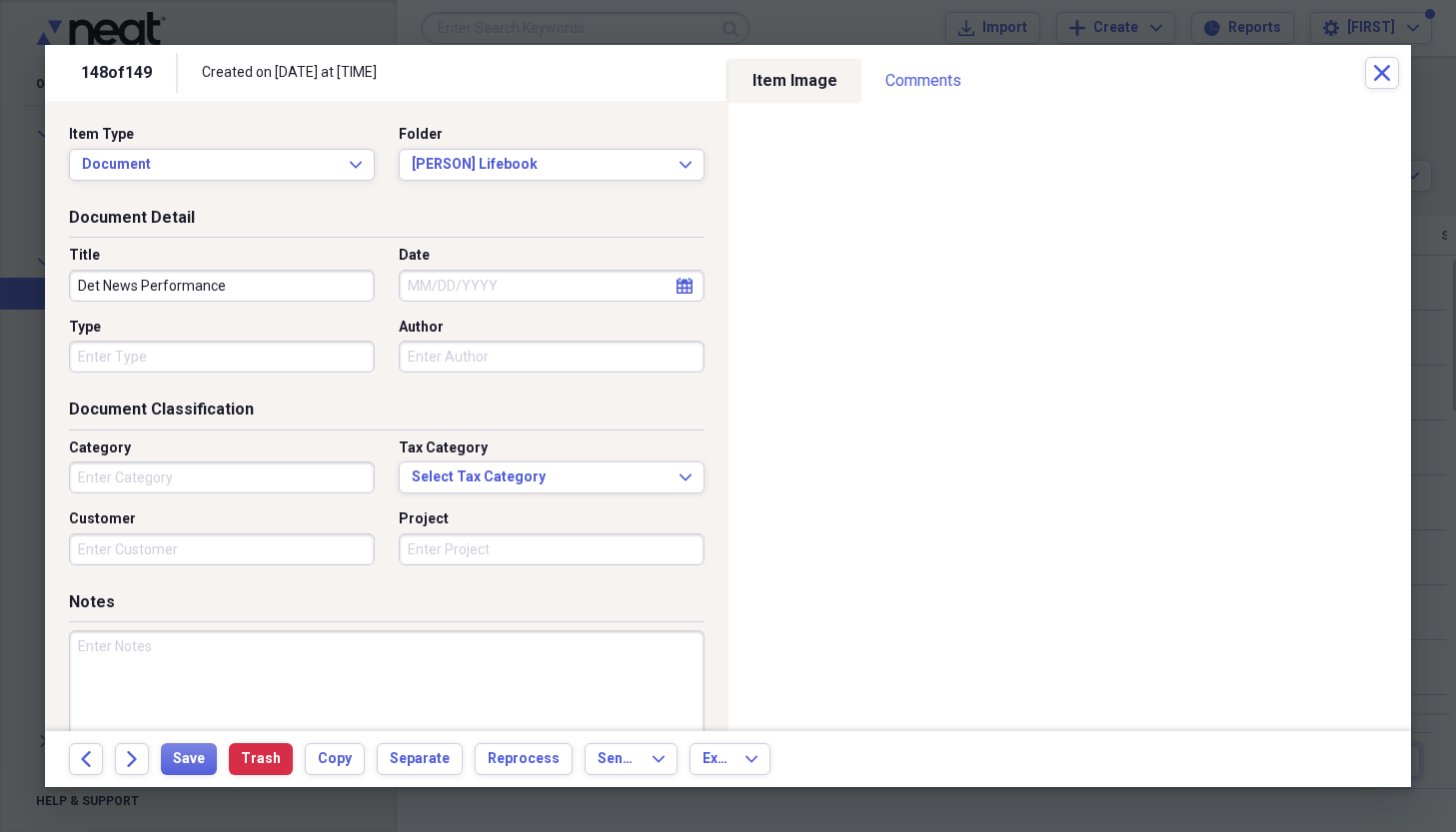 type on "Det News Performance" 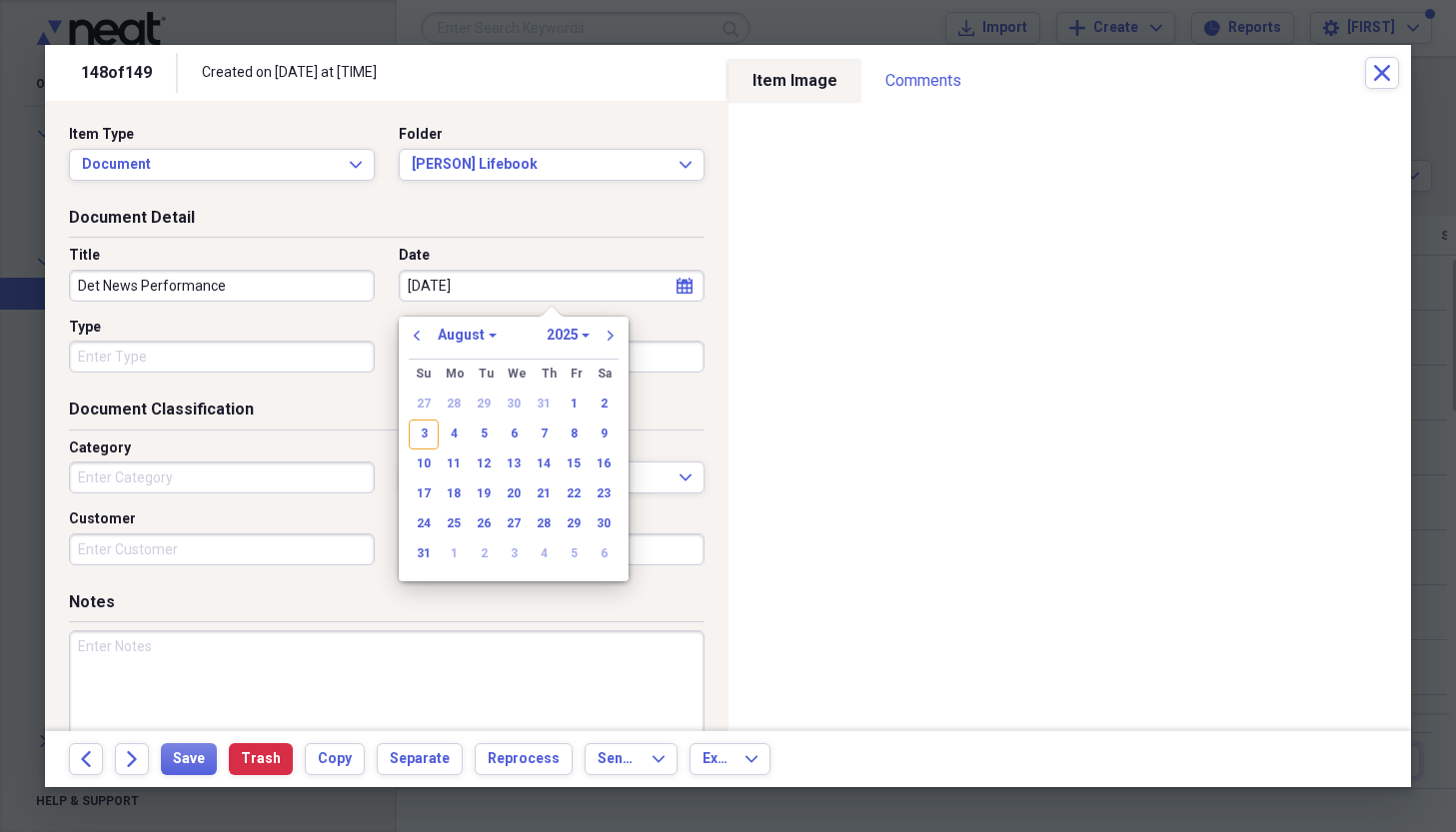 type on "[DATE]" 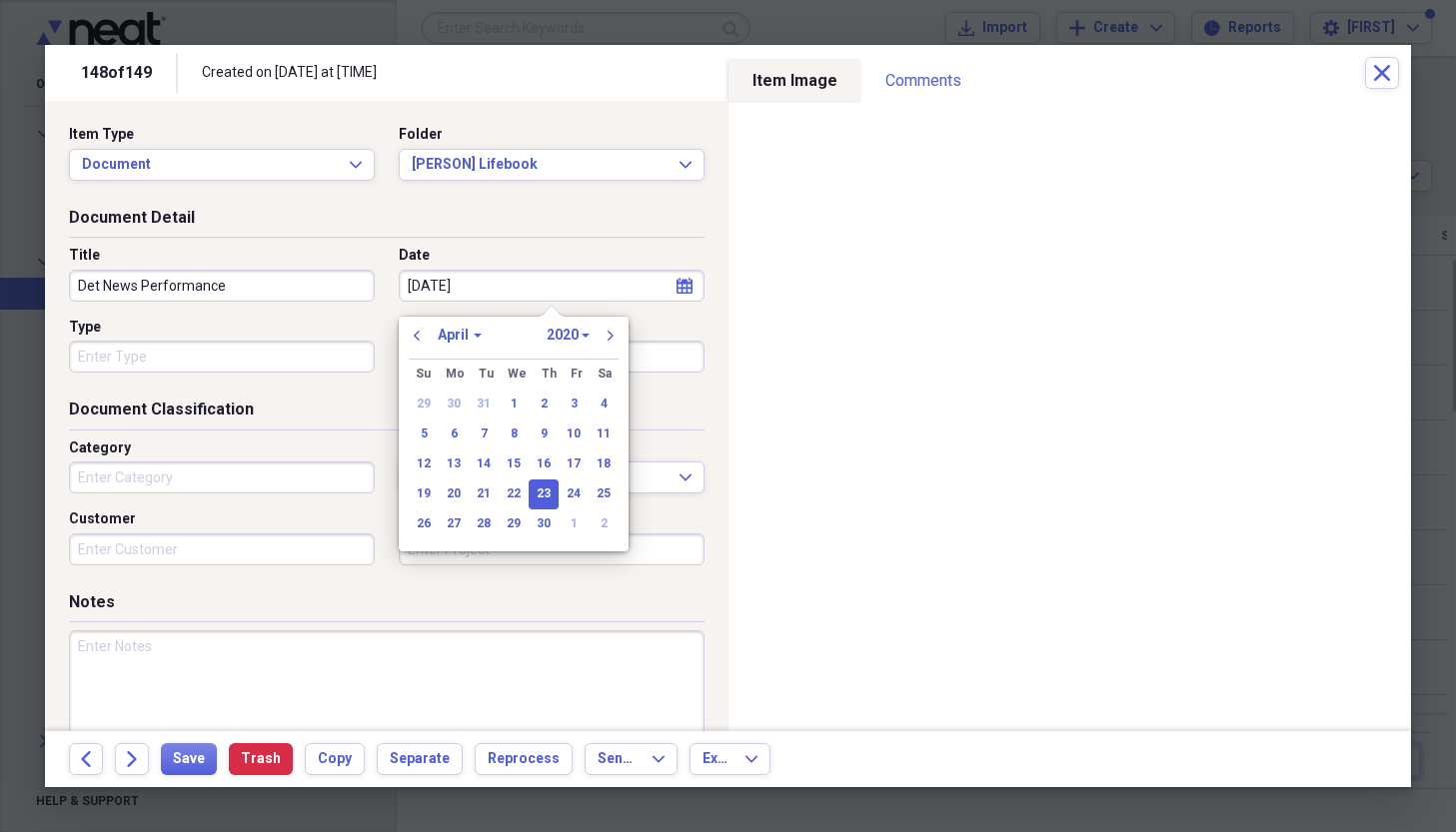 type on "[MONTH]/[DAY]/[YEAR]" 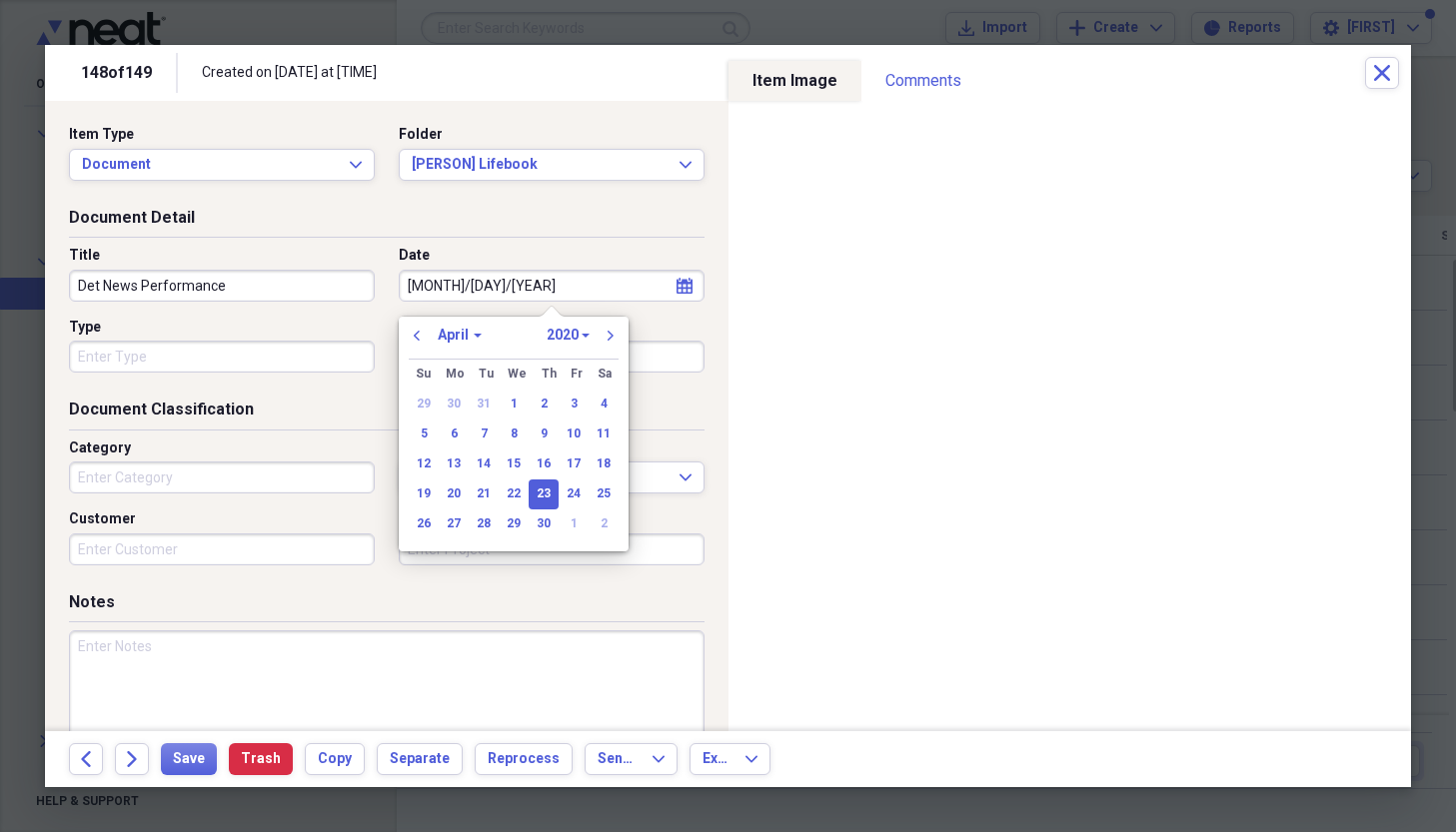 select on "2012" 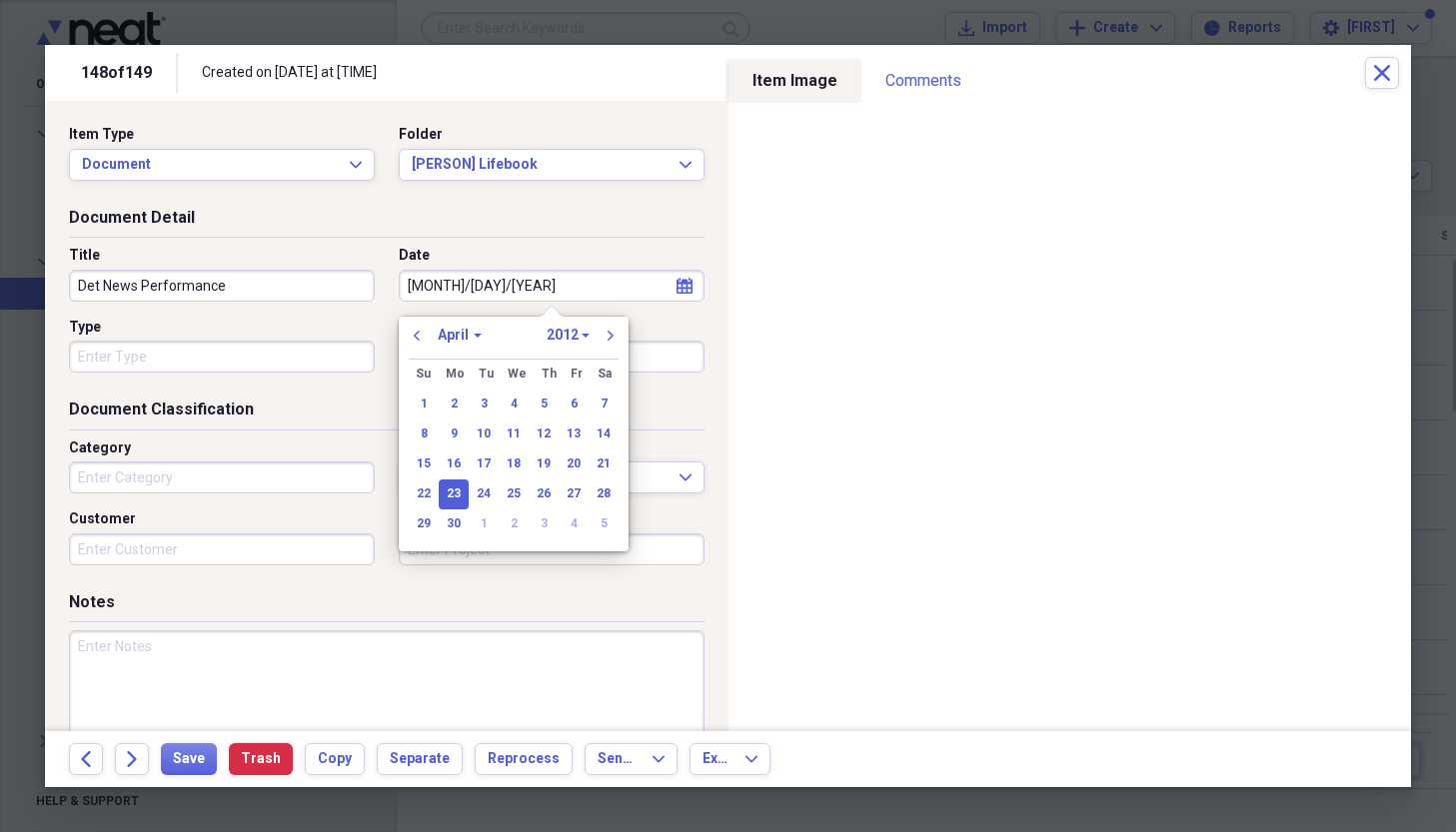 type on "[MONTH]/[DAY]/[YEAR]" 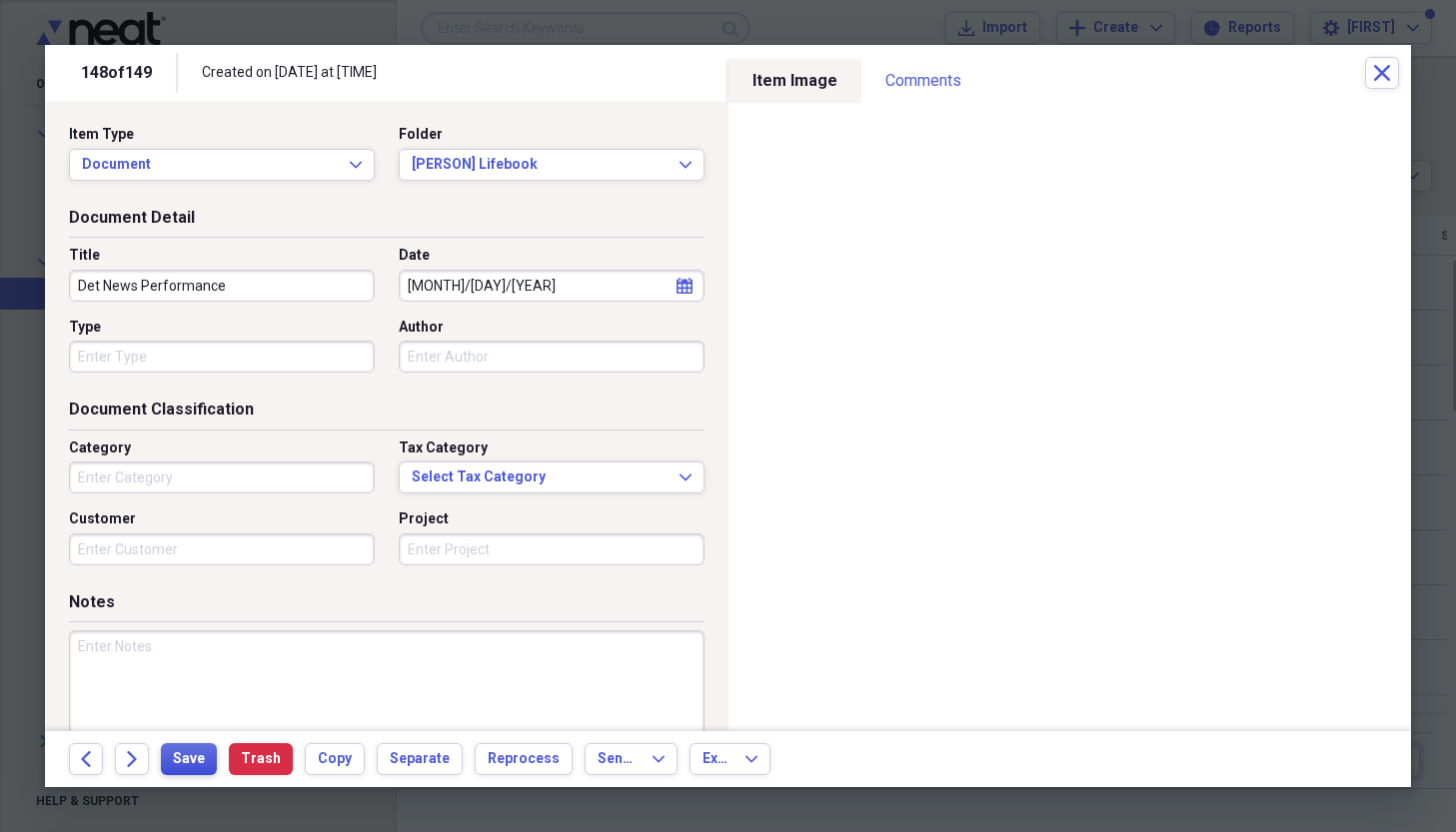 click on "Save" at bounding box center (189, 759) 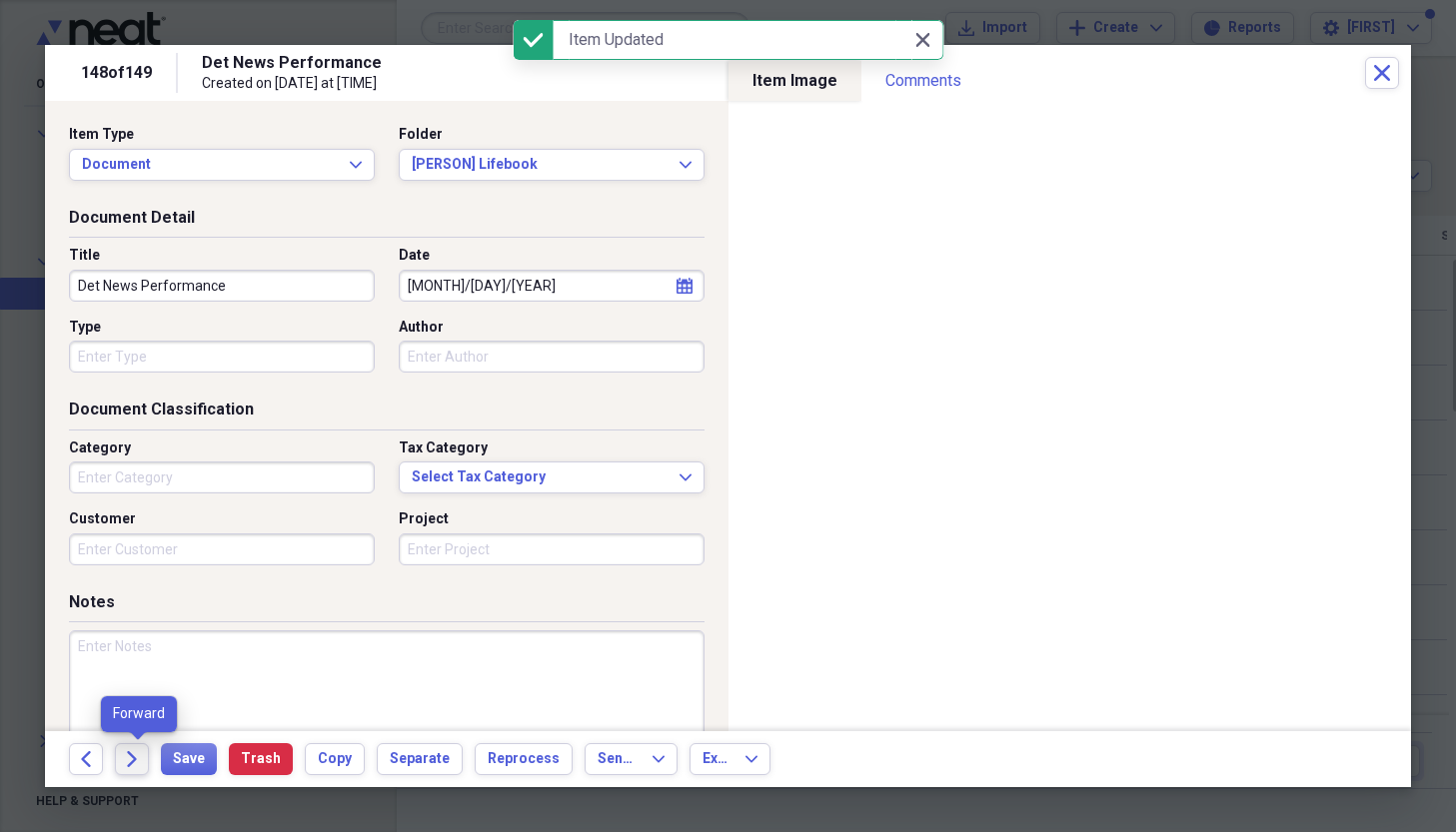 click on "Forward" 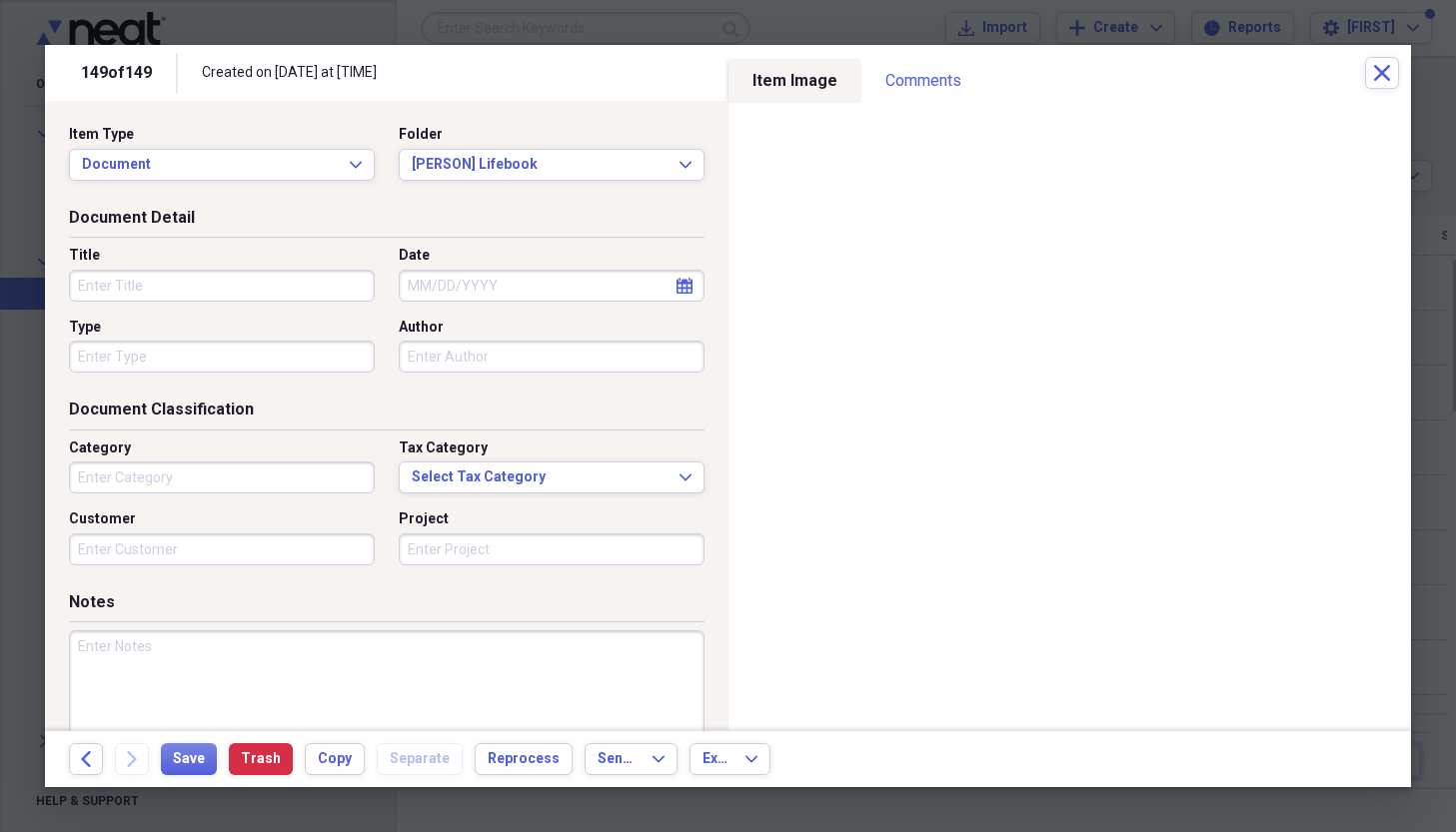 click on "Title" at bounding box center [222, 286] 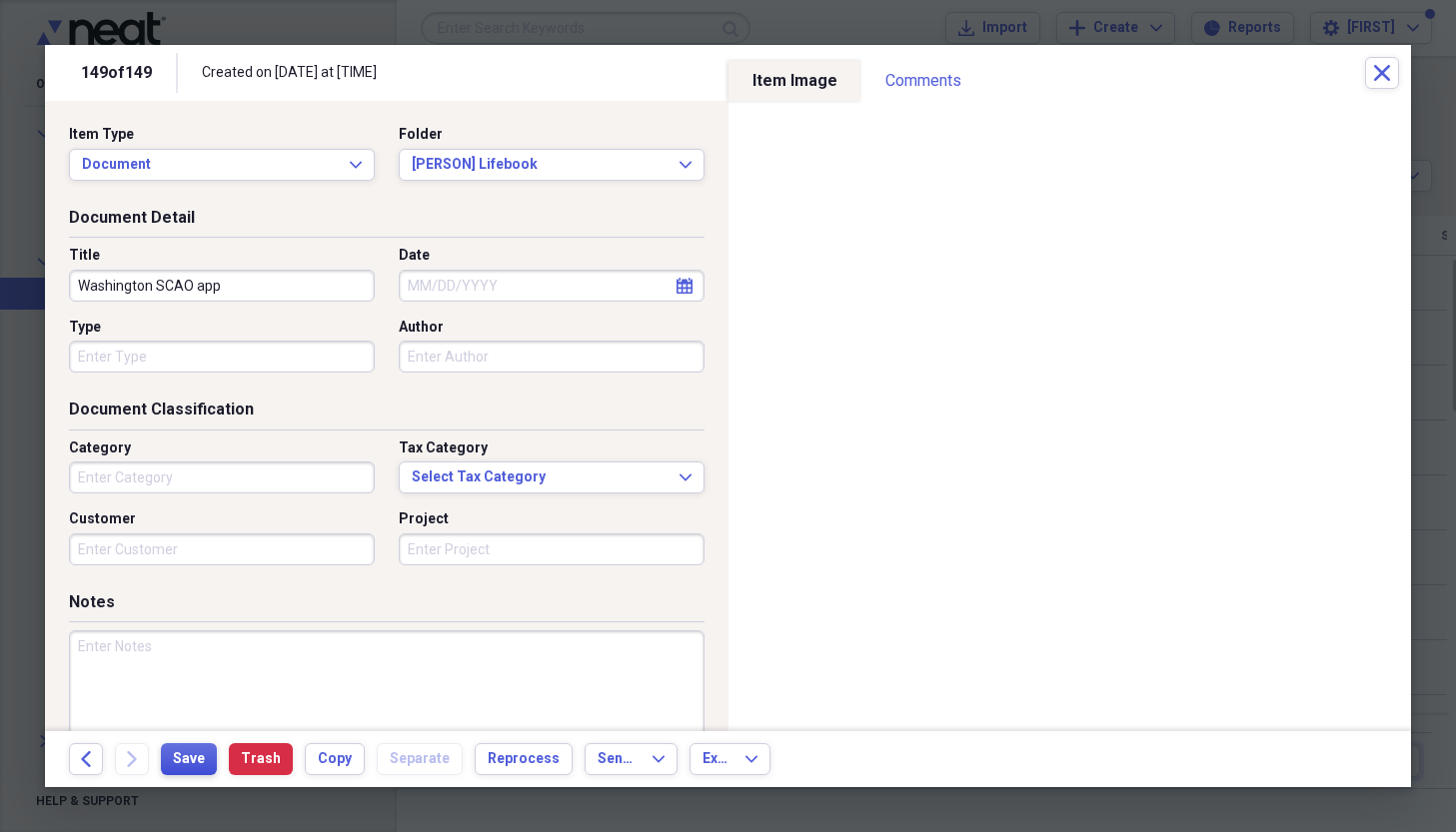 type on "Washington SCAO app" 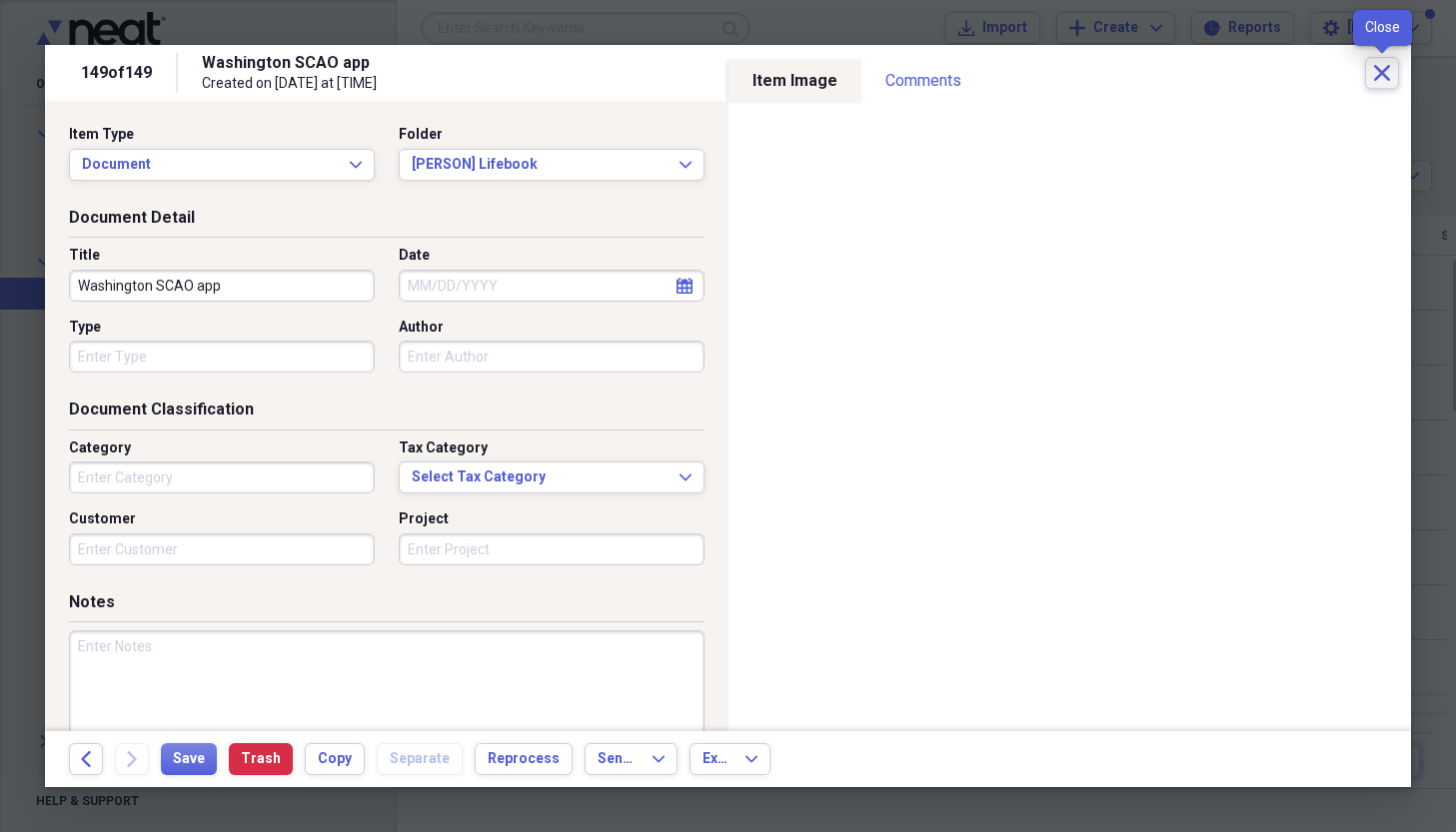 click on "Close" at bounding box center [1382, 73] 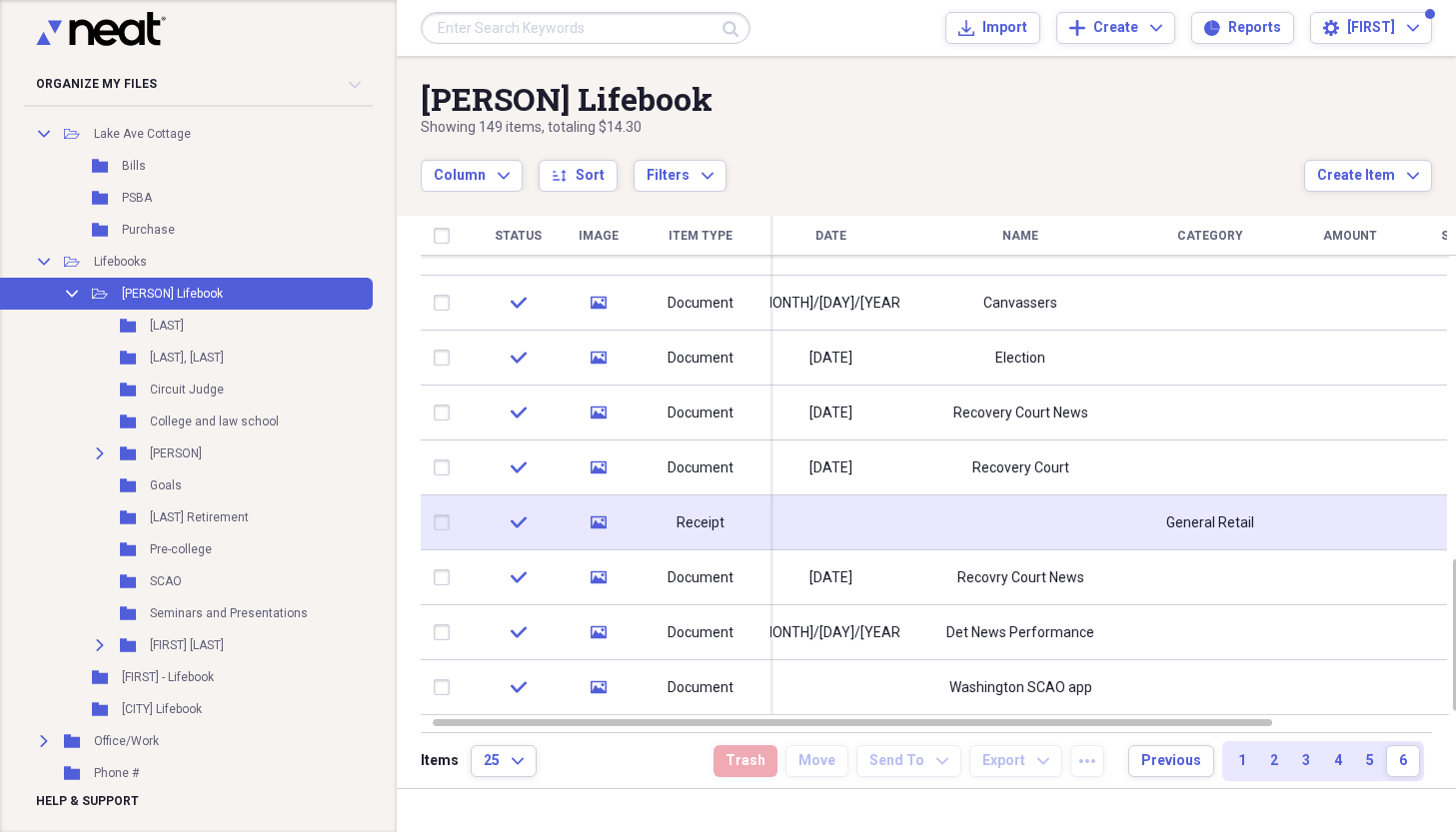 click at bounding box center [1020, 522] 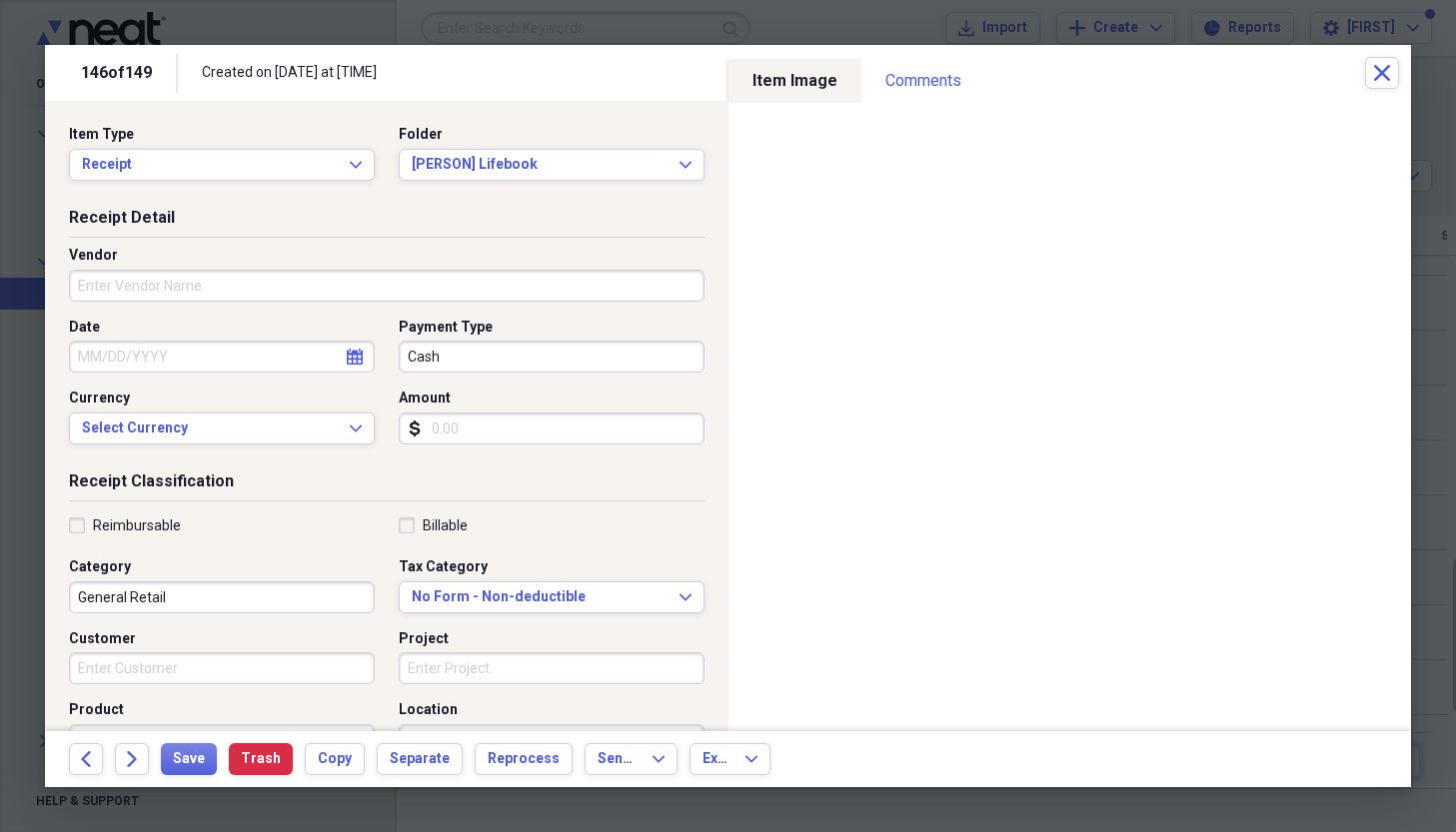 click on "Vendor" at bounding box center [387, 286] 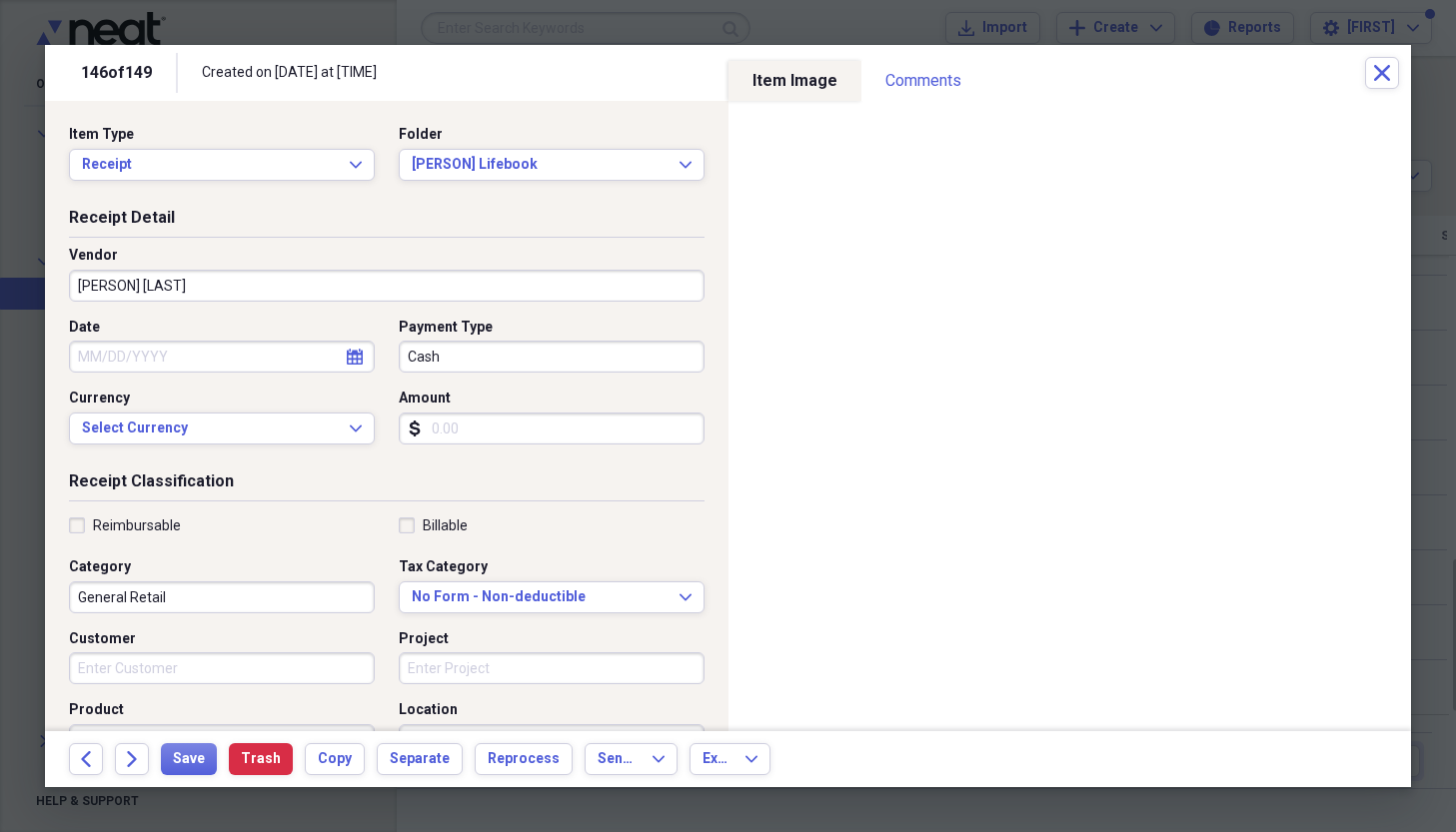 type on "[PERSON] [LAST]" 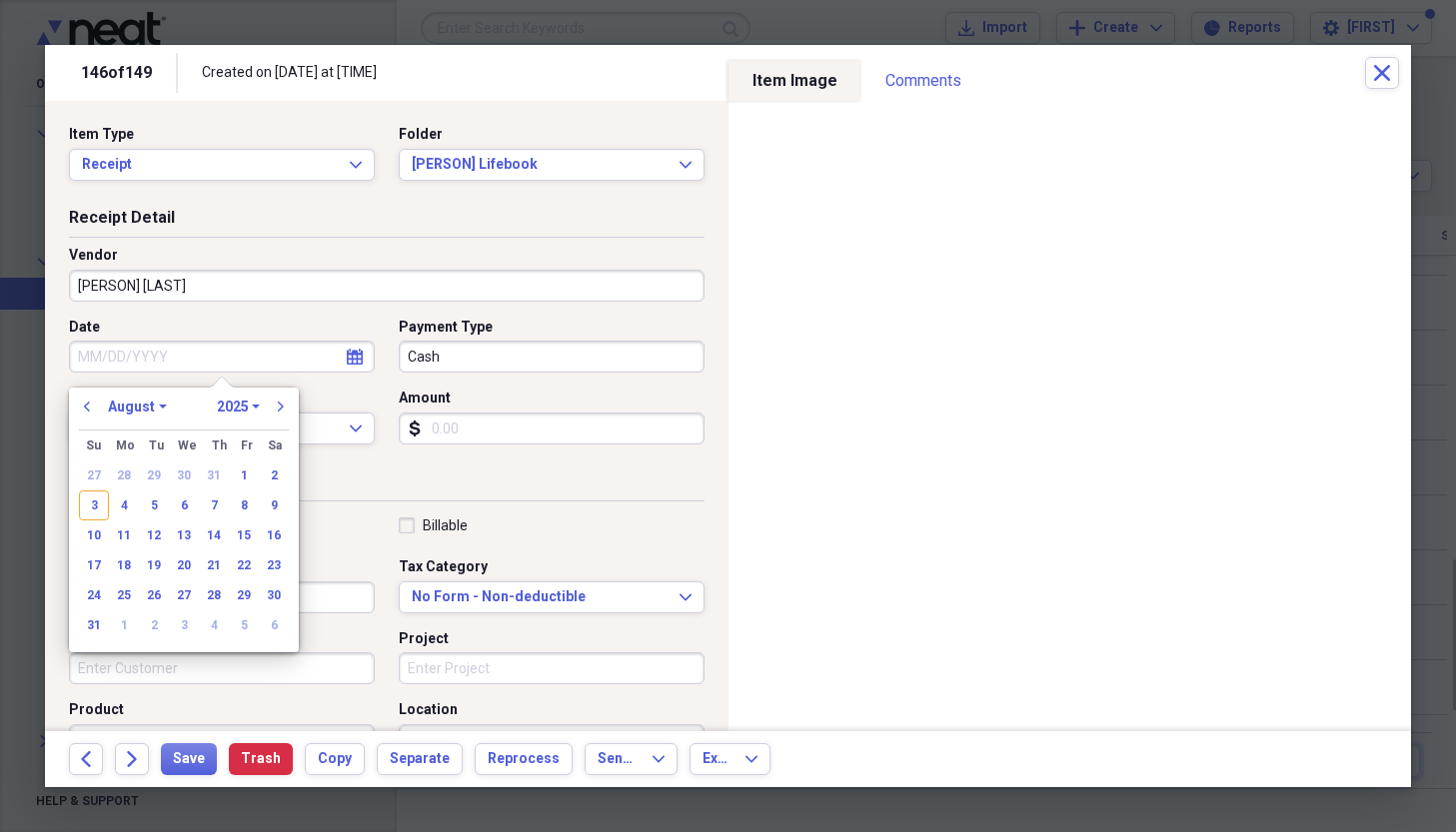 click on "Date" at bounding box center (222, 357) 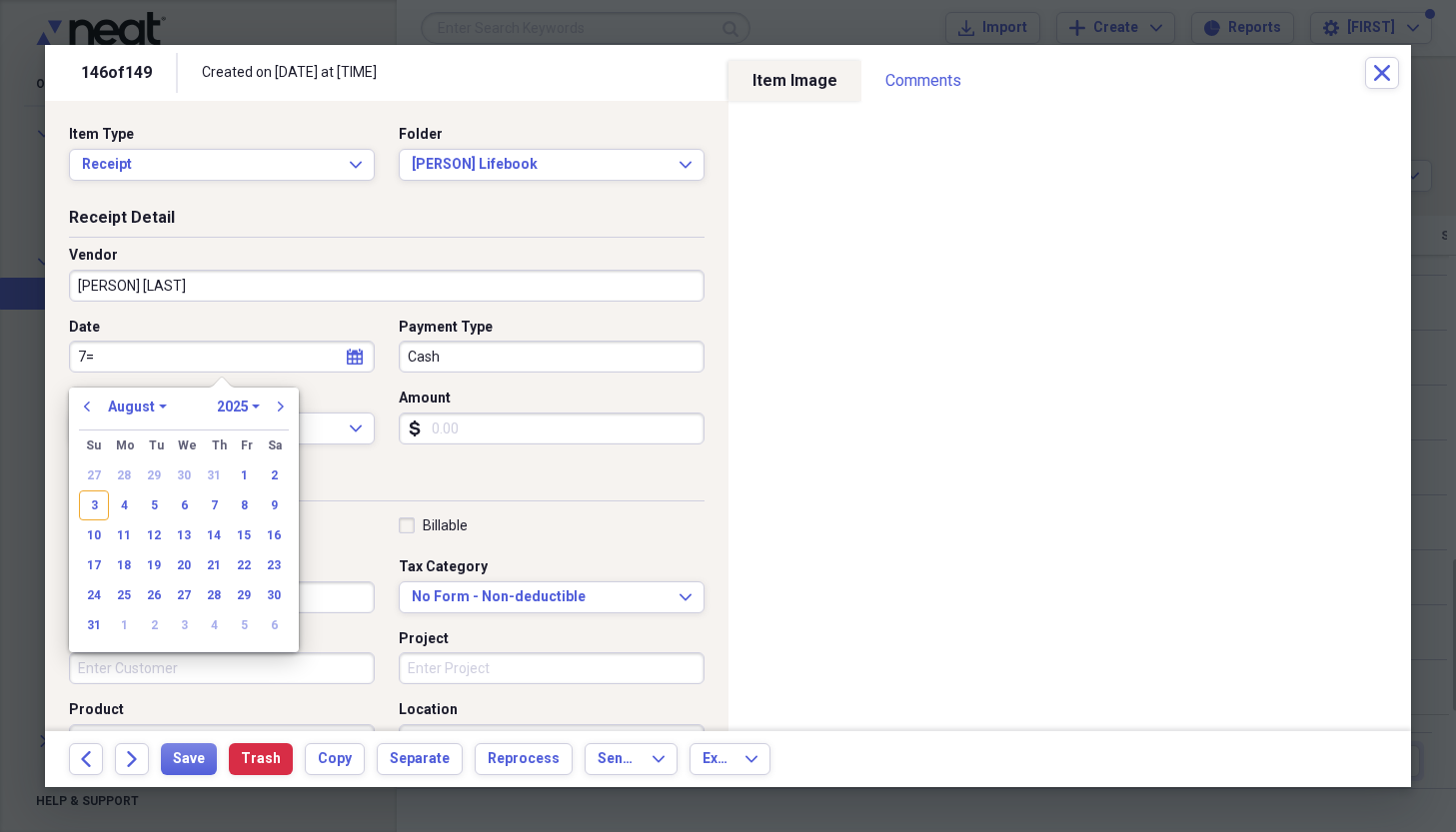 type on "7" 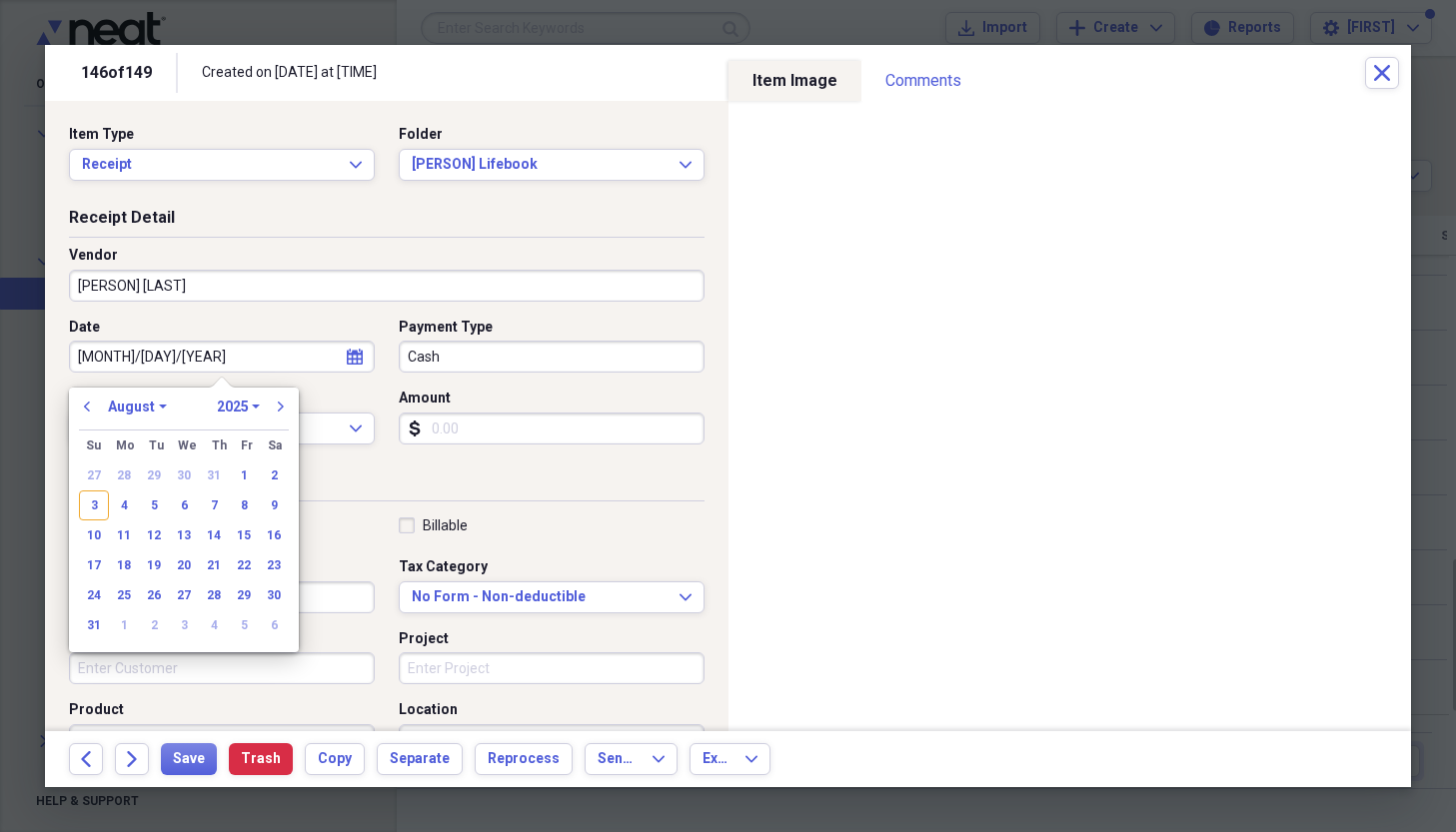 type on "[DATE]" 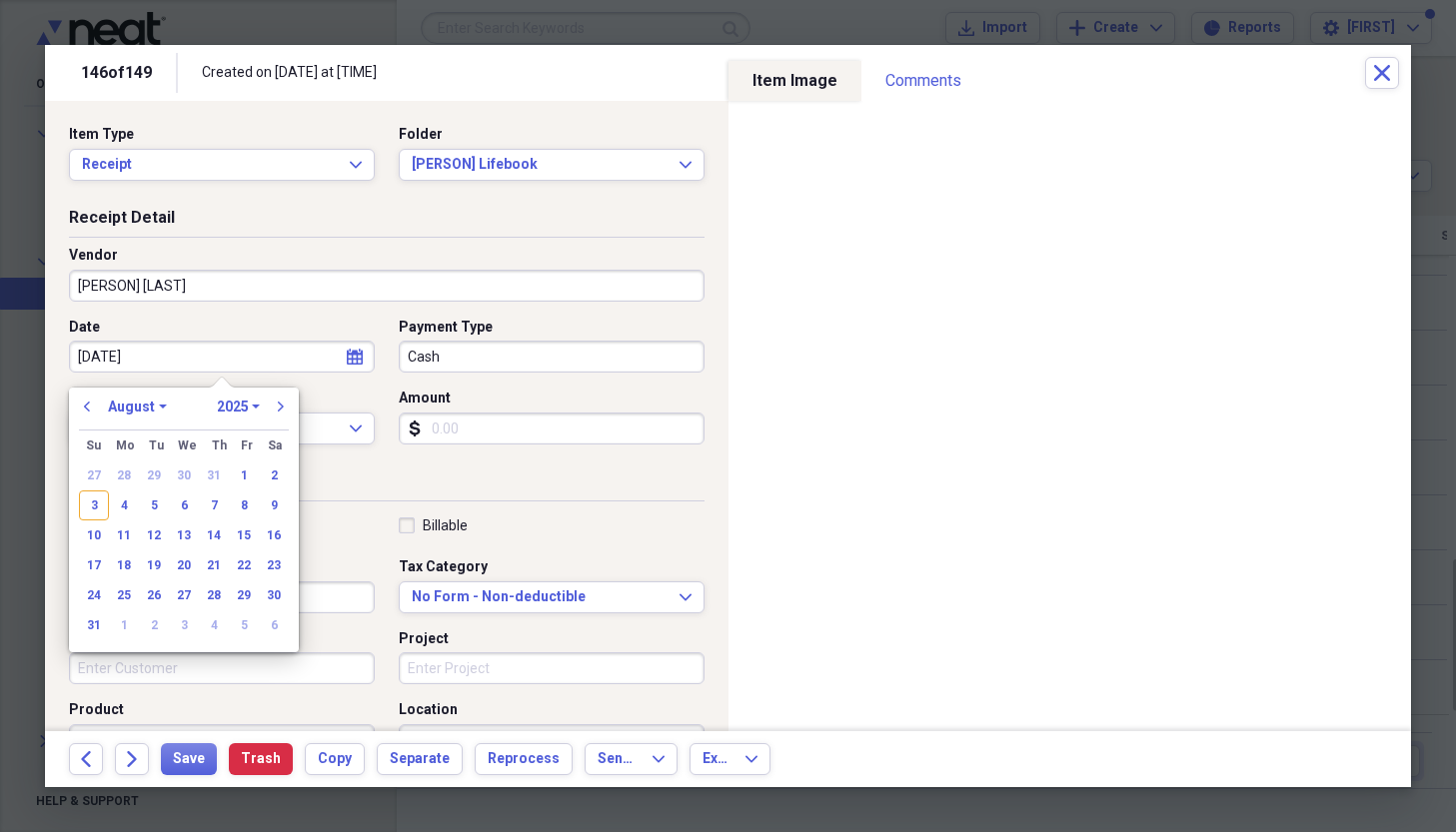 select on "6" 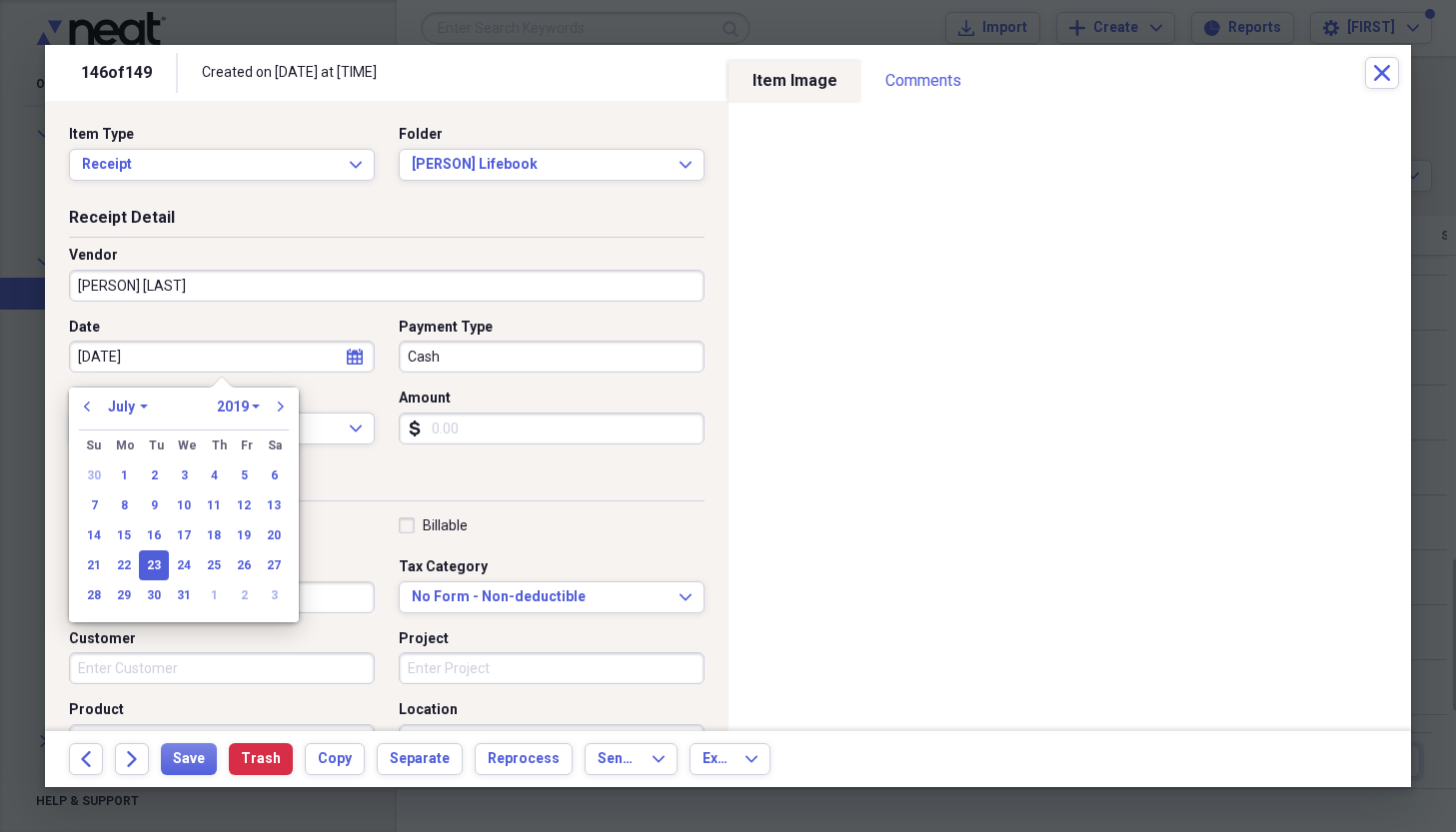 type on "[DATE]" 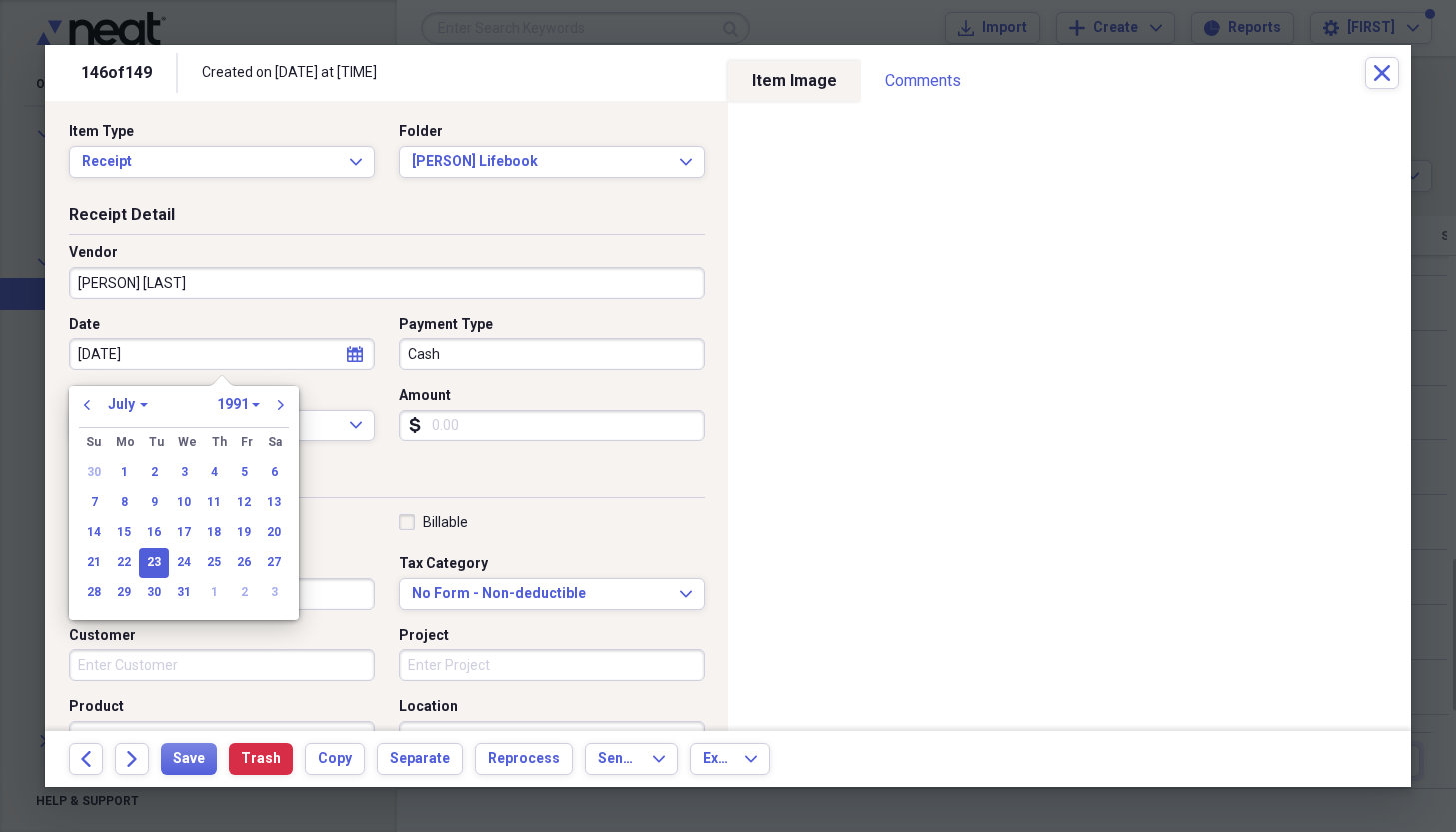 scroll, scrollTop: 4, scrollLeft: 0, axis: vertical 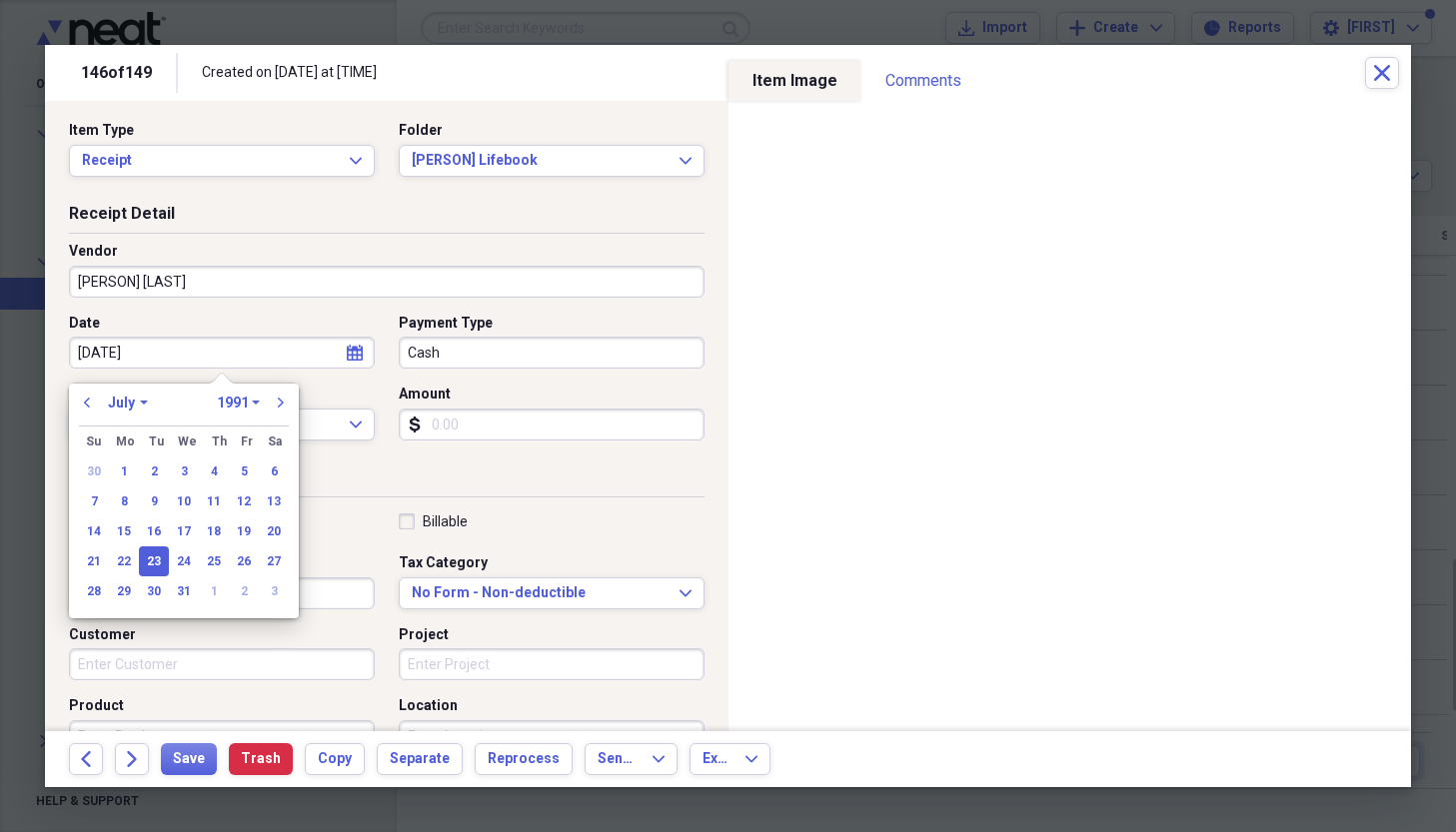 type on "[DATE]" 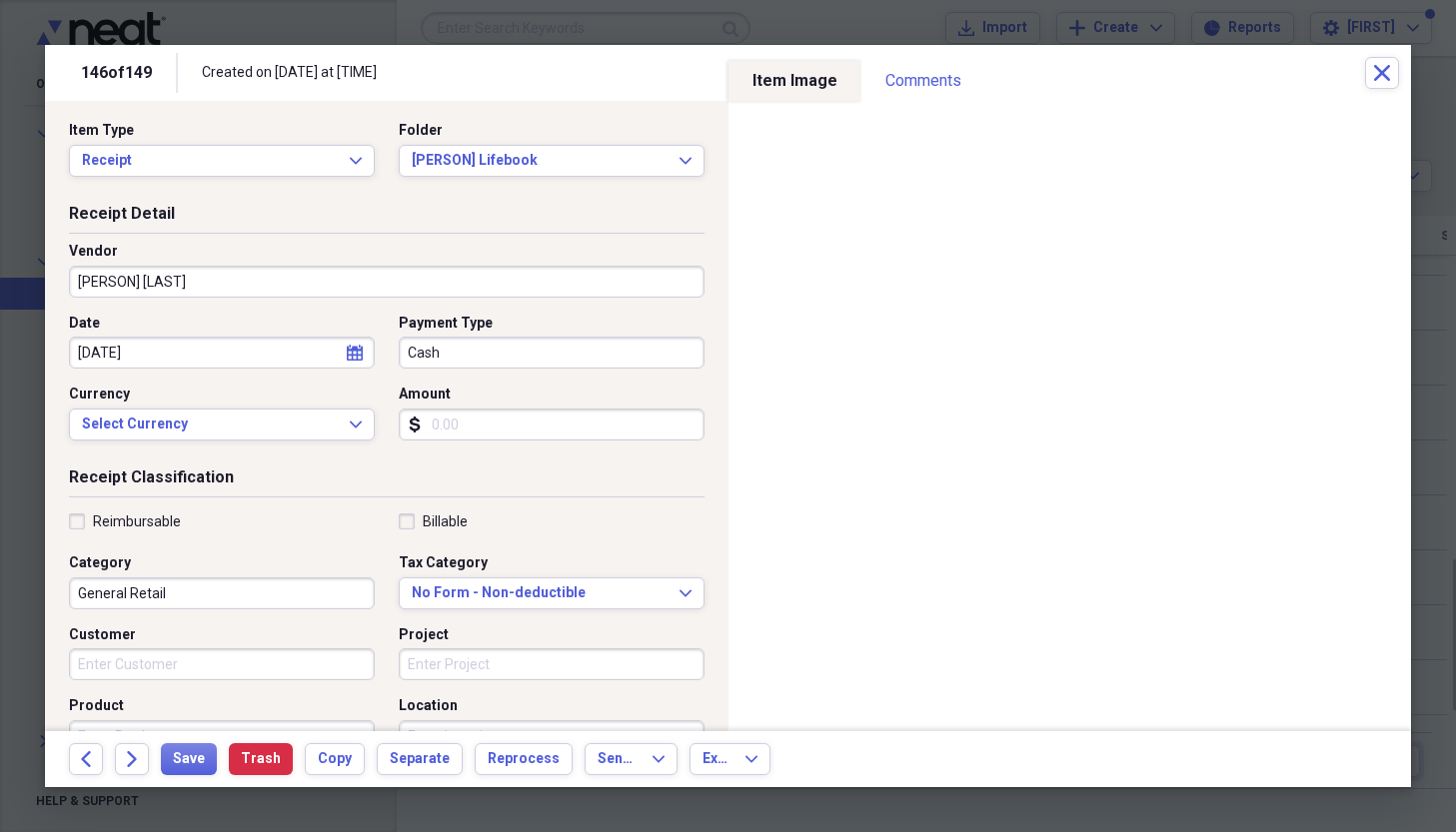 click on "Vendor [PERSON] [LAST]" at bounding box center (387, 278) 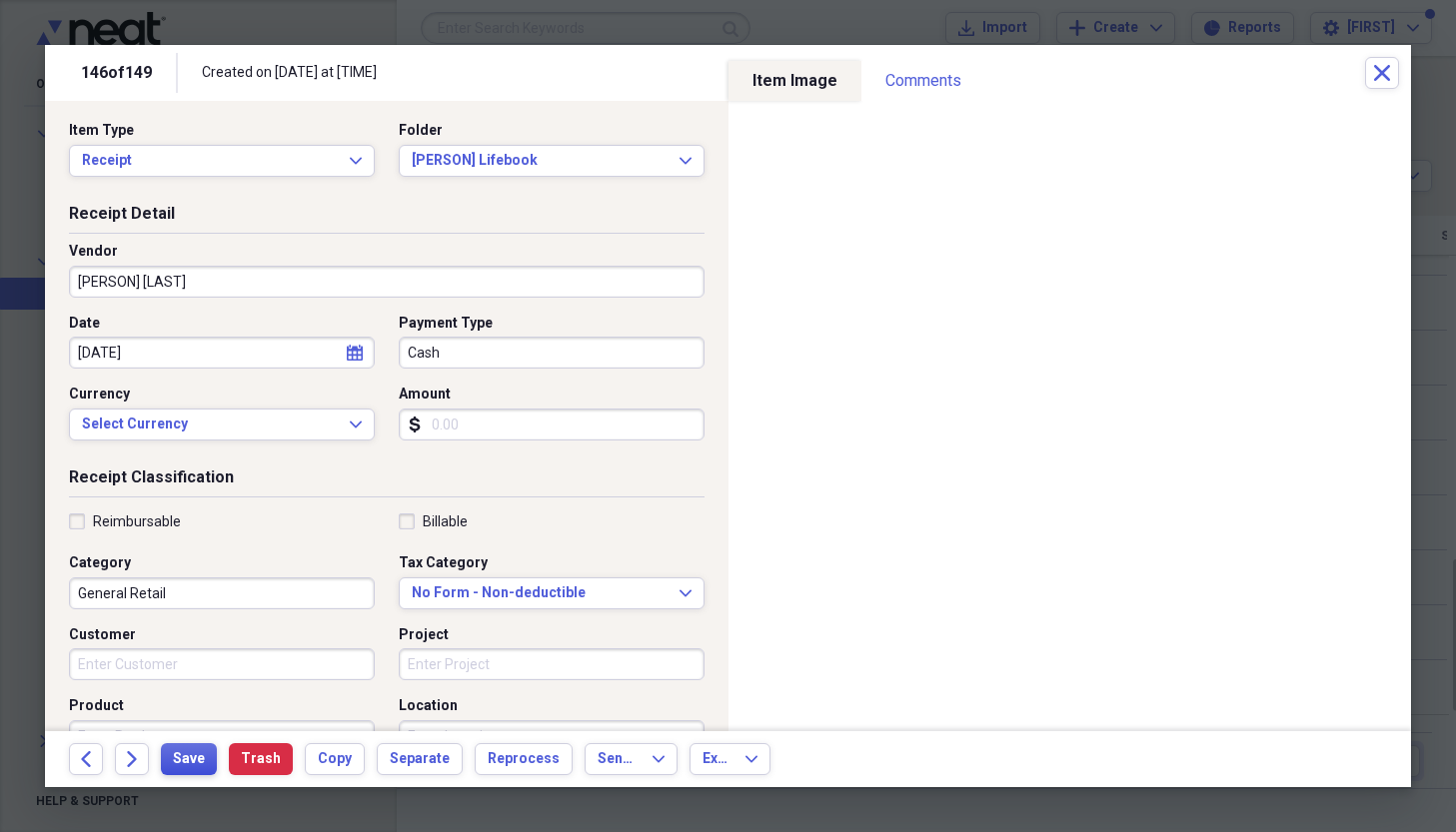 click on "Save" at bounding box center (189, 759) 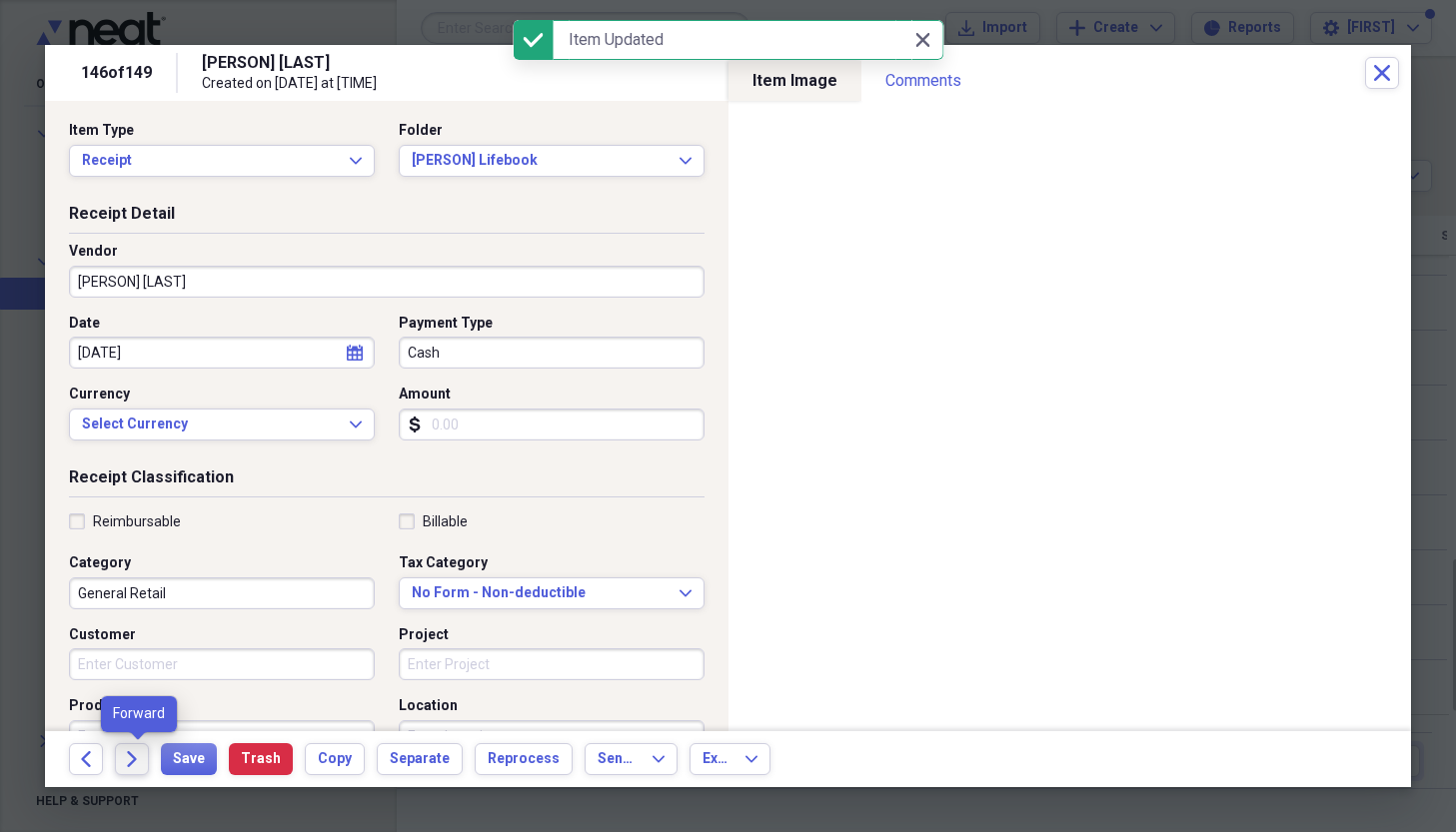 click on "Forward" 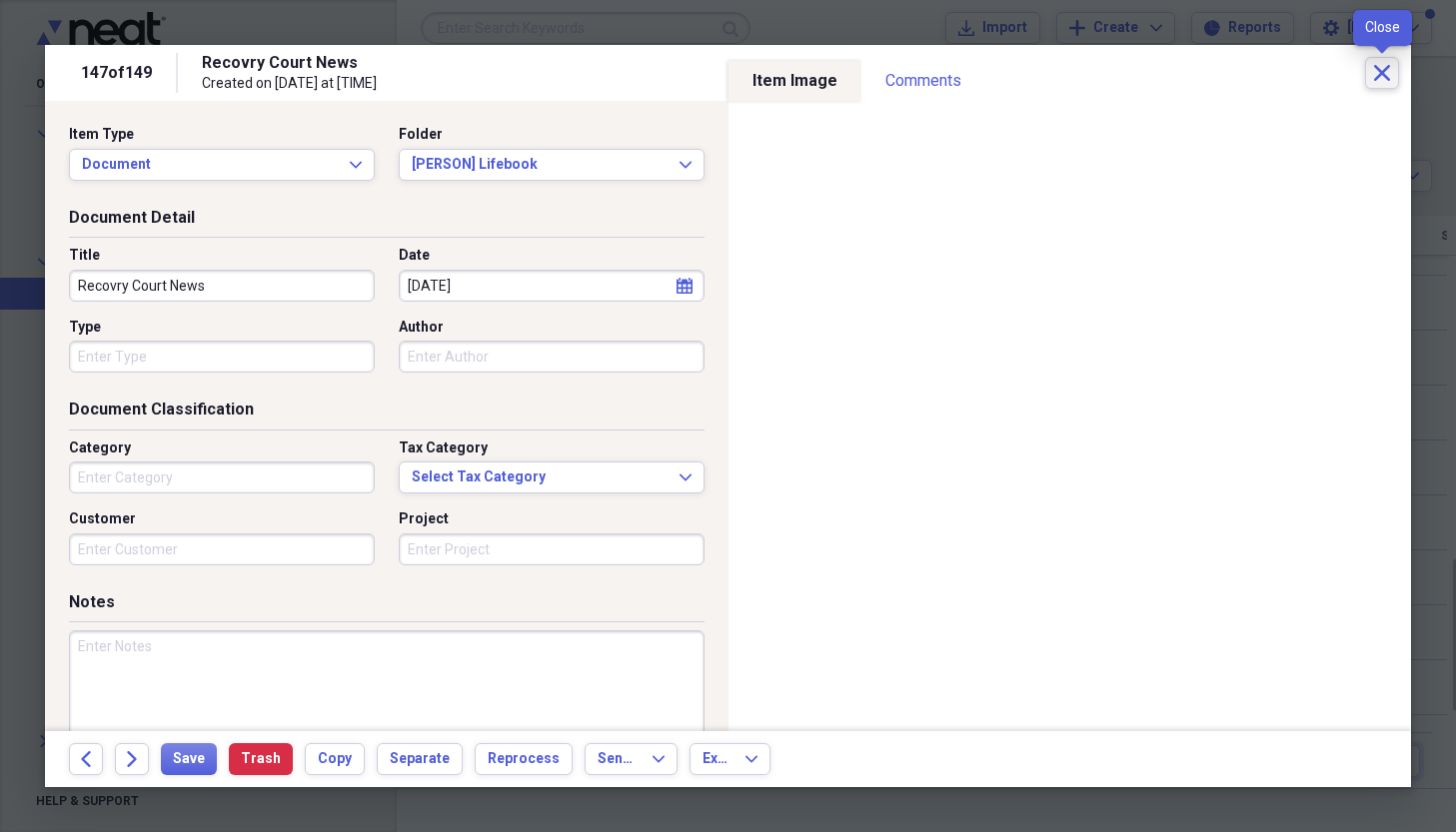 click on "Close" 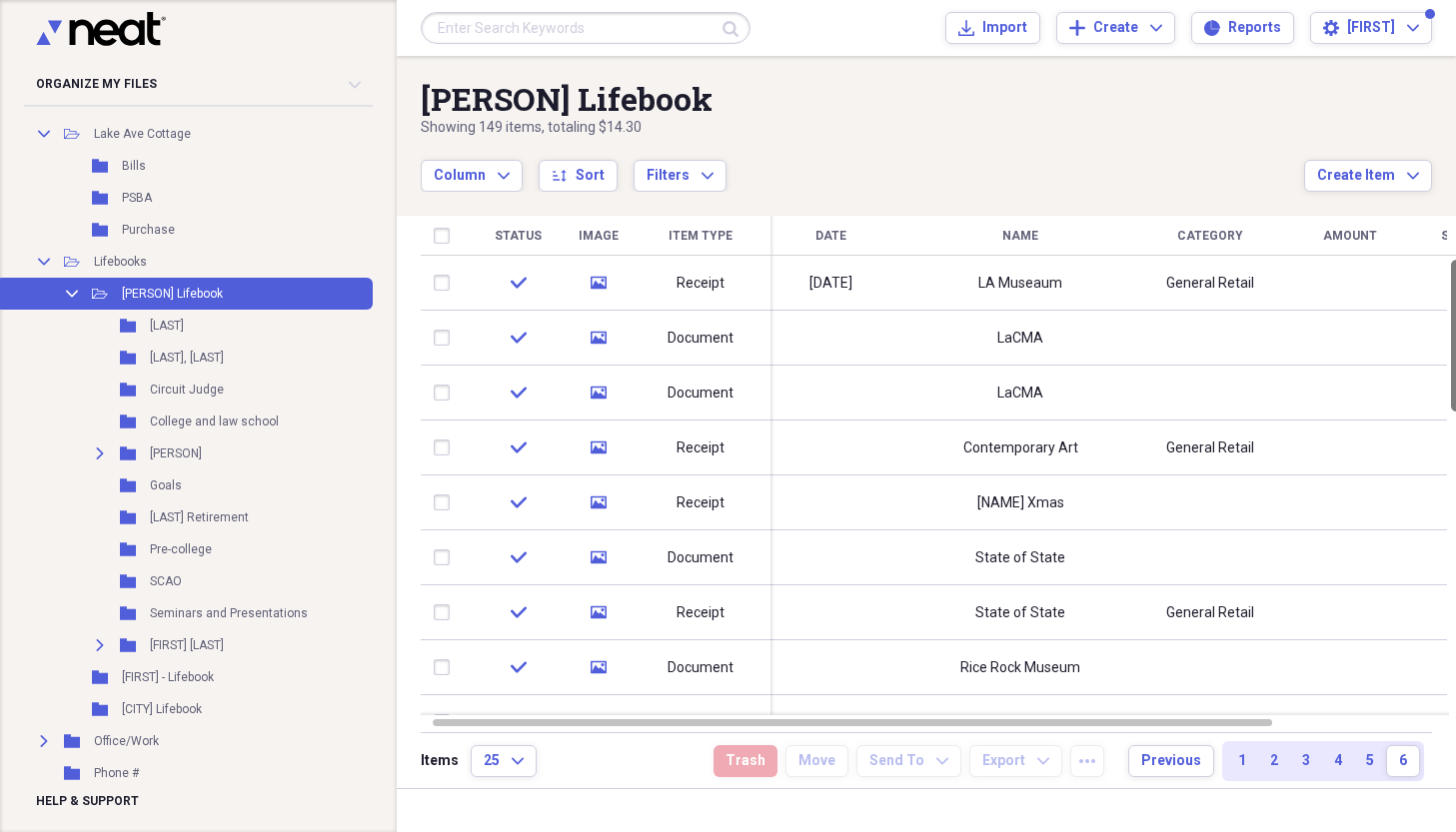 drag, startPoint x: 1447, startPoint y: 630, endPoint x: 1379, endPoint y: 250, distance: 386.03627 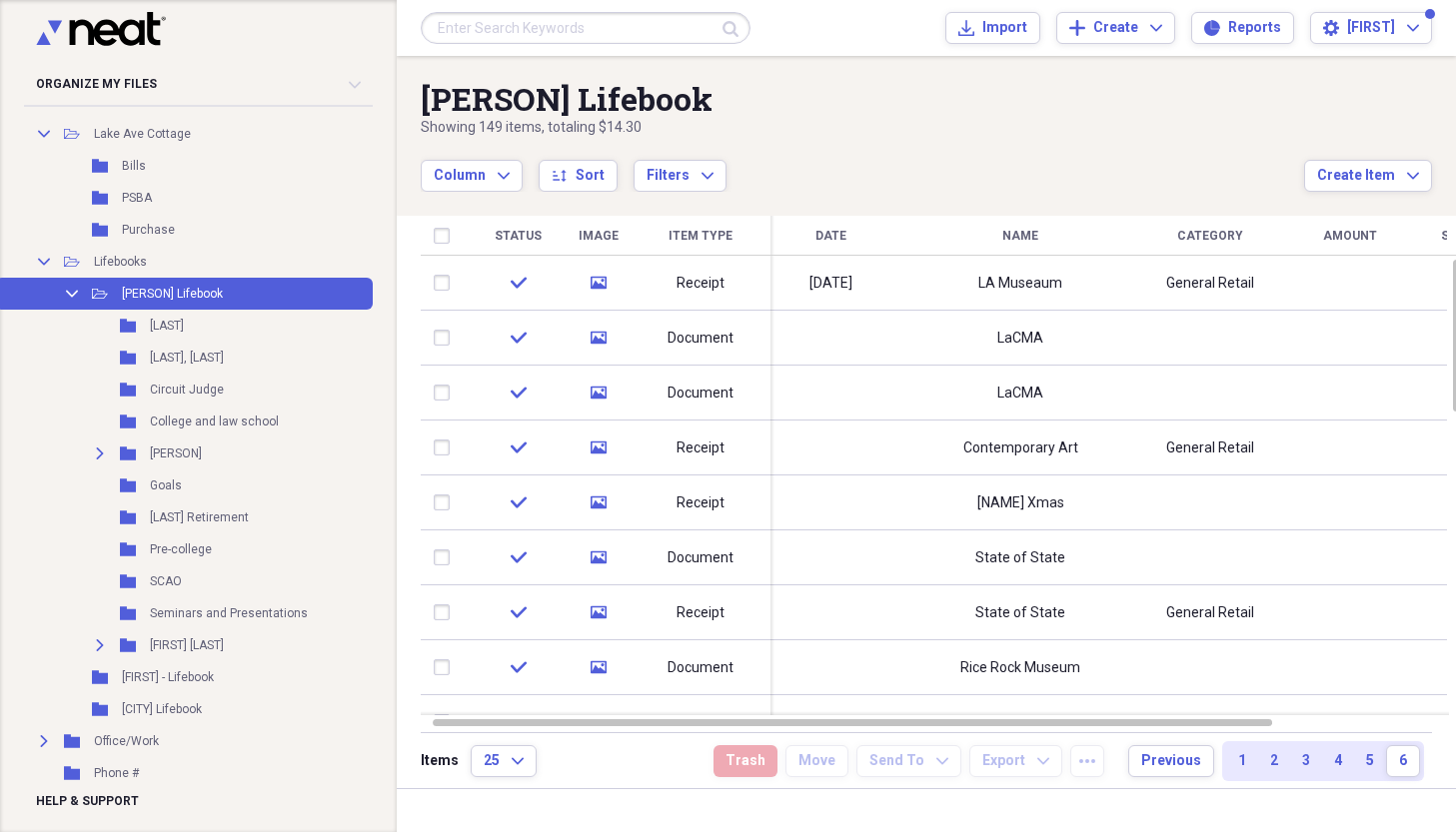 click on "Amount" at bounding box center (1350, 236) 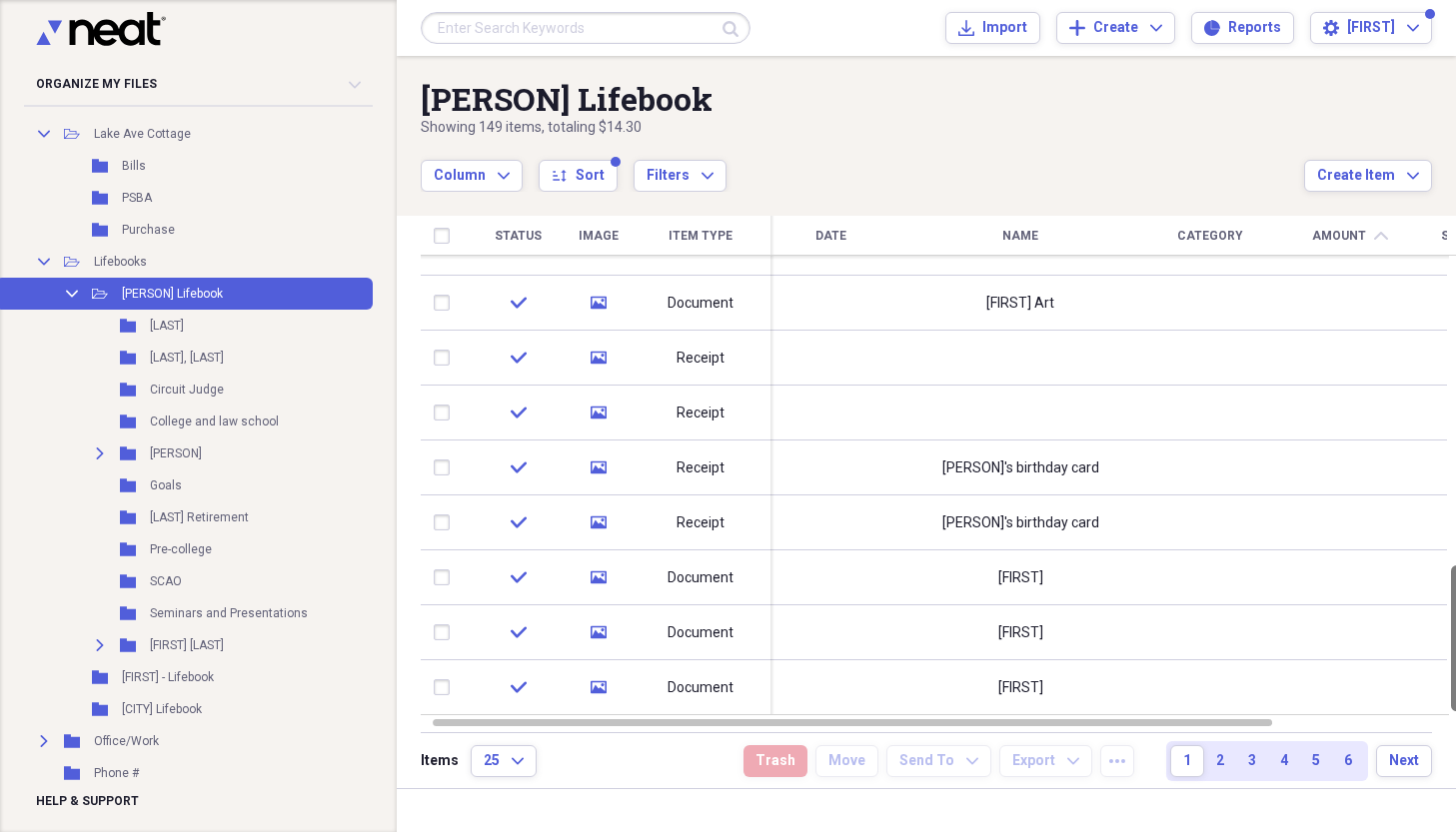 drag, startPoint x: 1443, startPoint y: 306, endPoint x: 1445, endPoint y: 773, distance: 467.00428 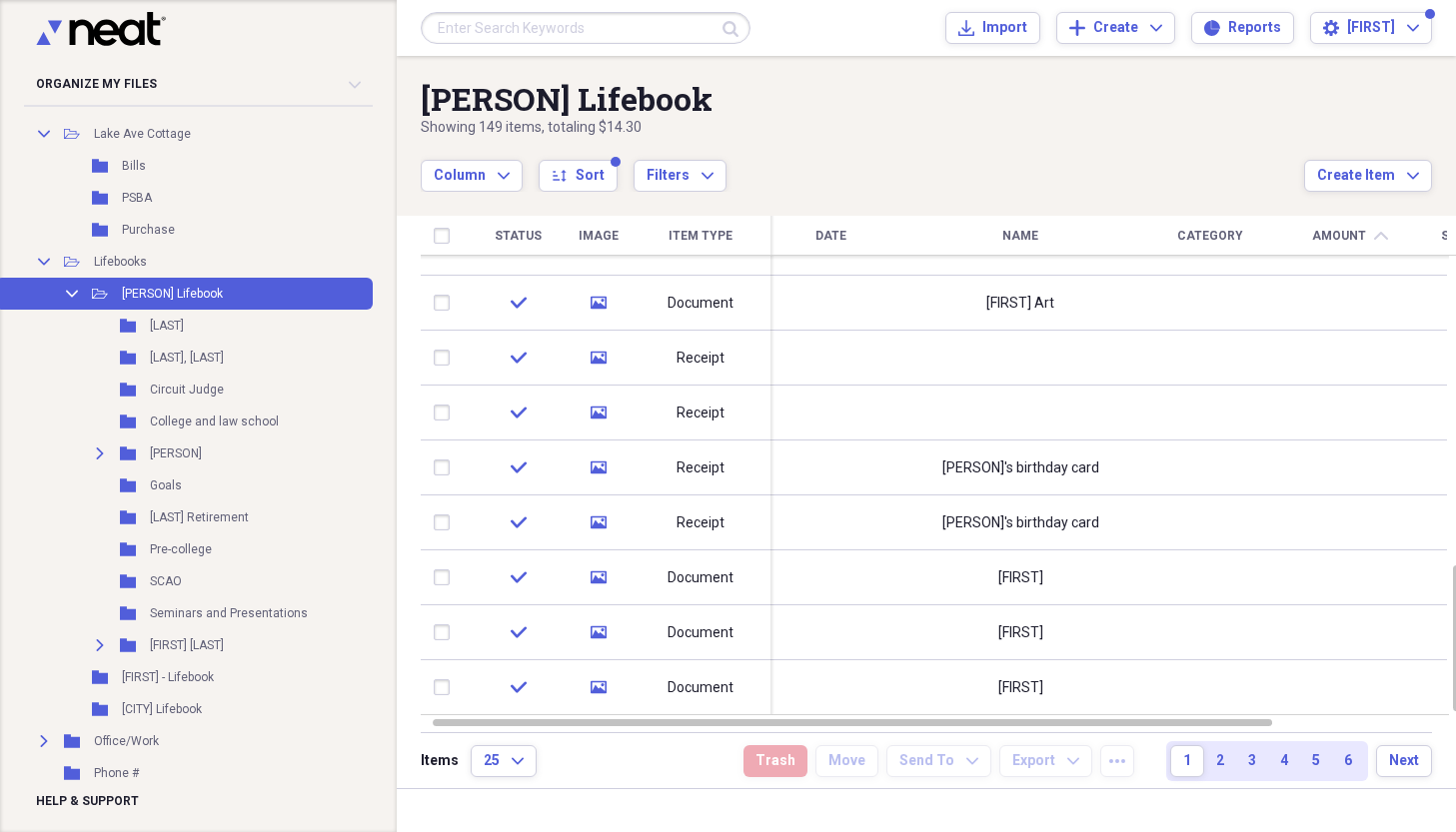 click on "[PERSON] Lifebook" at bounding box center (862, 99) 